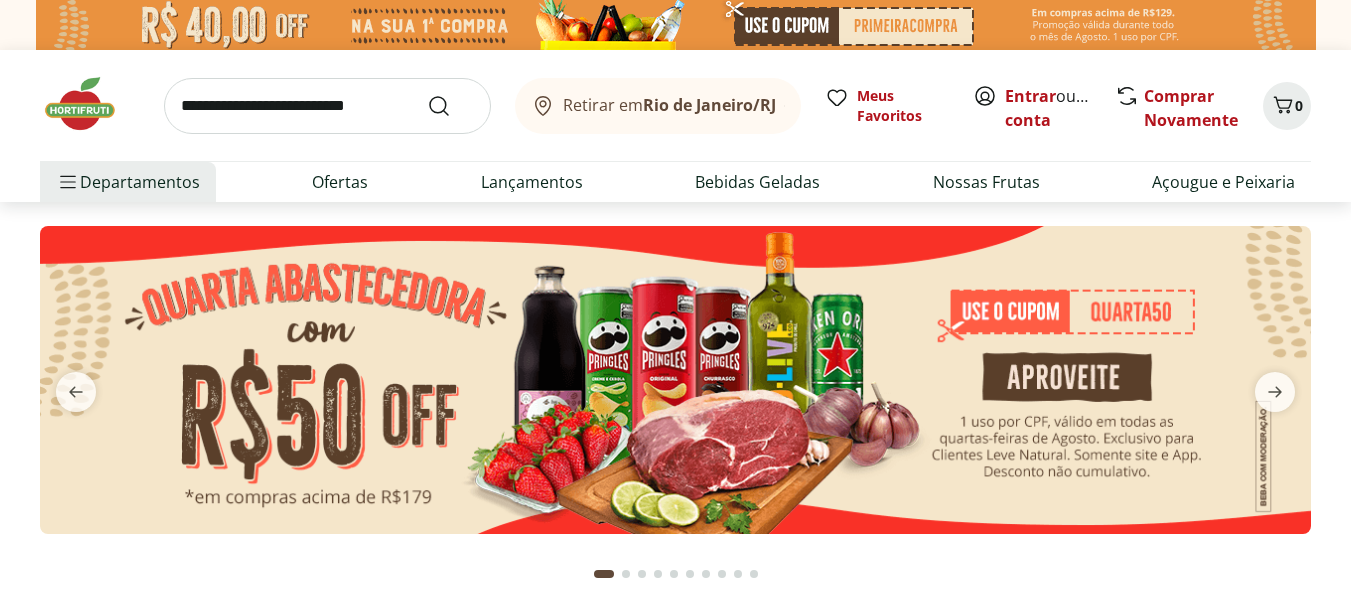scroll, scrollTop: 0, scrollLeft: 0, axis: both 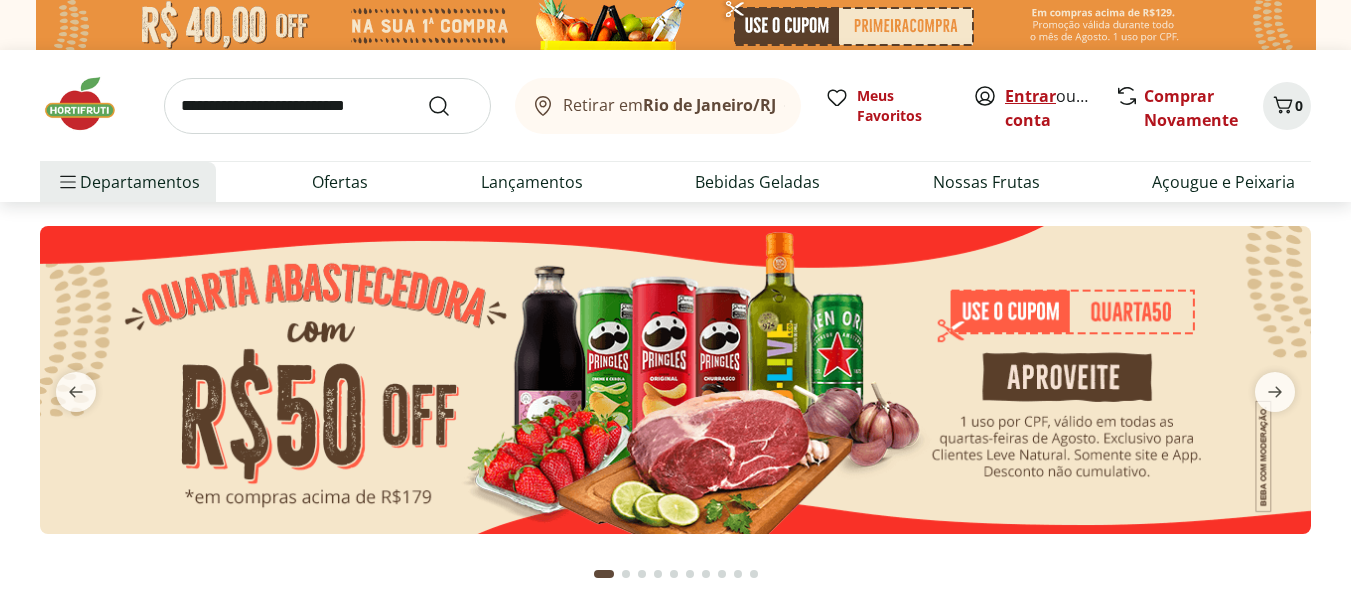 click on "Entrar" at bounding box center [1030, 96] 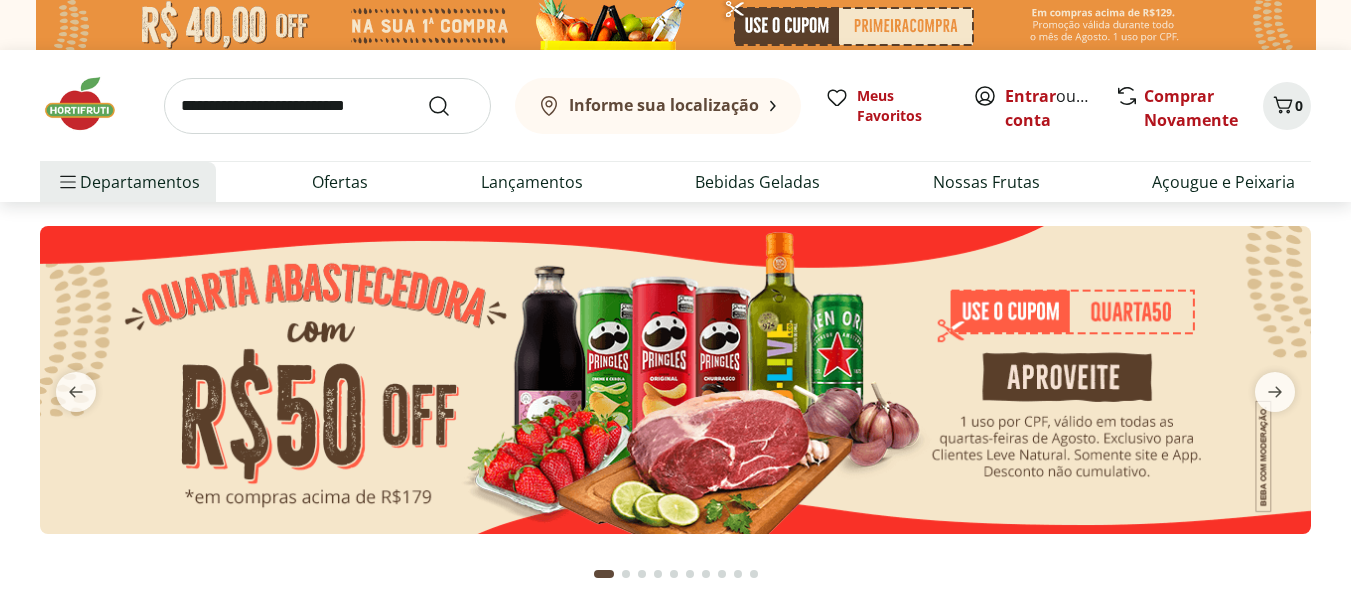 scroll, scrollTop: 0, scrollLeft: 0, axis: both 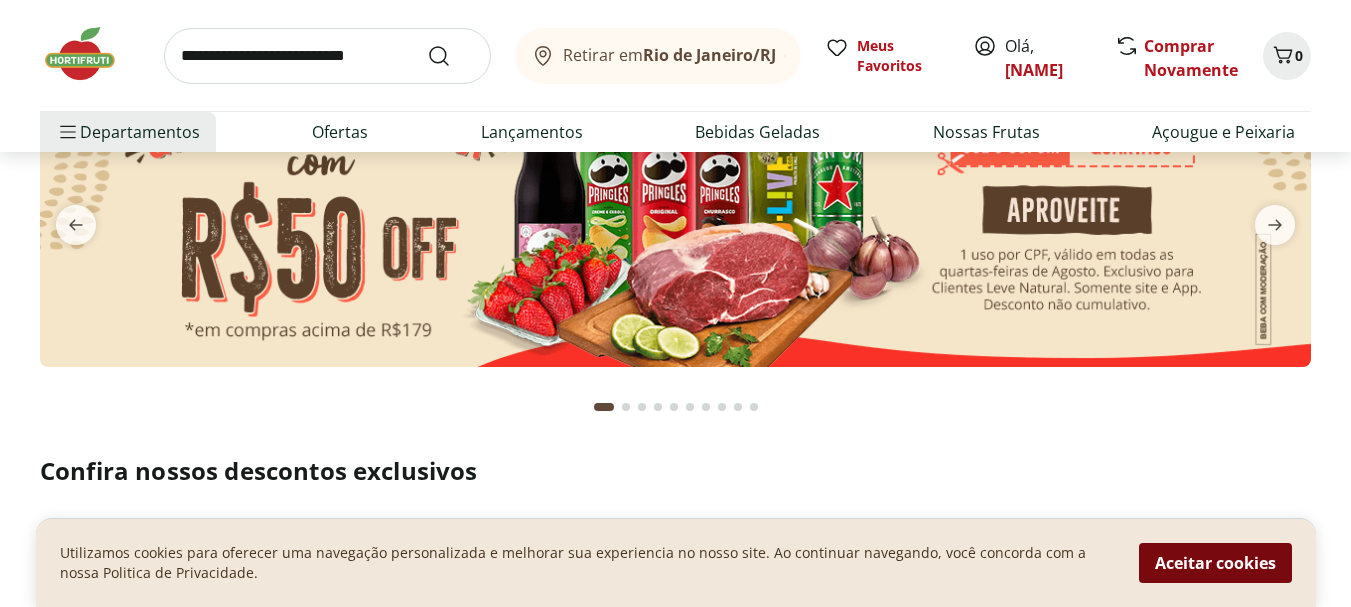 click on "Aceitar cookies" at bounding box center [1215, 563] 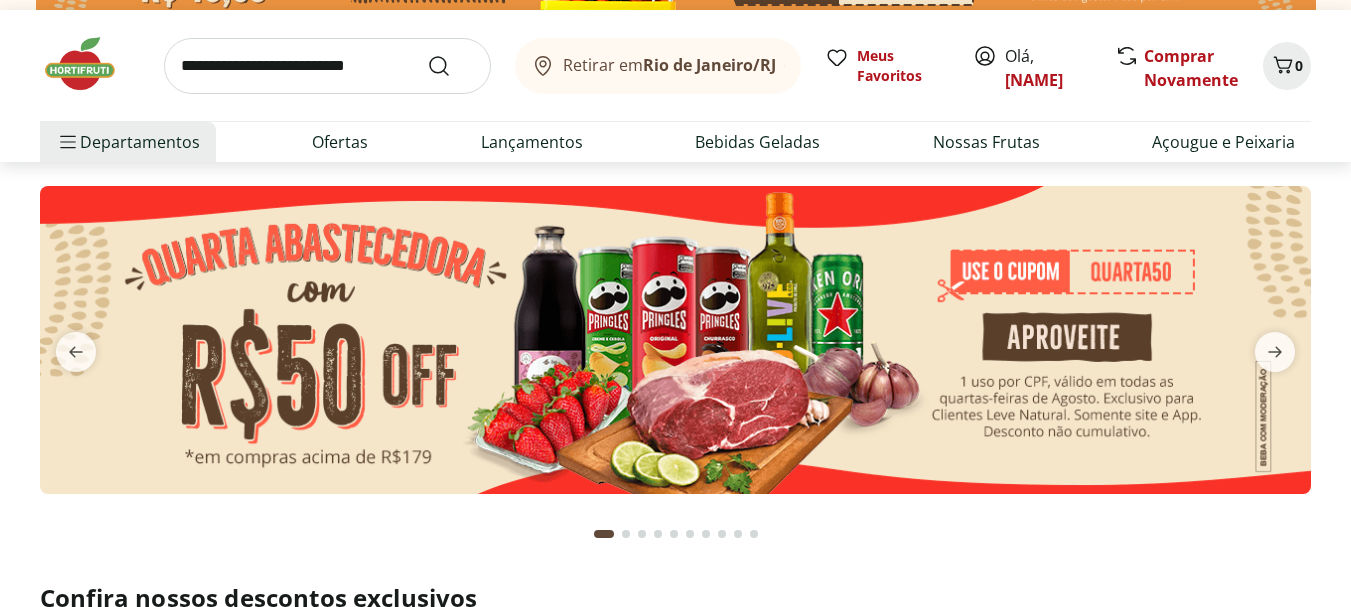 scroll, scrollTop: 0, scrollLeft: 0, axis: both 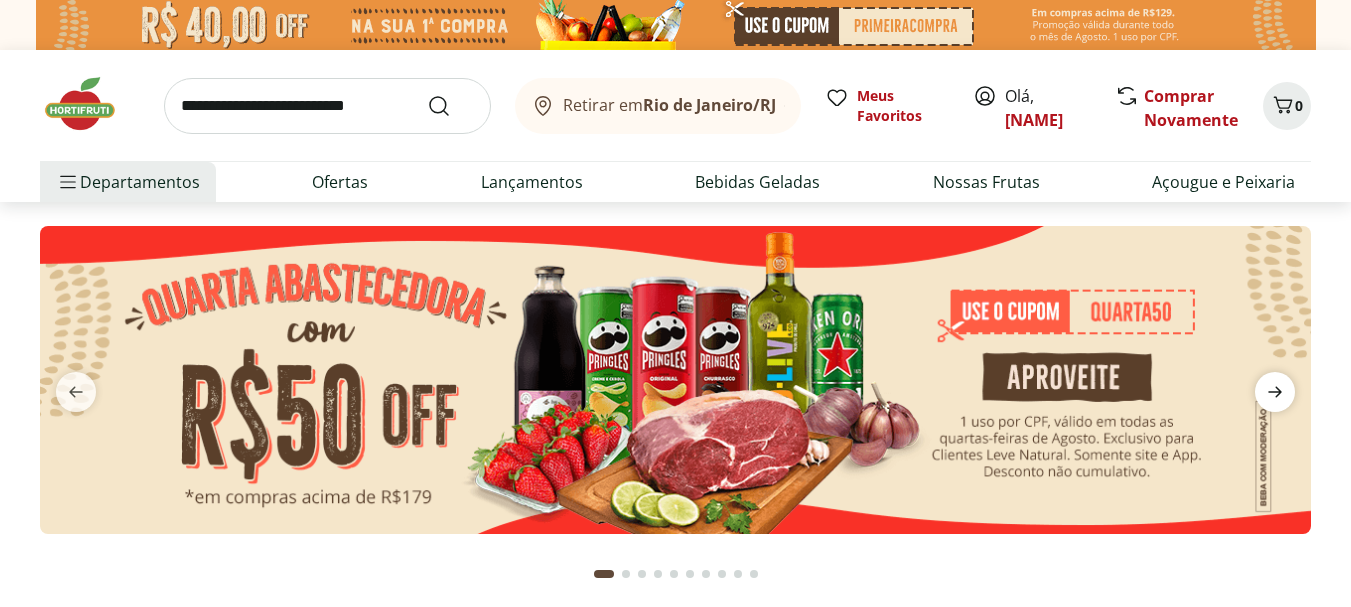 click 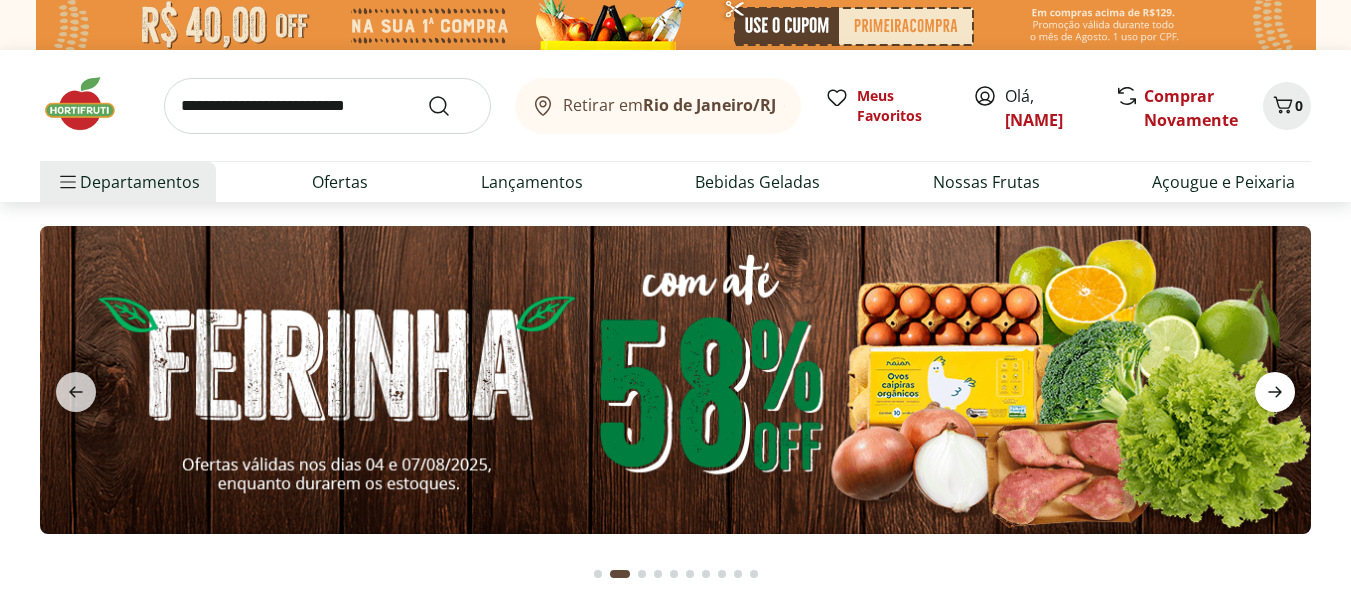 click 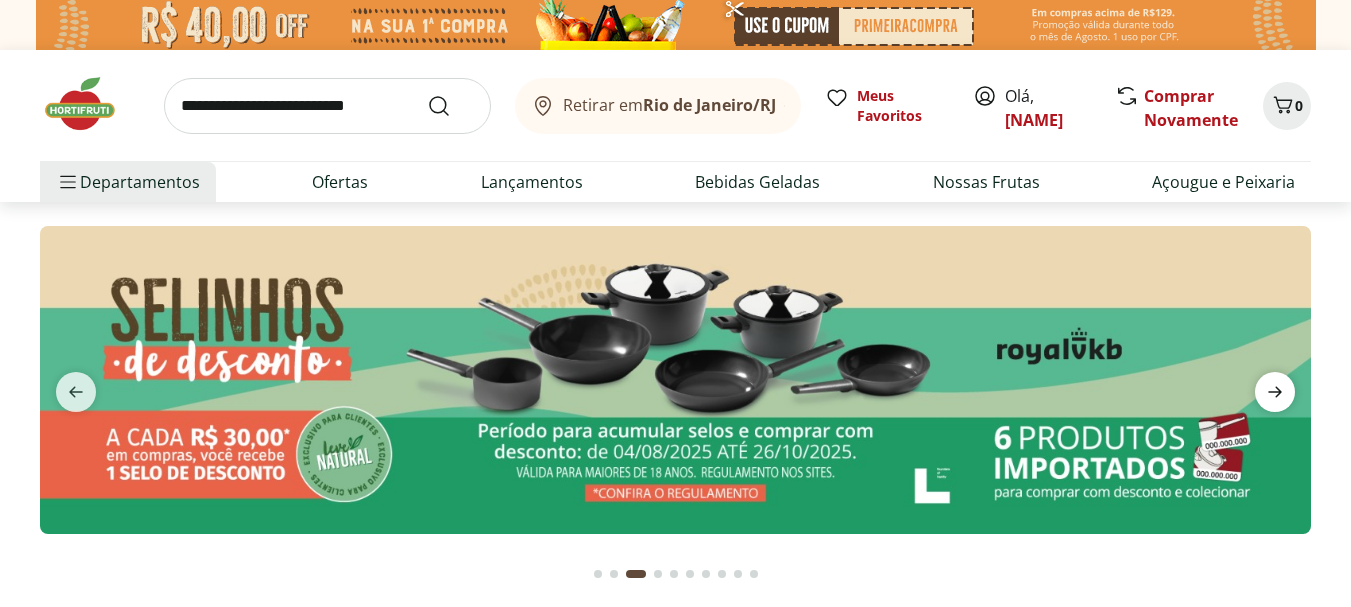 click 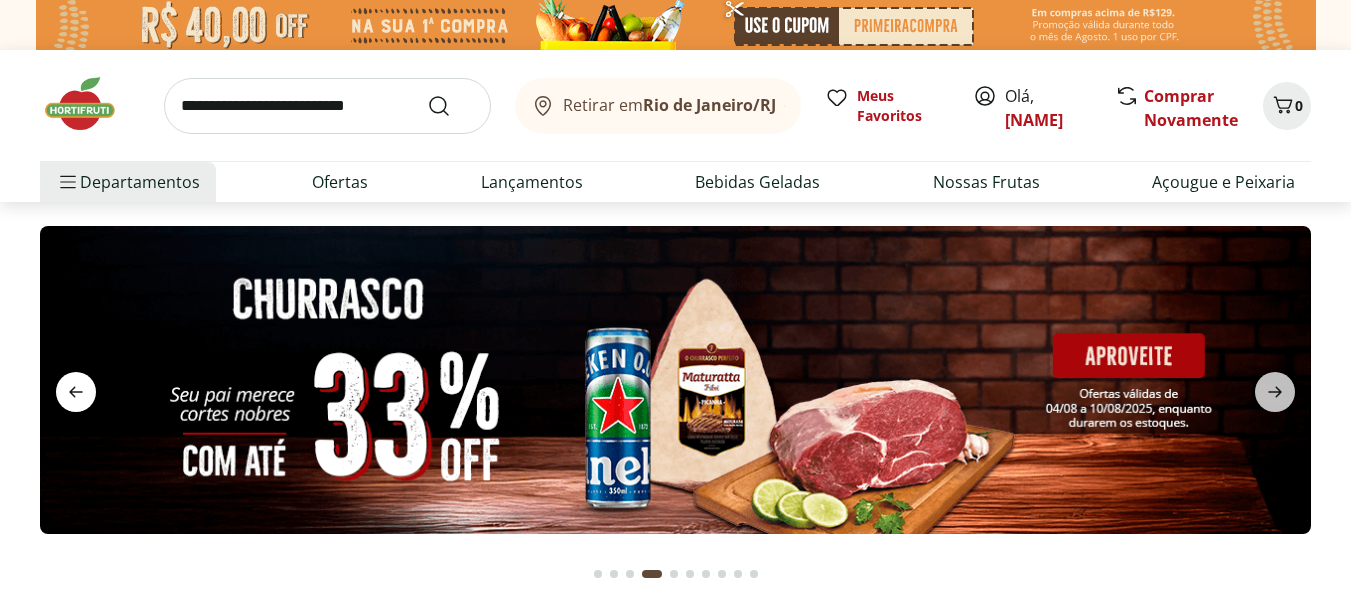 click at bounding box center [76, 392] 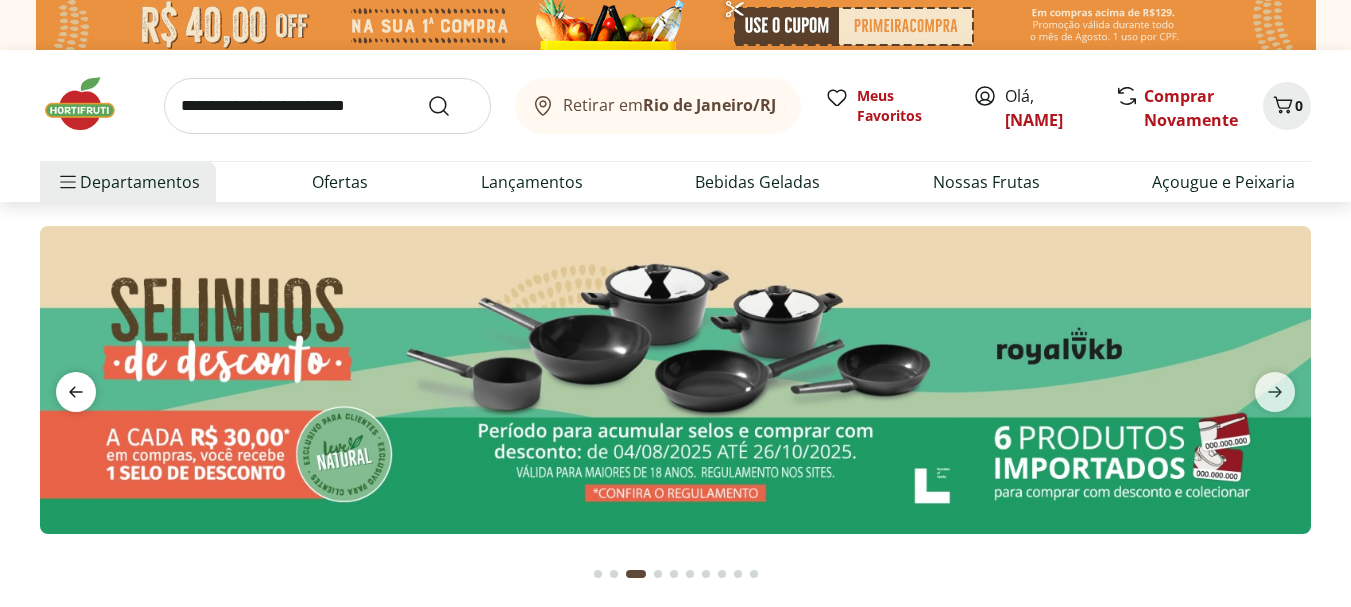 click at bounding box center (76, 392) 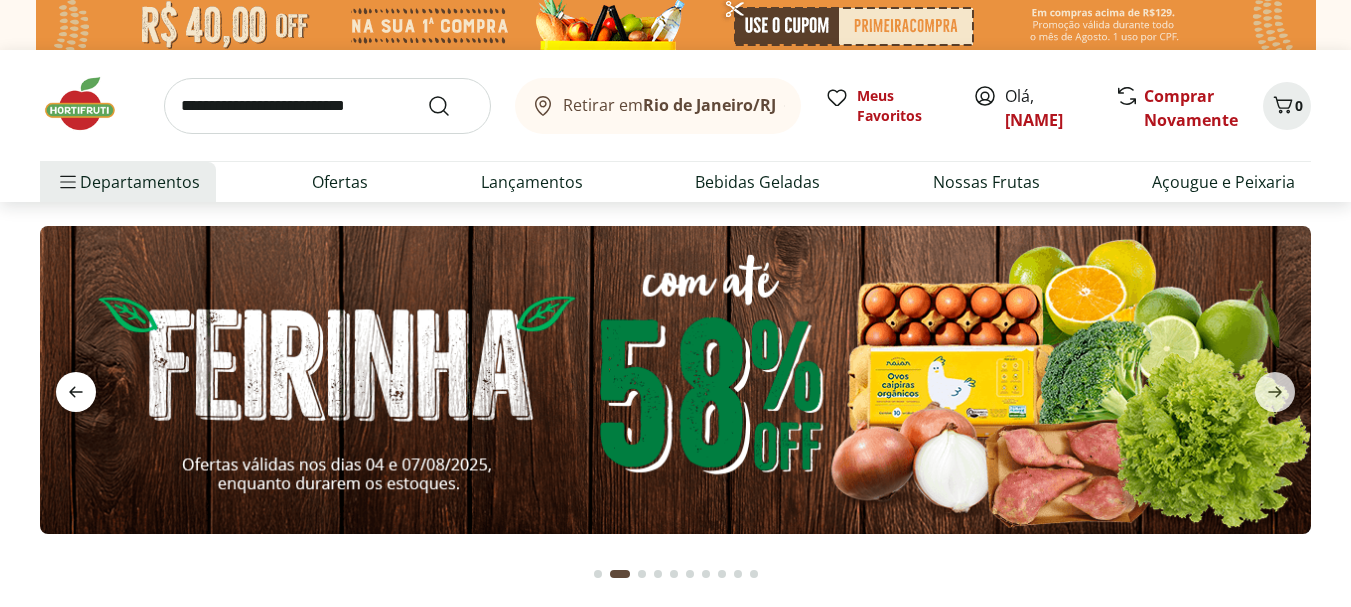 click at bounding box center [76, 392] 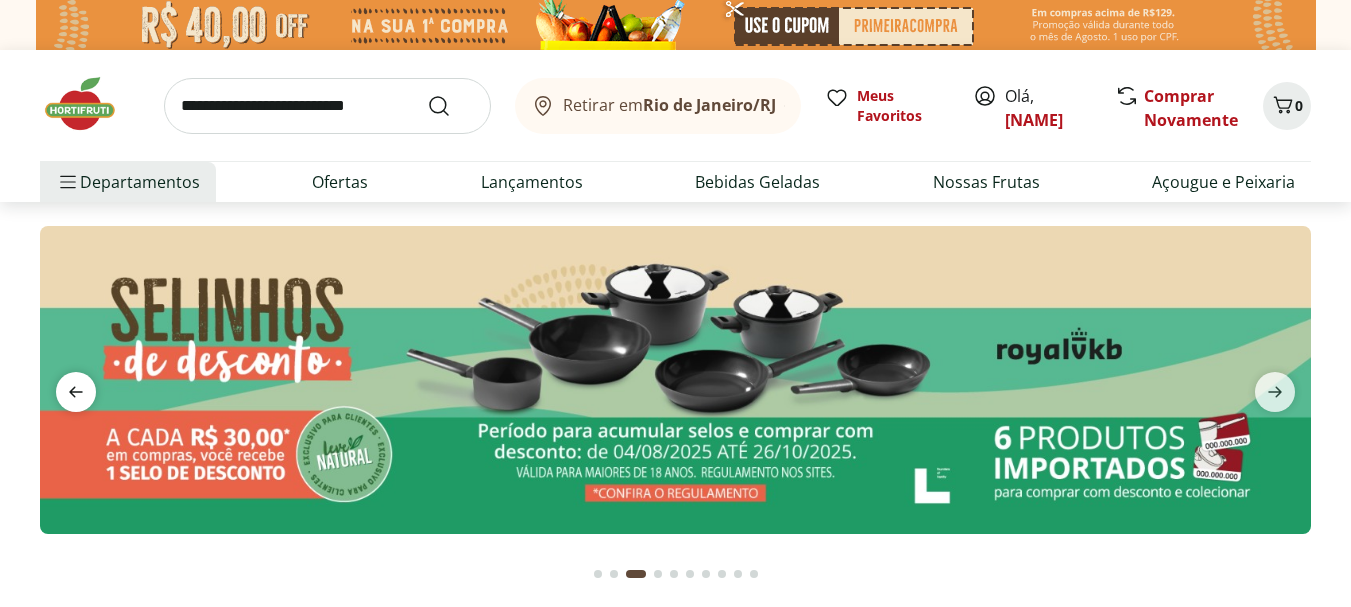 click at bounding box center [76, 392] 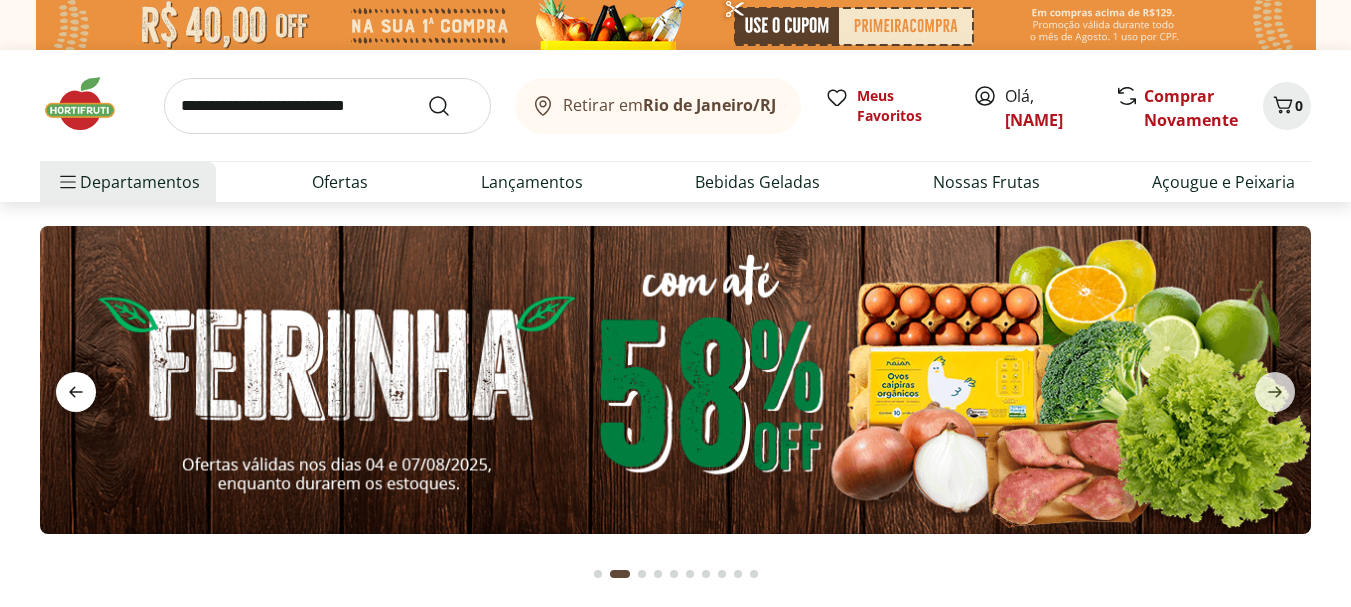 click at bounding box center [76, 392] 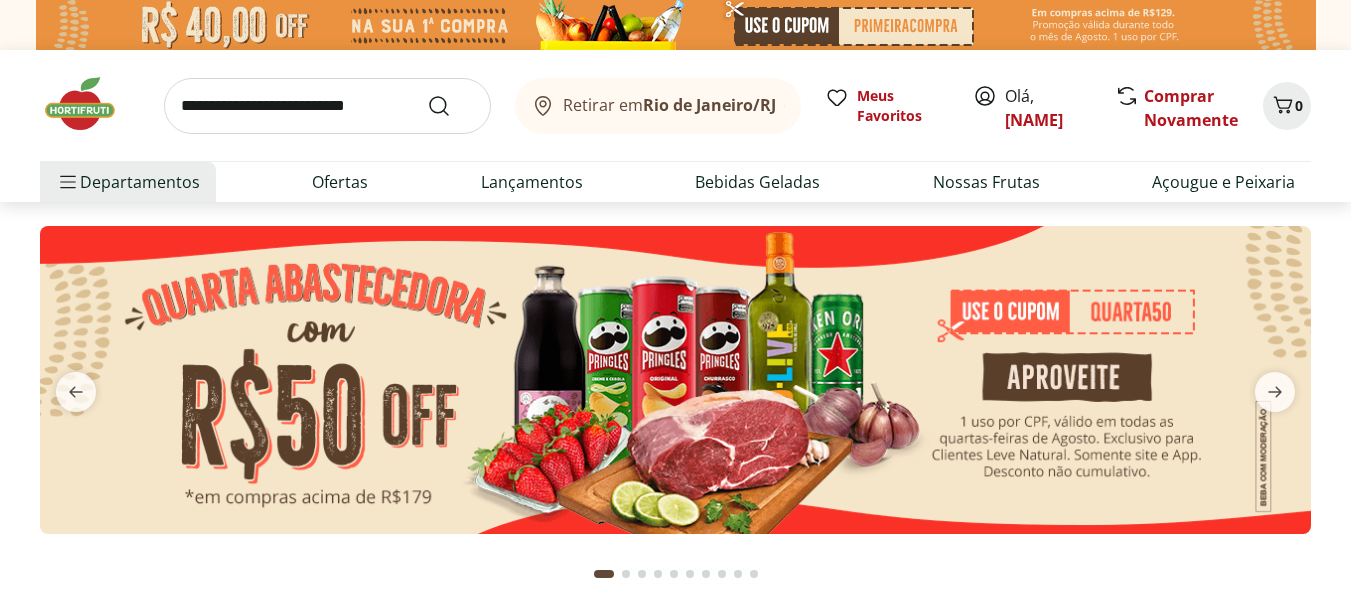 click at bounding box center [675, 380] 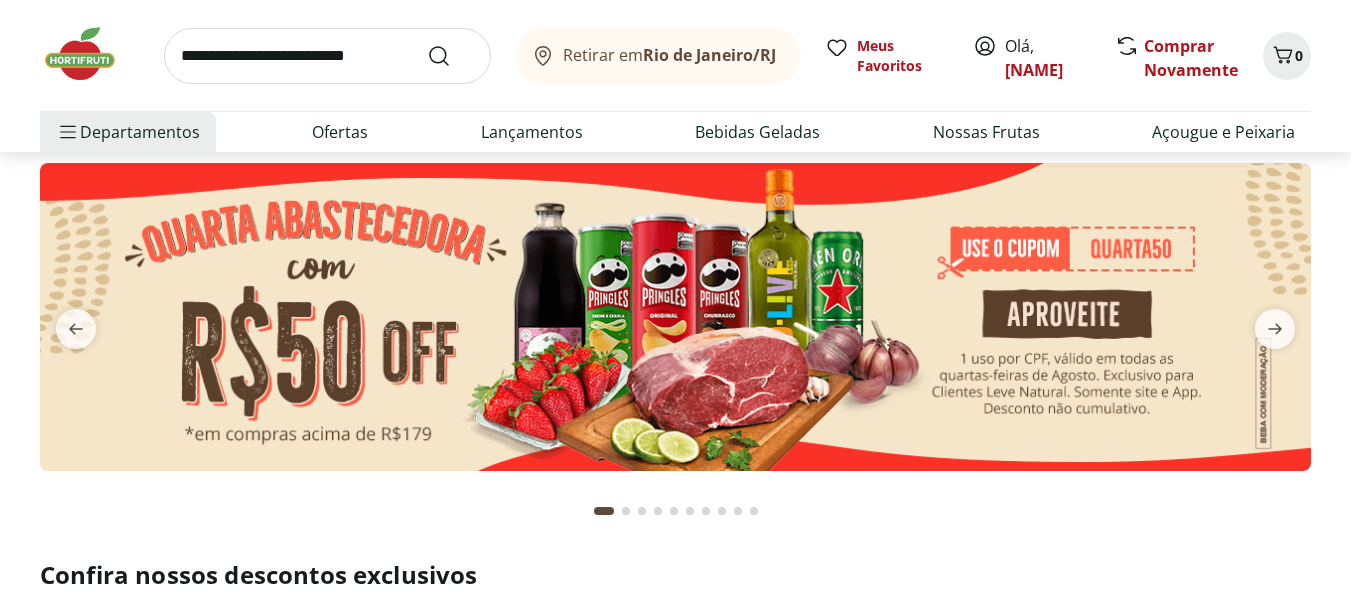 scroll, scrollTop: 0, scrollLeft: 0, axis: both 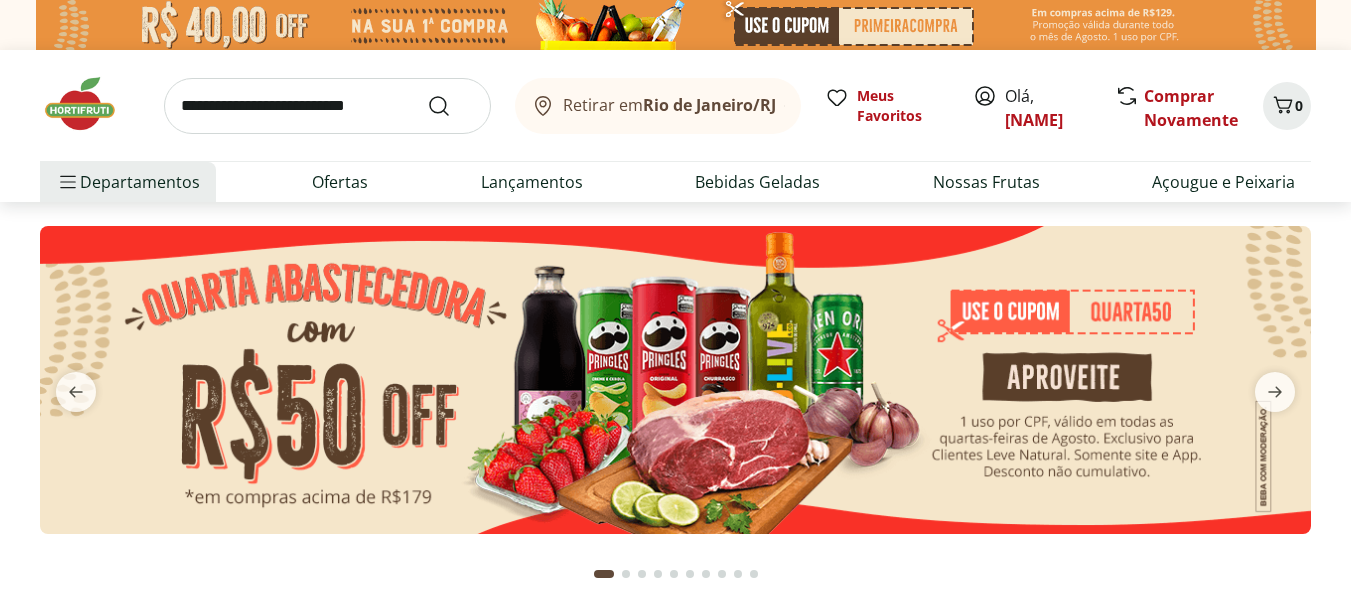 click at bounding box center [675, 380] 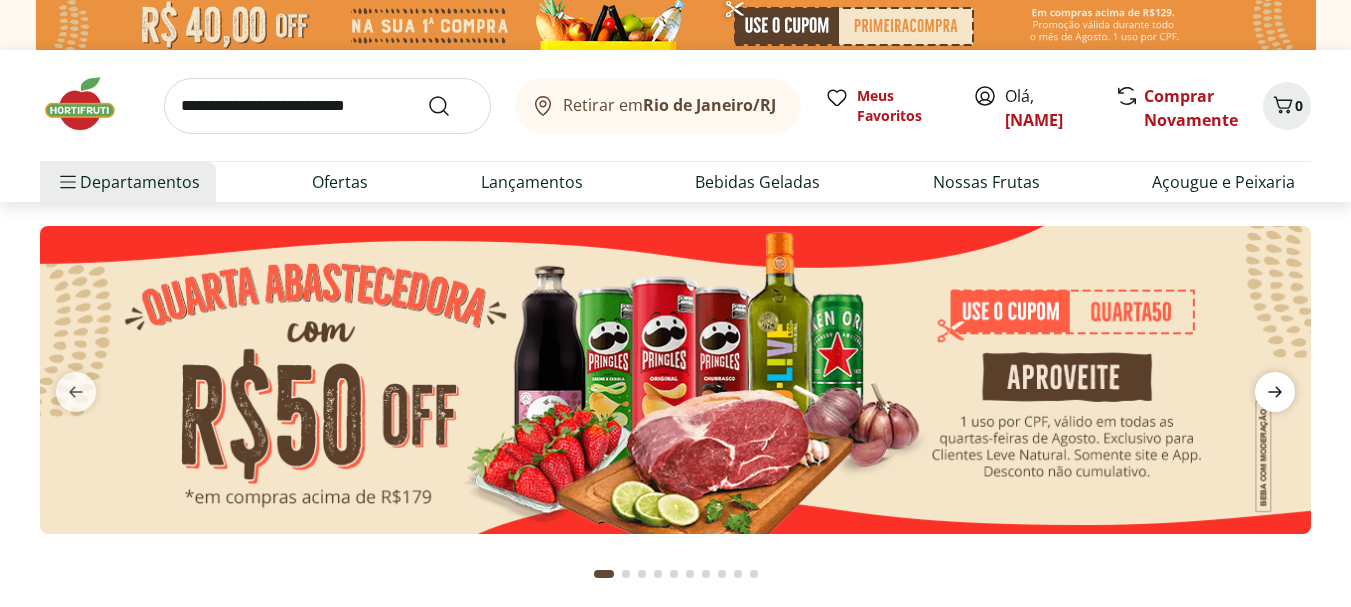 click 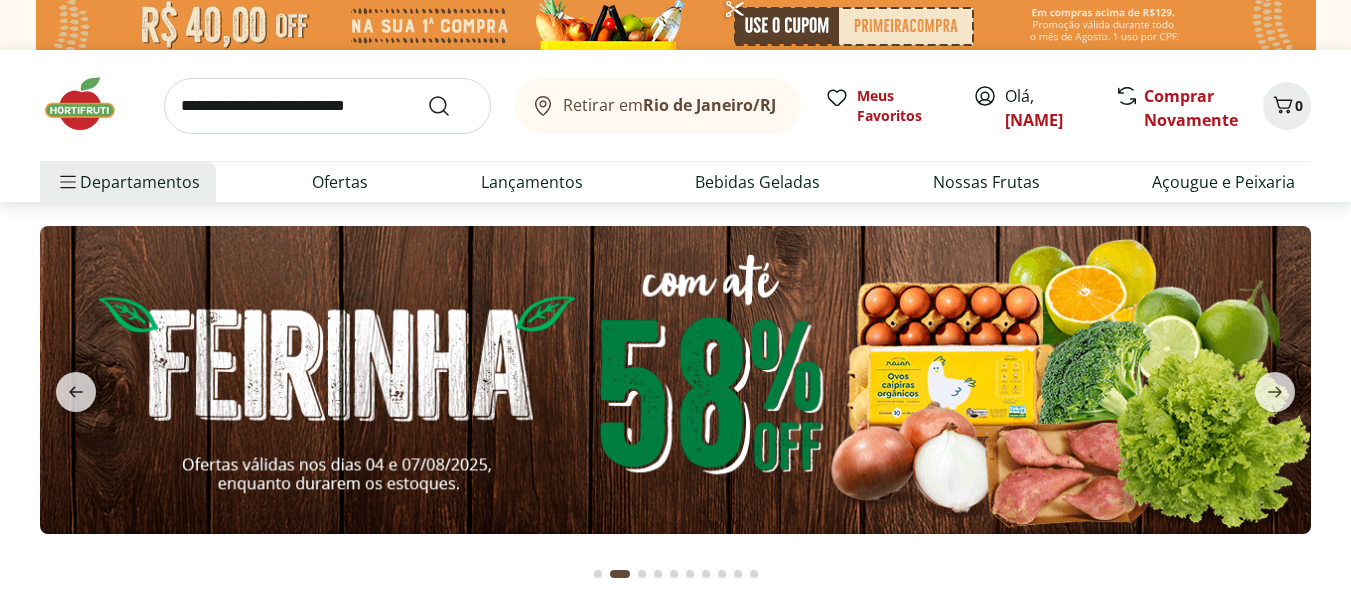 click at bounding box center [76, 392] 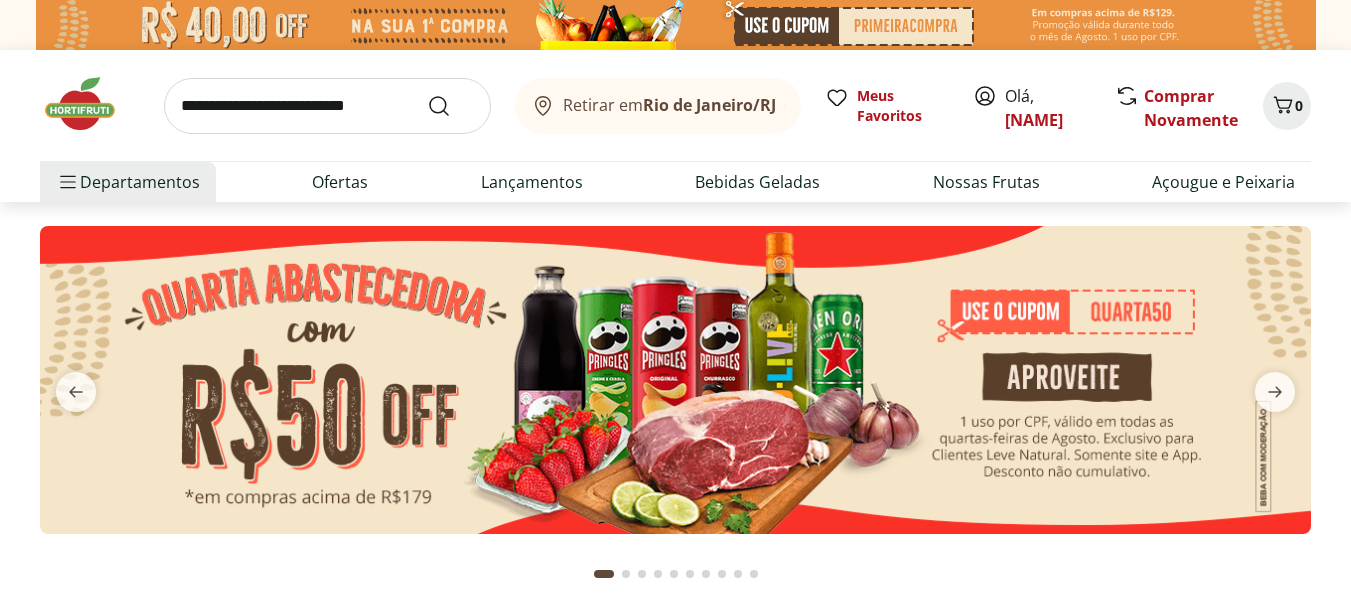 click at bounding box center (675, 380) 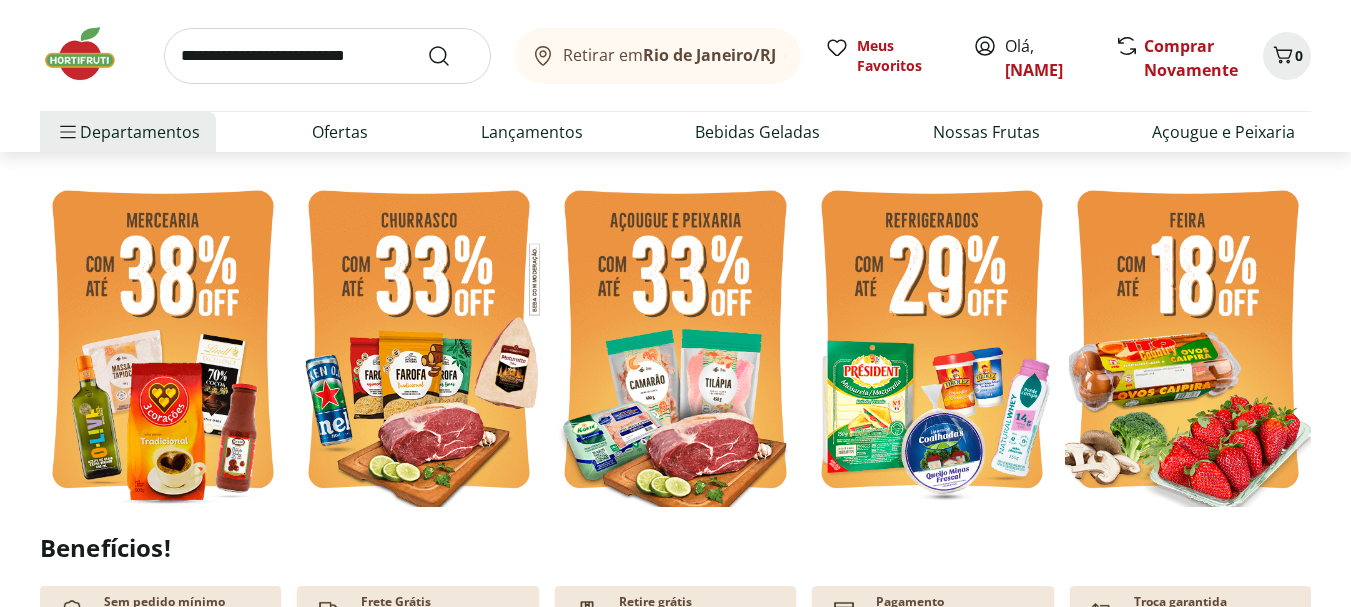scroll, scrollTop: 0, scrollLeft: 0, axis: both 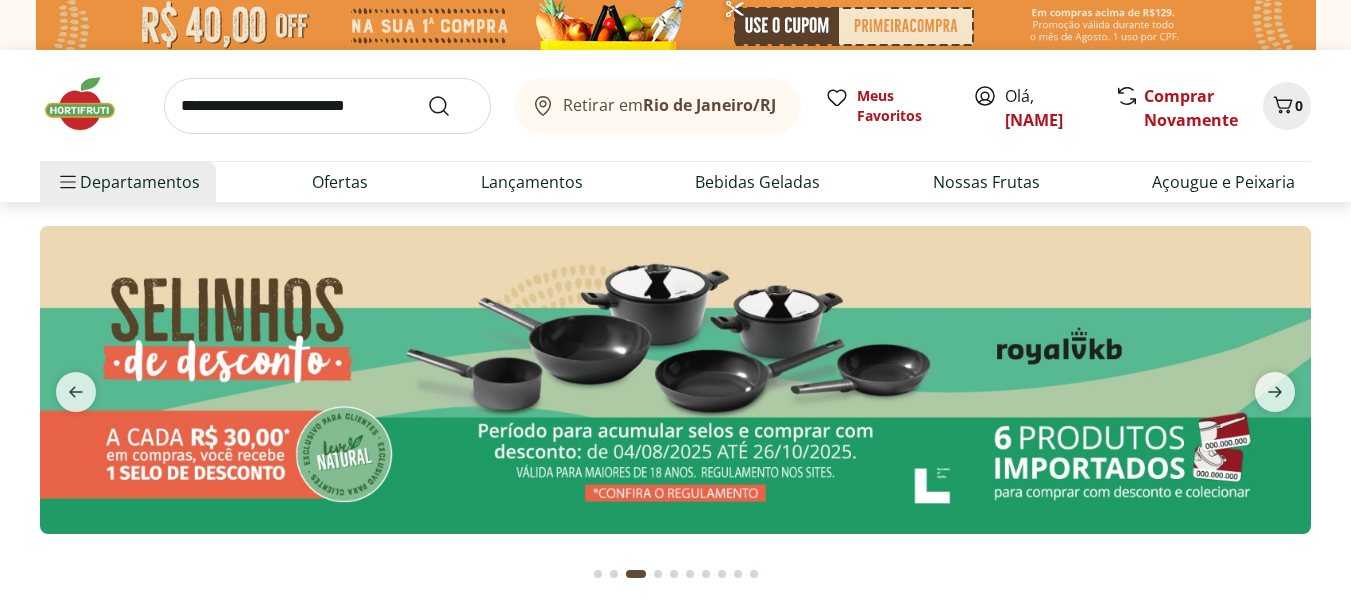 click at bounding box center [327, 106] 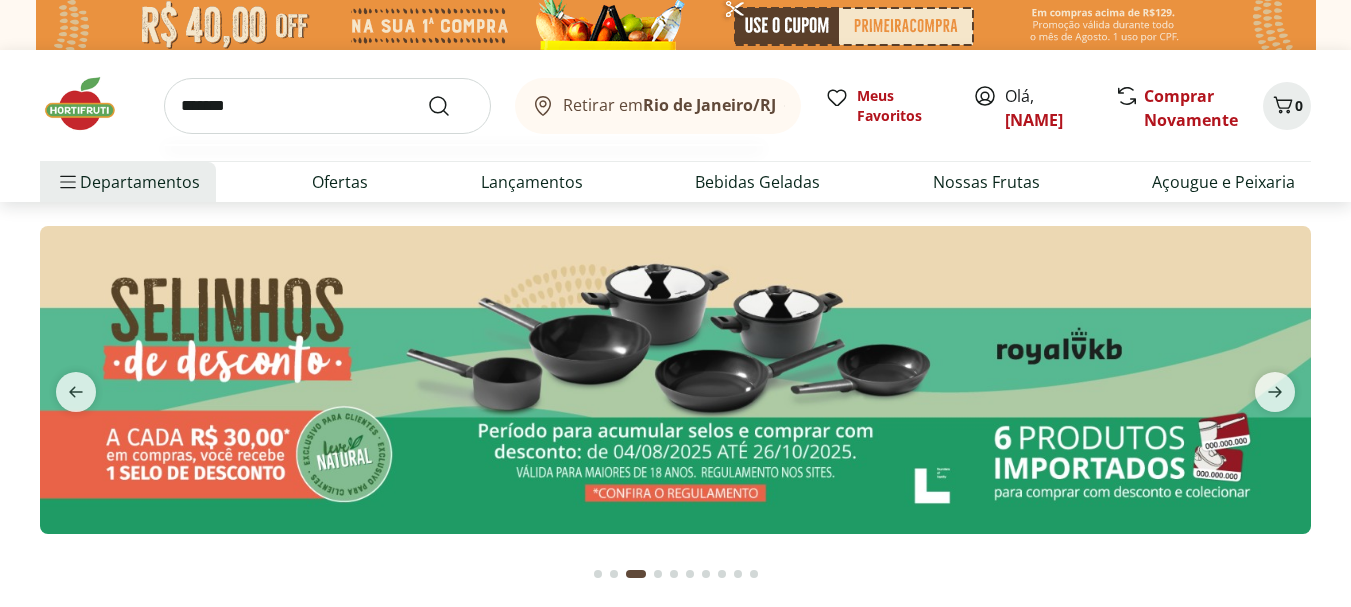 type on "*******" 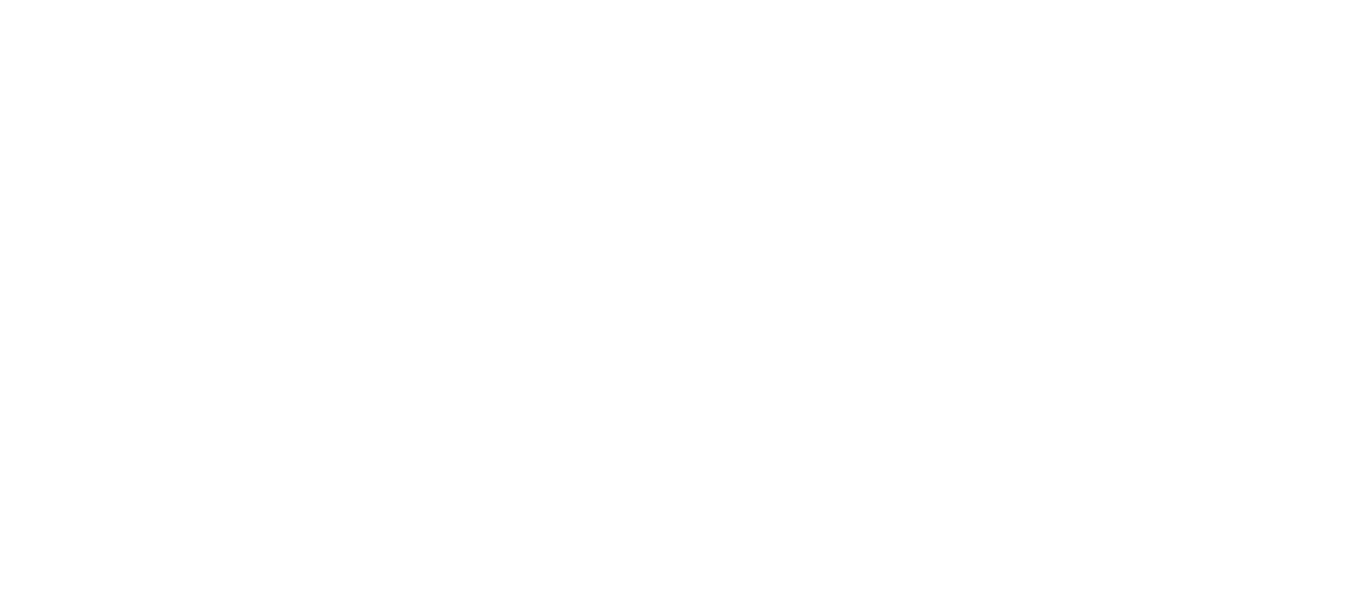select on "**********" 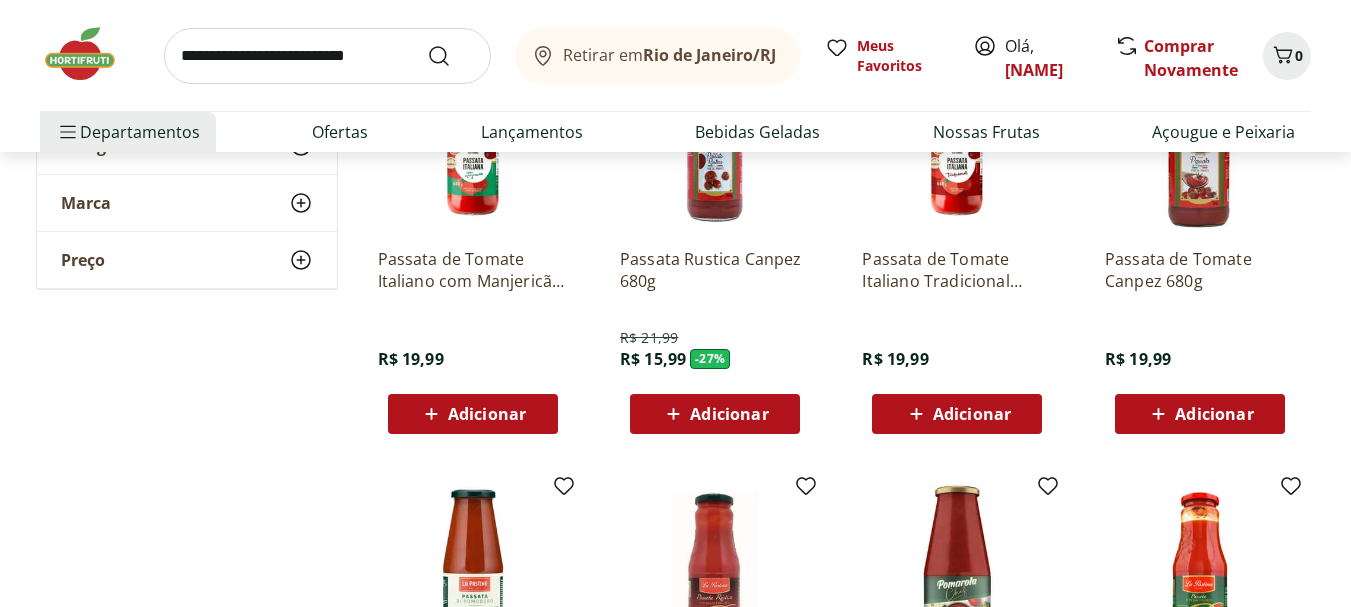 scroll, scrollTop: 333, scrollLeft: 0, axis: vertical 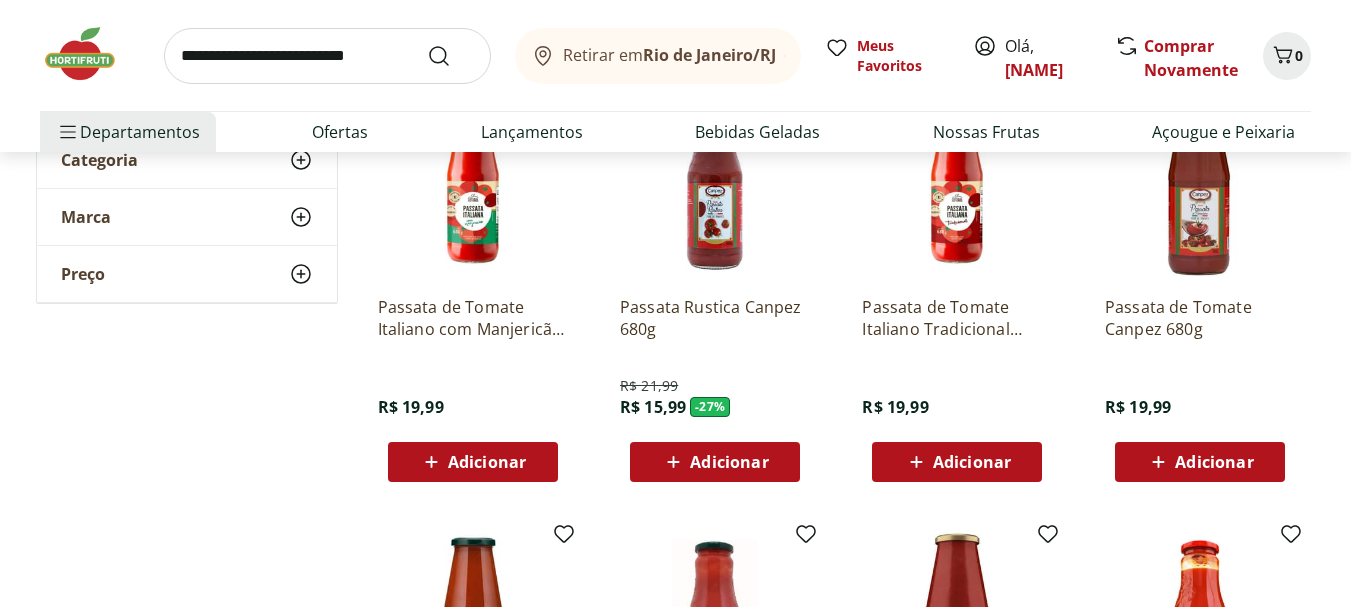 click on "Adicionar" at bounding box center [729, 462] 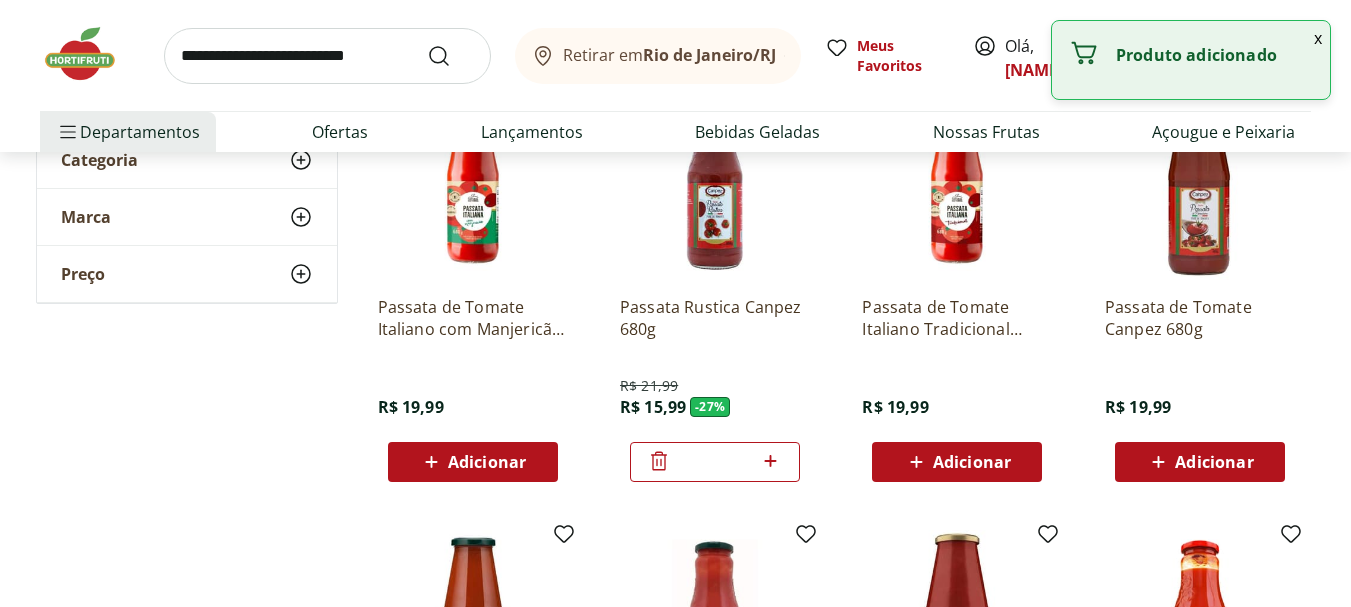scroll, scrollTop: 0, scrollLeft: 0, axis: both 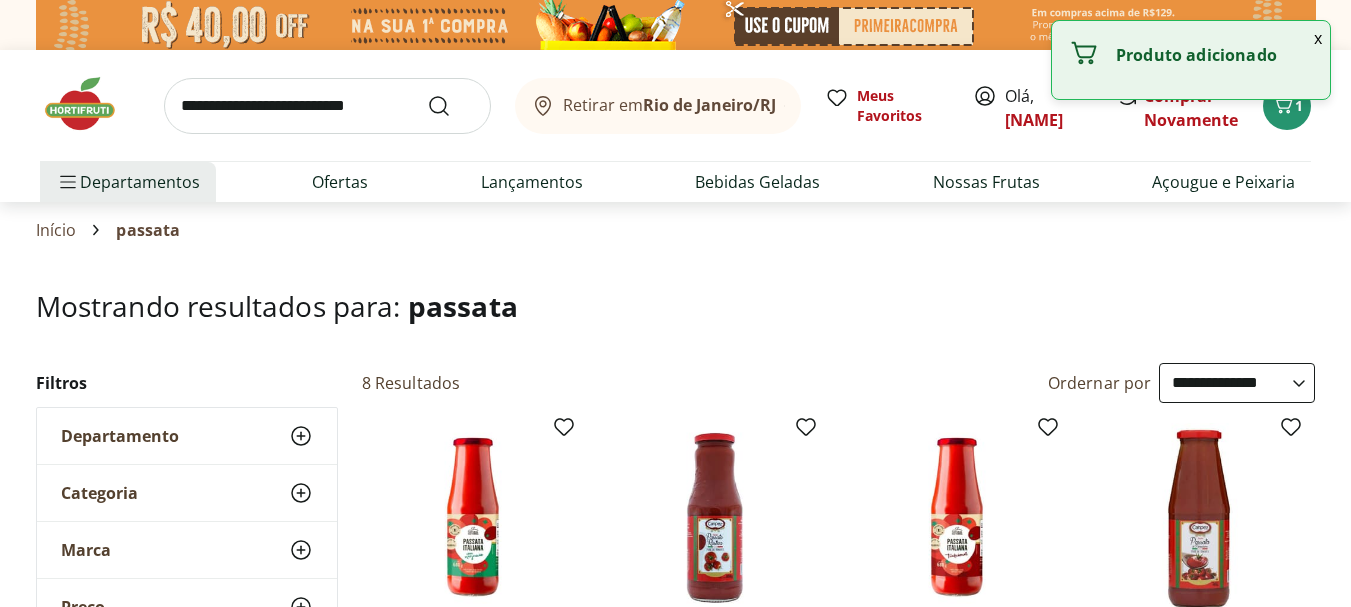 click at bounding box center (327, 106) 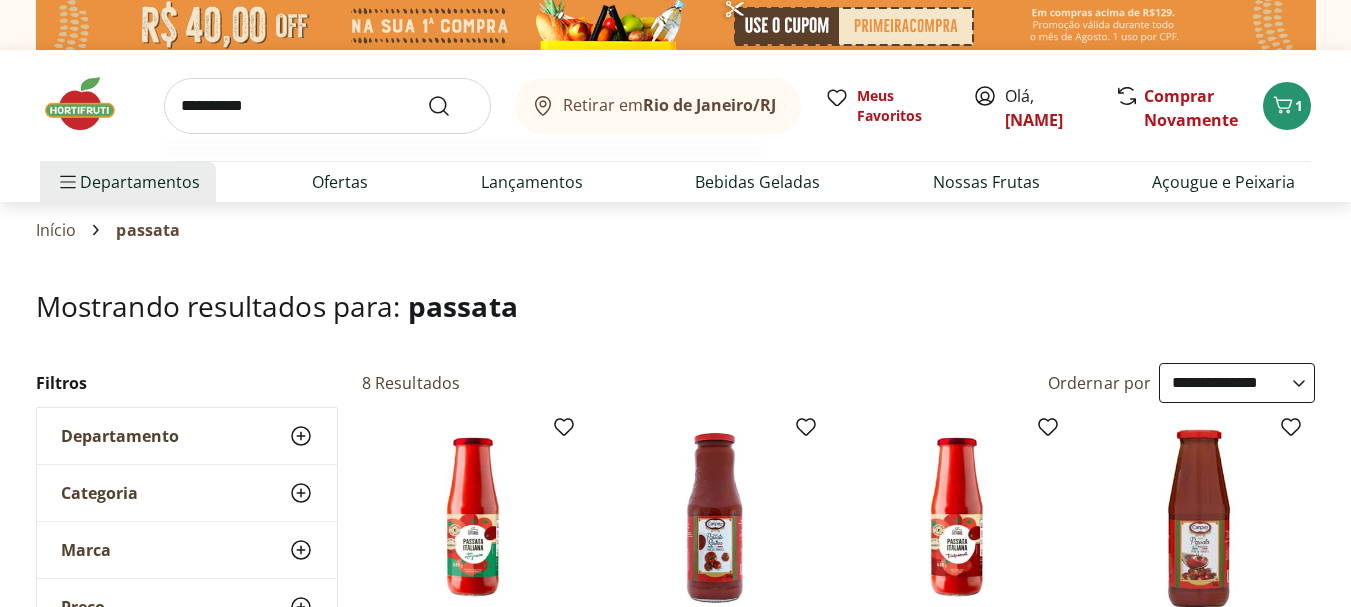 type on "**********" 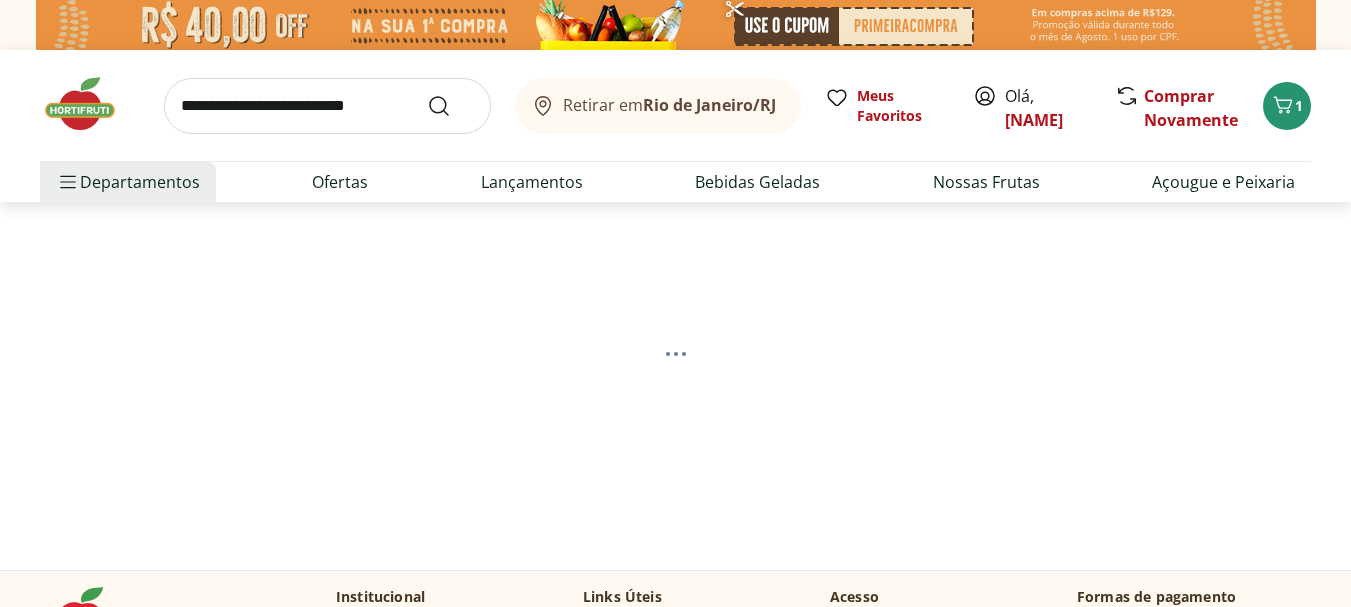 select on "**********" 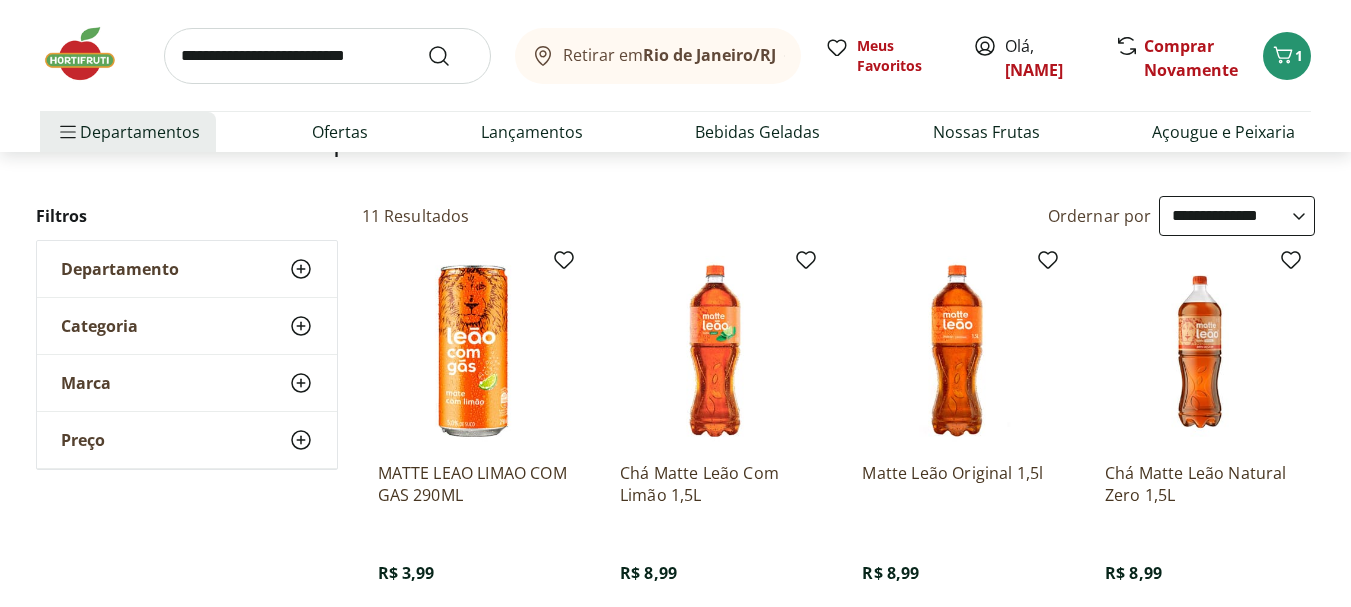scroll, scrollTop: 333, scrollLeft: 0, axis: vertical 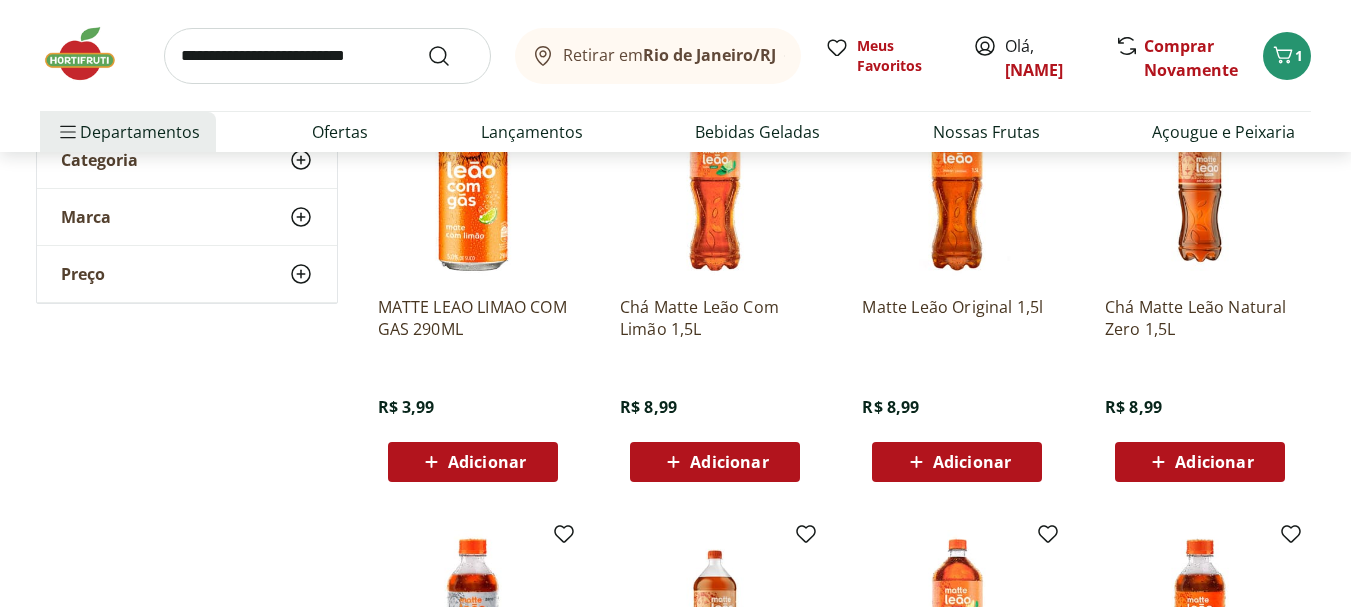 click on "Adicionar" at bounding box center (972, 462) 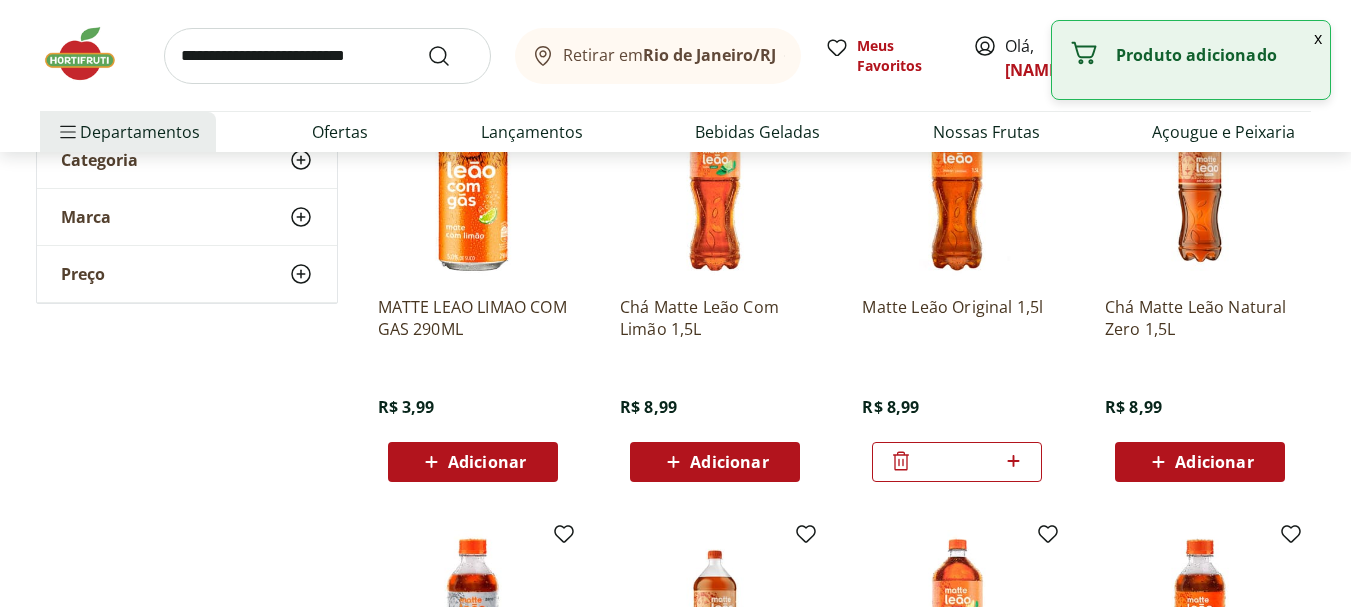 click 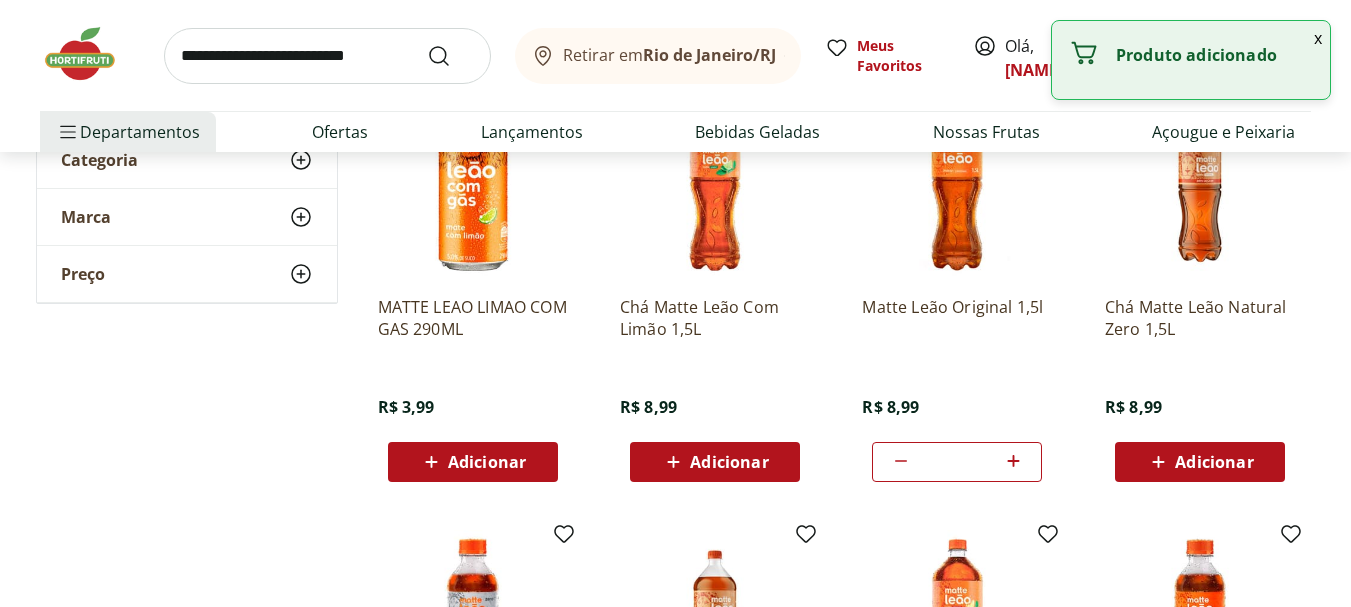 type on "*" 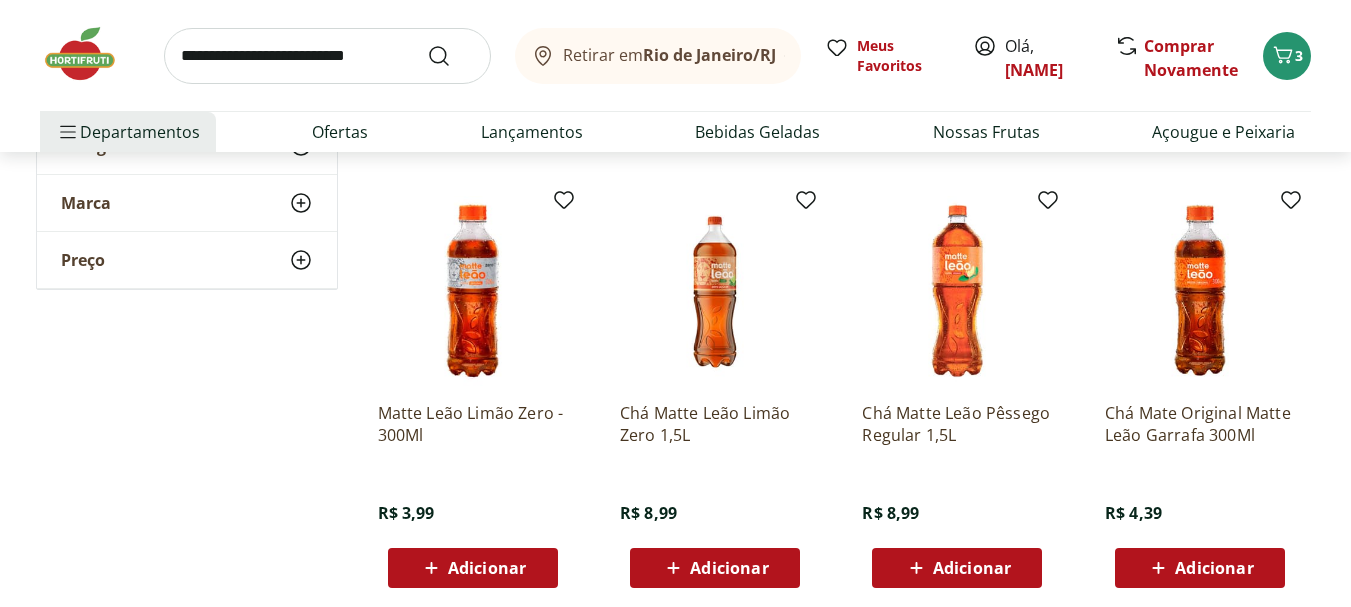 scroll, scrollTop: 833, scrollLeft: 0, axis: vertical 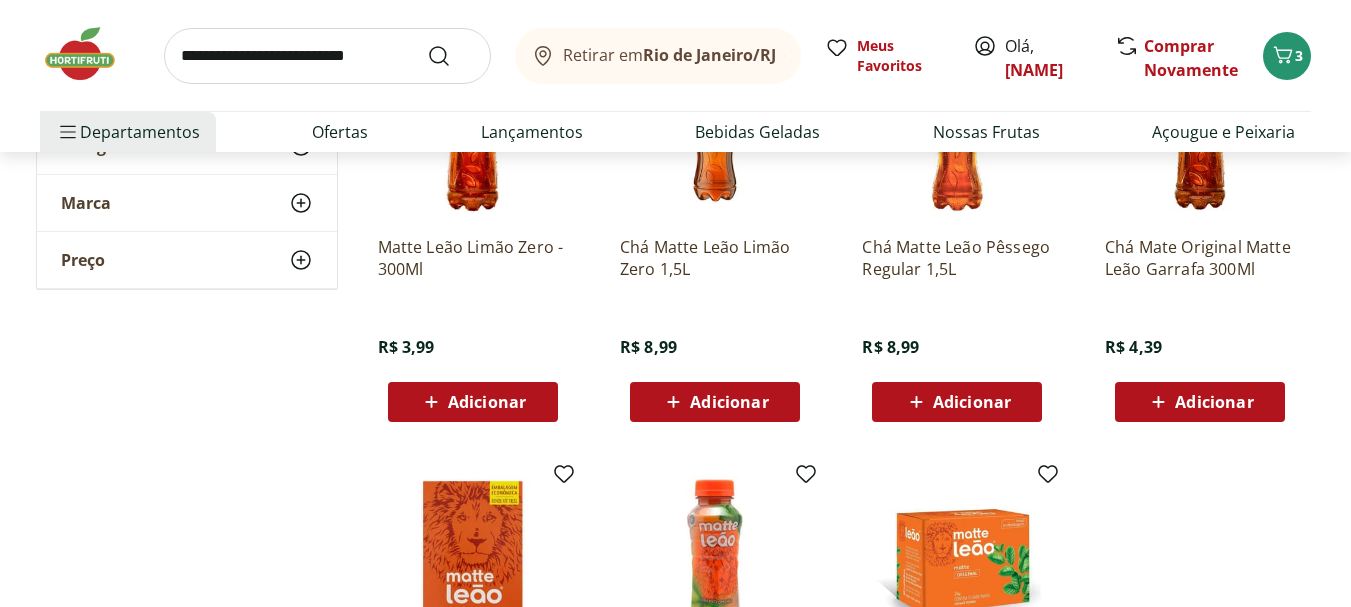 click on "Adicionar" at bounding box center [972, 402] 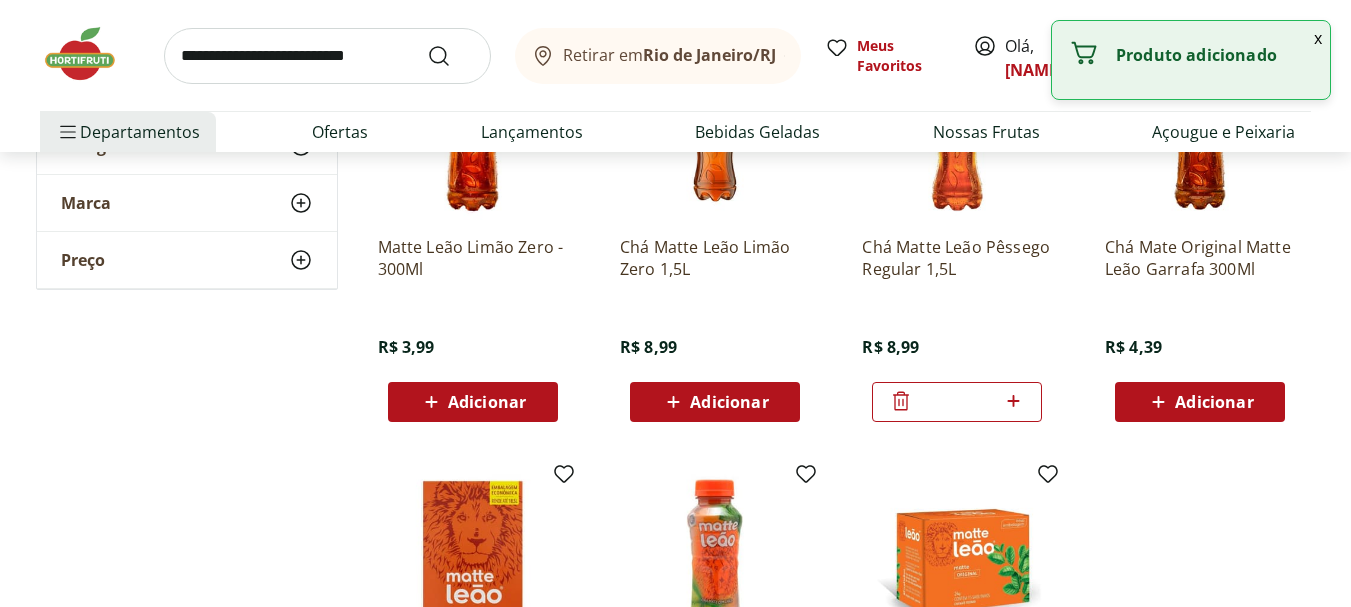 click 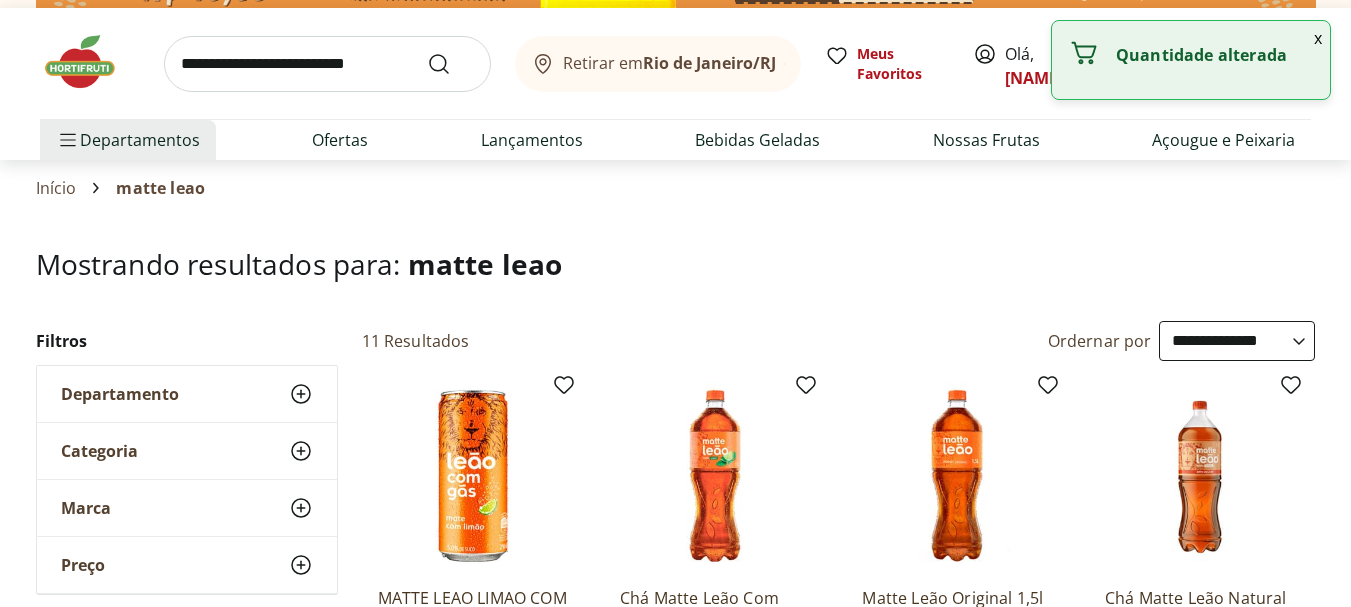 scroll, scrollTop: 0, scrollLeft: 0, axis: both 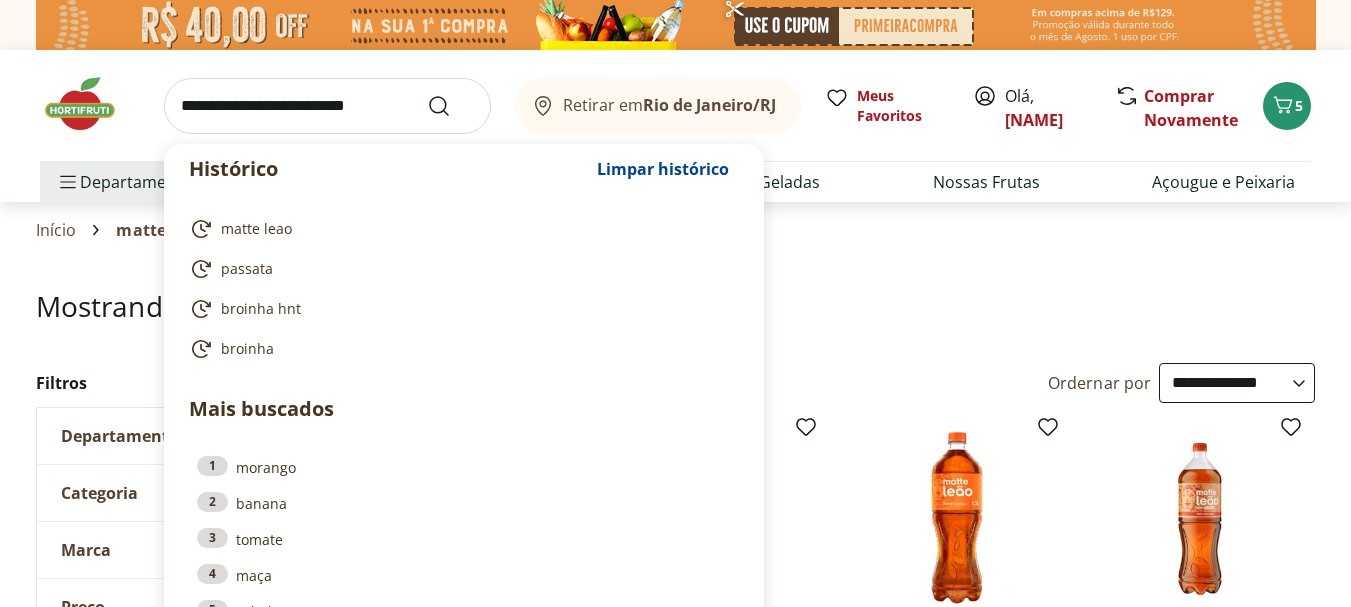 click at bounding box center (327, 106) 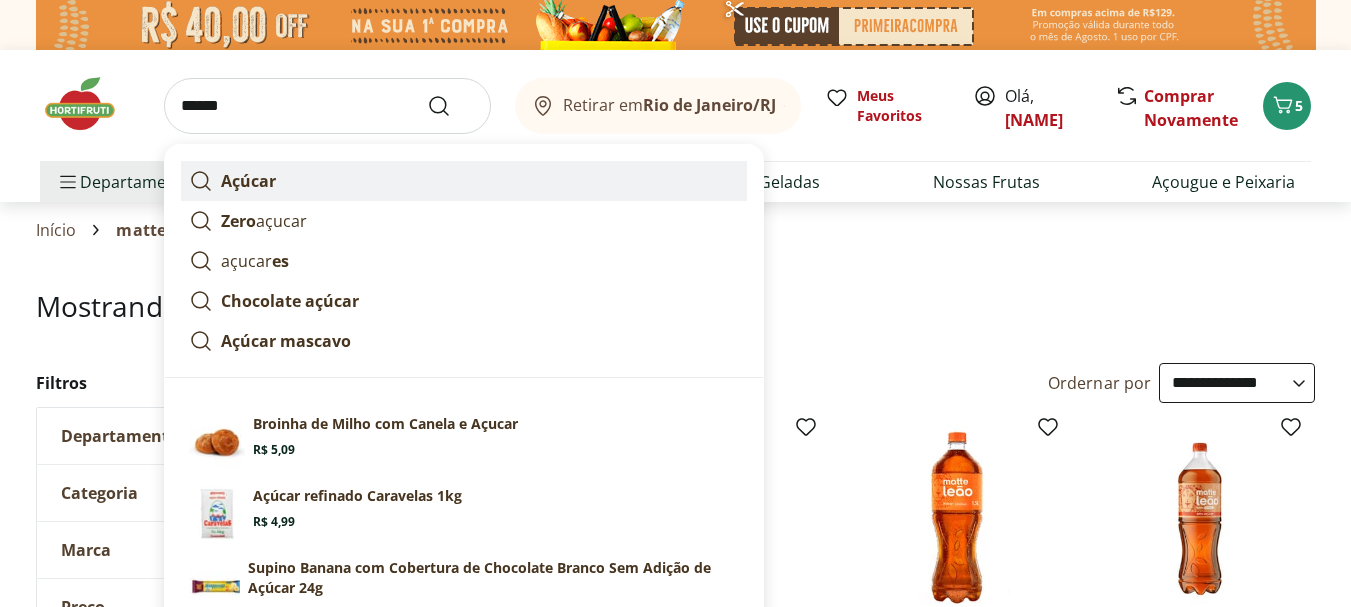 click on "Açúcar" at bounding box center (464, 181) 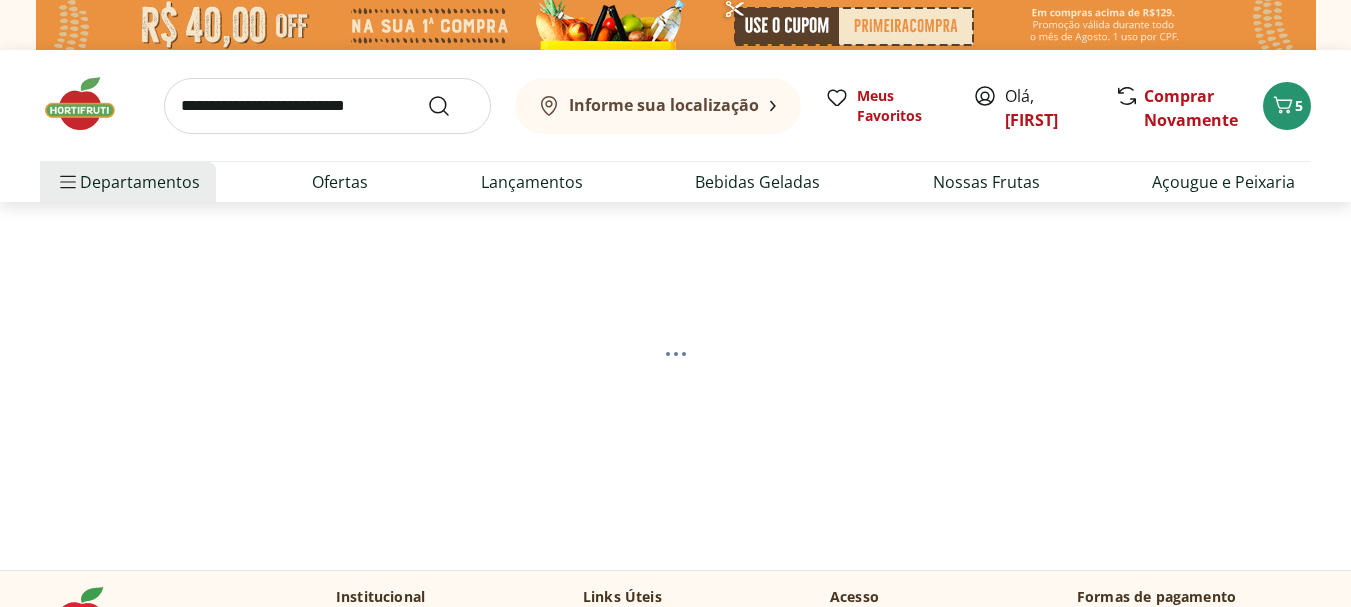scroll, scrollTop: 0, scrollLeft: 0, axis: both 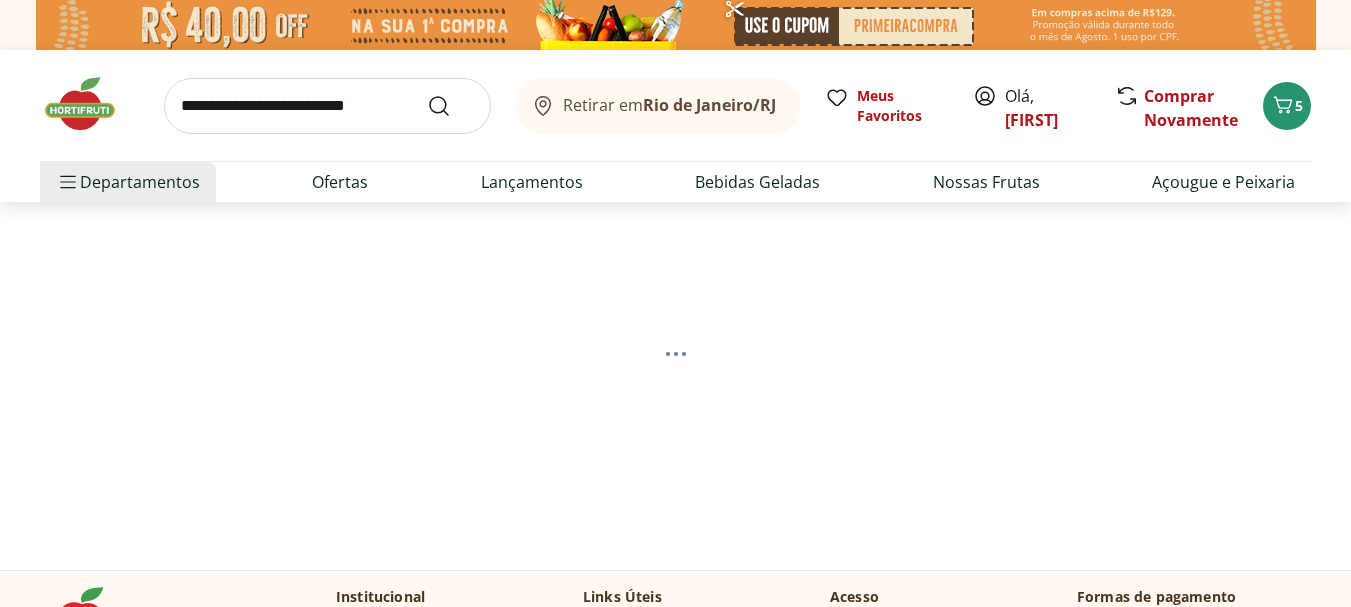 select on "**********" 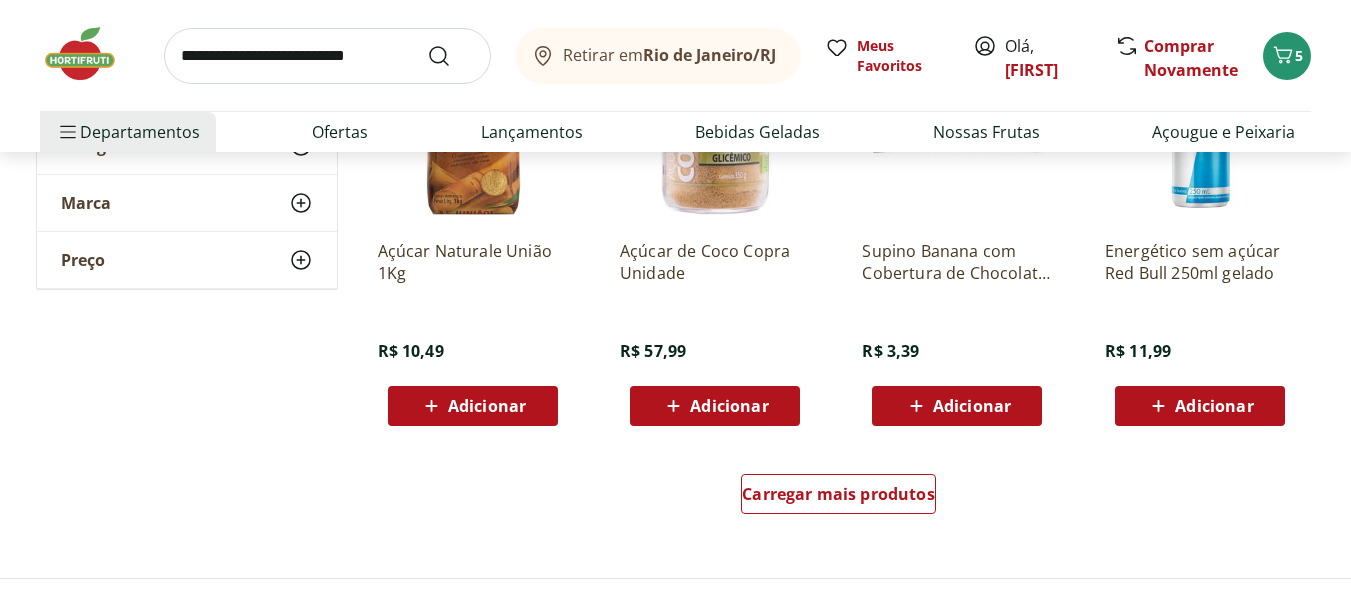 scroll, scrollTop: 1333, scrollLeft: 0, axis: vertical 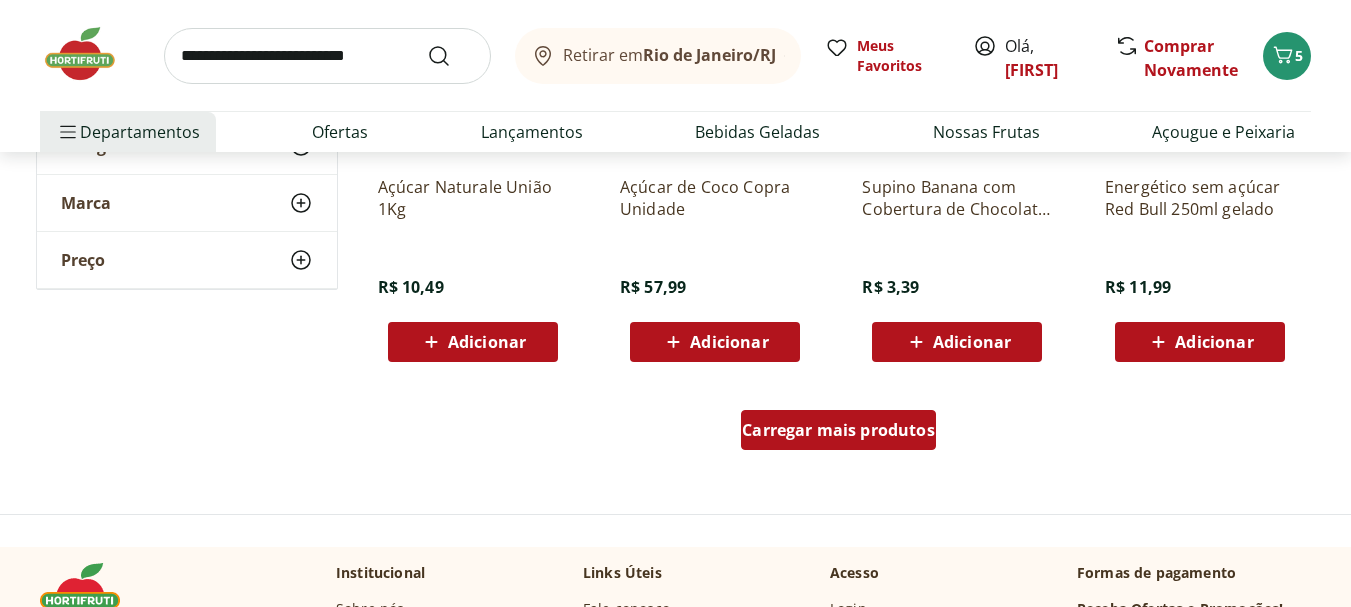 click on "Carregar mais produtos" at bounding box center [838, 430] 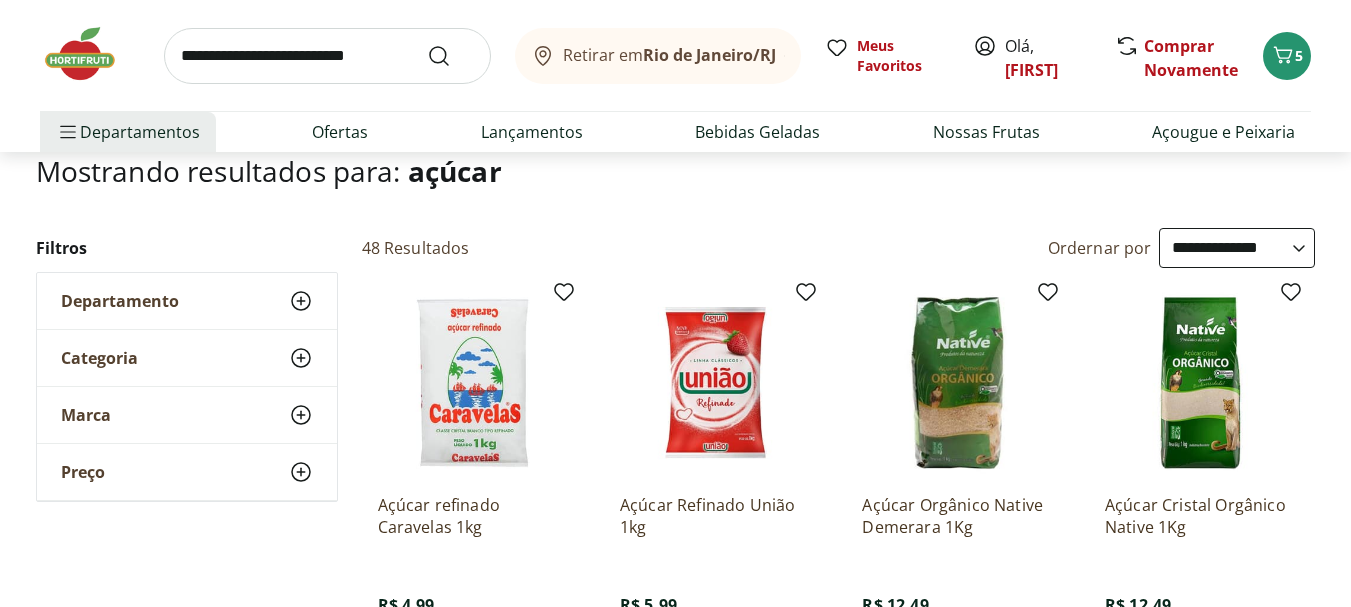 scroll, scrollTop: 333, scrollLeft: 0, axis: vertical 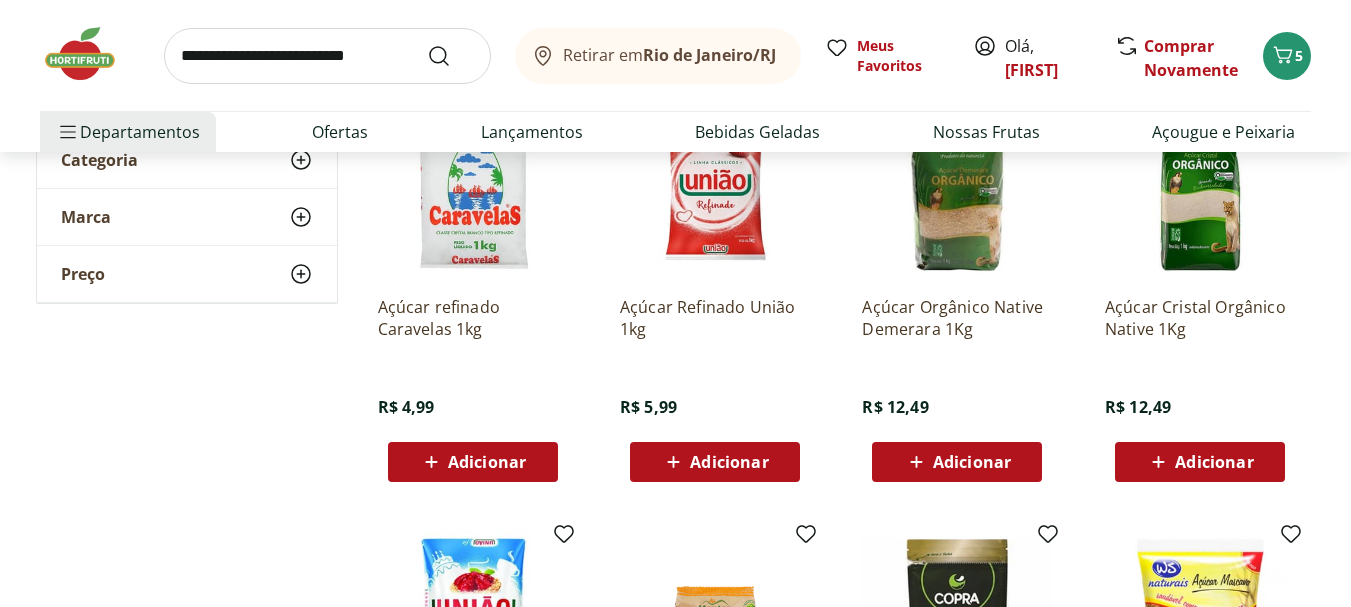 click on "Adicionar" at bounding box center [472, 462] 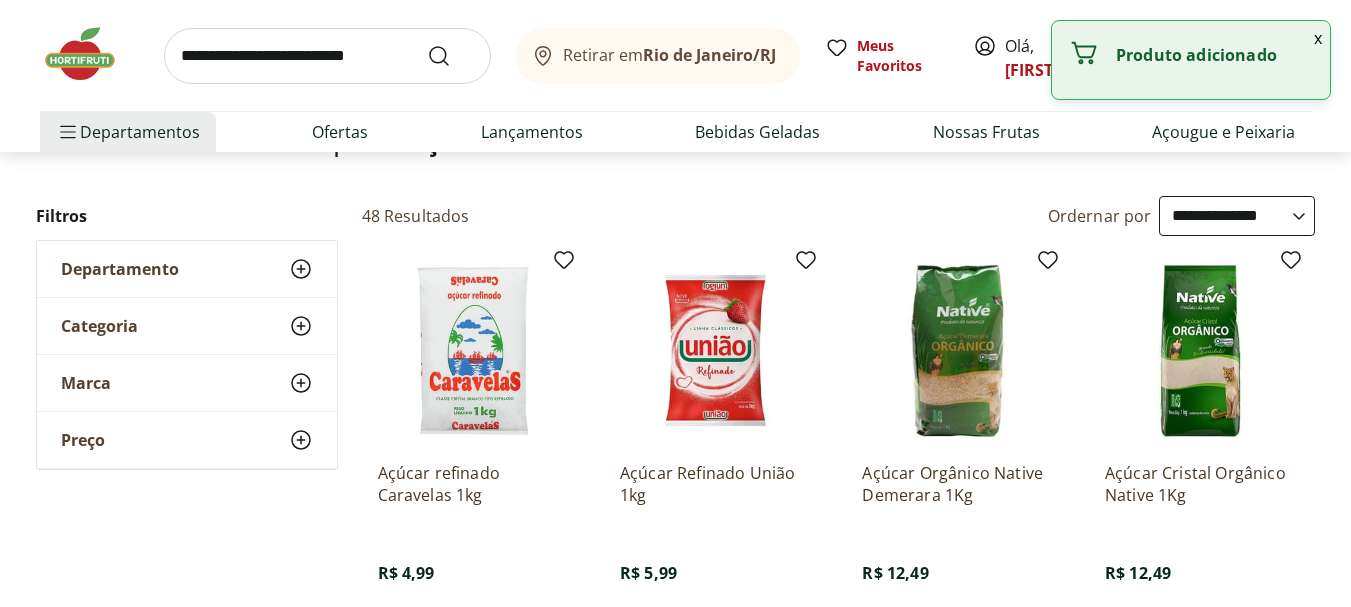 scroll, scrollTop: 0, scrollLeft: 0, axis: both 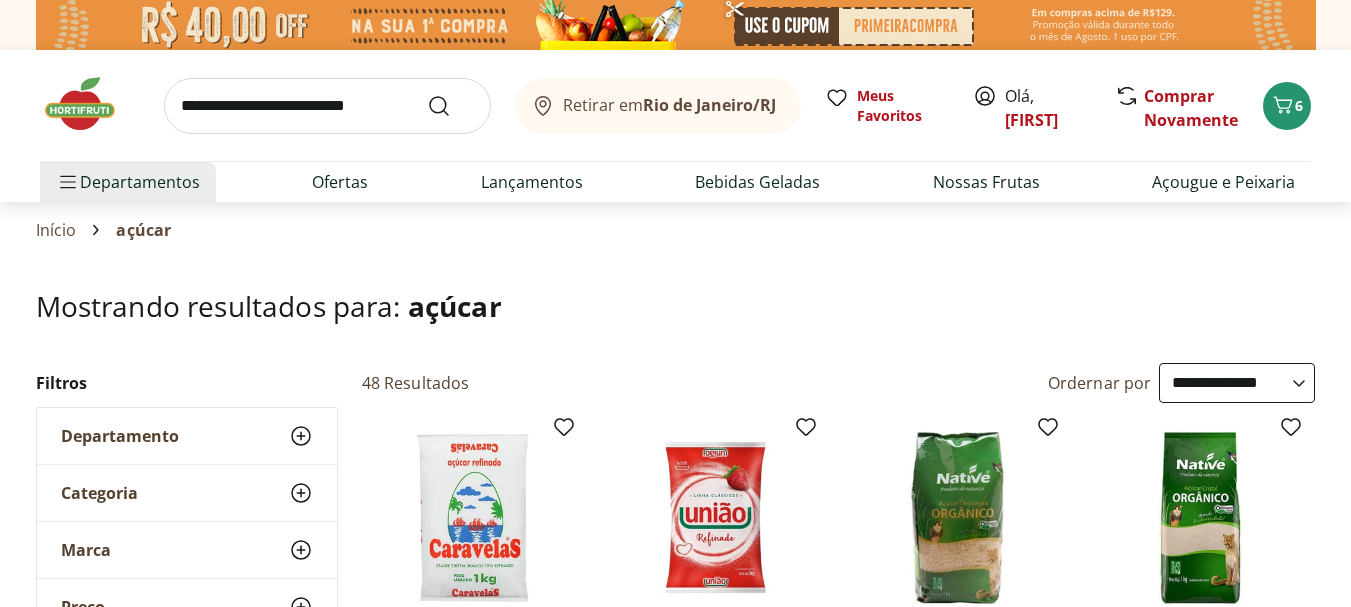 click at bounding box center [327, 106] 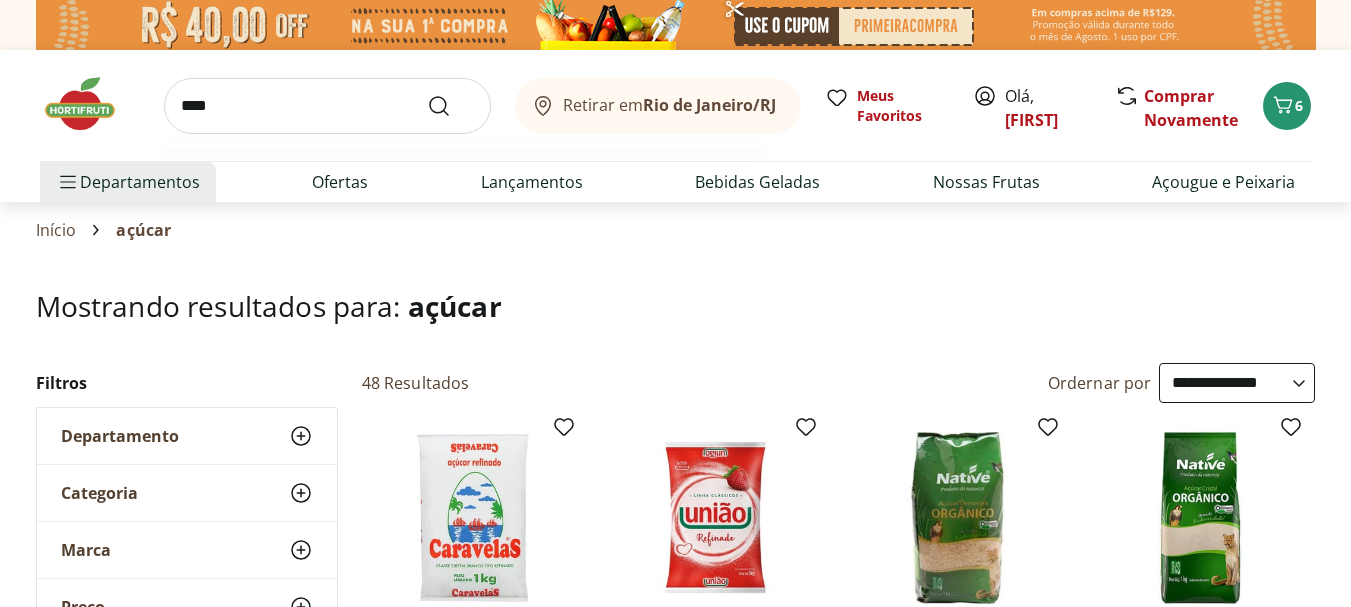 type on "****" 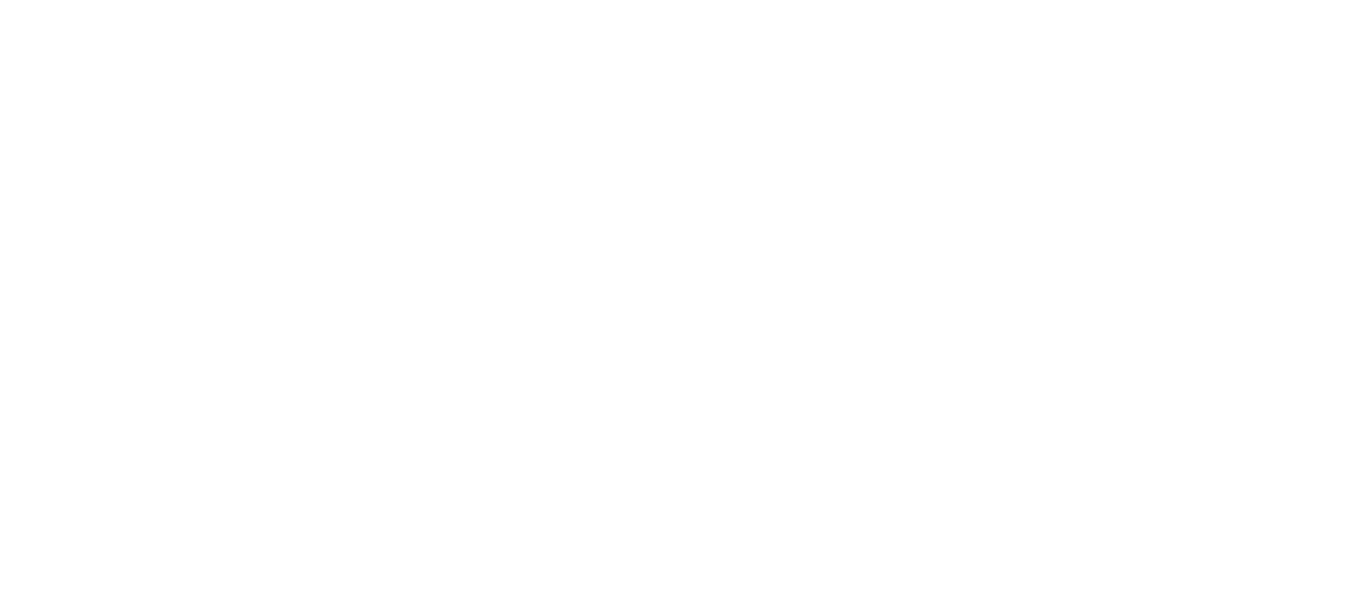 select on "**********" 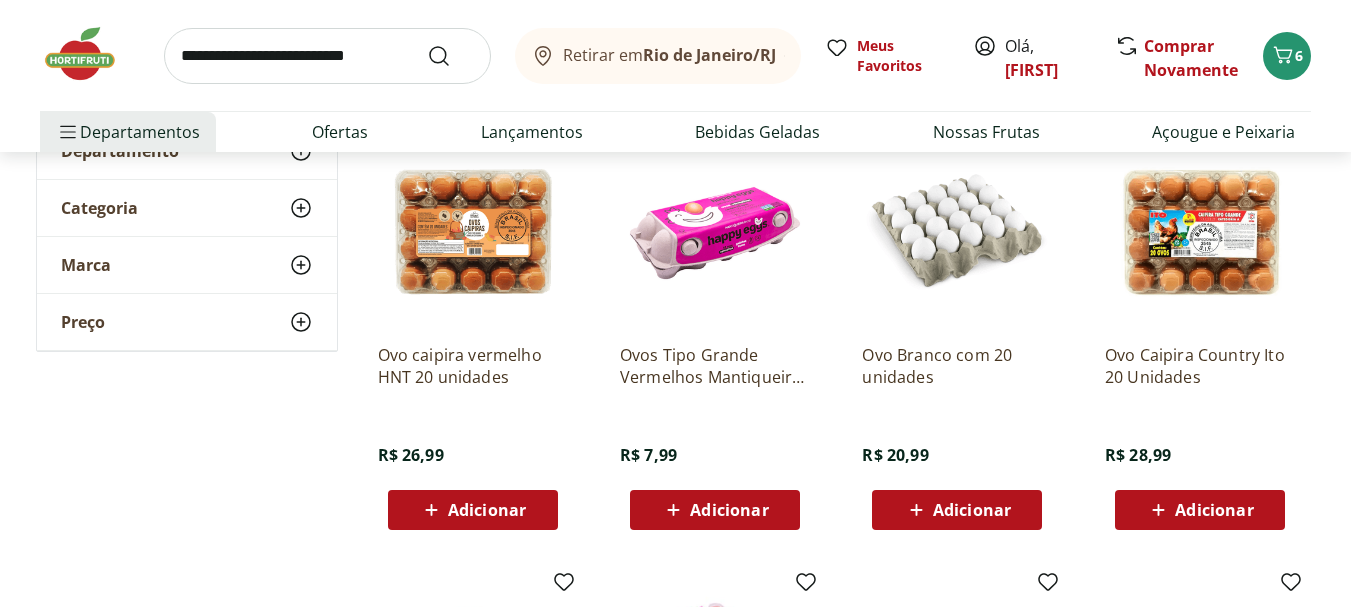 scroll, scrollTop: 333, scrollLeft: 0, axis: vertical 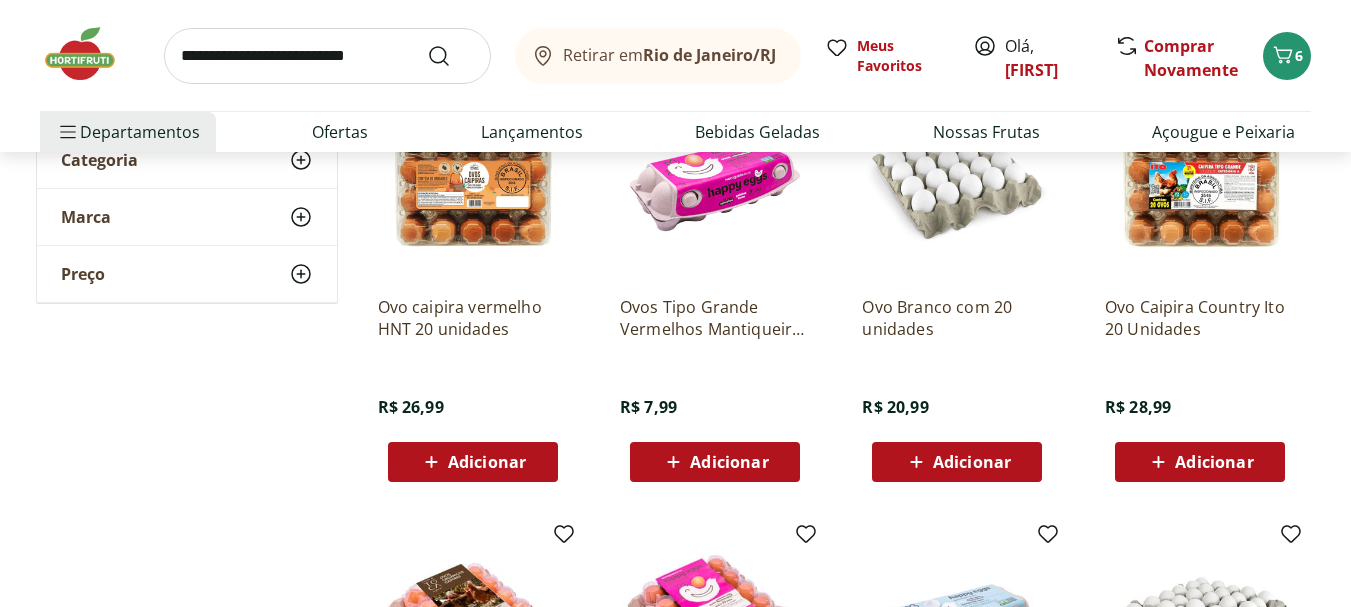 click on "Ovos Tipo Grande Vermelhos Mantiqueira Happy Eggs 10 Unidades" at bounding box center (715, 318) 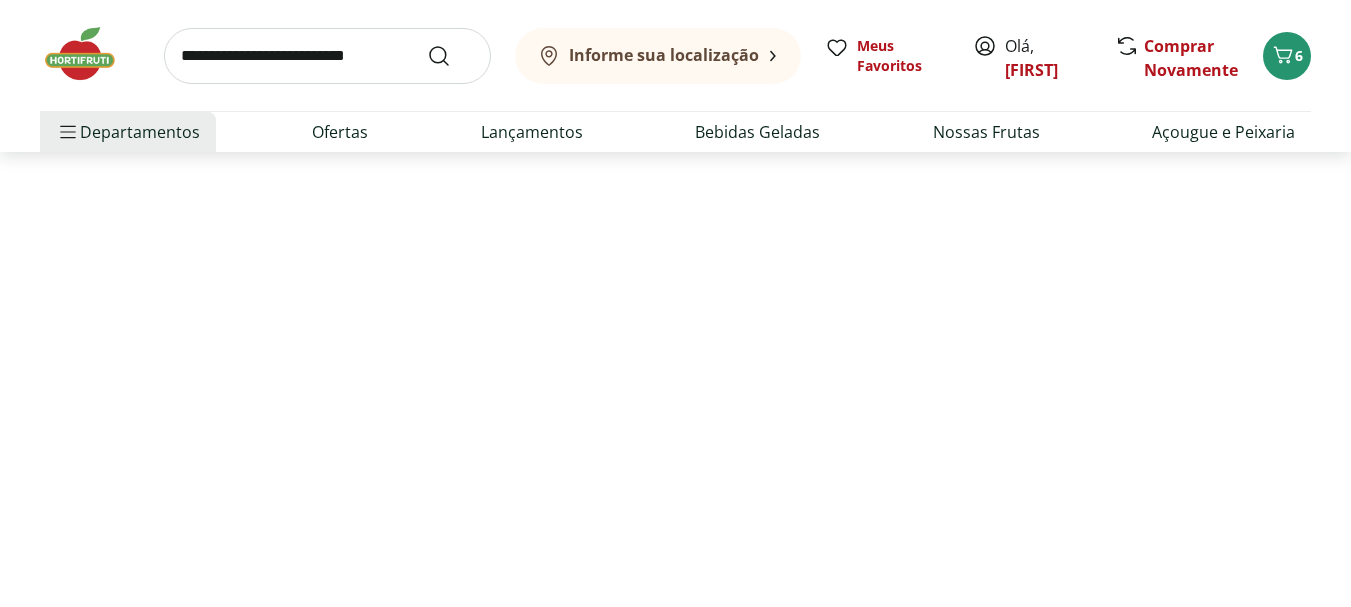 scroll, scrollTop: 0, scrollLeft: 0, axis: both 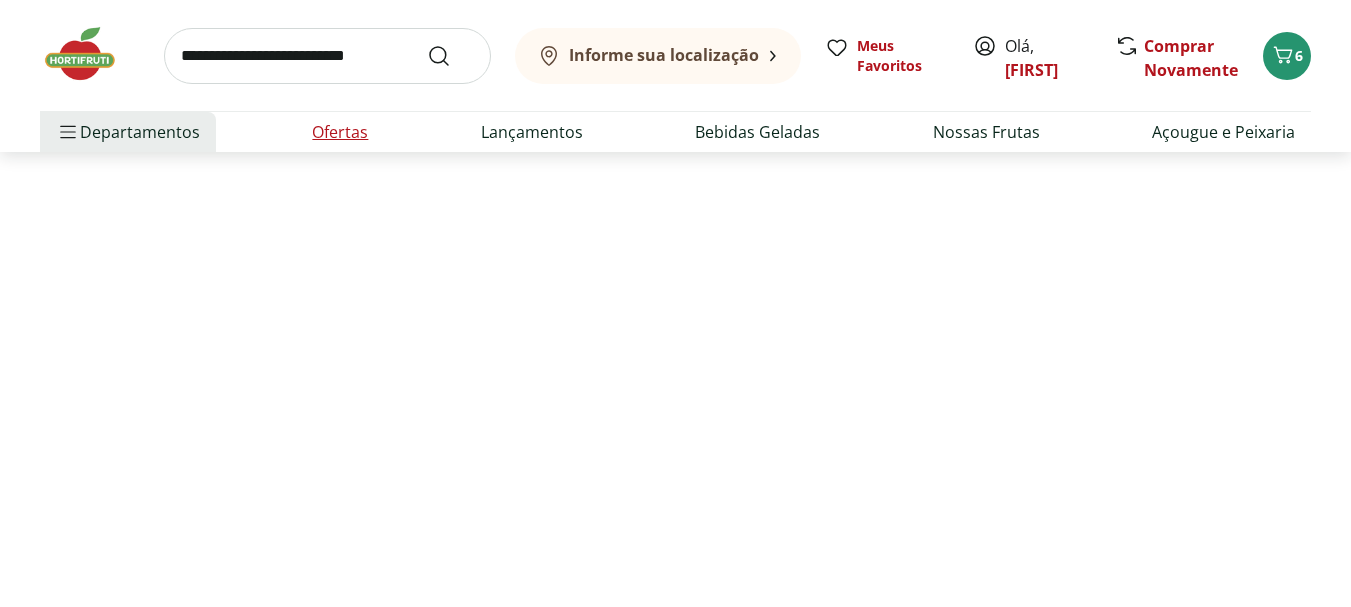 select on "**********" 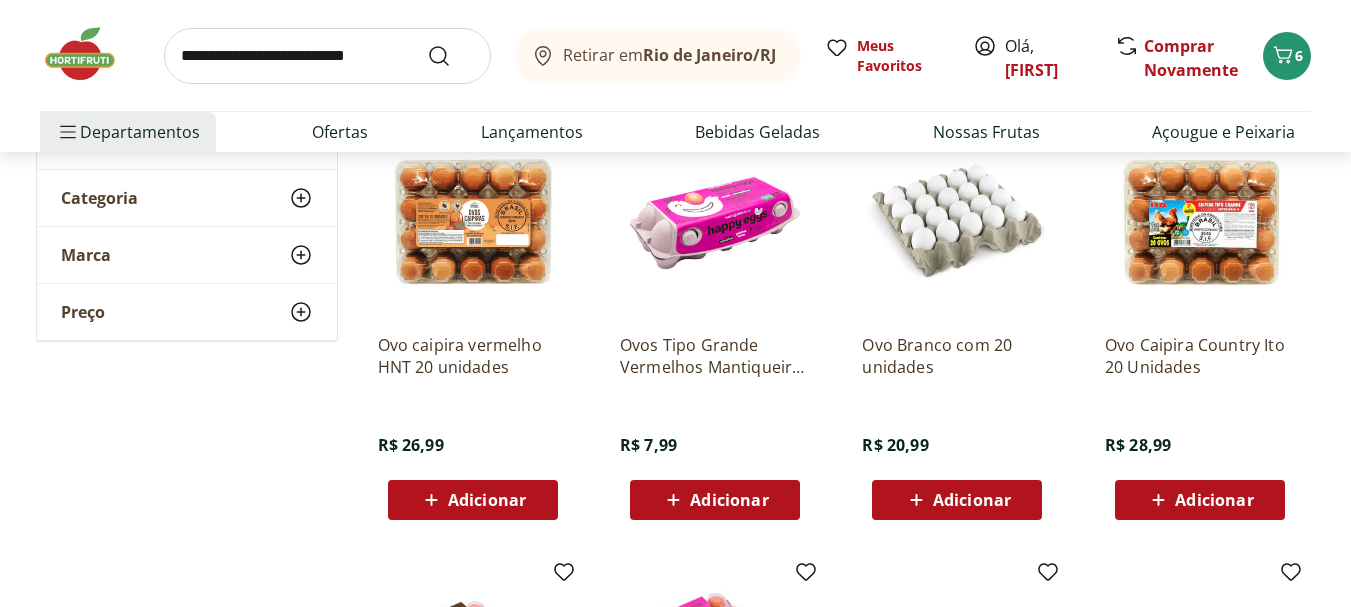 scroll, scrollTop: 333, scrollLeft: 0, axis: vertical 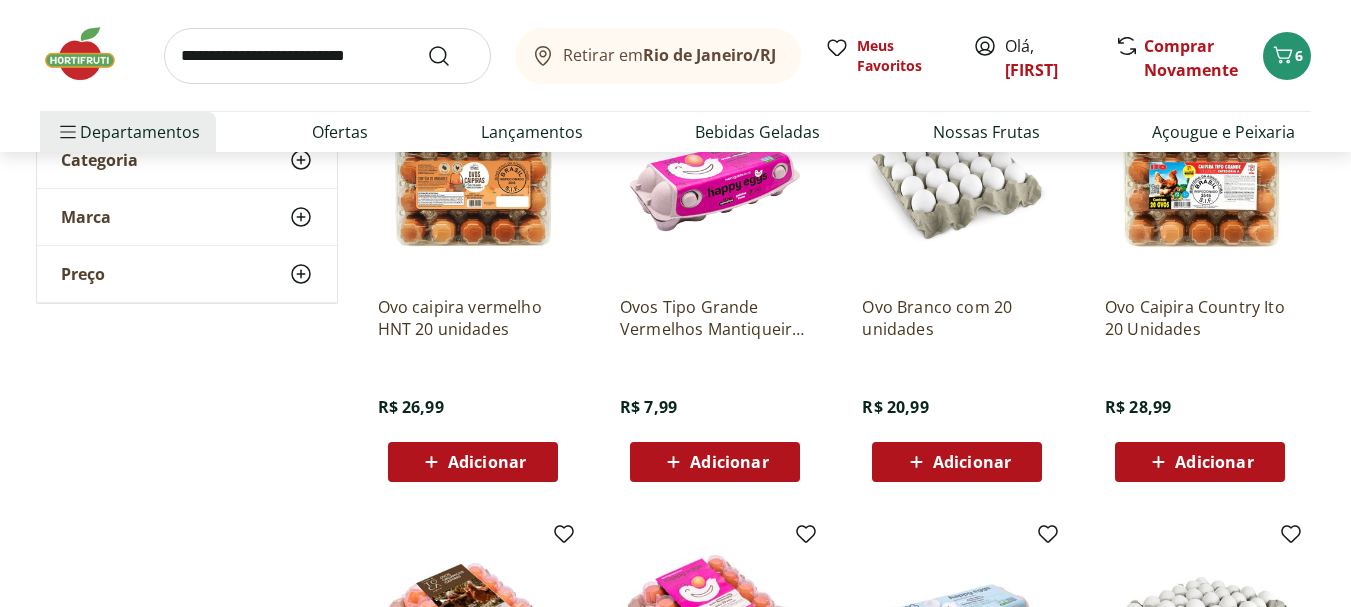 click on "Ovos Tipo Grande Vermelhos Mantiqueira Happy Eggs 10 Unidades" at bounding box center [715, 318] 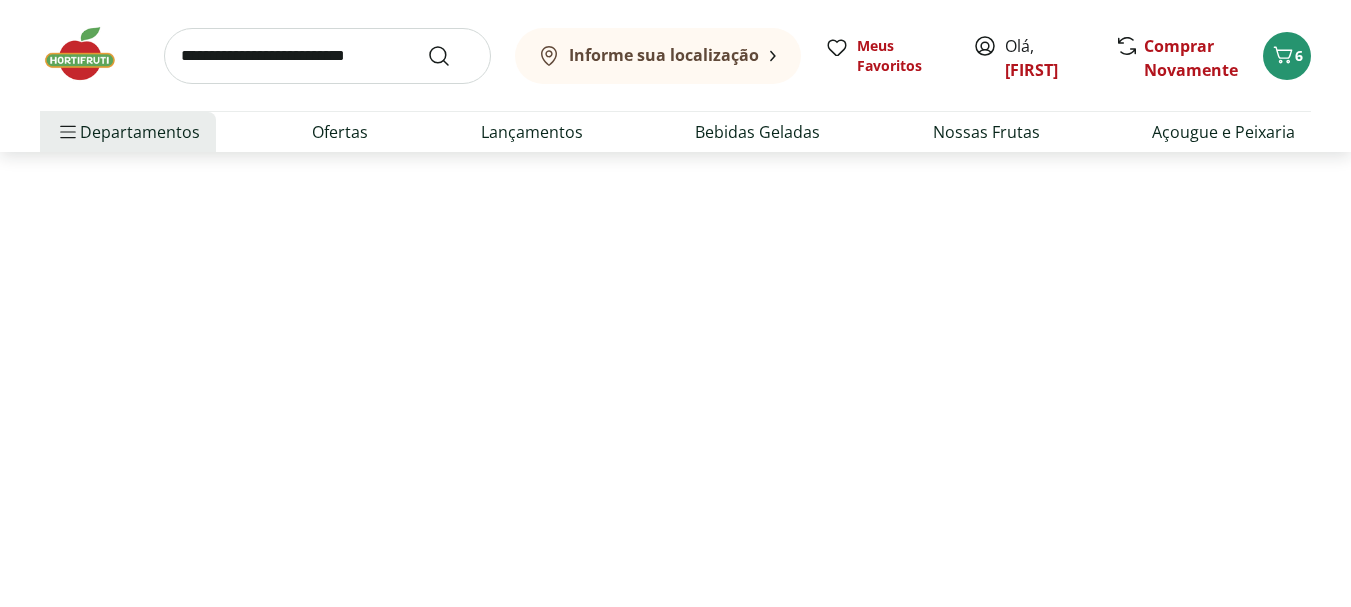 scroll, scrollTop: 0, scrollLeft: 0, axis: both 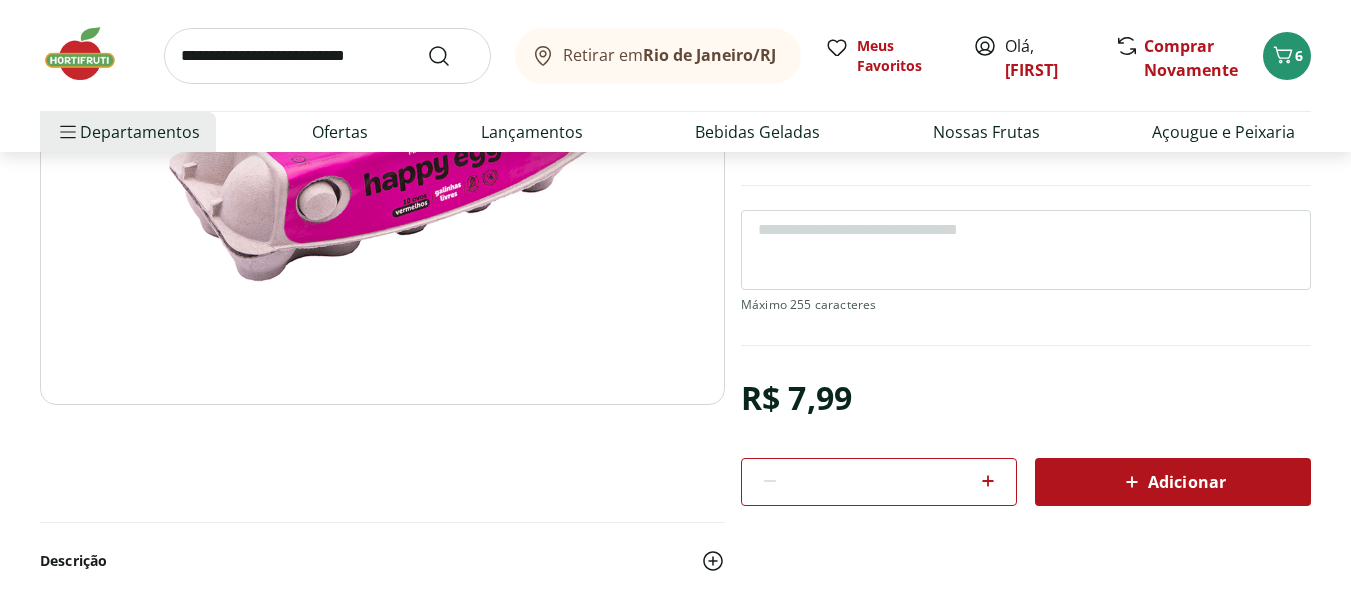select on "**********" 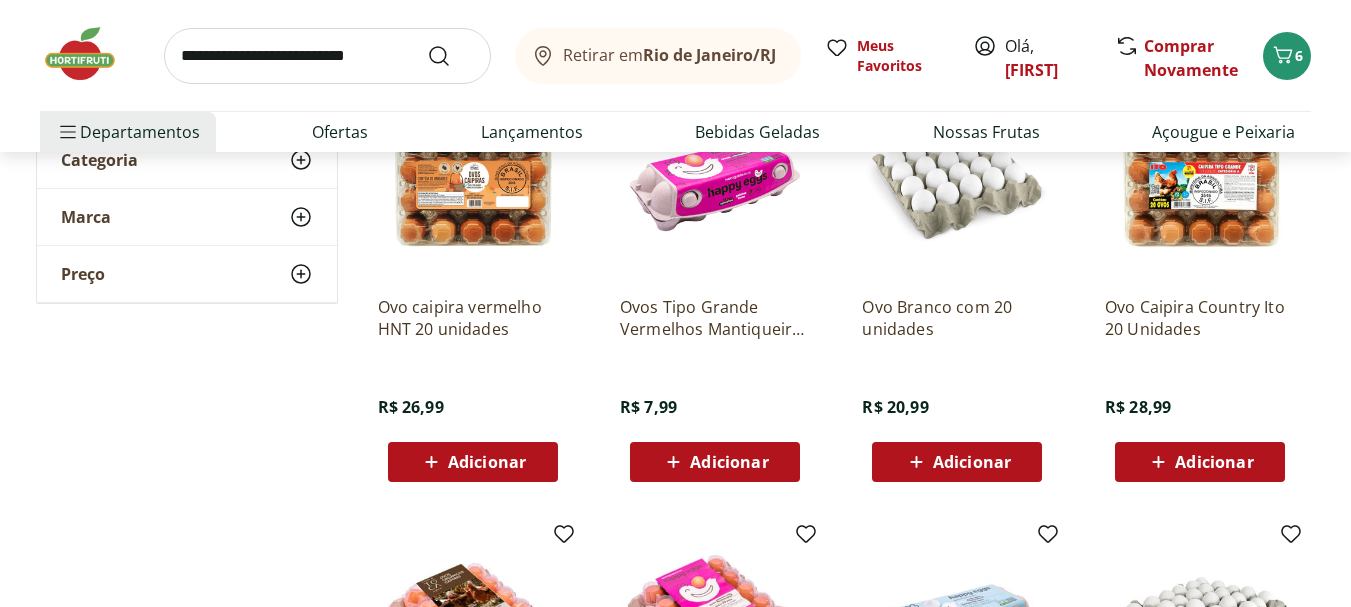 click on "Adicionar" at bounding box center (729, 462) 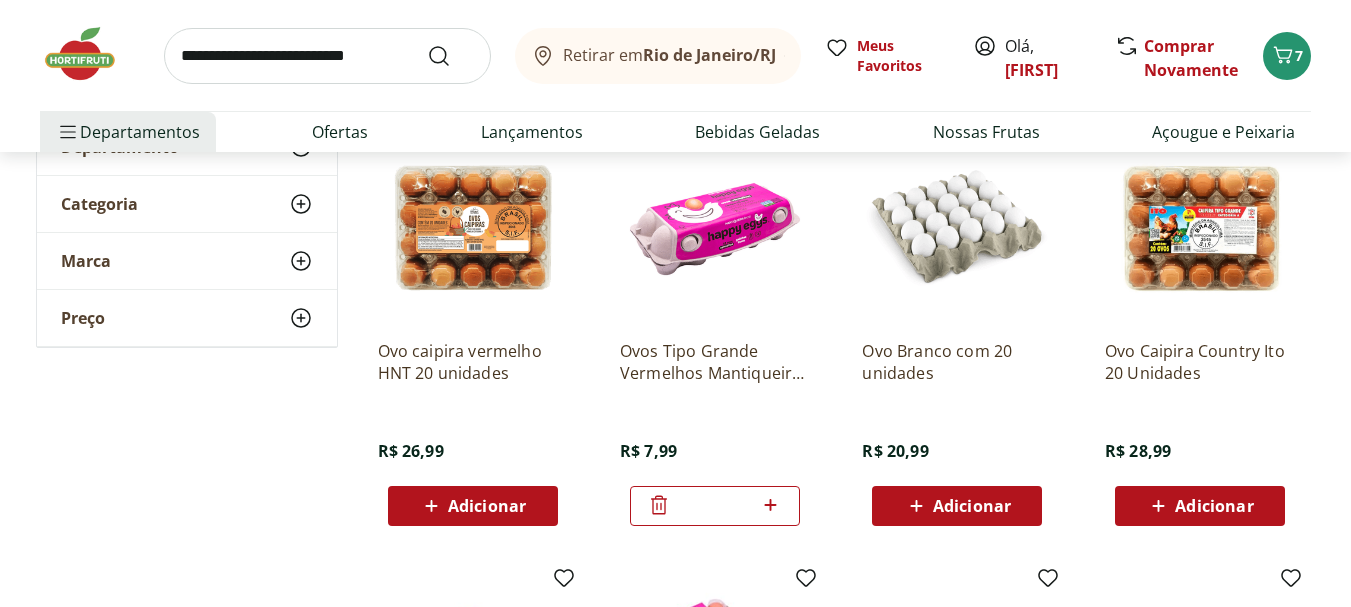 scroll, scrollTop: 333, scrollLeft: 0, axis: vertical 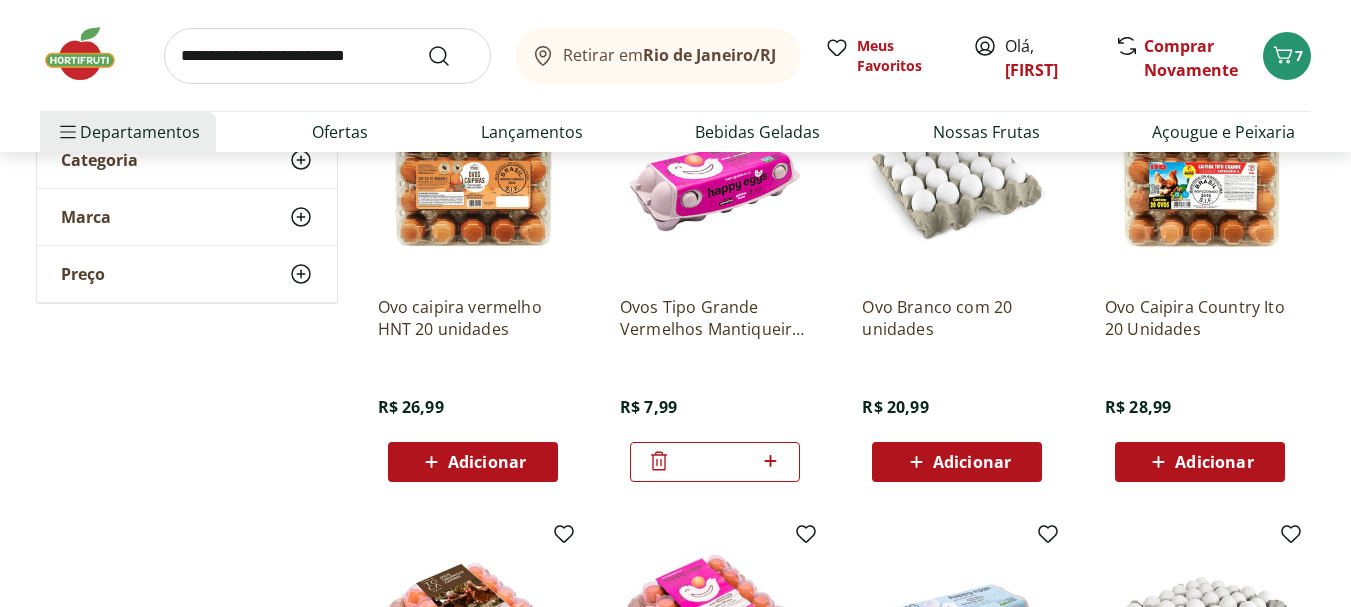 click 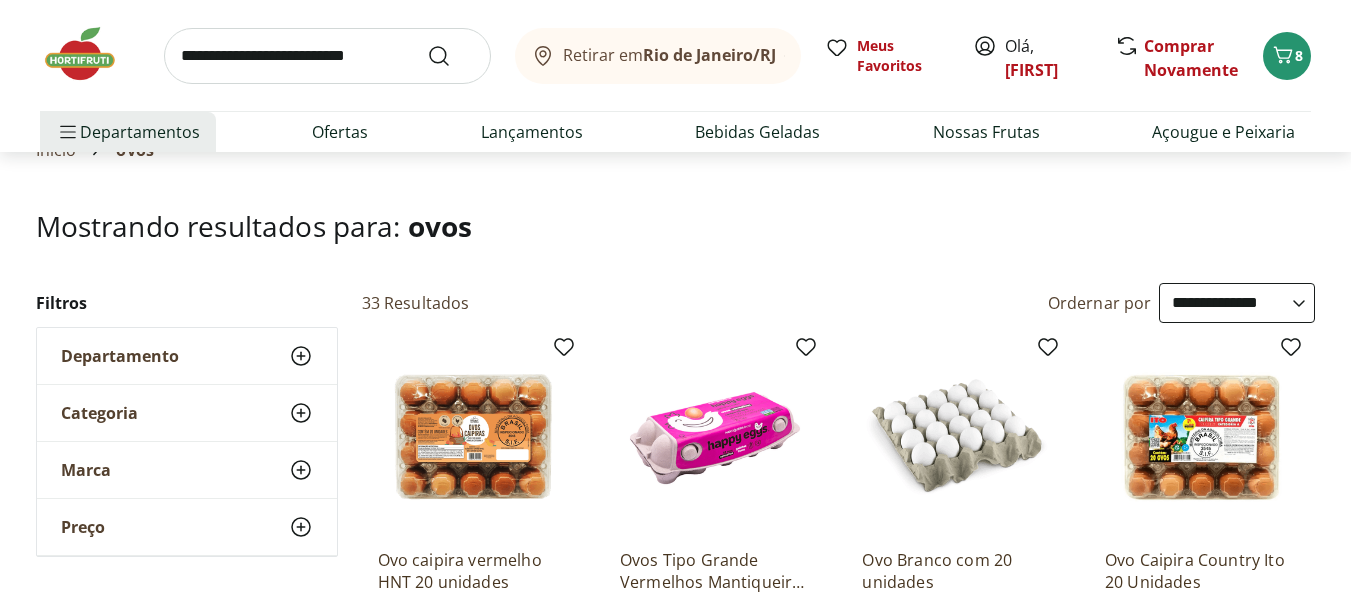 scroll, scrollTop: 0, scrollLeft: 0, axis: both 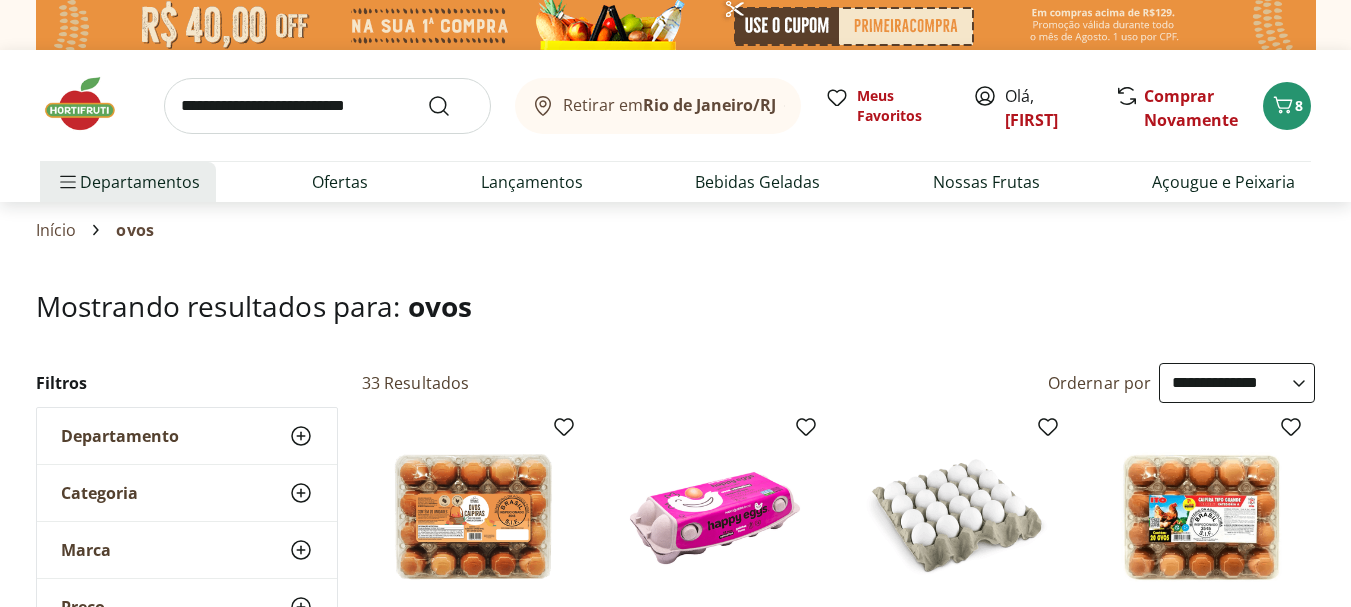 click at bounding box center (327, 106) 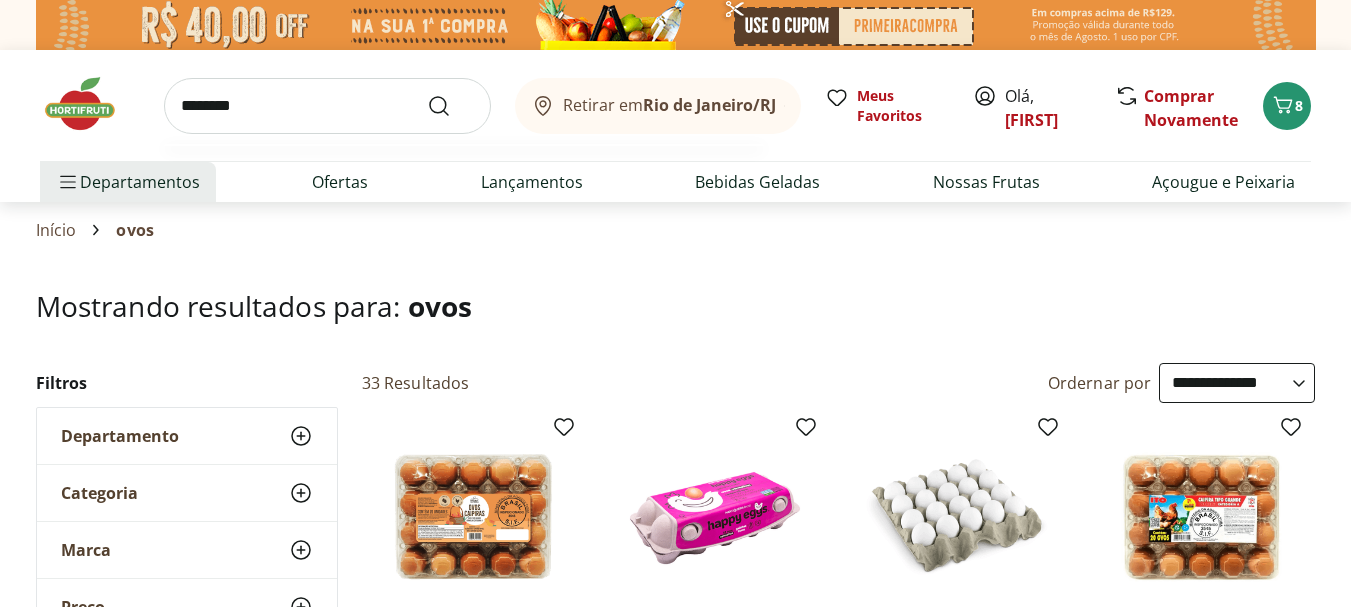 type on "********" 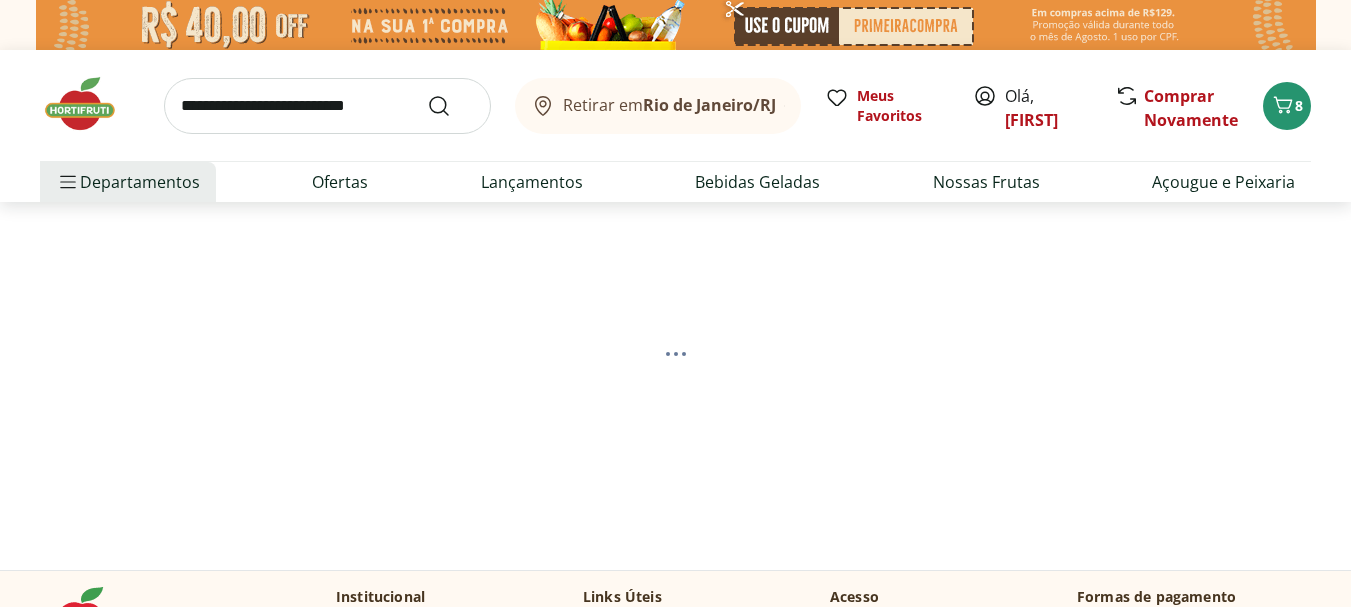 select on "**********" 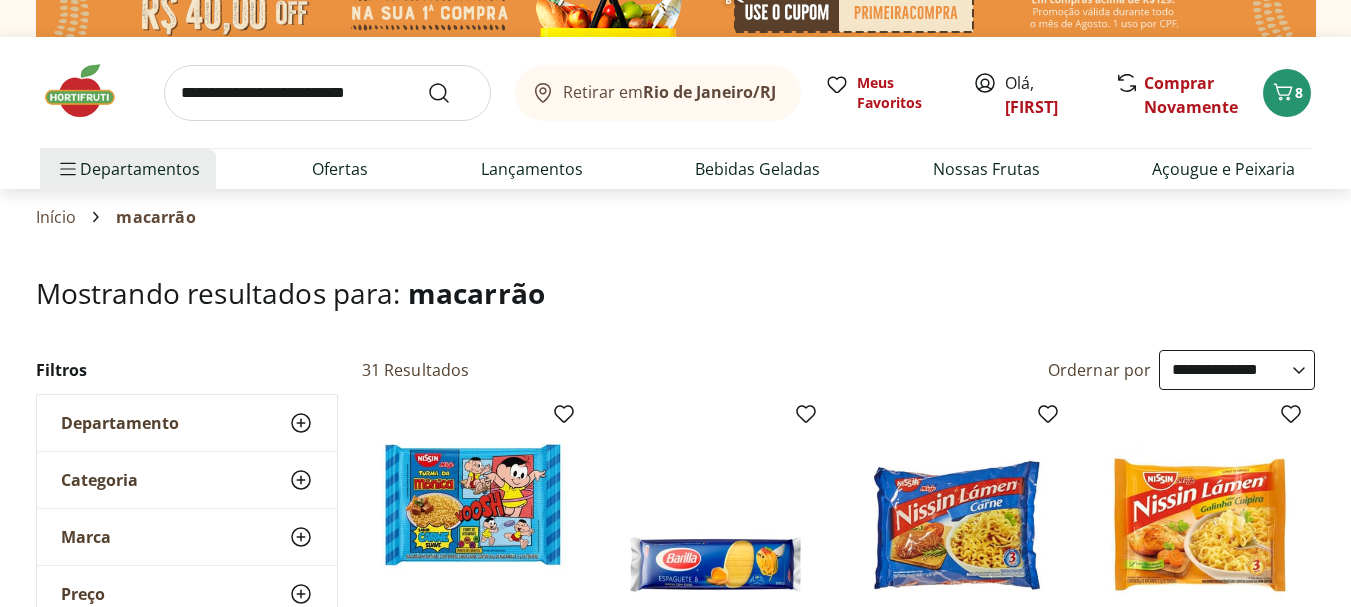 scroll, scrollTop: 0, scrollLeft: 0, axis: both 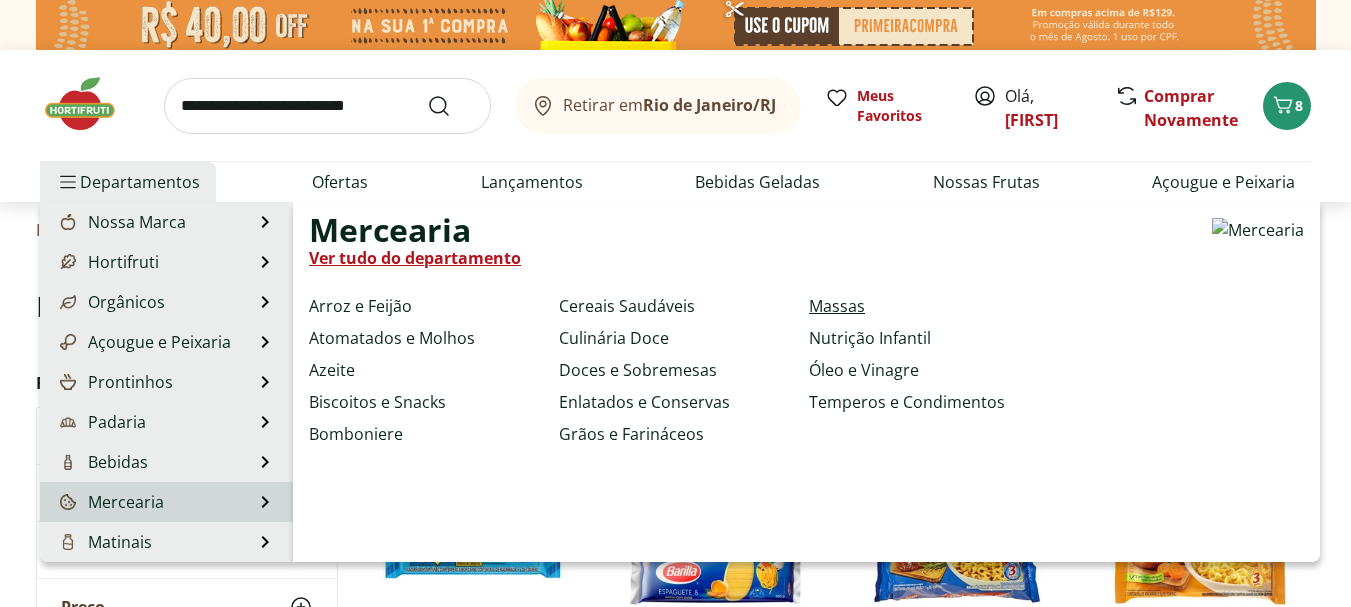 click on "Massas" at bounding box center [837, 306] 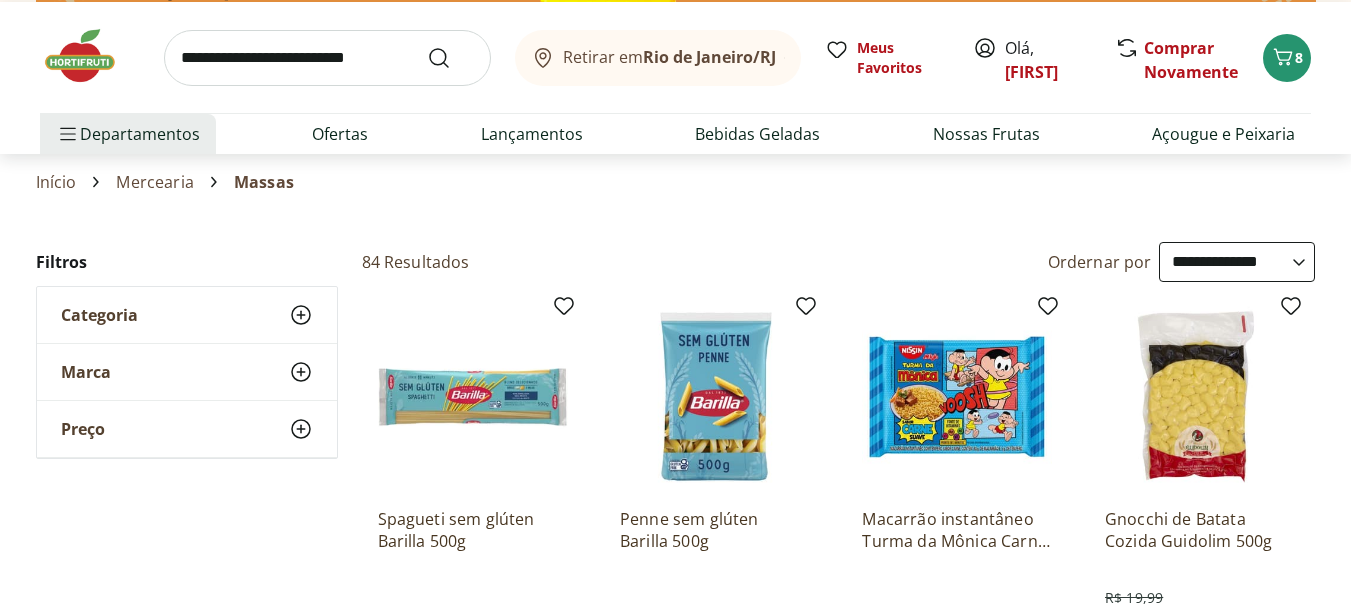 scroll, scrollTop: 0, scrollLeft: 0, axis: both 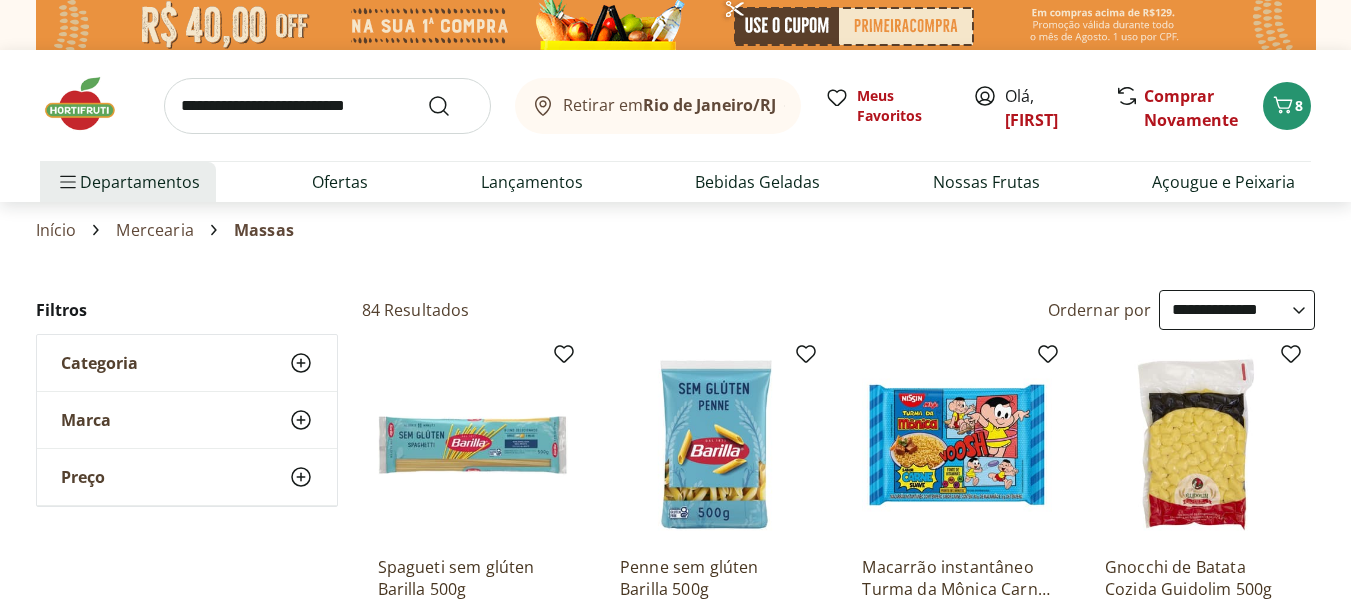 click on "**********" at bounding box center (1237, 310) 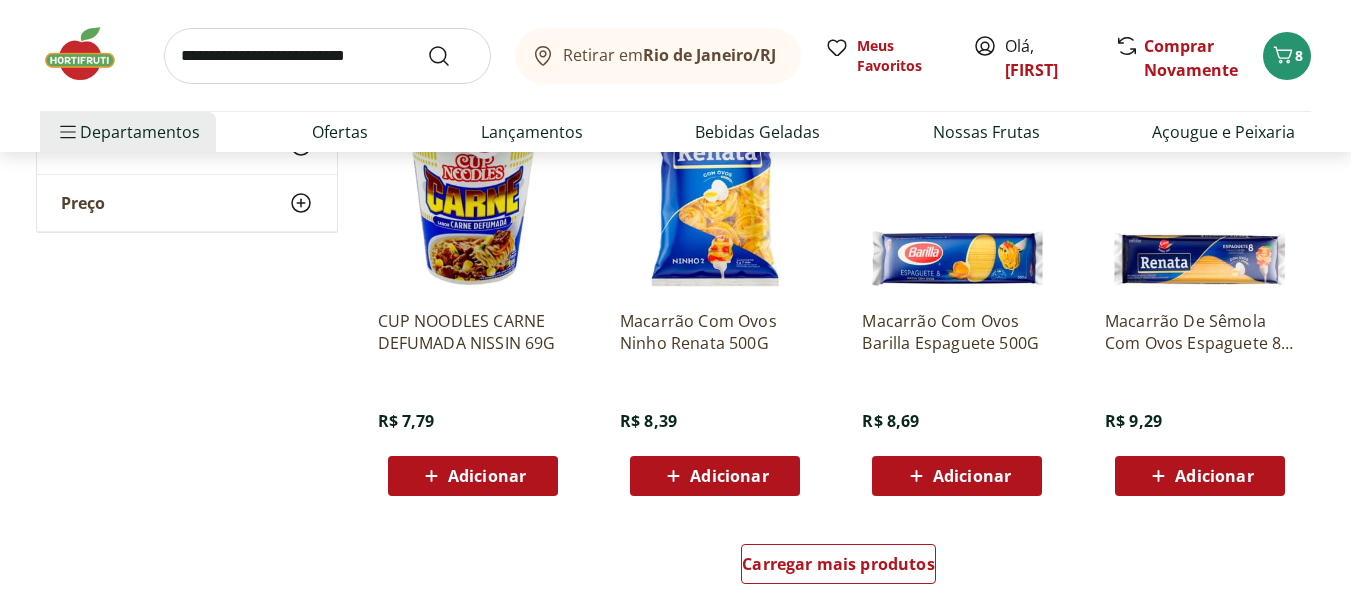 scroll, scrollTop: 1167, scrollLeft: 0, axis: vertical 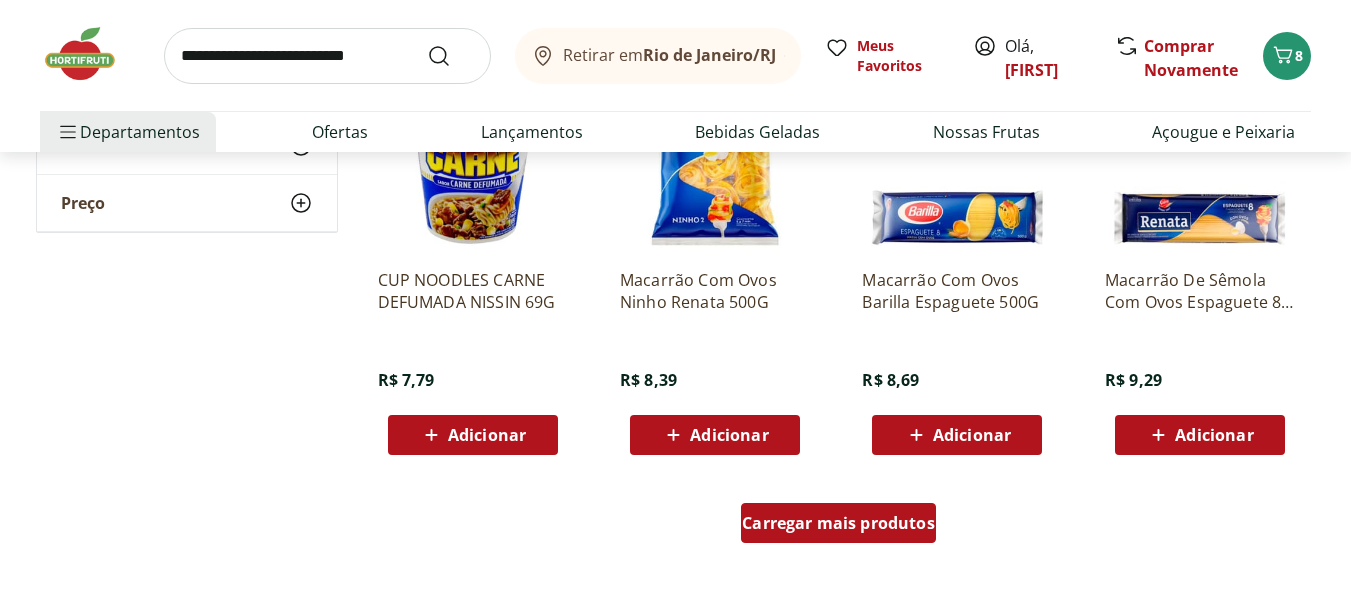 click on "Carregar mais produtos" at bounding box center (838, 523) 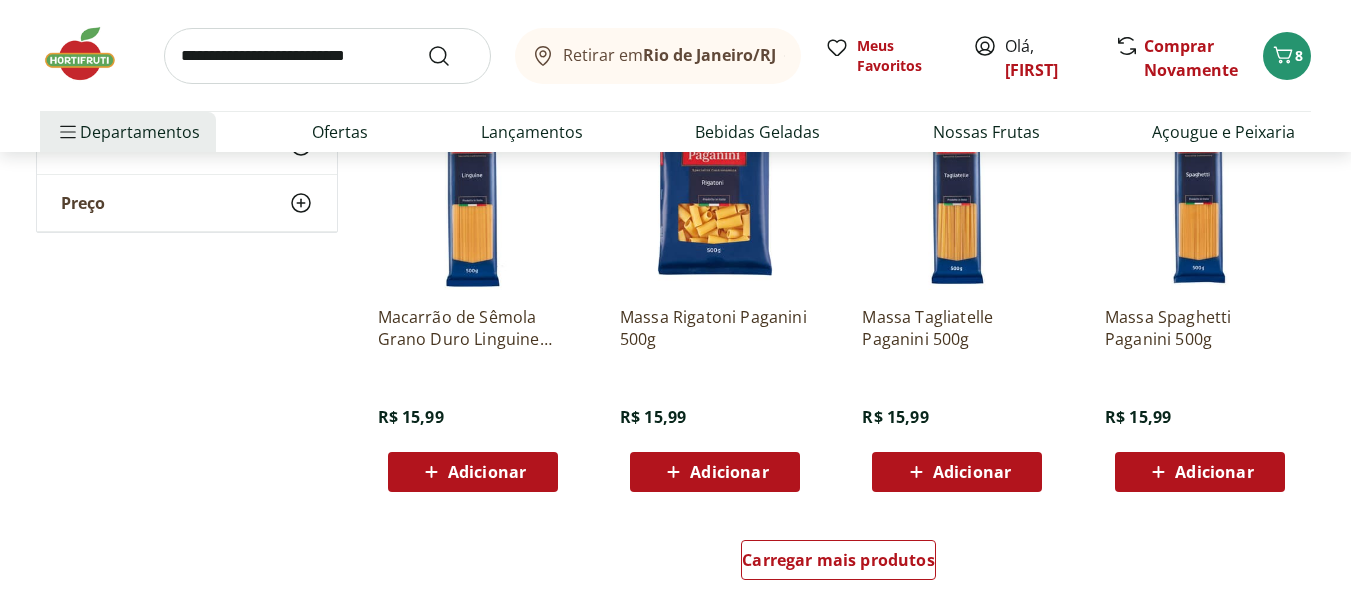 scroll, scrollTop: 2667, scrollLeft: 0, axis: vertical 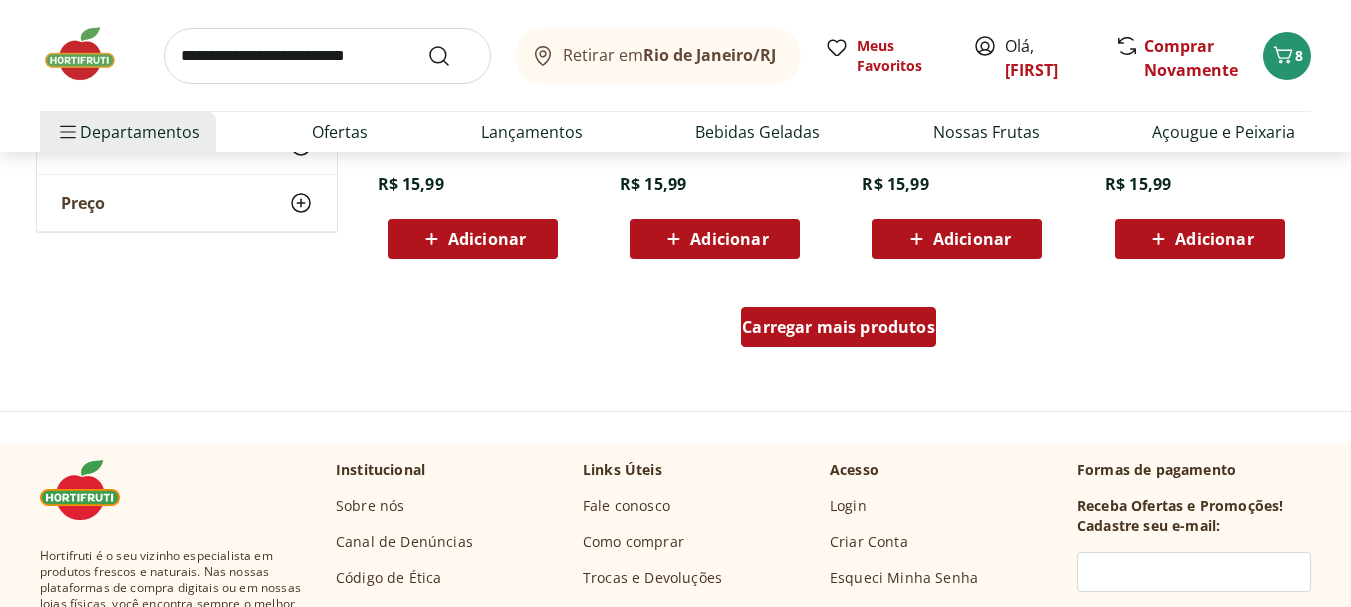 click on "Carregar mais produtos" at bounding box center [838, 327] 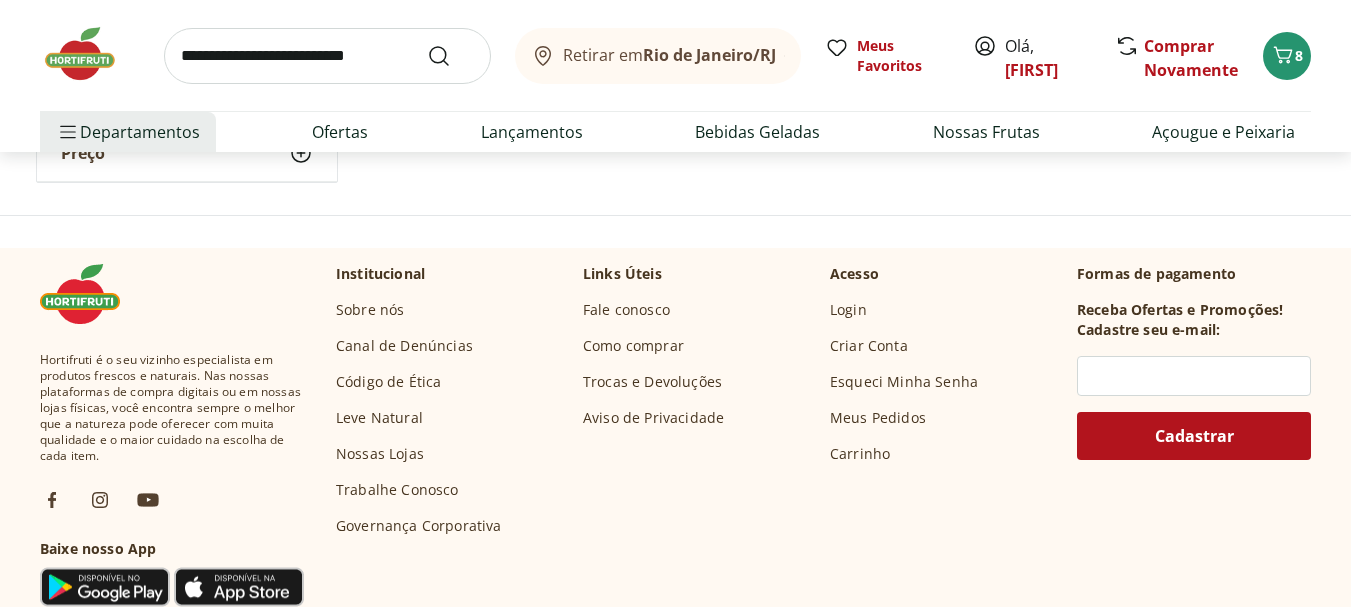 scroll, scrollTop: 3833, scrollLeft: 0, axis: vertical 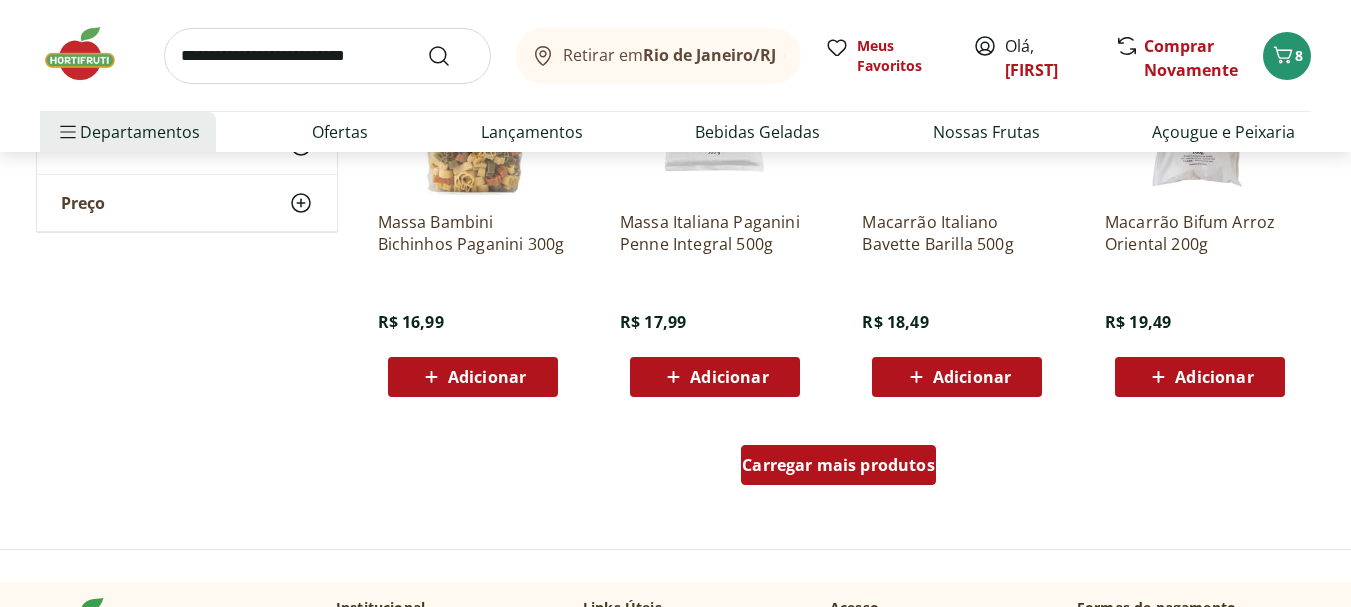 click on "Carregar mais produtos" at bounding box center [838, 465] 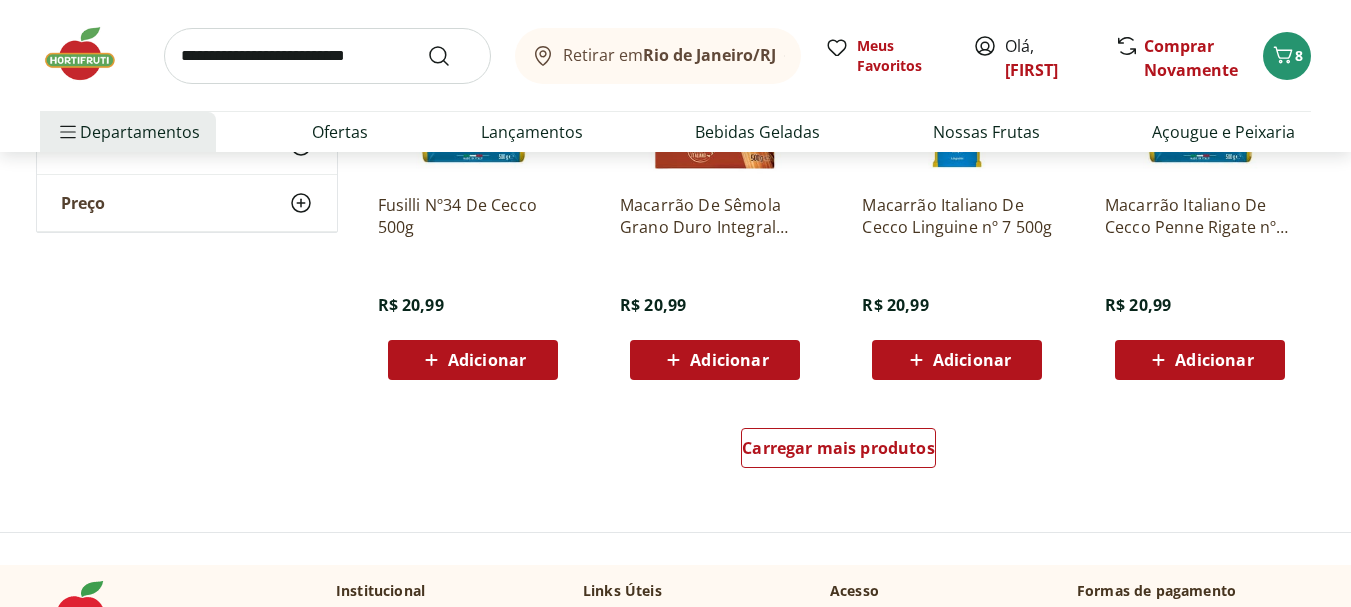 scroll, scrollTop: 5333, scrollLeft: 0, axis: vertical 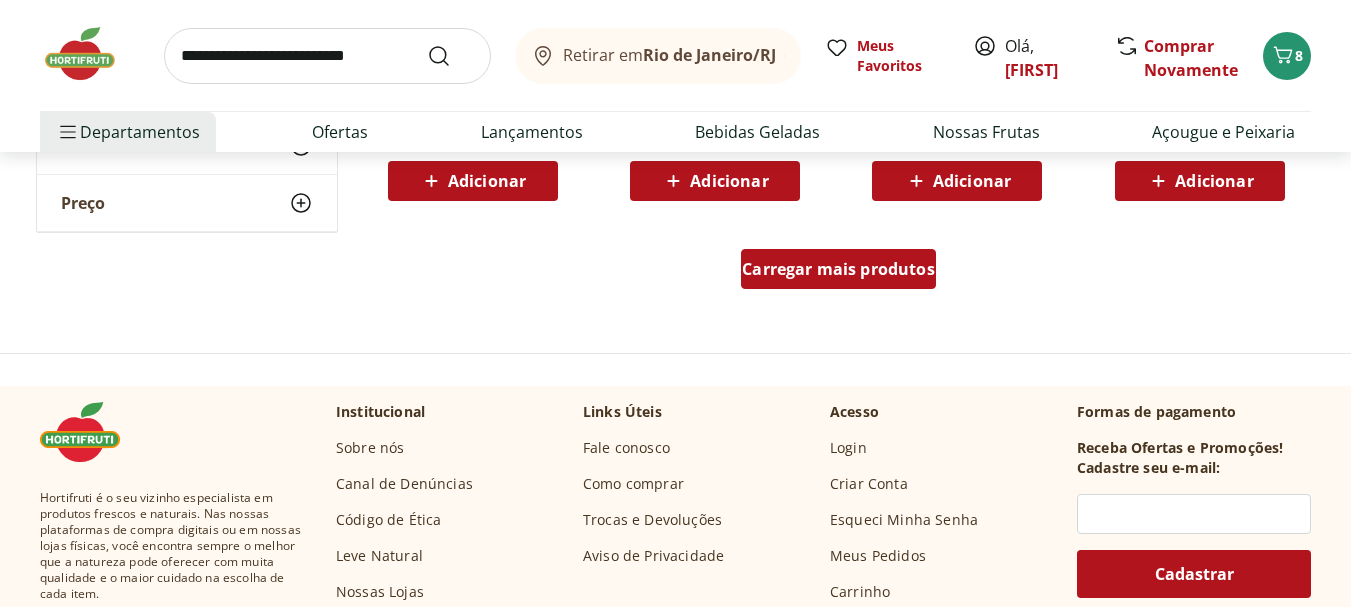click on "Carregar mais produtos" at bounding box center (838, 269) 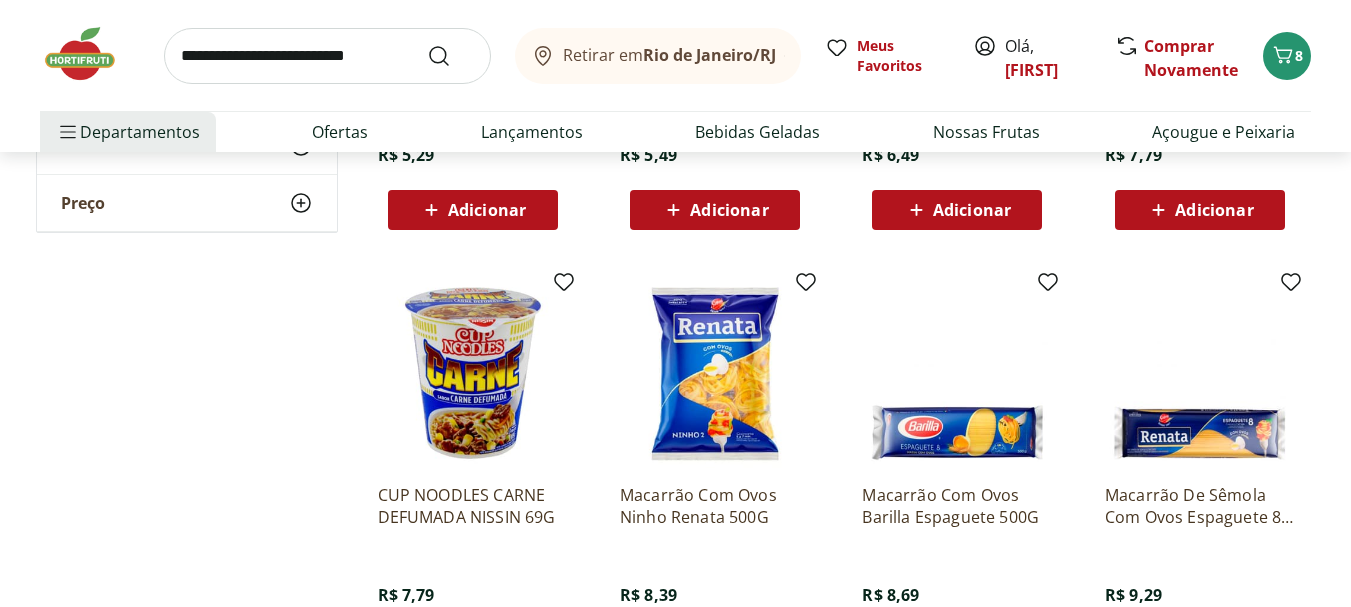 scroll, scrollTop: 1000, scrollLeft: 0, axis: vertical 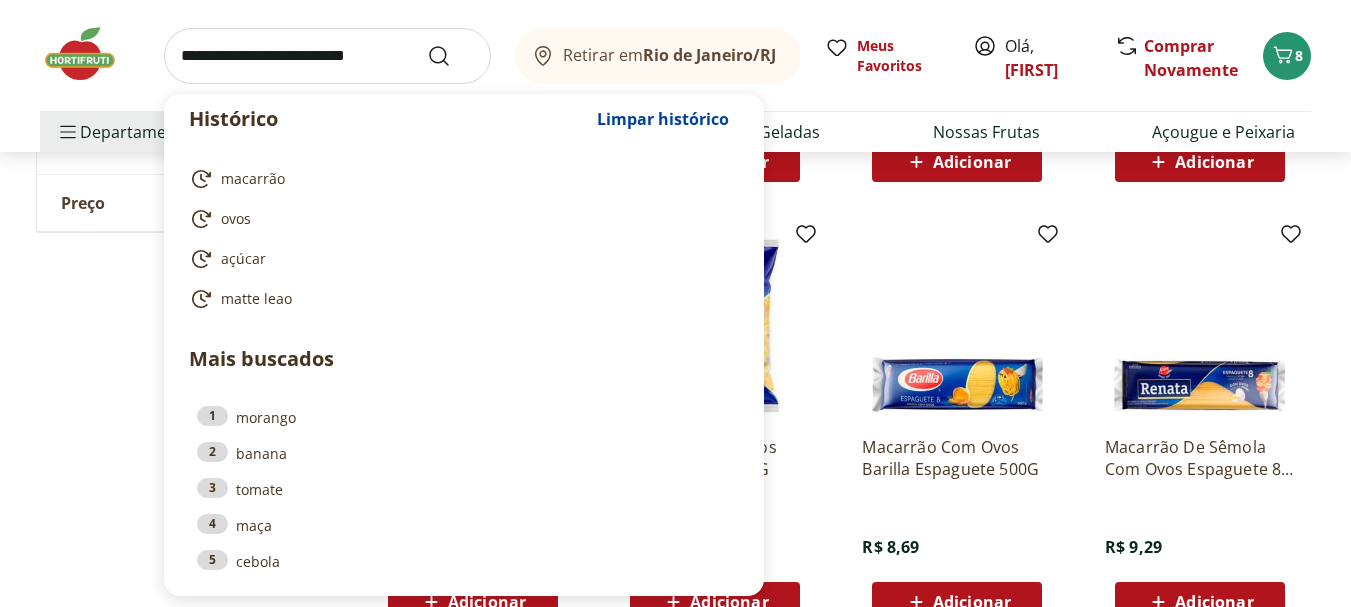click at bounding box center [327, 56] 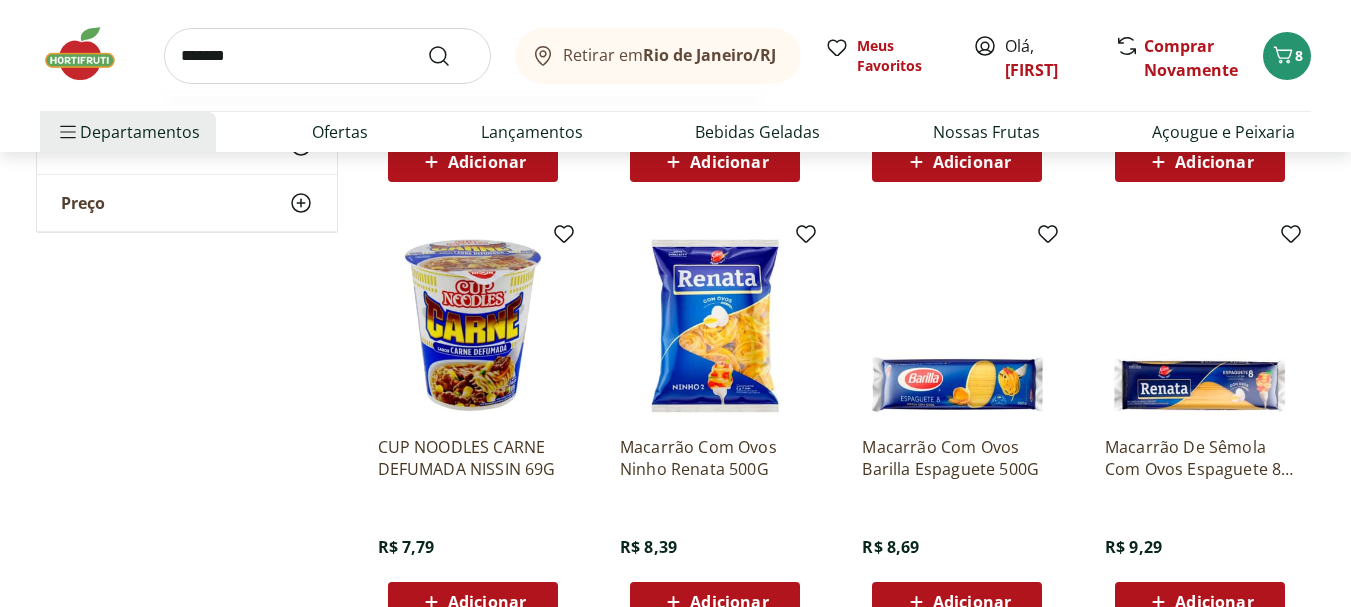 type on "*******" 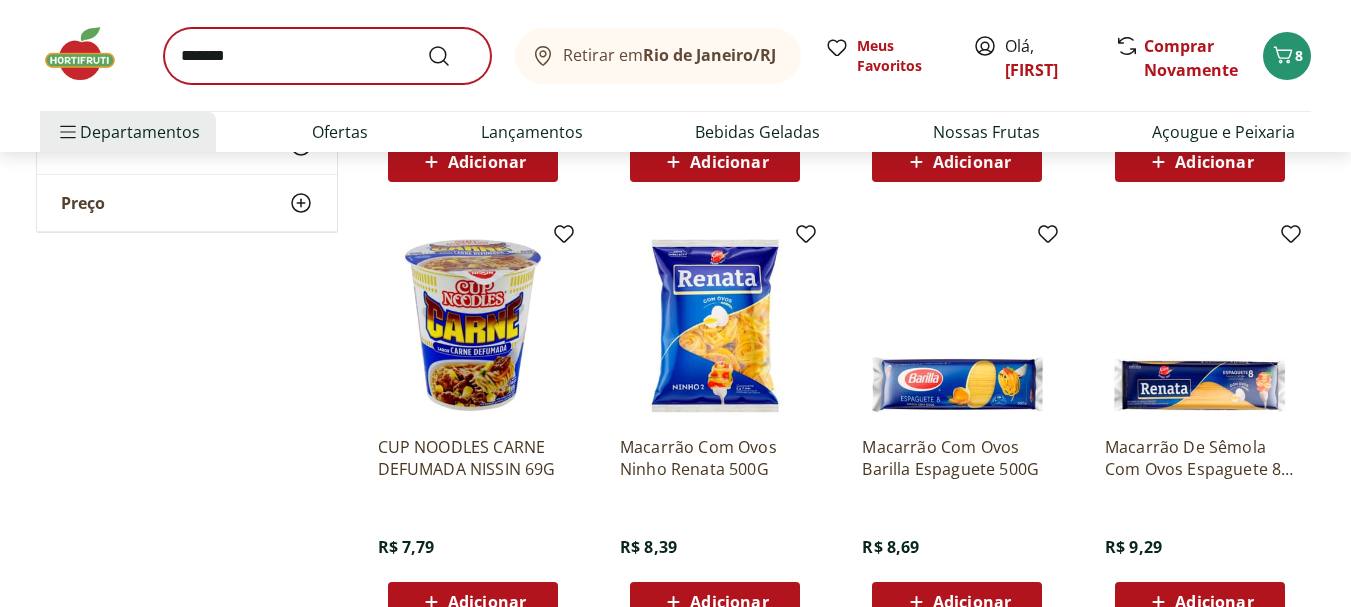 scroll, scrollTop: 0, scrollLeft: 0, axis: both 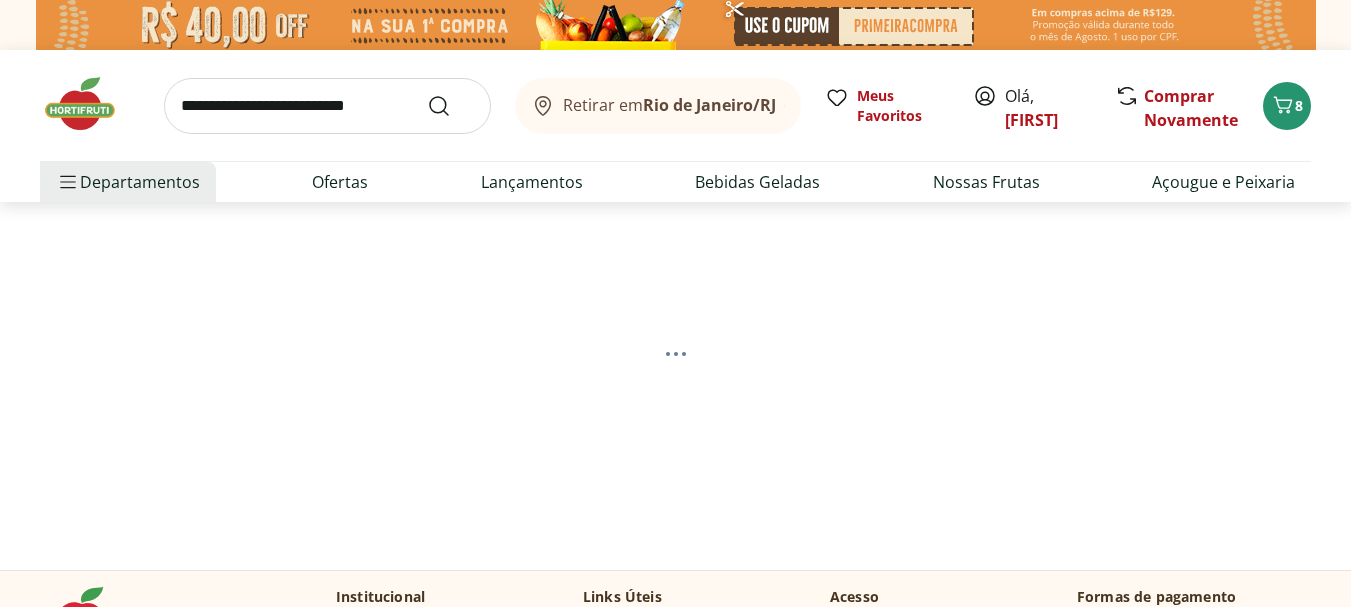 select on "**********" 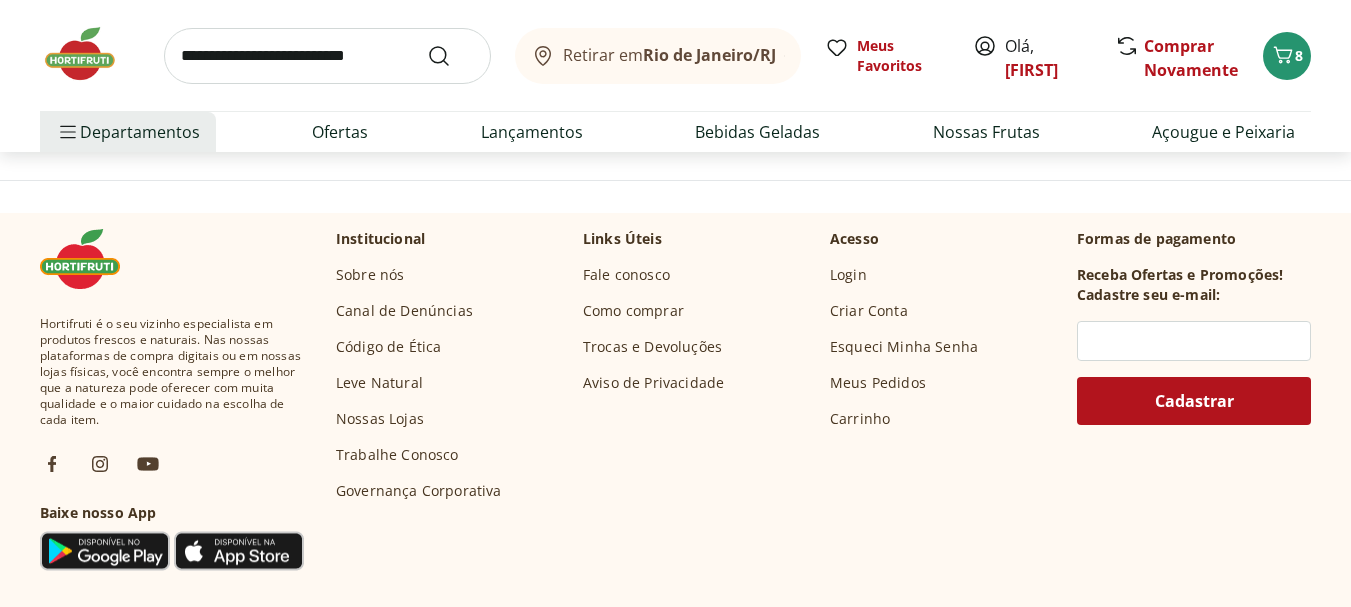 scroll, scrollTop: 1333, scrollLeft: 0, axis: vertical 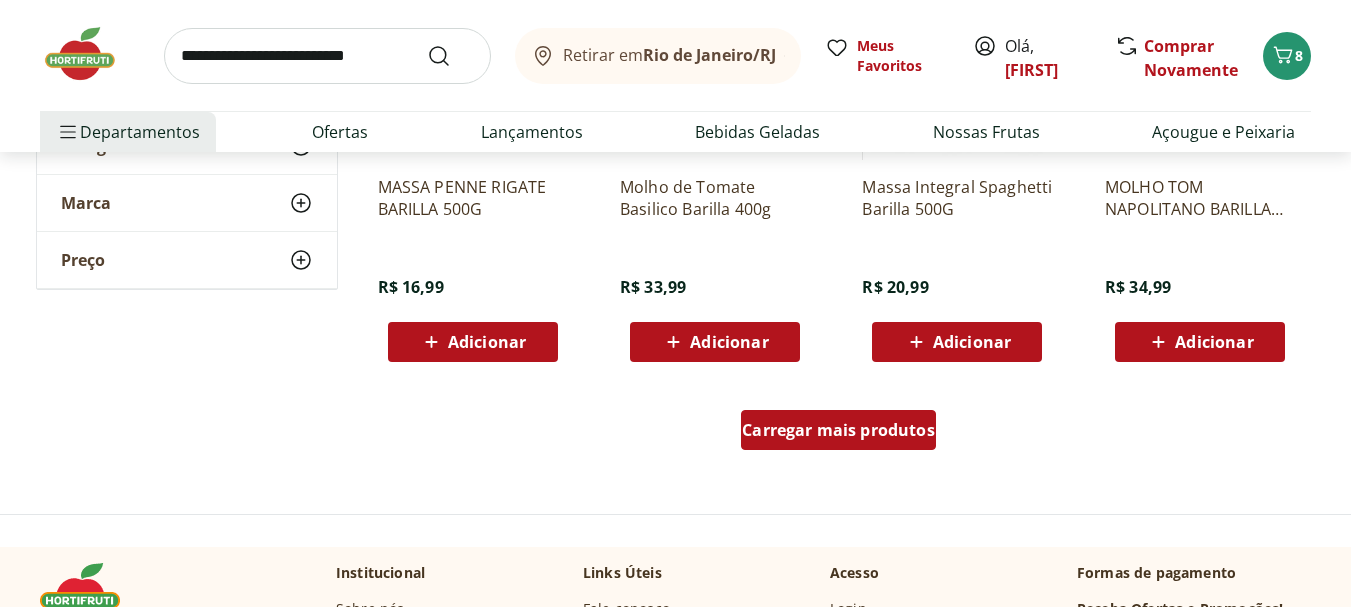 click on "Carregar mais produtos" at bounding box center (838, 430) 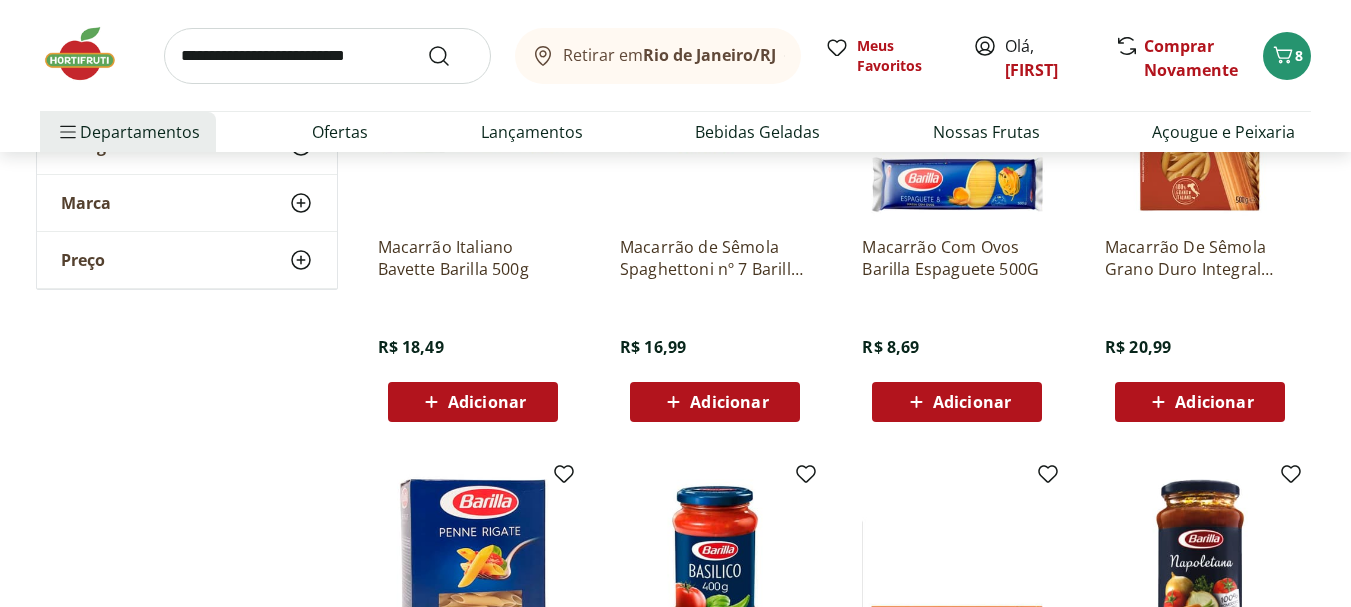 scroll, scrollTop: 0, scrollLeft: 0, axis: both 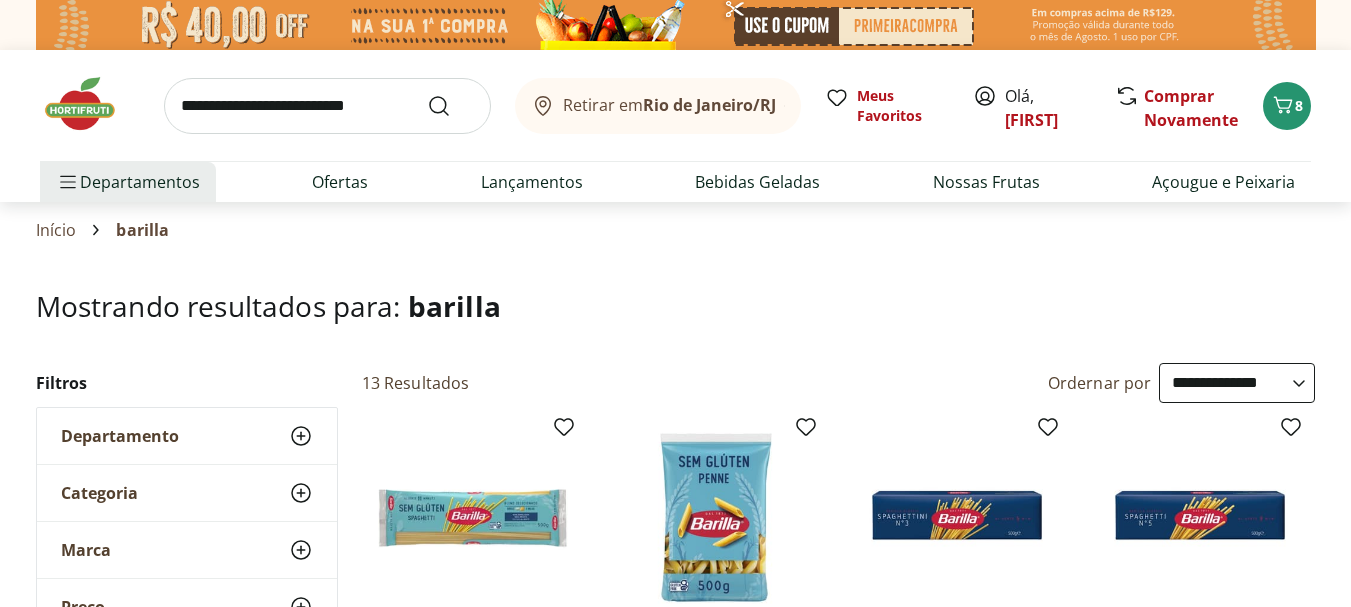 click at bounding box center [327, 106] 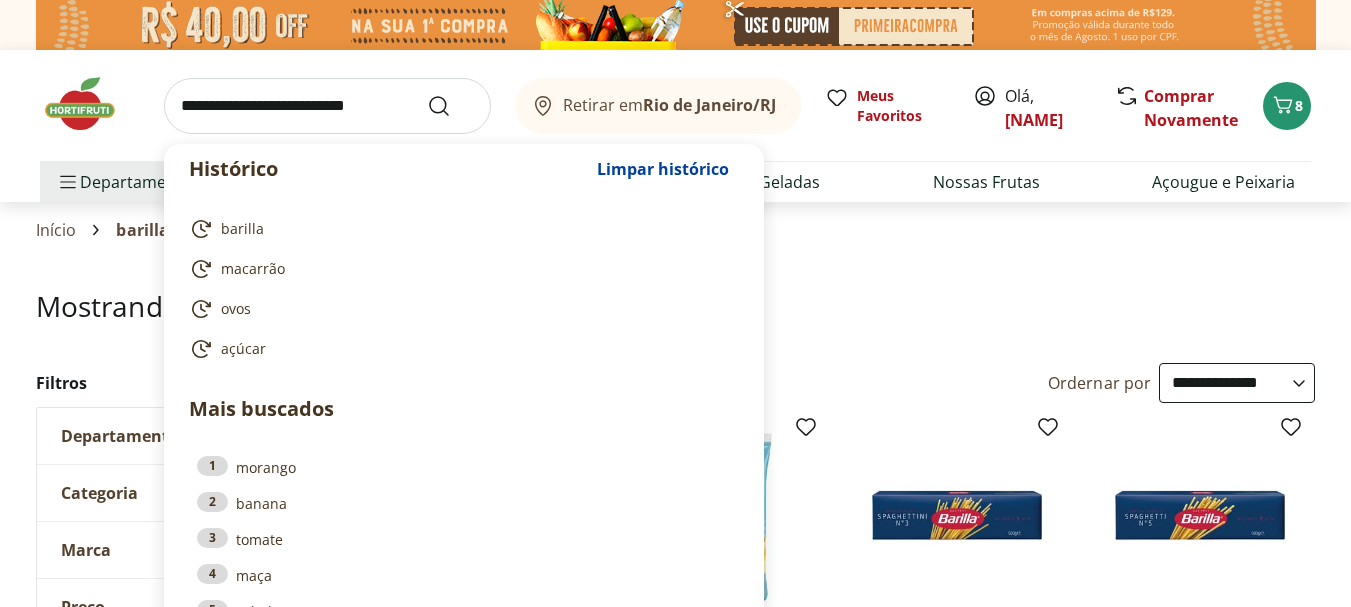 select on "**********" 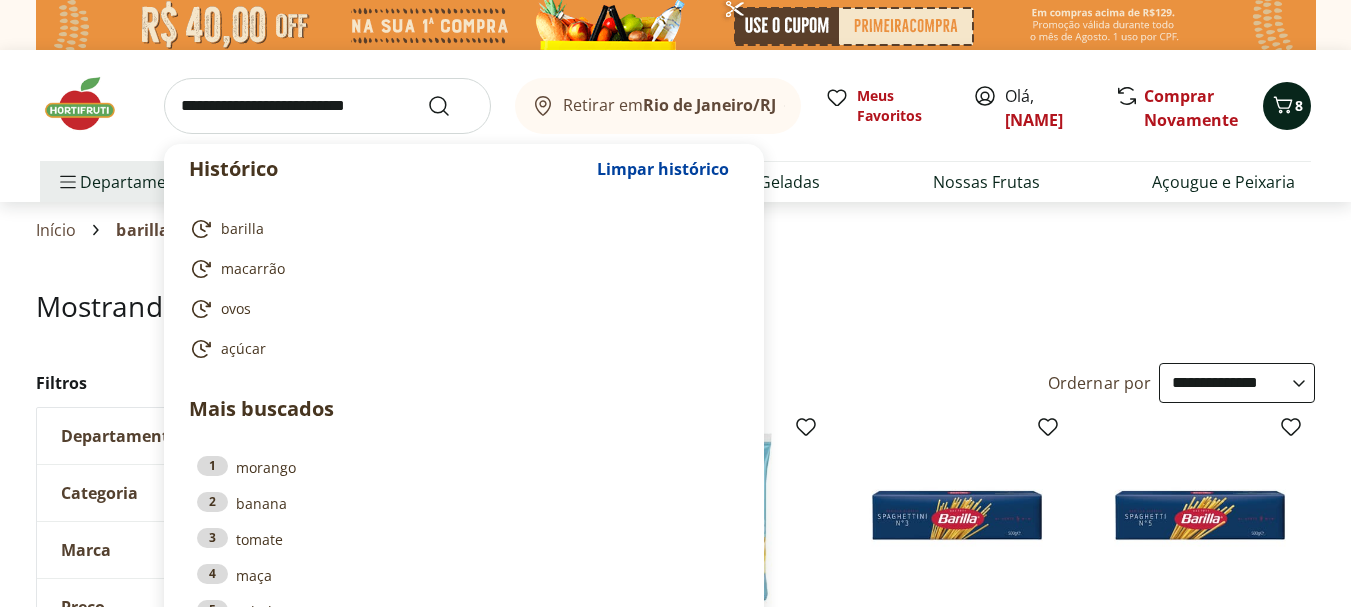 scroll, scrollTop: 0, scrollLeft: 0, axis: both 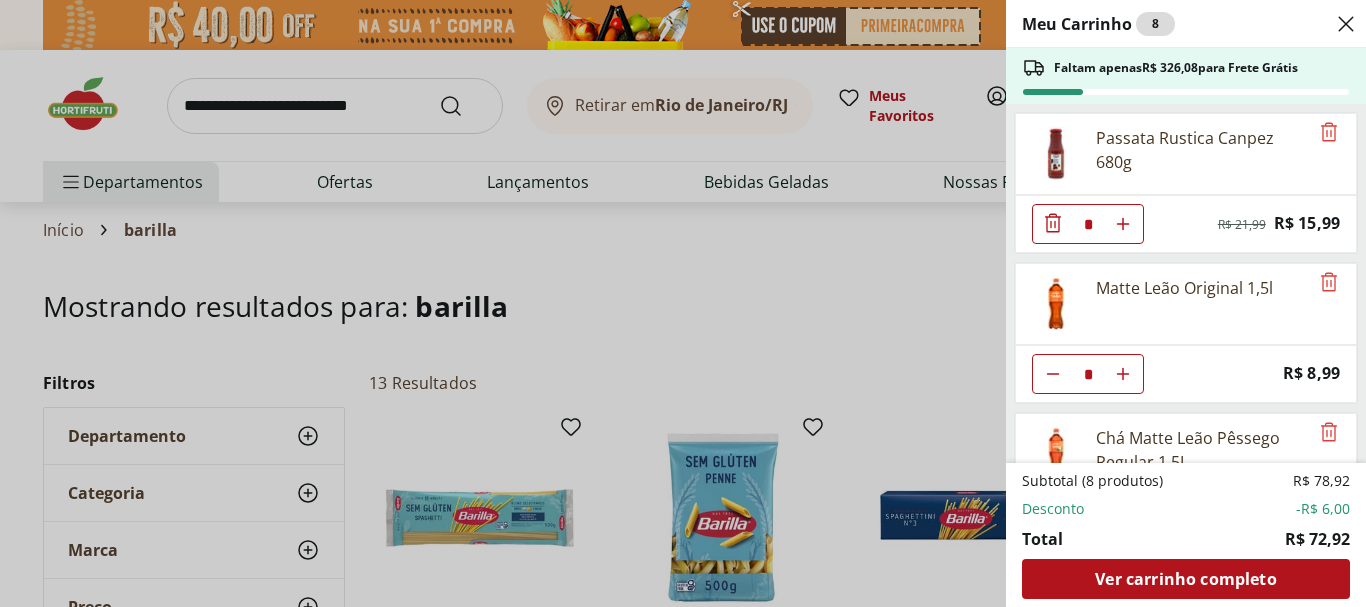 click 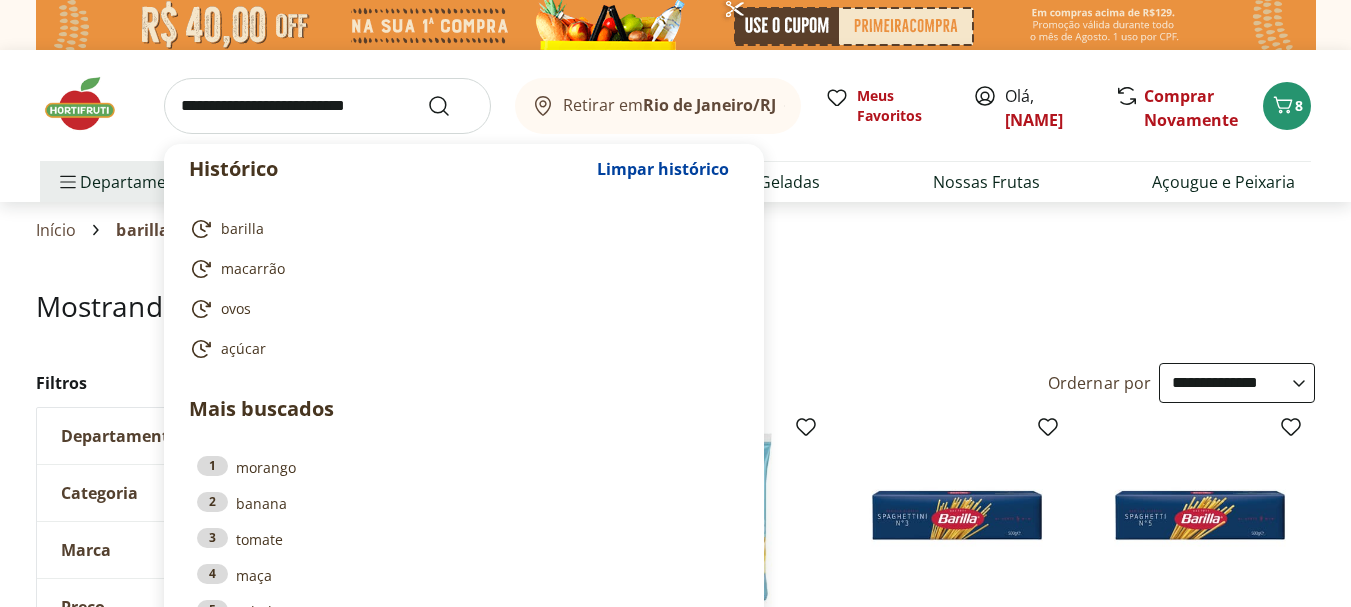click at bounding box center [327, 106] 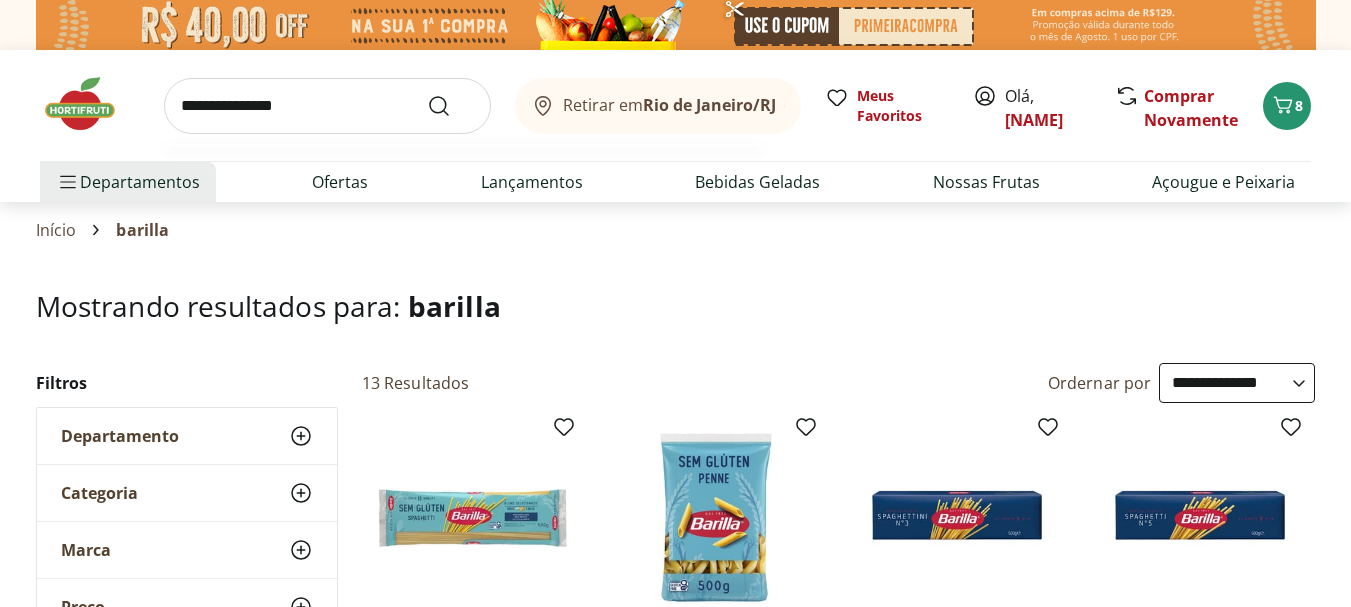type on "**********" 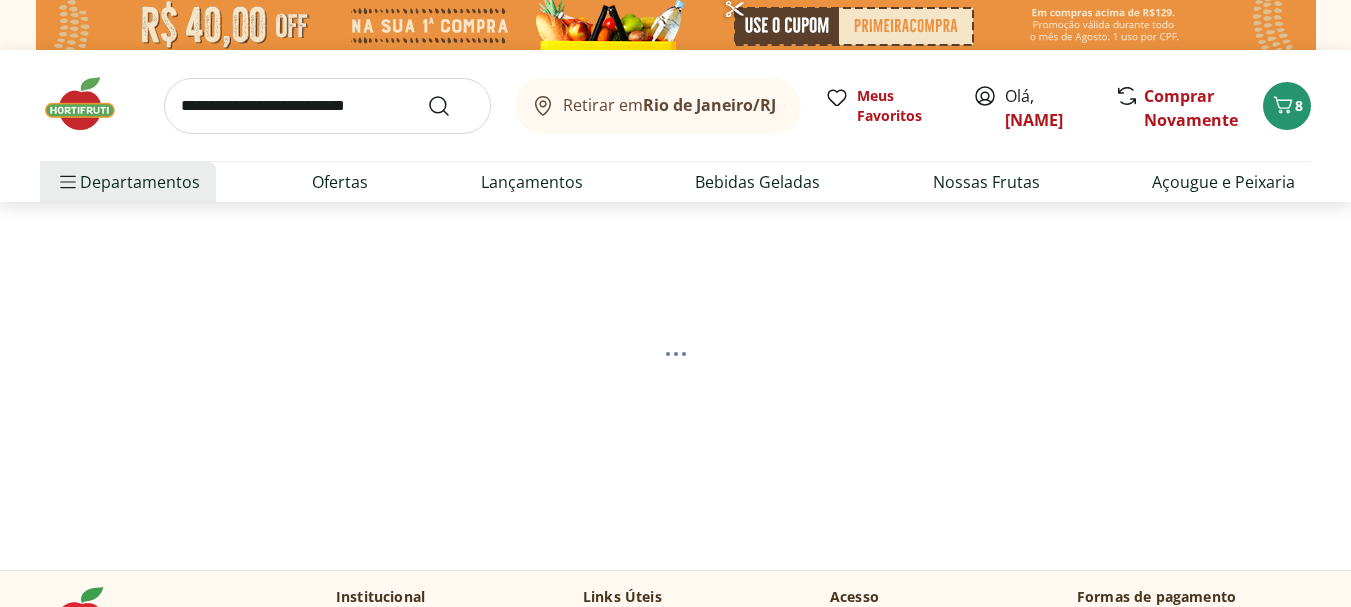 select on "**********" 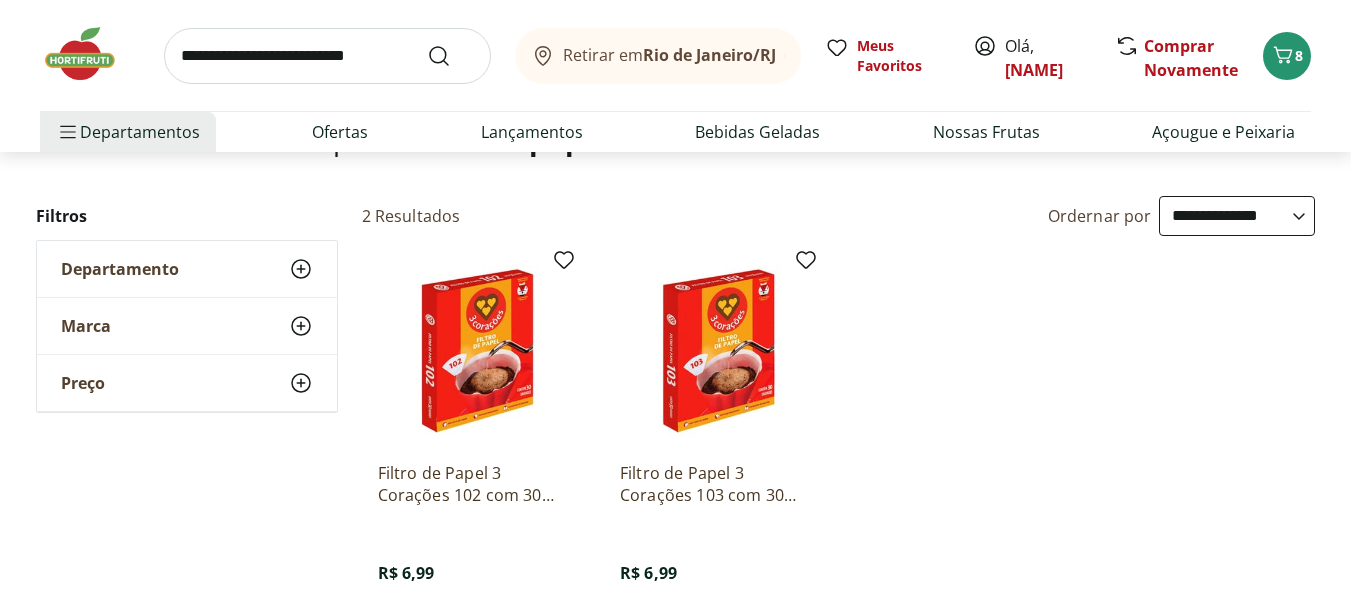 scroll, scrollTop: 333, scrollLeft: 0, axis: vertical 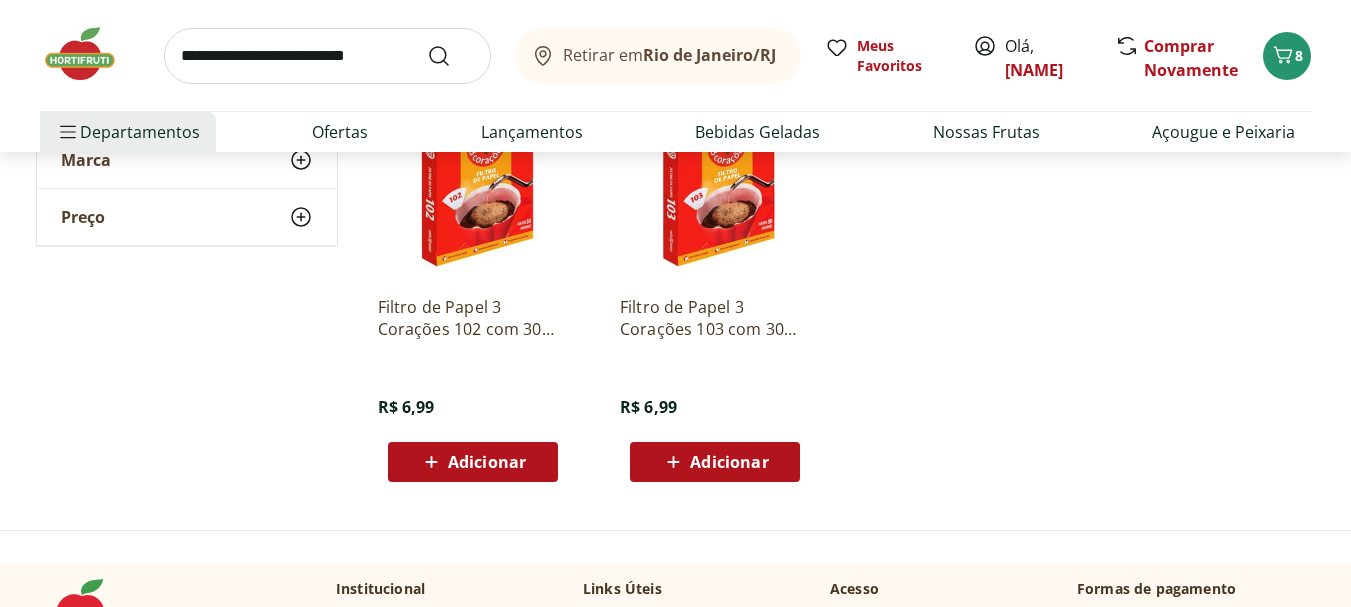 click on "Adicionar" at bounding box center (487, 462) 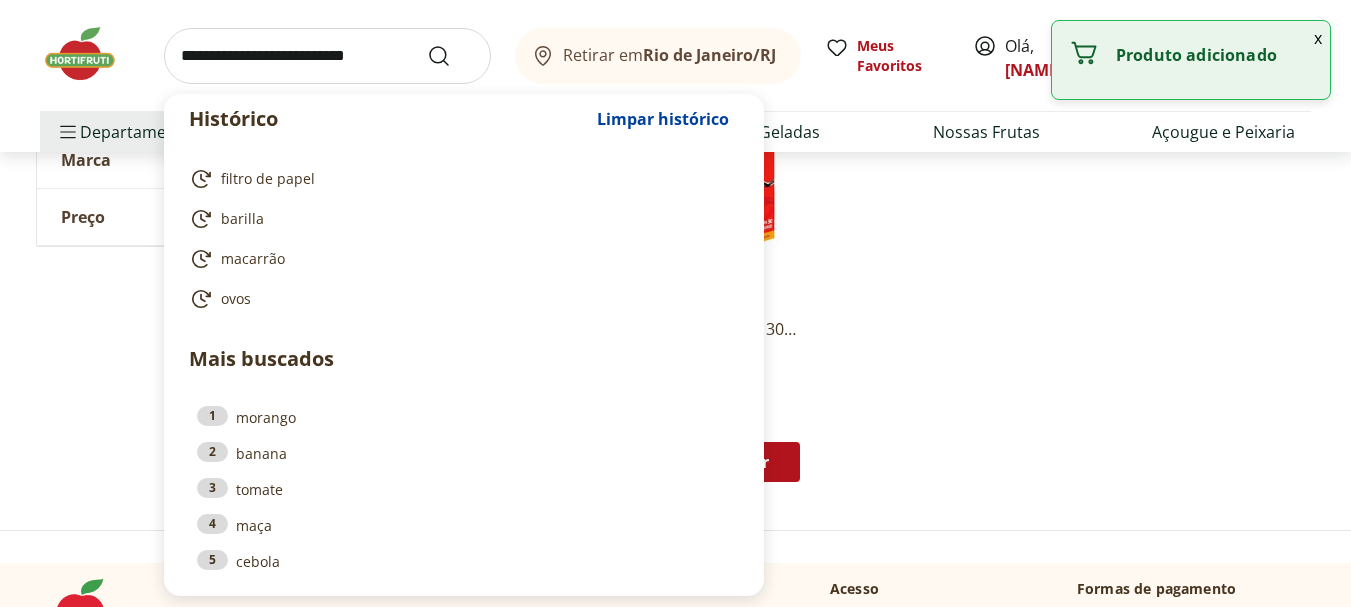 click at bounding box center [327, 56] 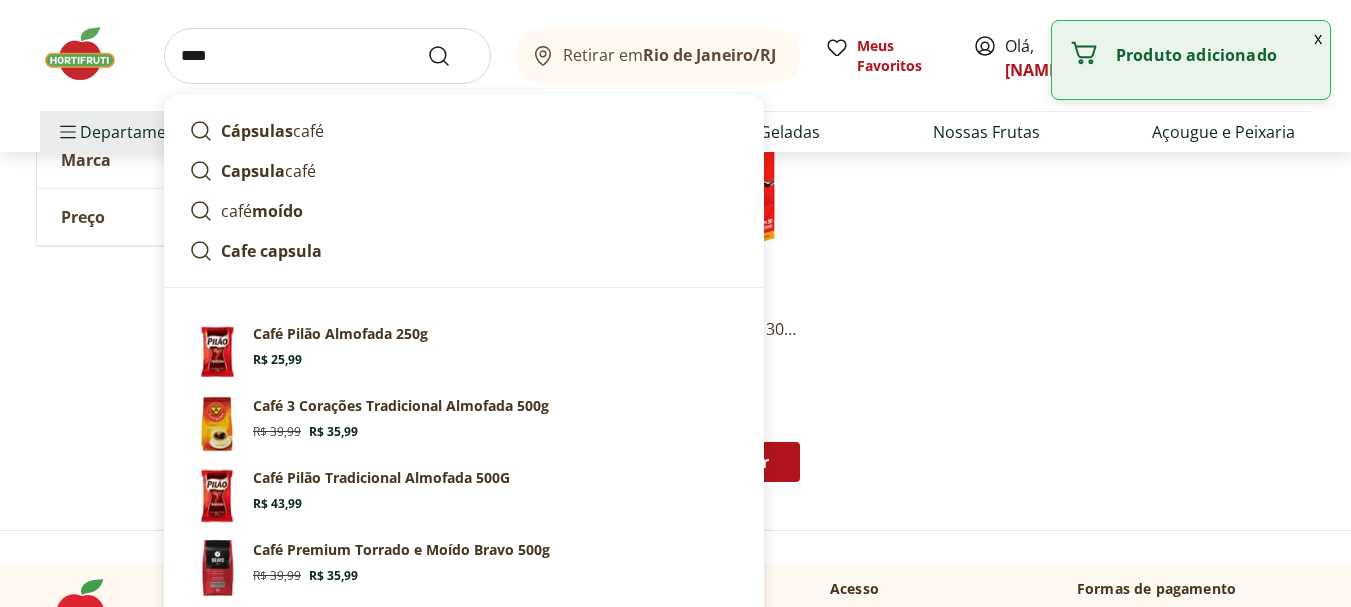 type on "****" 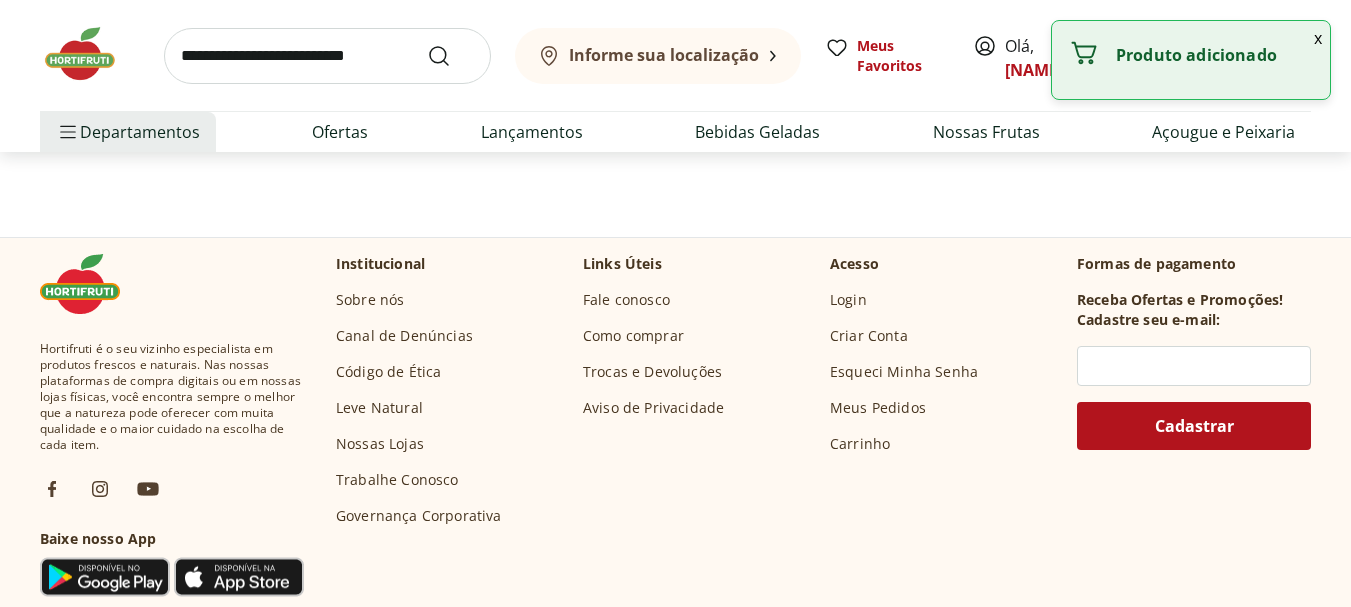 scroll, scrollTop: 0, scrollLeft: 0, axis: both 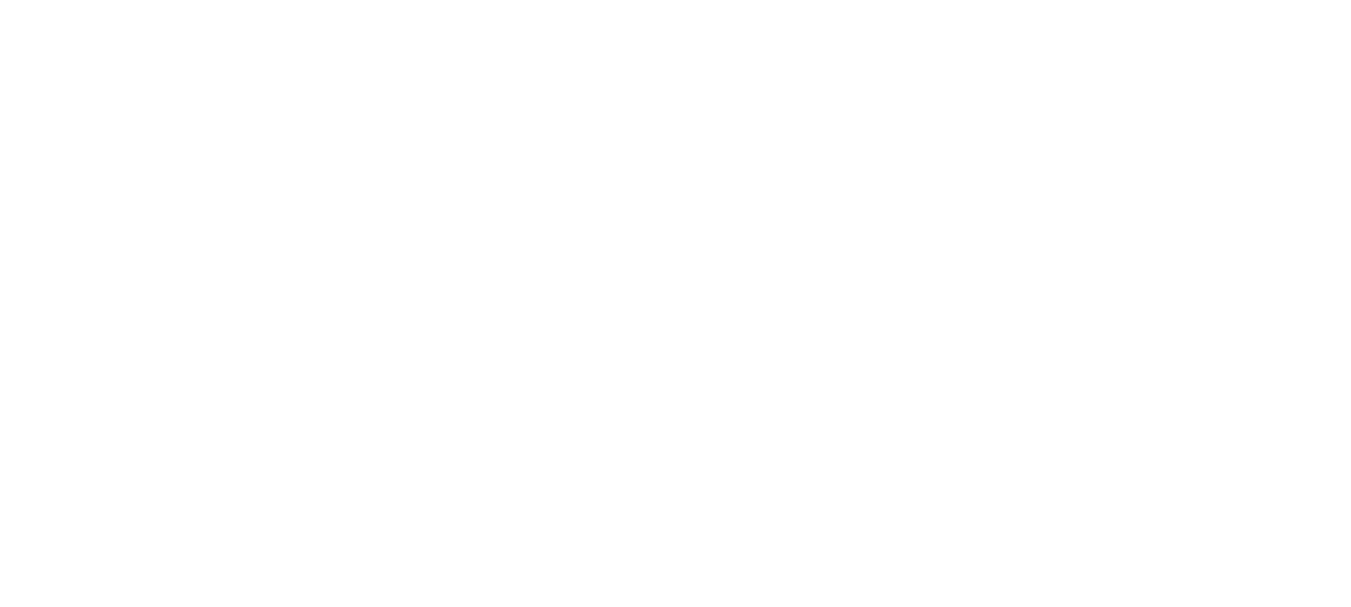 select on "**********" 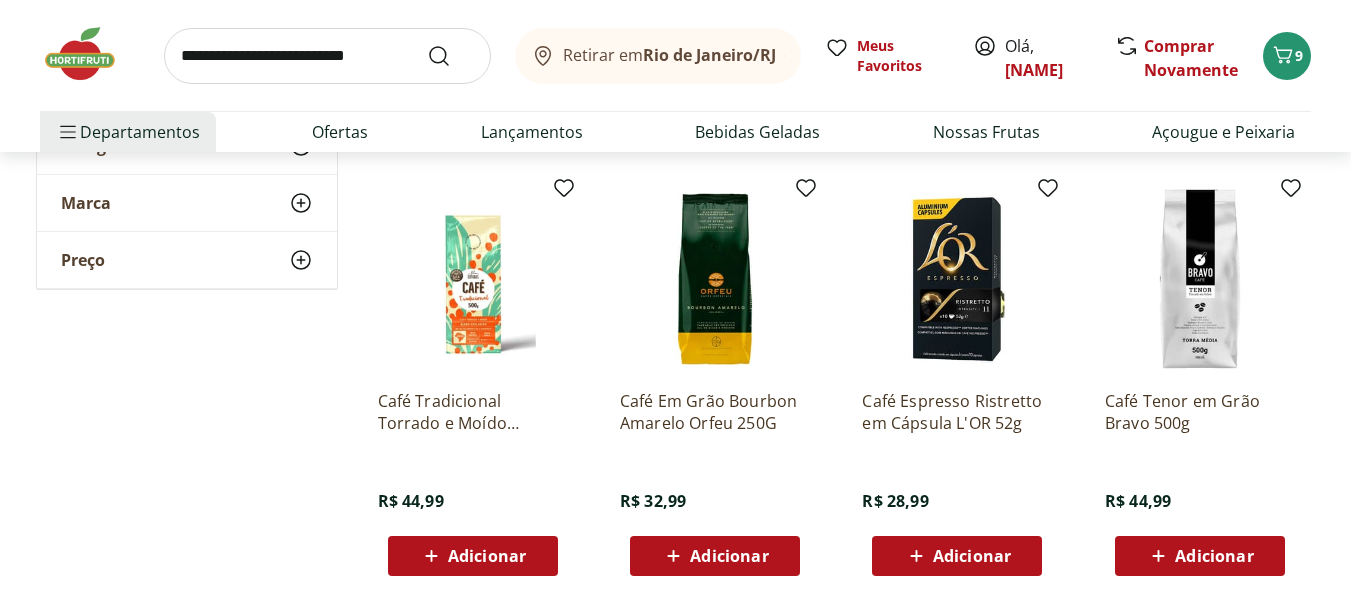 scroll, scrollTop: 1167, scrollLeft: 0, axis: vertical 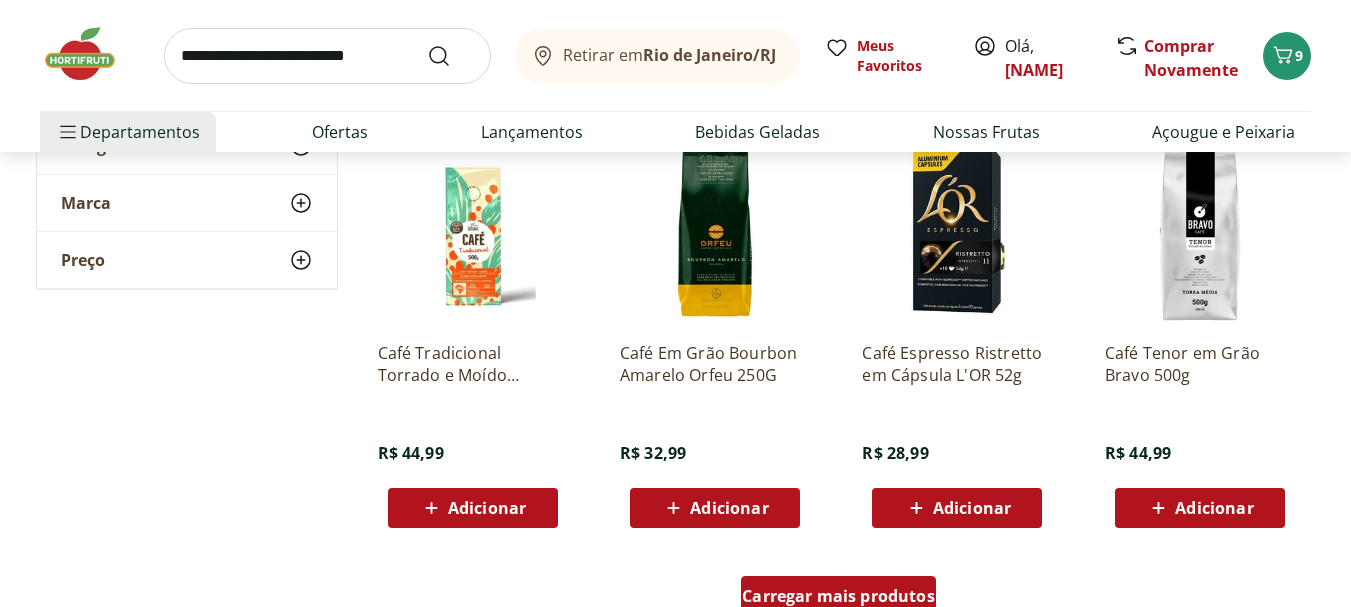 click on "Carregar mais produtos" at bounding box center [838, 596] 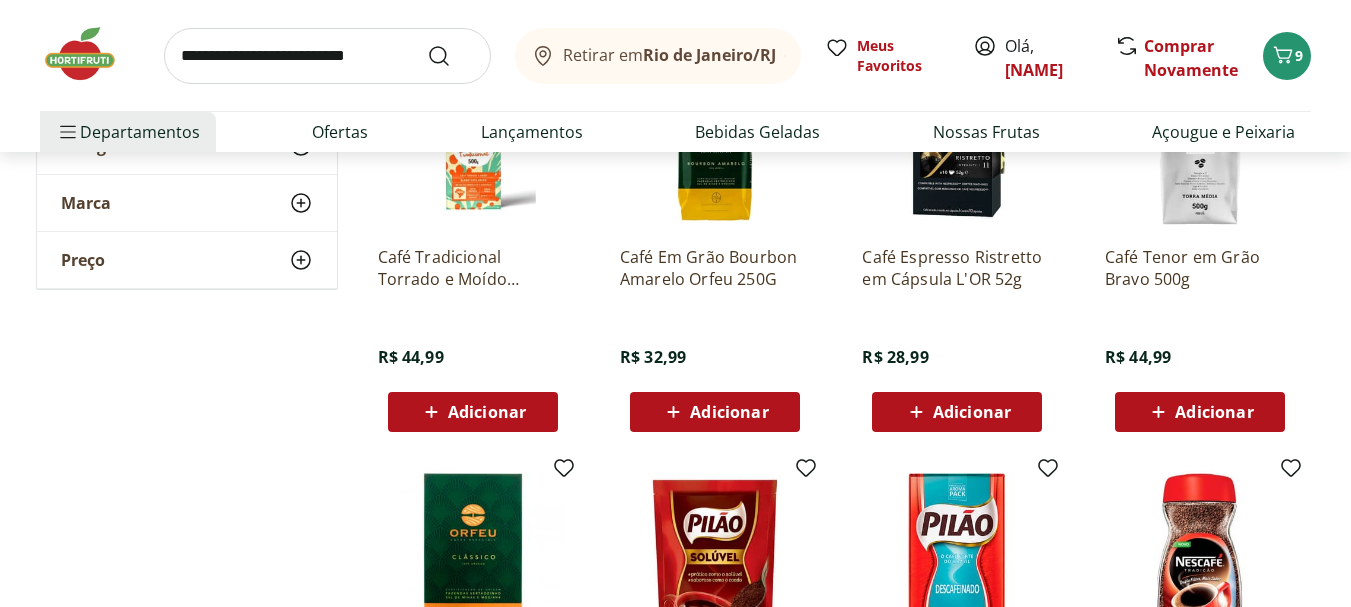 scroll, scrollTop: 1334, scrollLeft: 0, axis: vertical 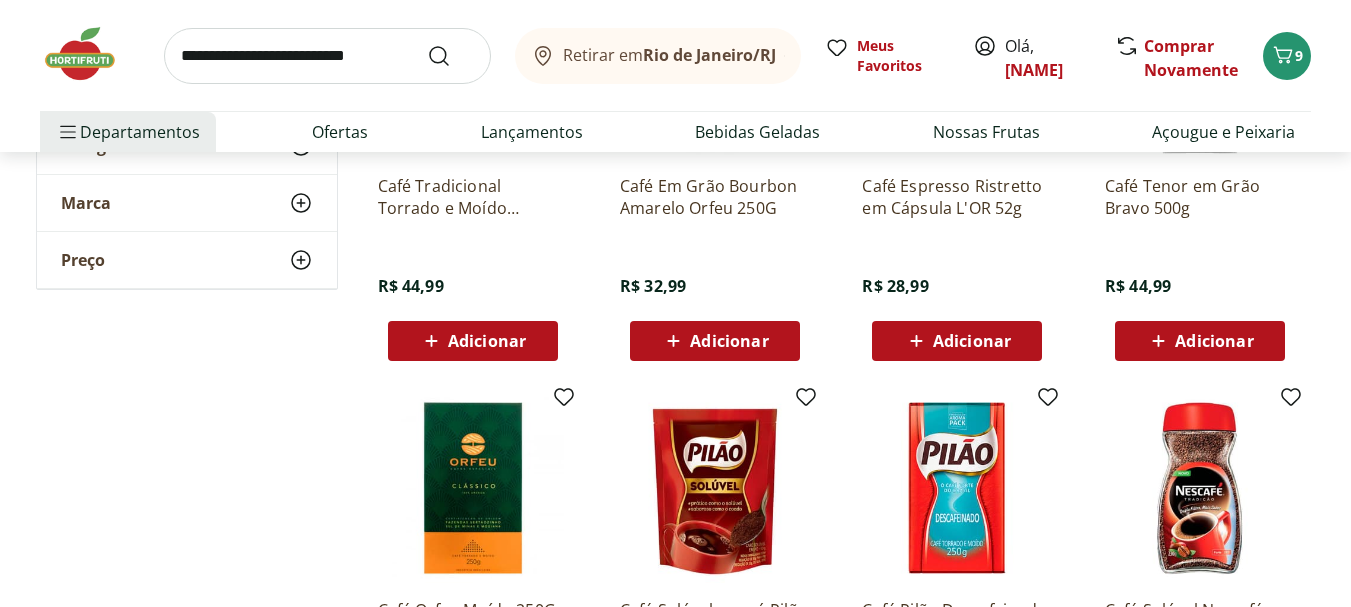 click on "Adicionar" at bounding box center [487, 341] 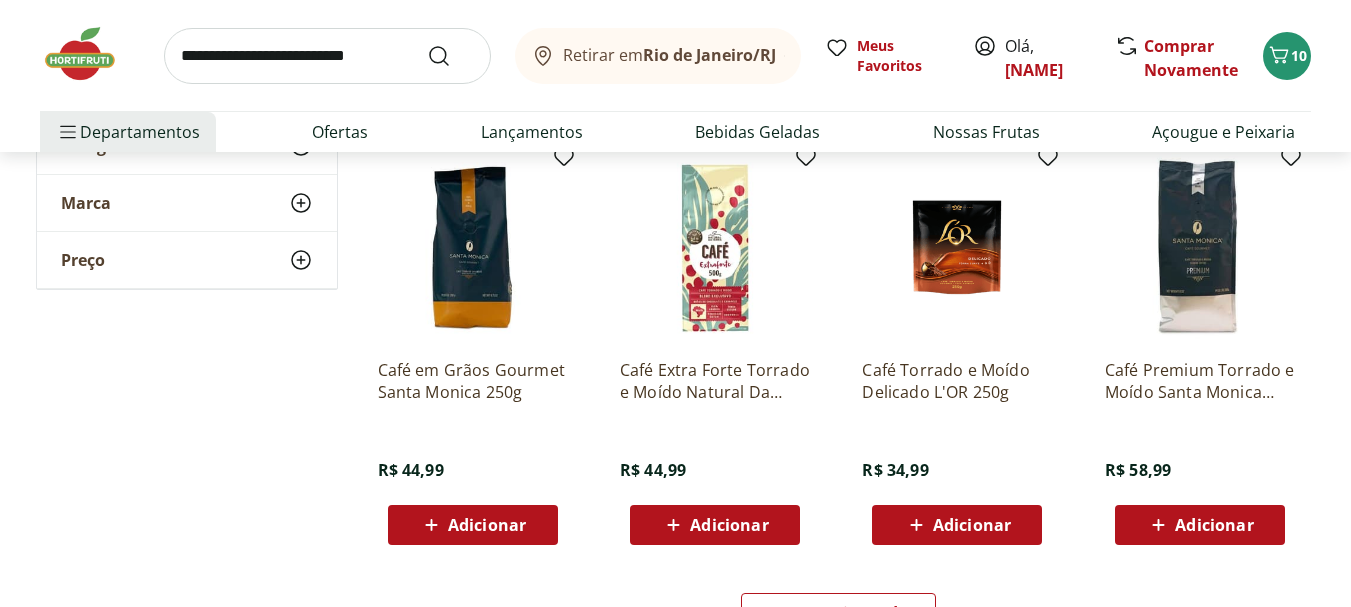 scroll, scrollTop: 2500, scrollLeft: 0, axis: vertical 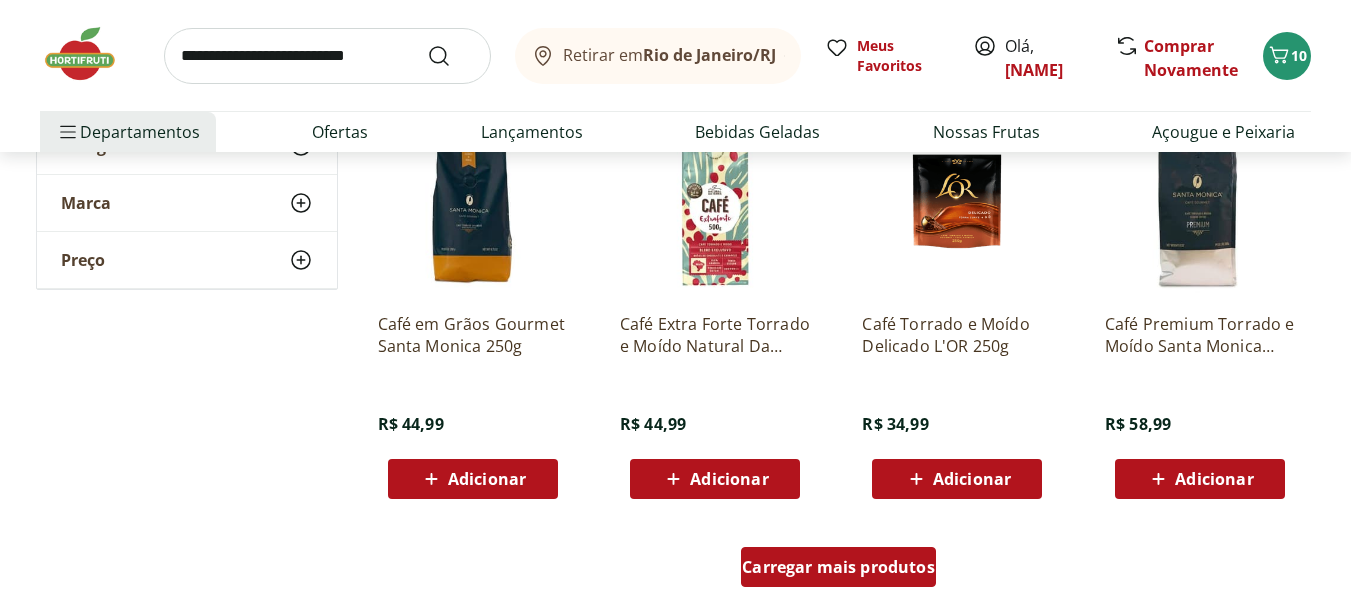 click on "Carregar mais produtos" at bounding box center [838, 567] 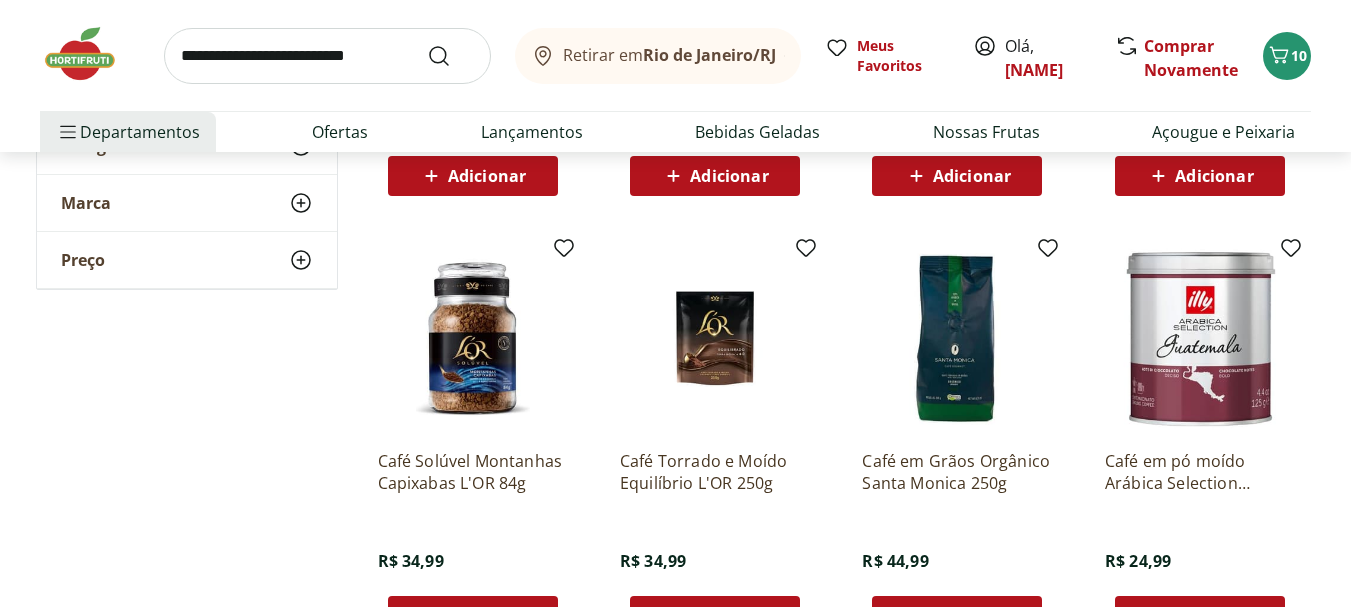scroll, scrollTop: 3834, scrollLeft: 0, axis: vertical 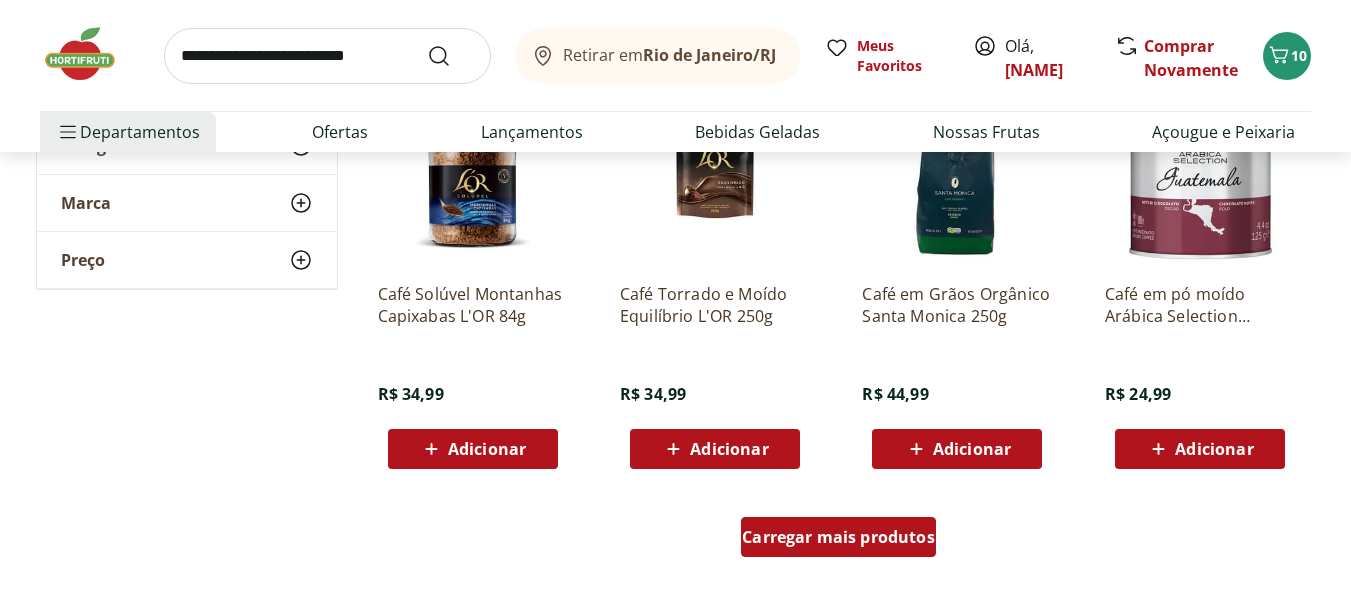 click on "Carregar mais produtos" at bounding box center (838, 537) 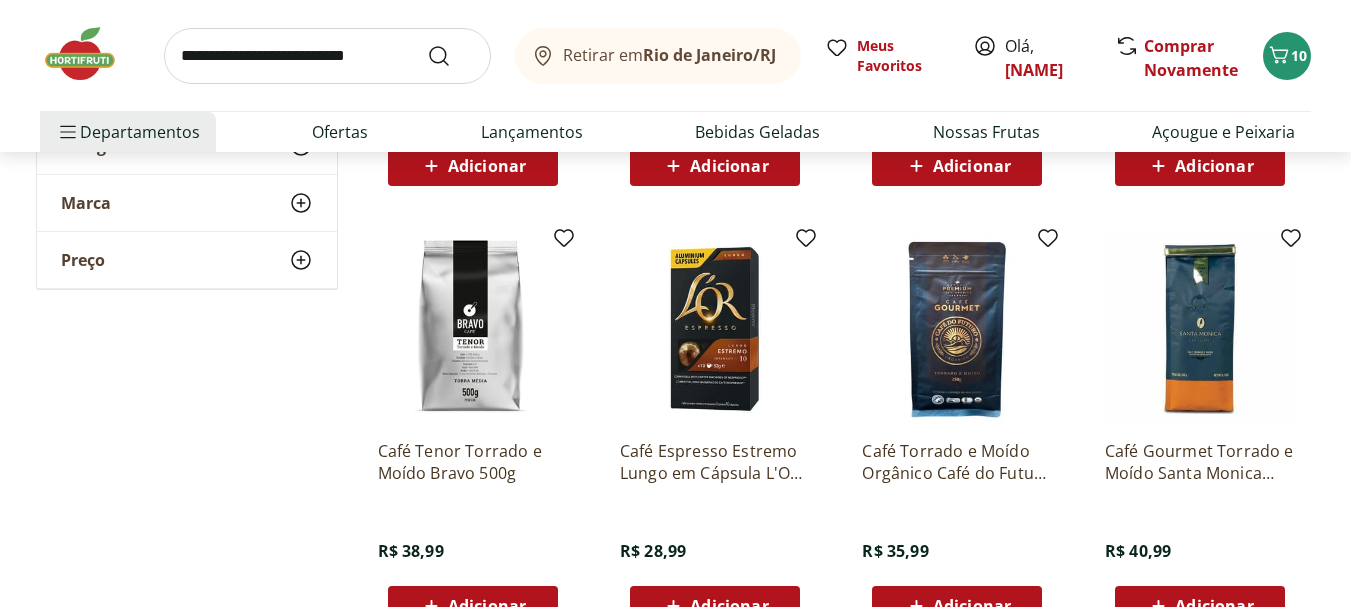 scroll, scrollTop: 1334, scrollLeft: 0, axis: vertical 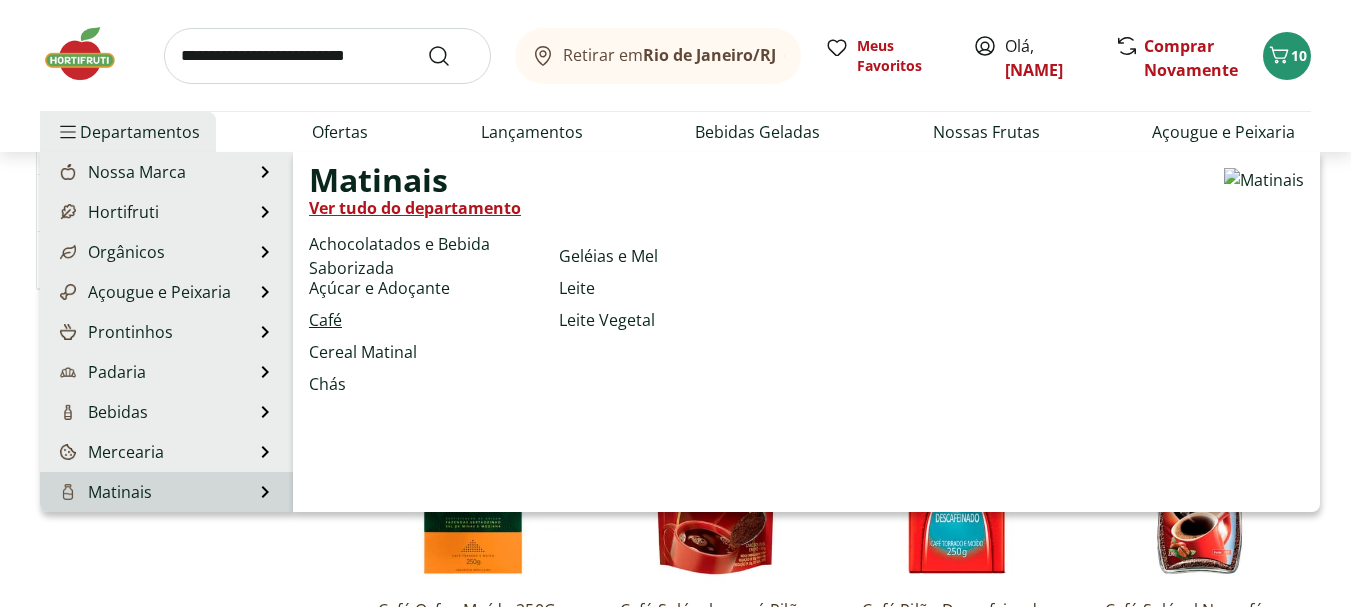 click on "Café" at bounding box center (325, 320) 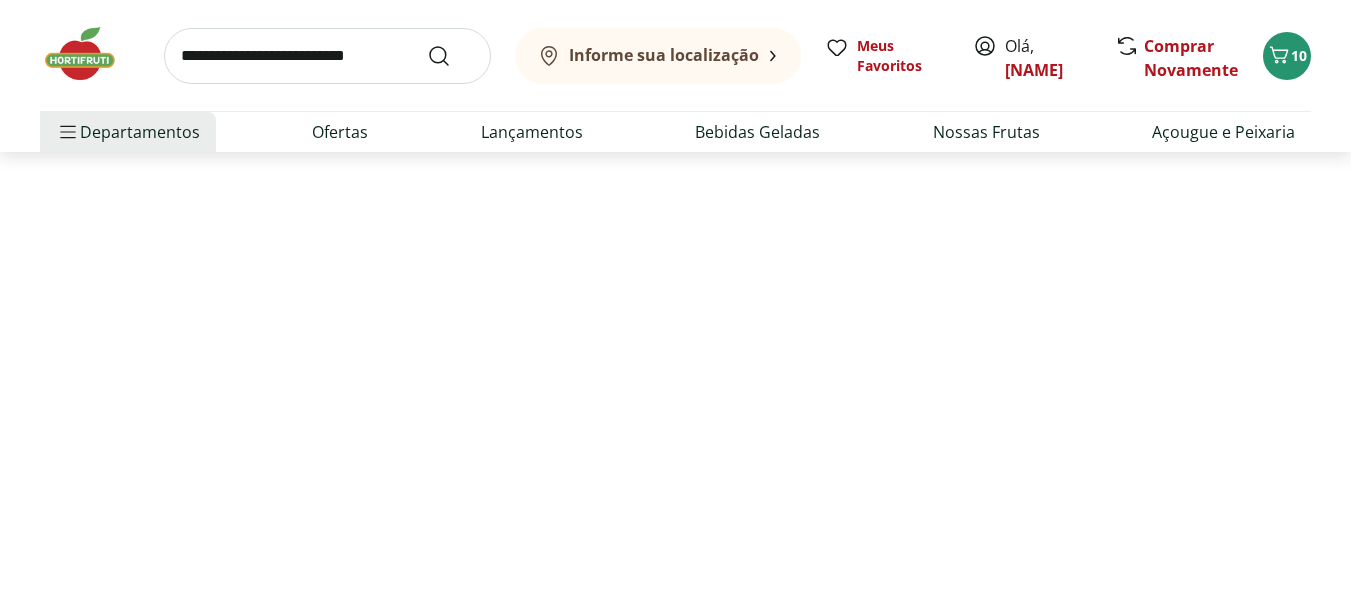 scroll, scrollTop: 0, scrollLeft: 0, axis: both 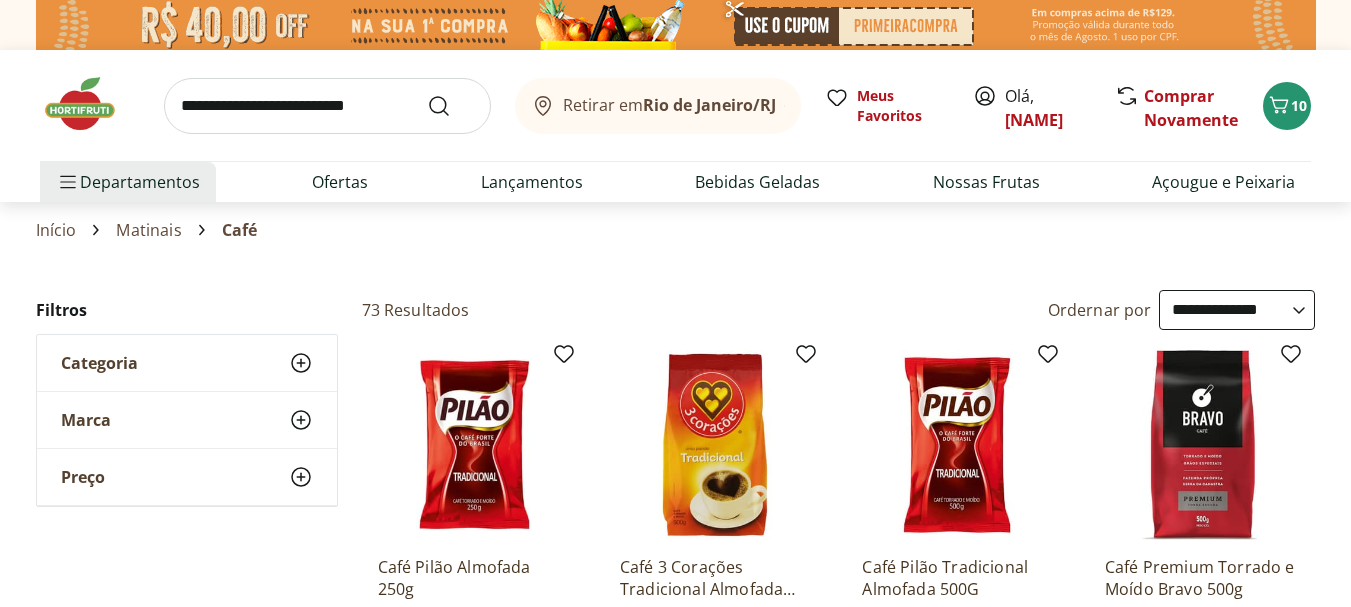 click 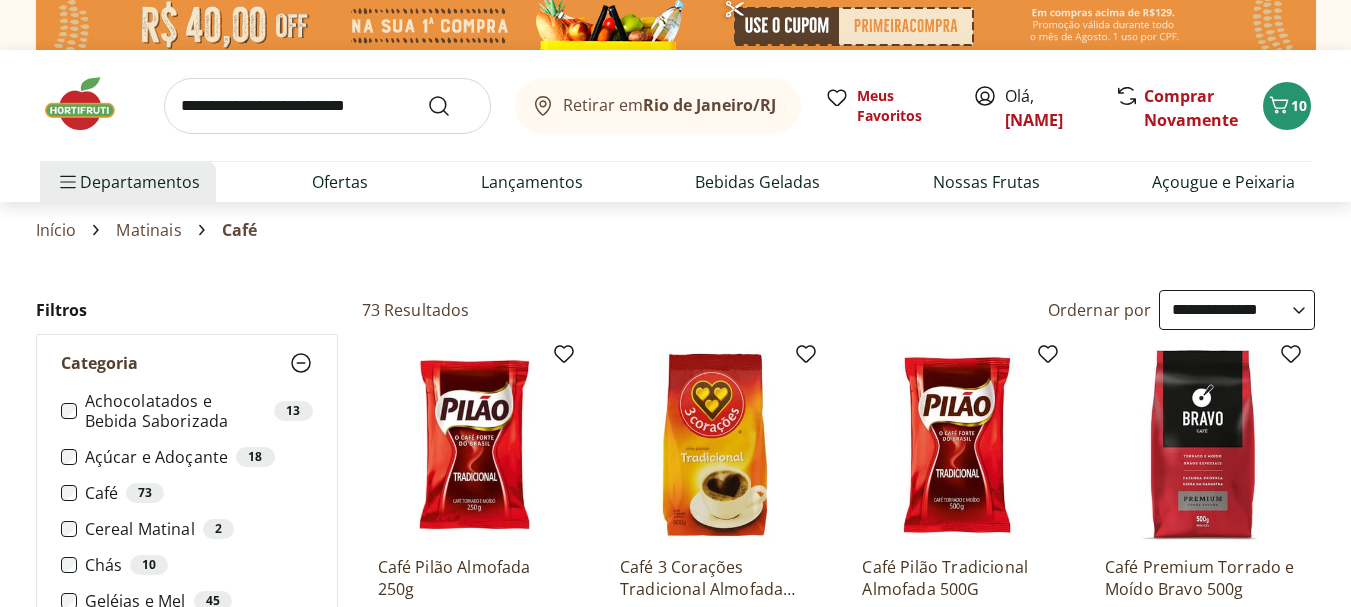 scroll, scrollTop: 167, scrollLeft: 0, axis: vertical 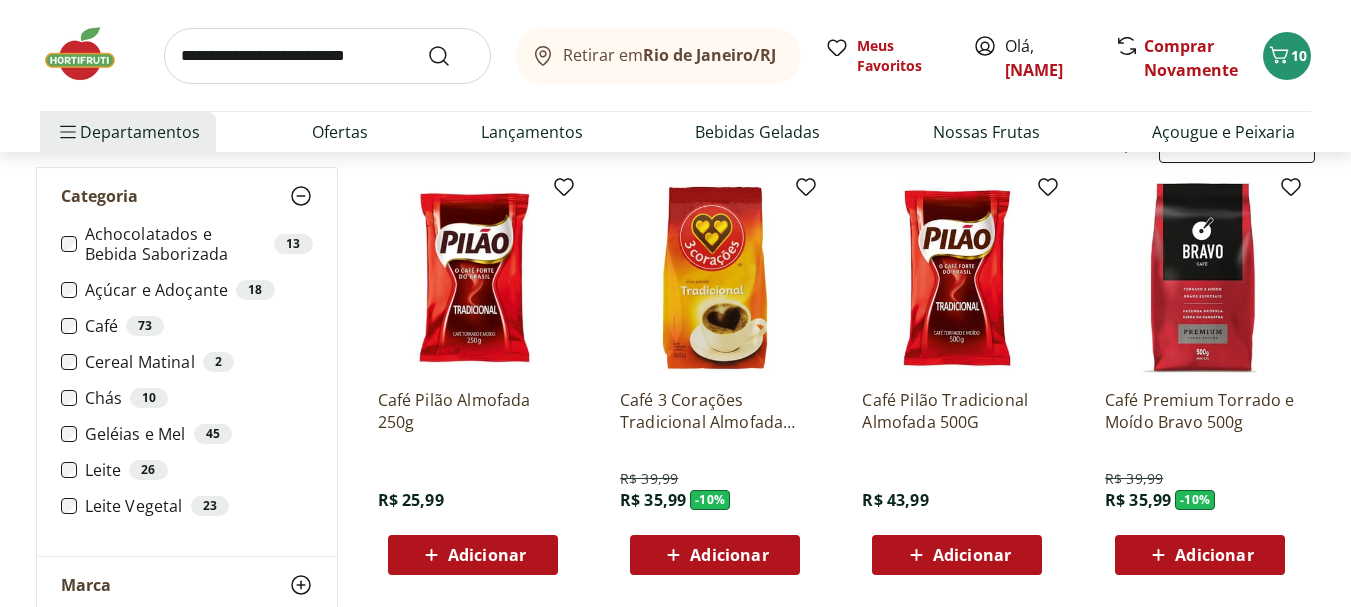 click 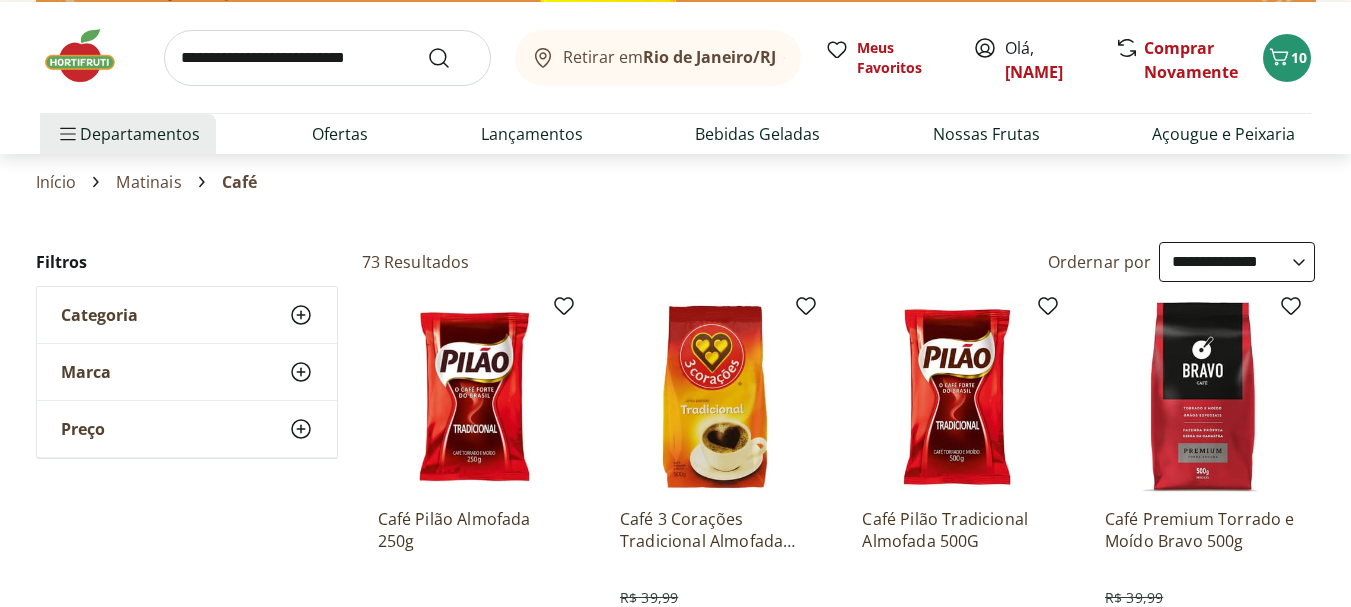 scroll, scrollTop: 0, scrollLeft: 0, axis: both 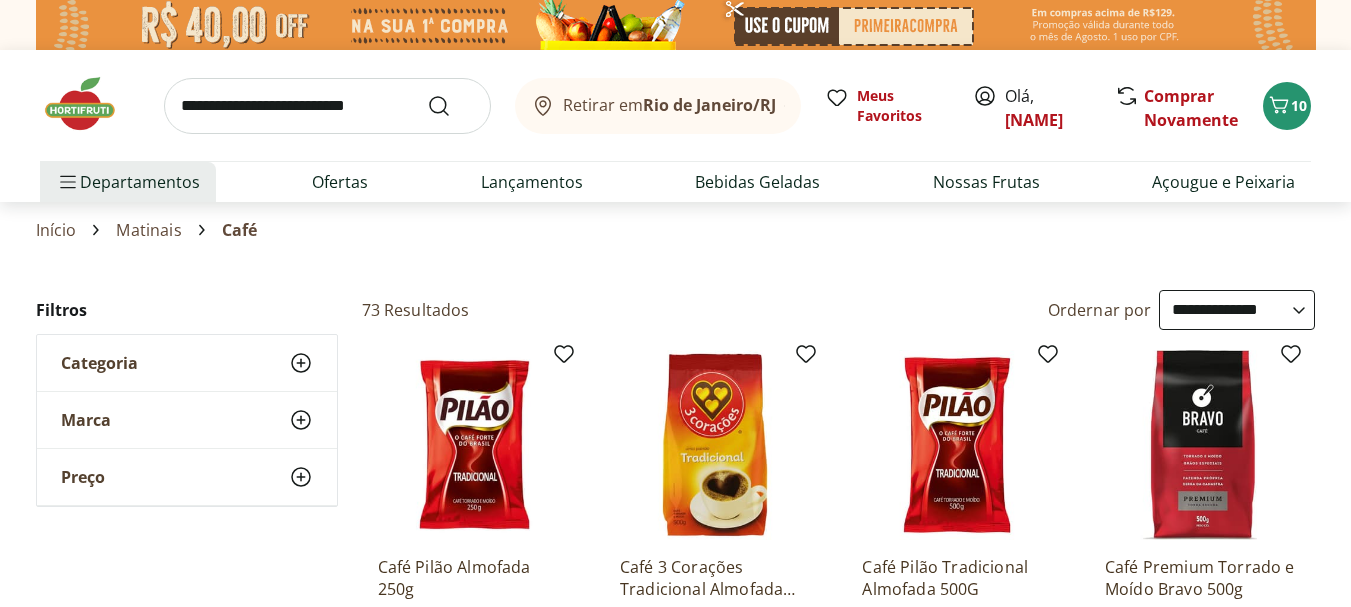 click 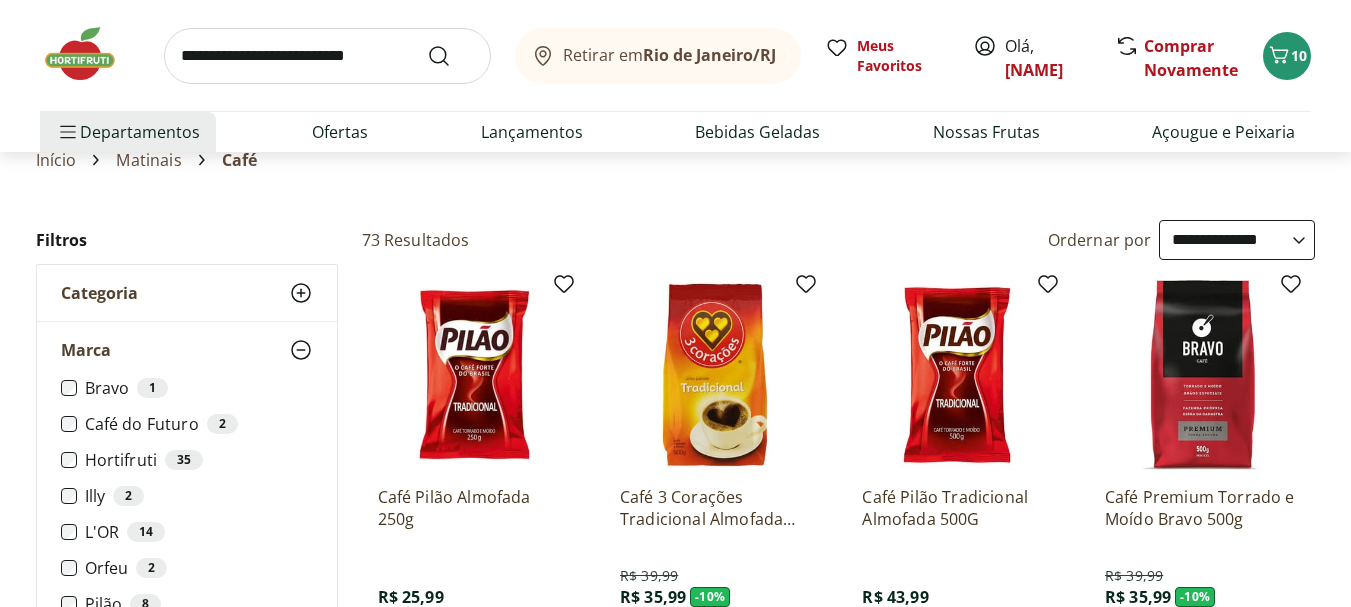 scroll, scrollTop: 0, scrollLeft: 0, axis: both 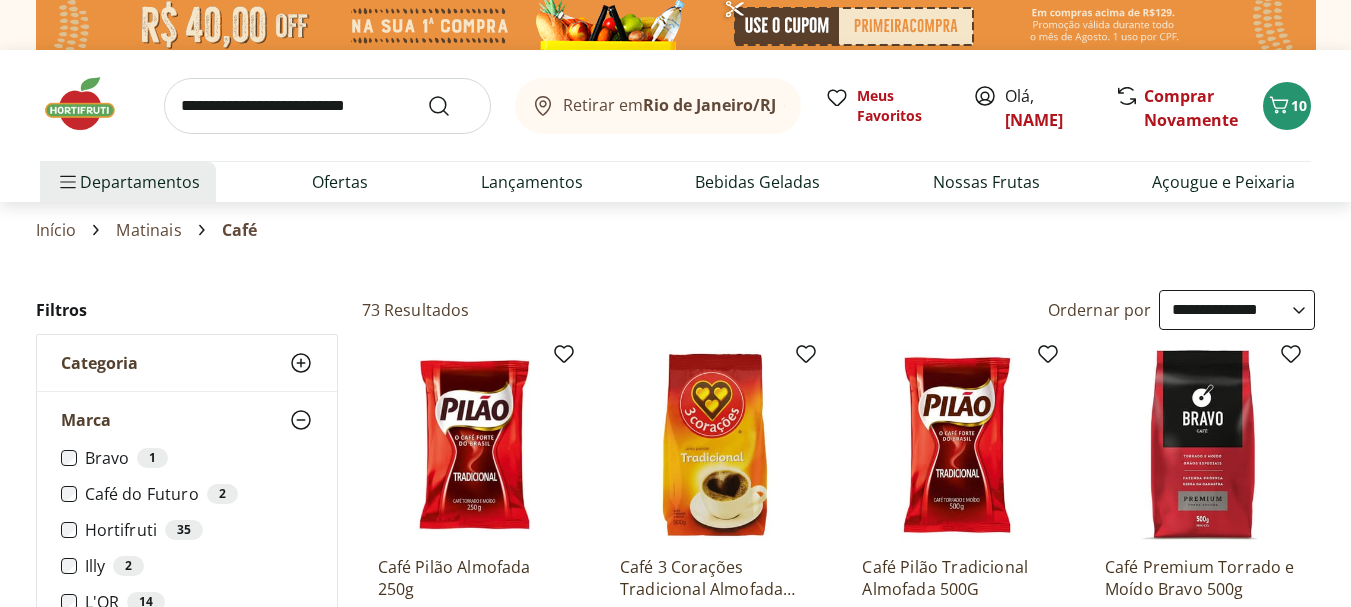 click on "**********" at bounding box center [1237, 310] 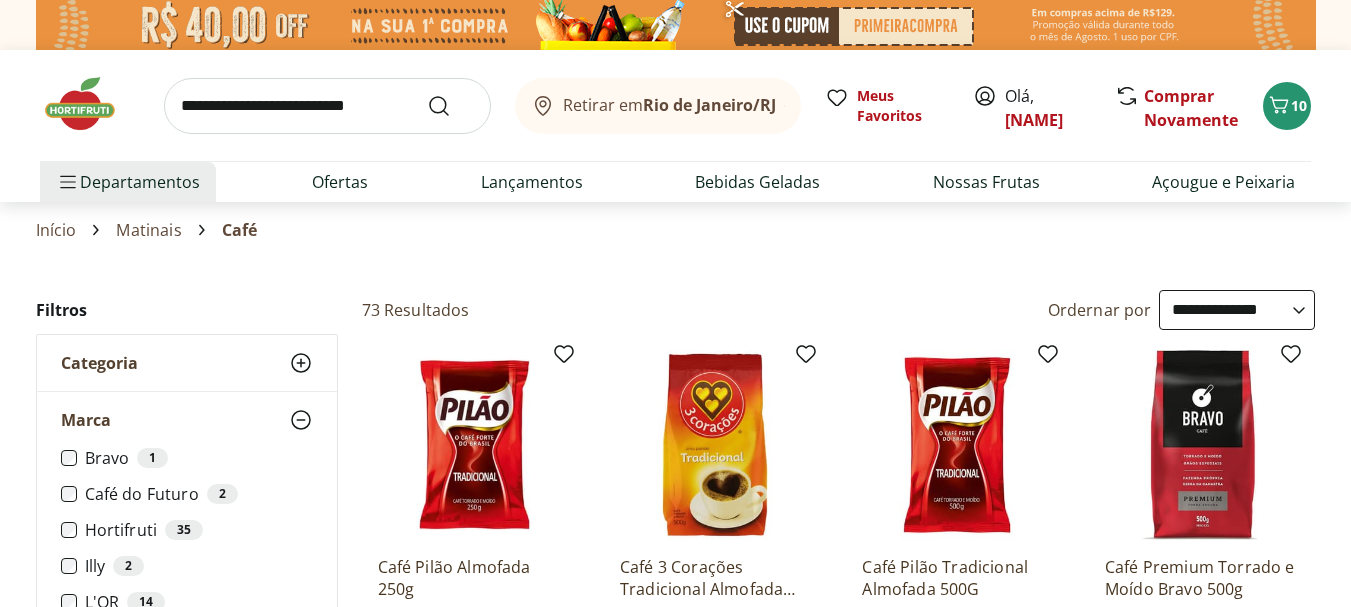 click on "**********" at bounding box center [1237, 310] 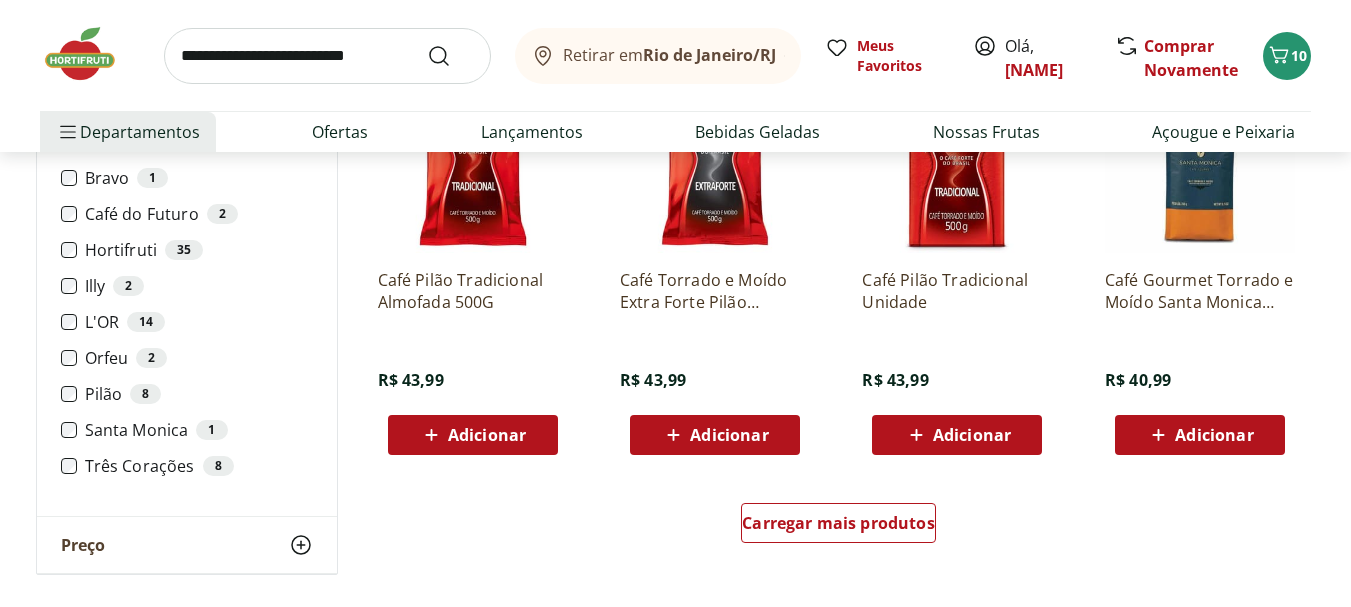 scroll, scrollTop: 1333, scrollLeft: 0, axis: vertical 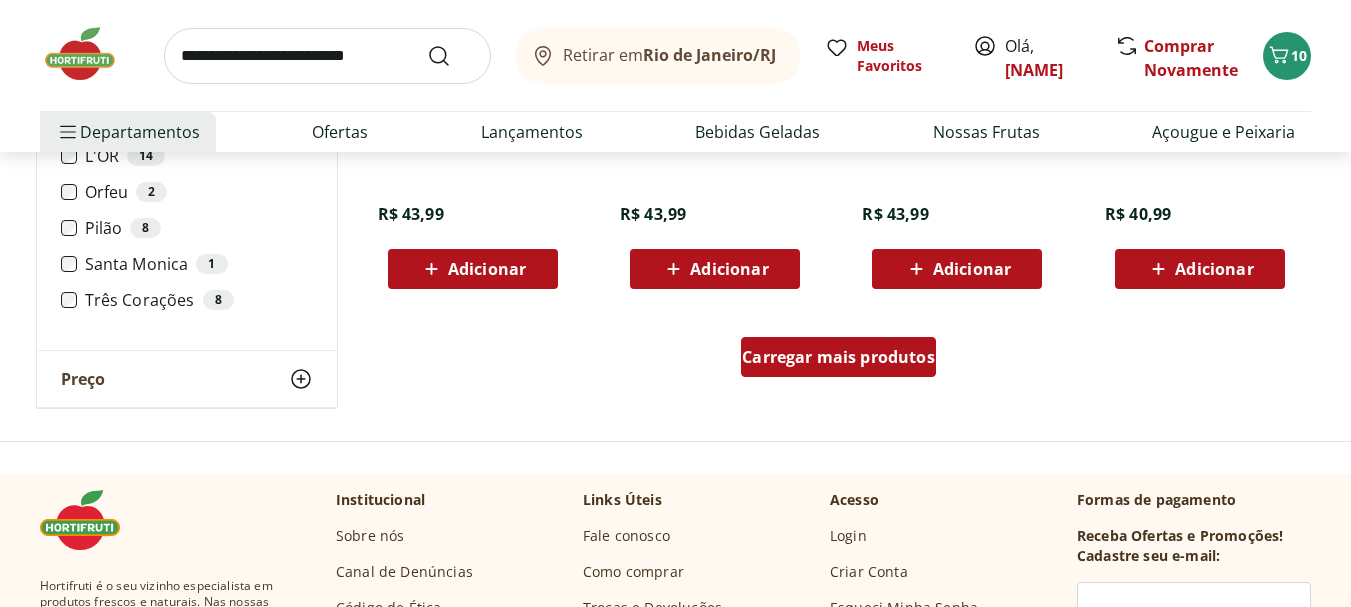 click on "Carregar mais produtos" at bounding box center (838, 357) 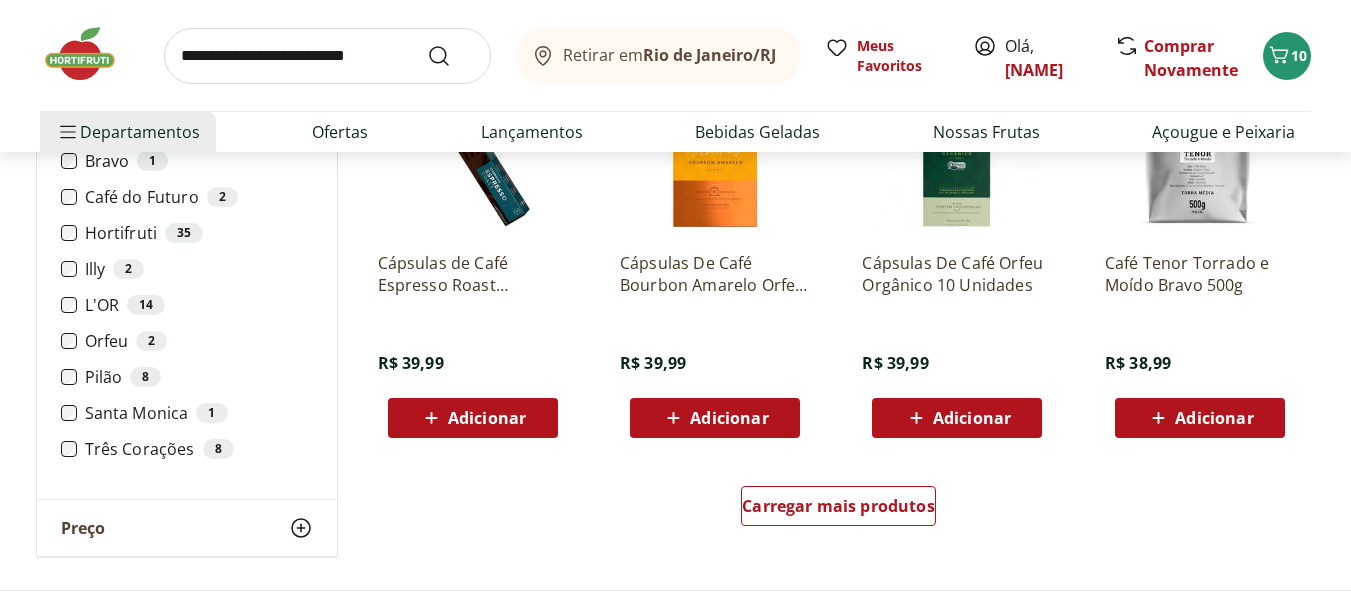 scroll, scrollTop: 2500, scrollLeft: 0, axis: vertical 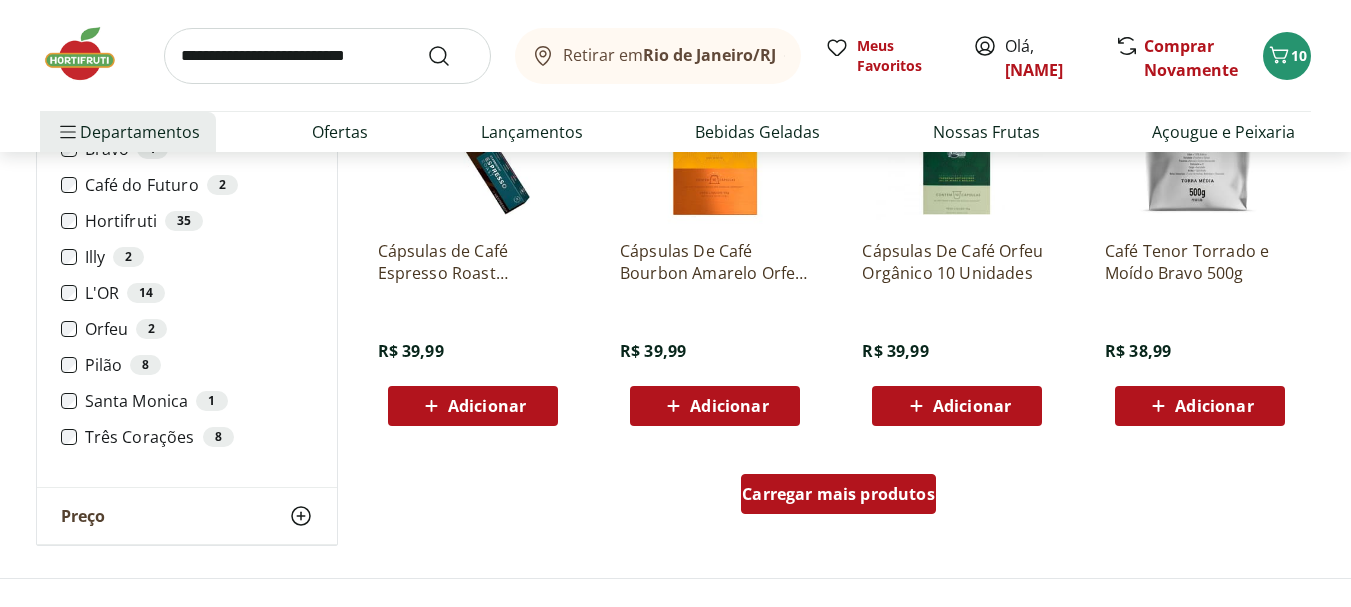 click on "Carregar mais produtos" at bounding box center (838, 494) 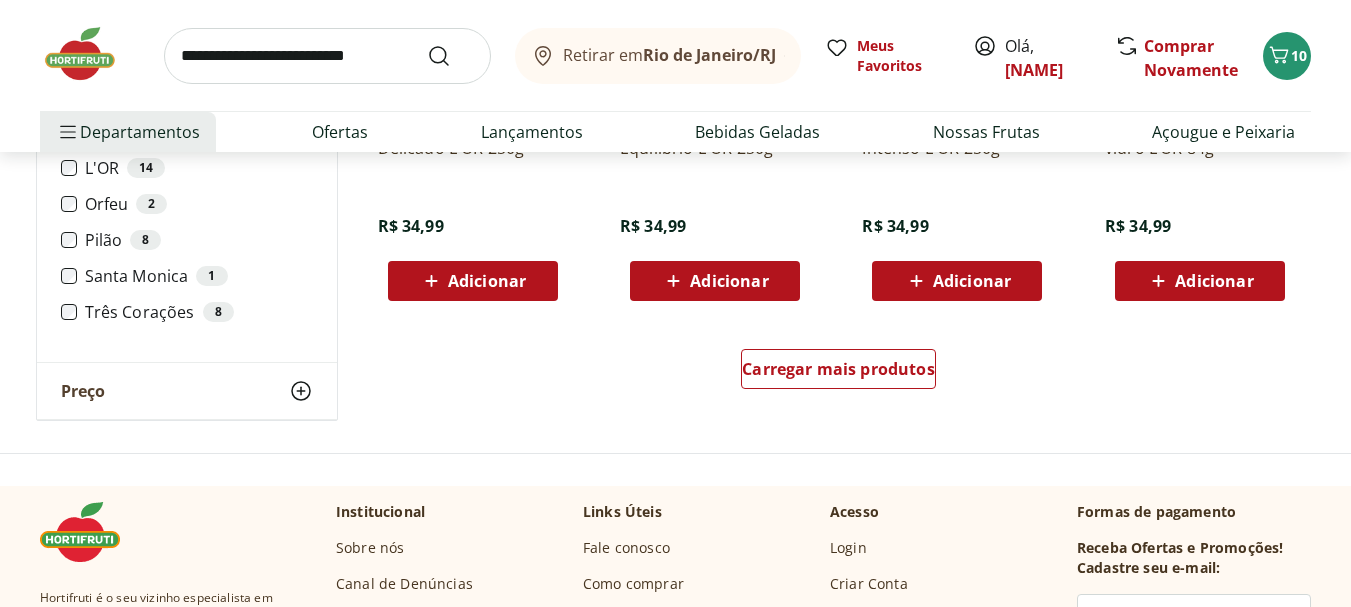 scroll, scrollTop: 4000, scrollLeft: 0, axis: vertical 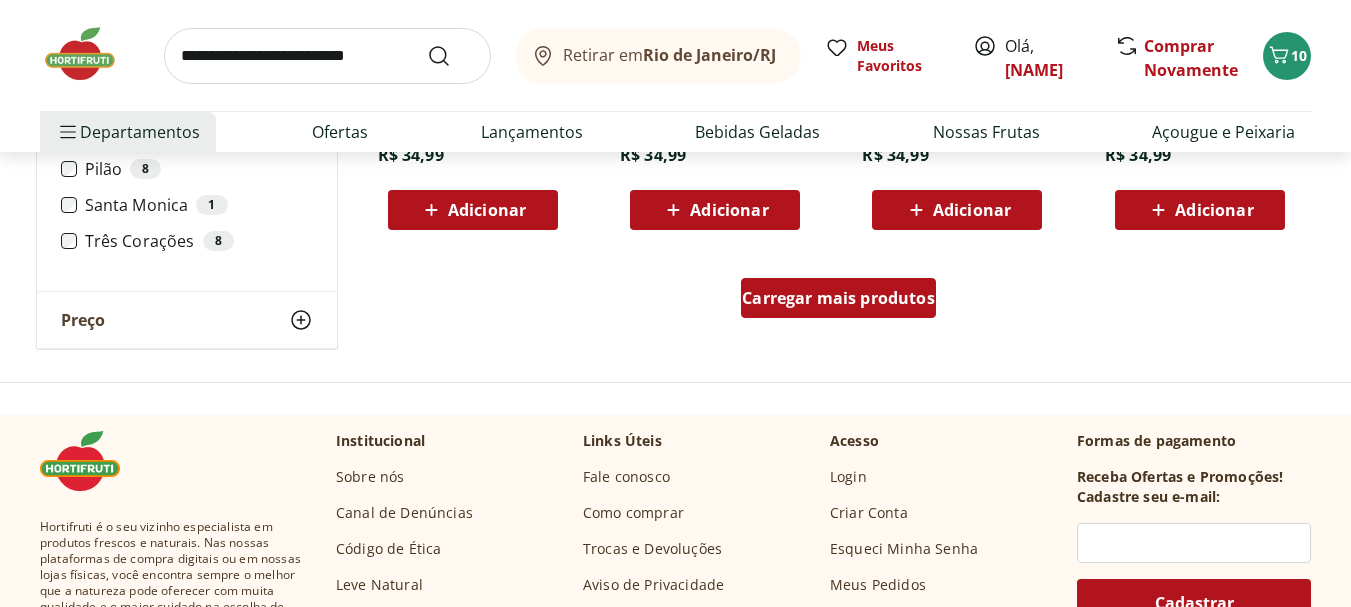 click on "Carregar mais produtos" at bounding box center (838, 298) 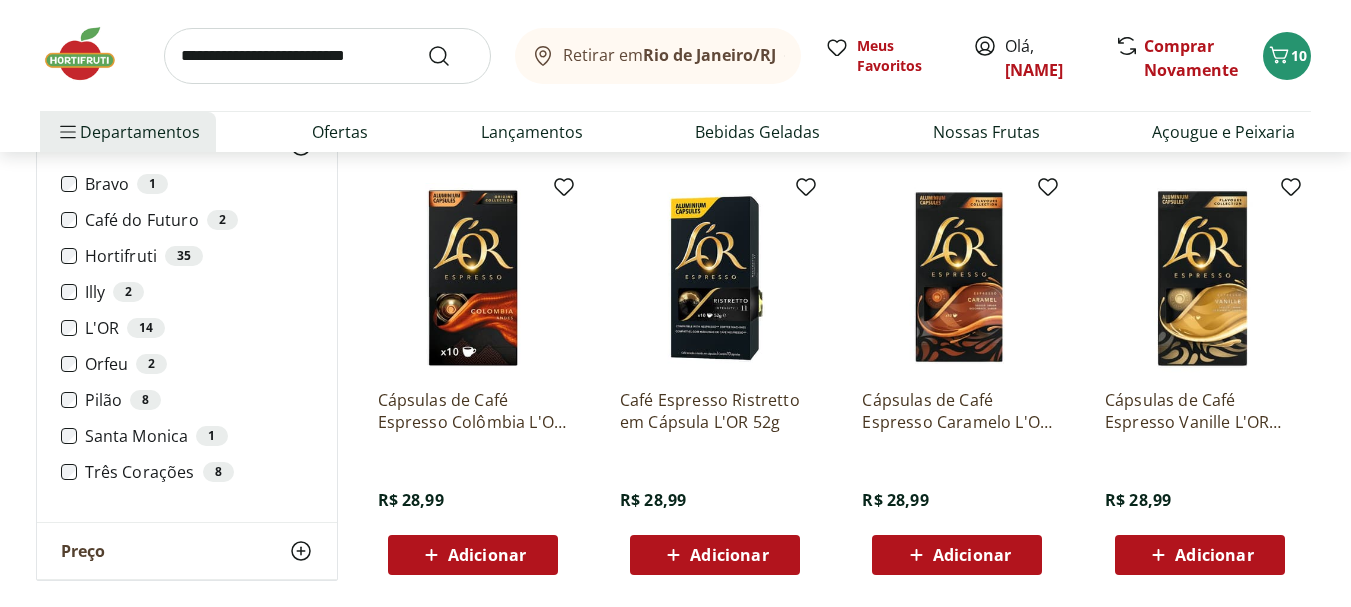 scroll, scrollTop: 5167, scrollLeft: 0, axis: vertical 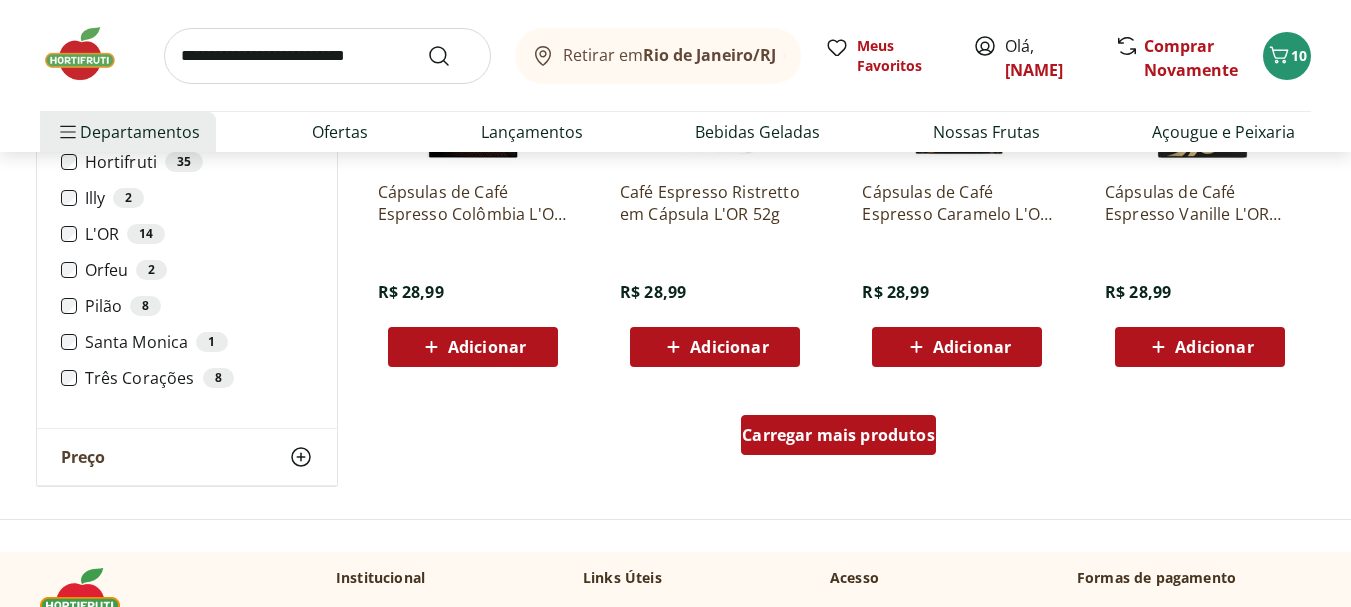 click on "Carregar mais produtos" at bounding box center (838, 435) 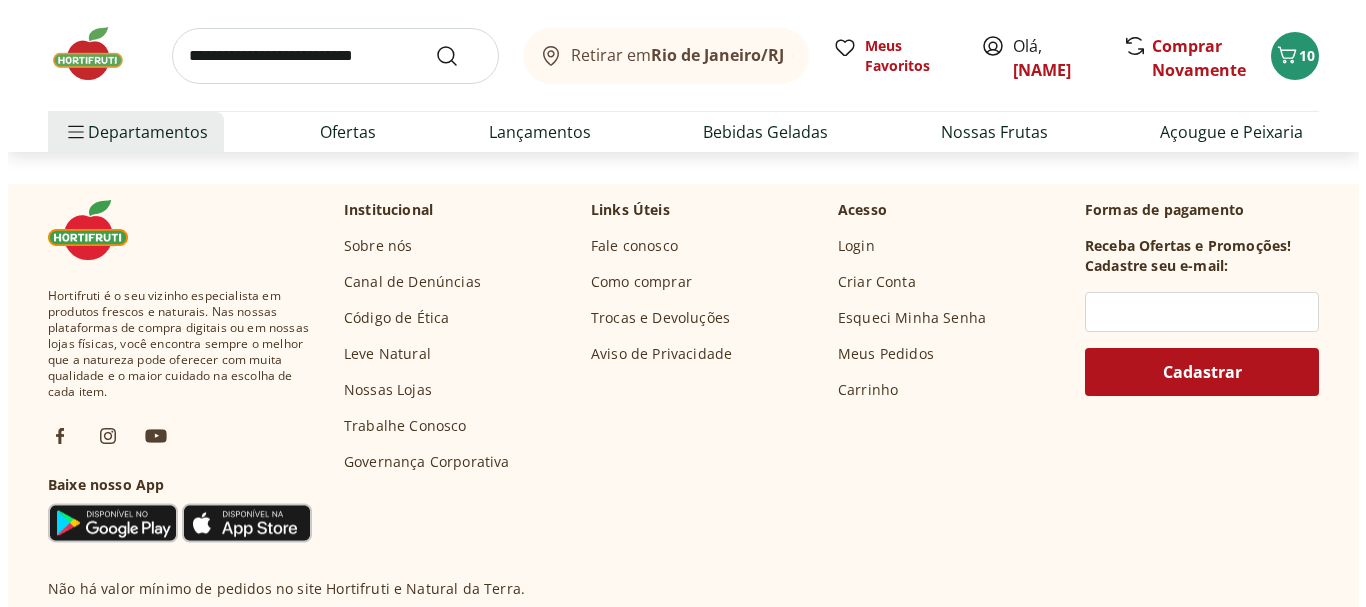 scroll, scrollTop: 7000, scrollLeft: 0, axis: vertical 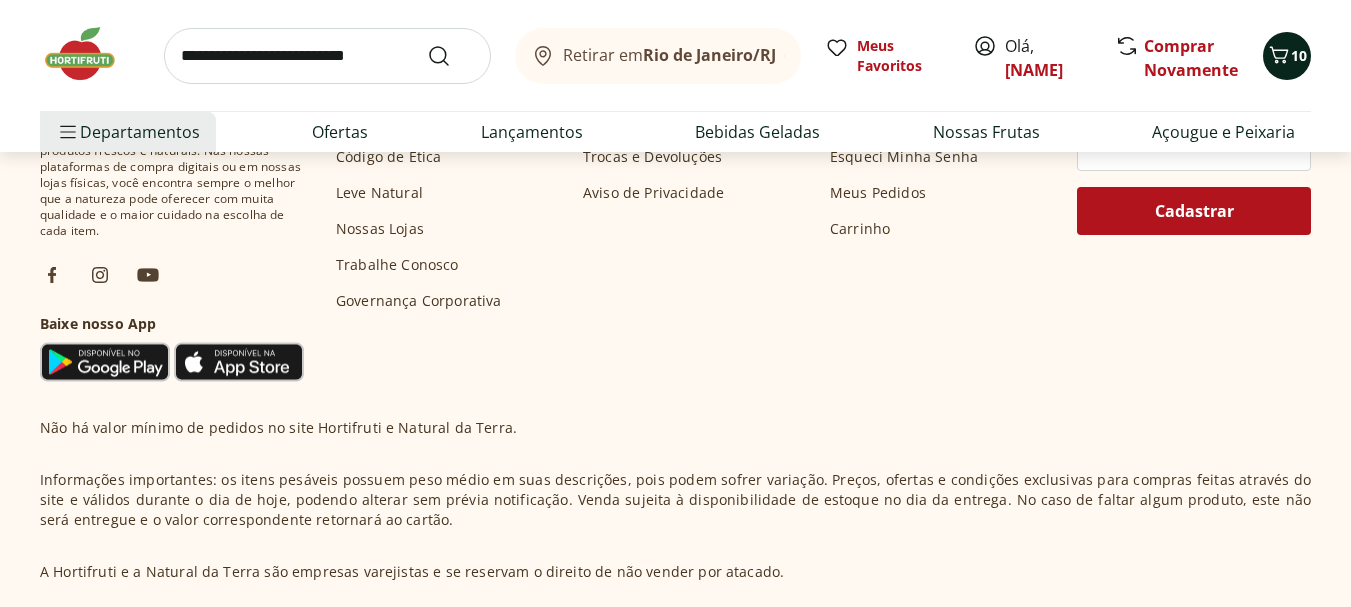click 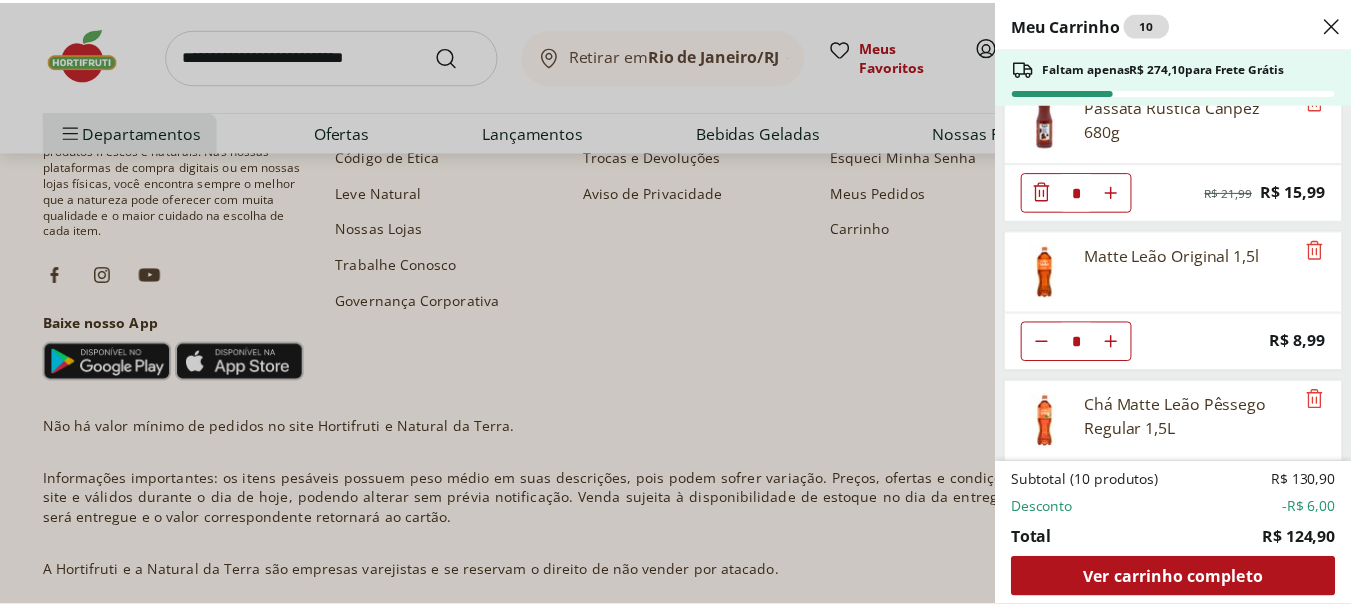 scroll, scrollTop: 0, scrollLeft: 0, axis: both 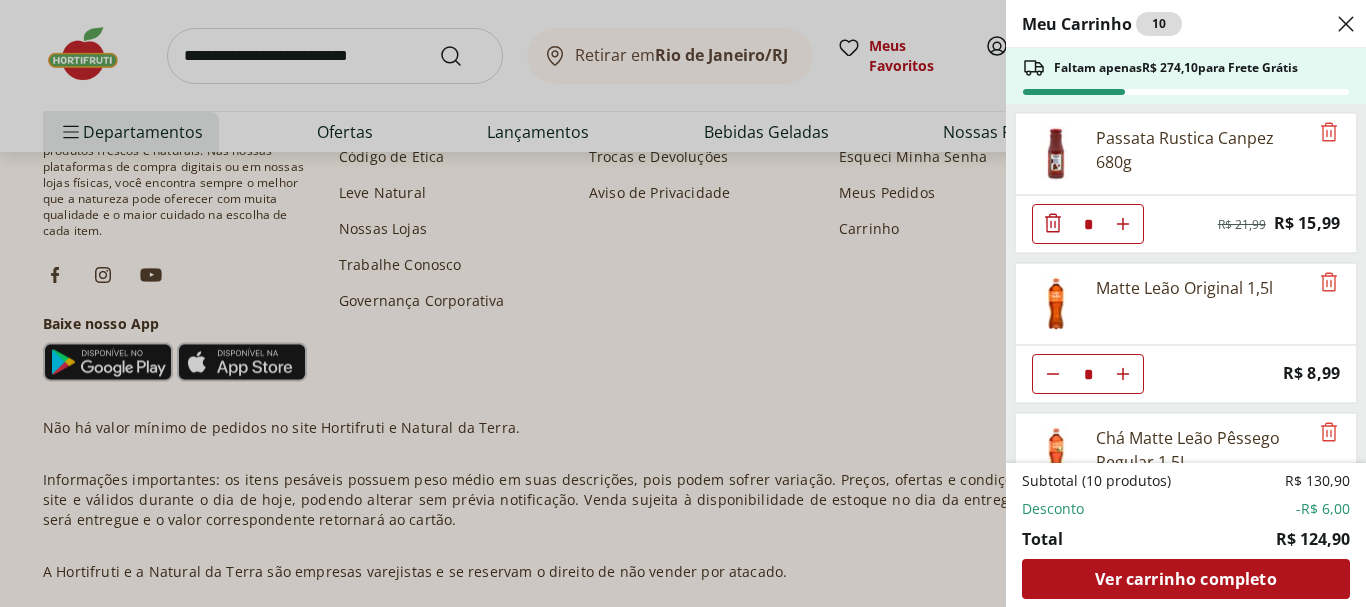 click on "Meu Carrinho 10 Faltam apenas  R$ 274,10  para Frete Grátis Passata Rustica Canpez 680g * Original price: R$ 21,99 Price: R$ 15,99 Matte Leão Original 1,5l * Price: R$ 8,99 Chá Matte Leão Pêssego Regular 1,5L * Price: R$ 8,99 Açúcar refinado Caravelas 1kg * Price: R$ 4,99 Ovos Tipo Grande Vermelhos Mantiqueira Happy Eggs 10 Unidades * Price: R$ 7,99 Filtro de Papel 3 Corações 102 com 30 Unidades * Price: R$ 6,99 Café Tradicional Torrado e Moído Natural Da Terra 500g * Price: R$ 44,99 Subtotal (10 produtos) R$ 130,90 Desconto -R$ 6,00 Total R$ 124,90 Ver carrinho completo" at bounding box center (683, 303) 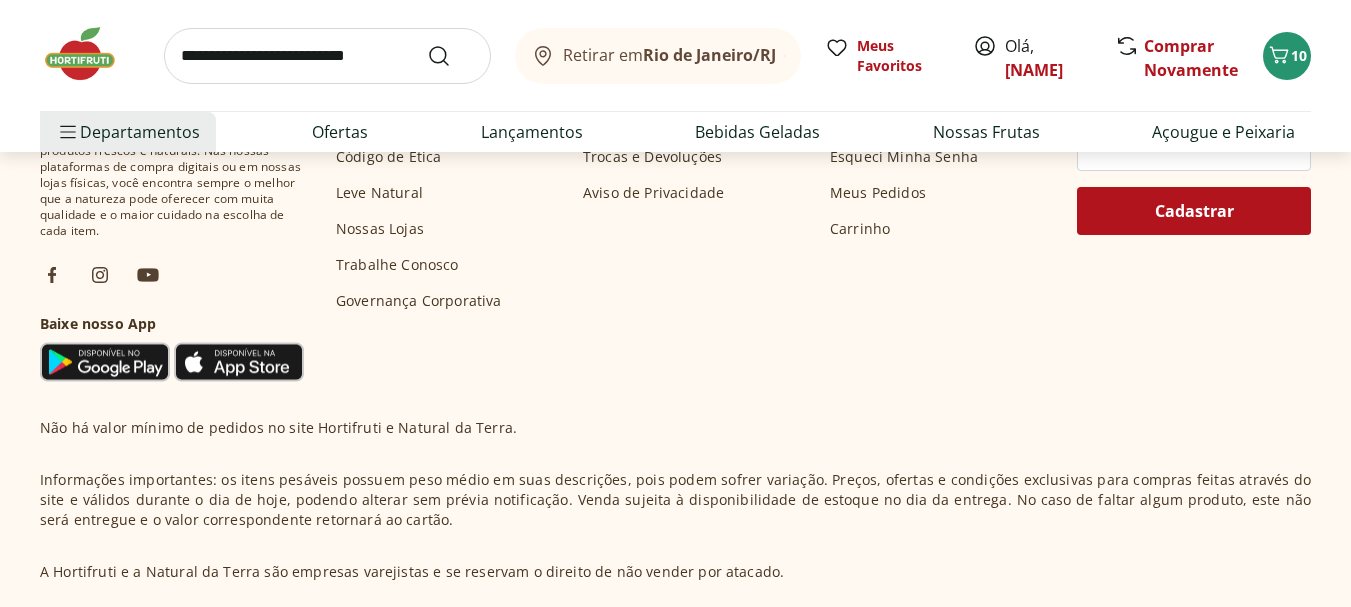 click at bounding box center (90, 54) 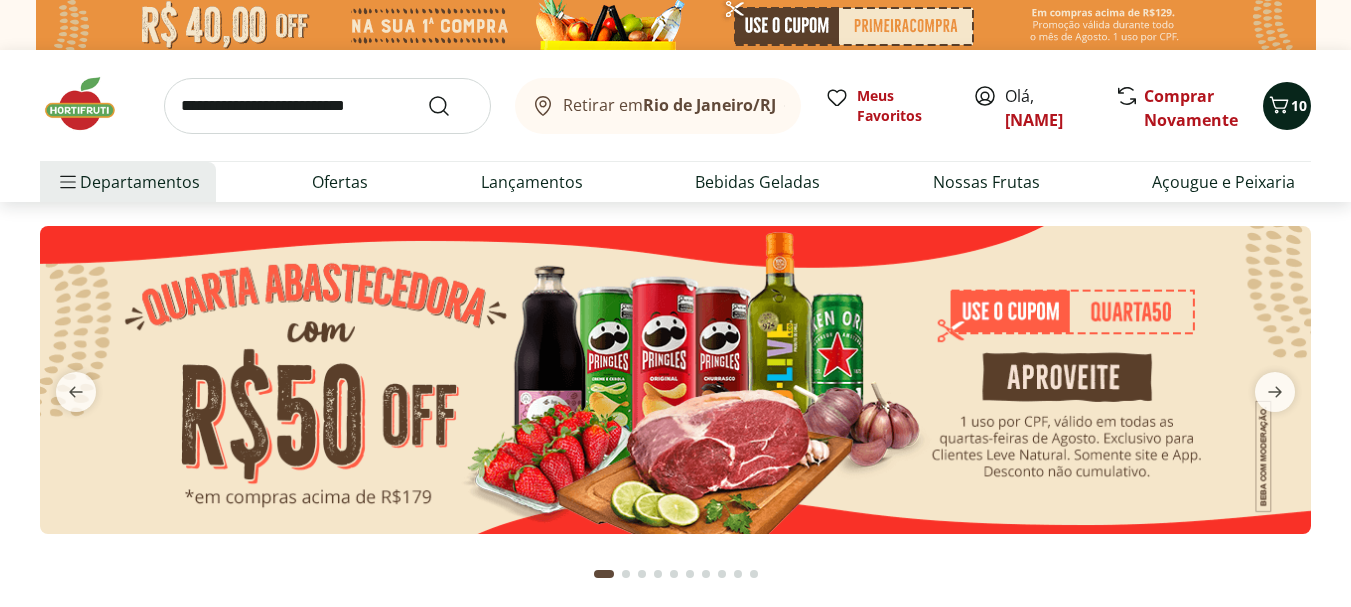 click 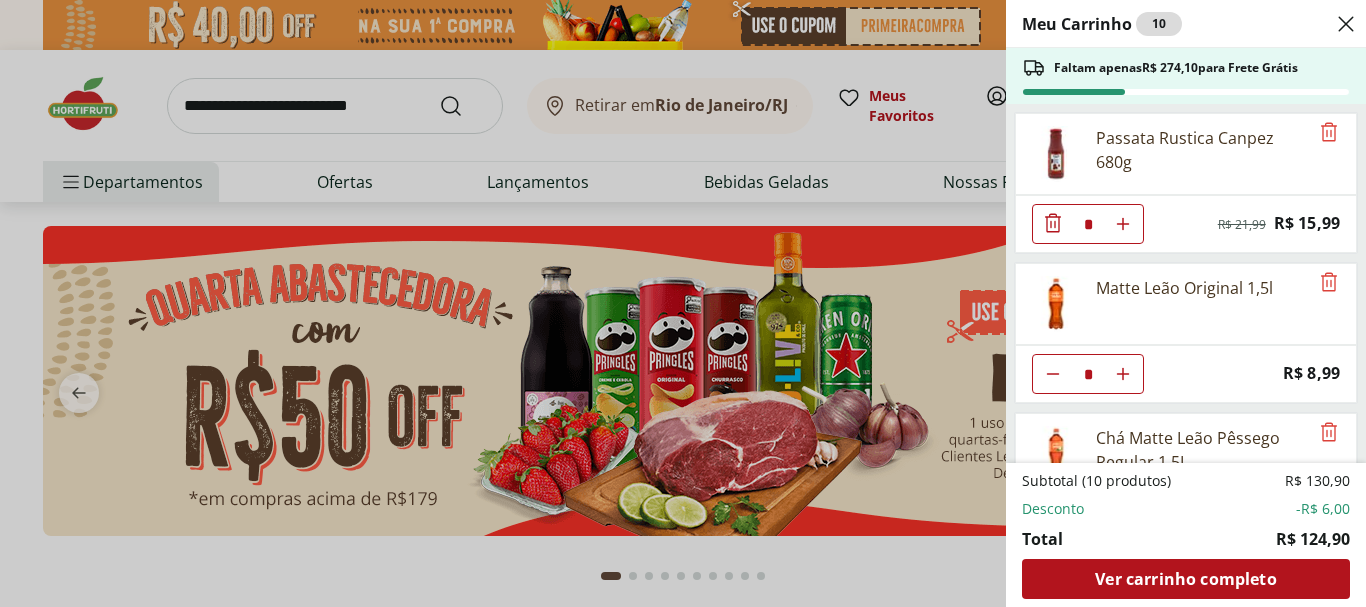 click on "Faltam apenas  R$ 274,10  para Frete Grátis" at bounding box center [1186, 76] 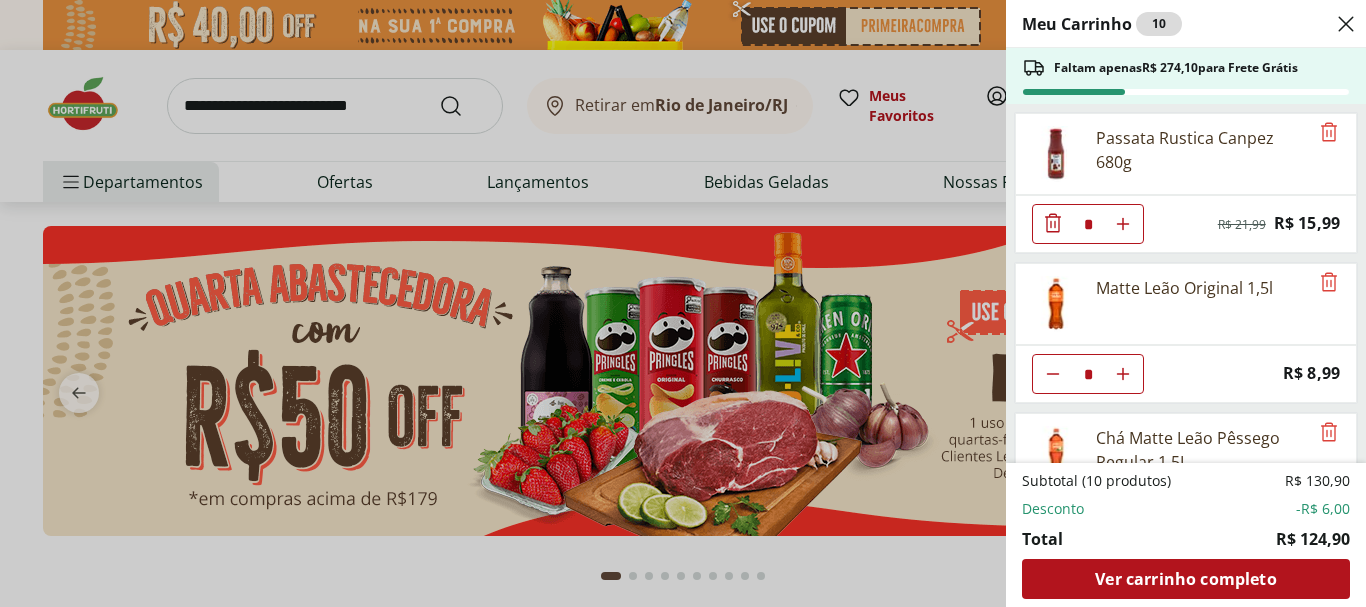 click 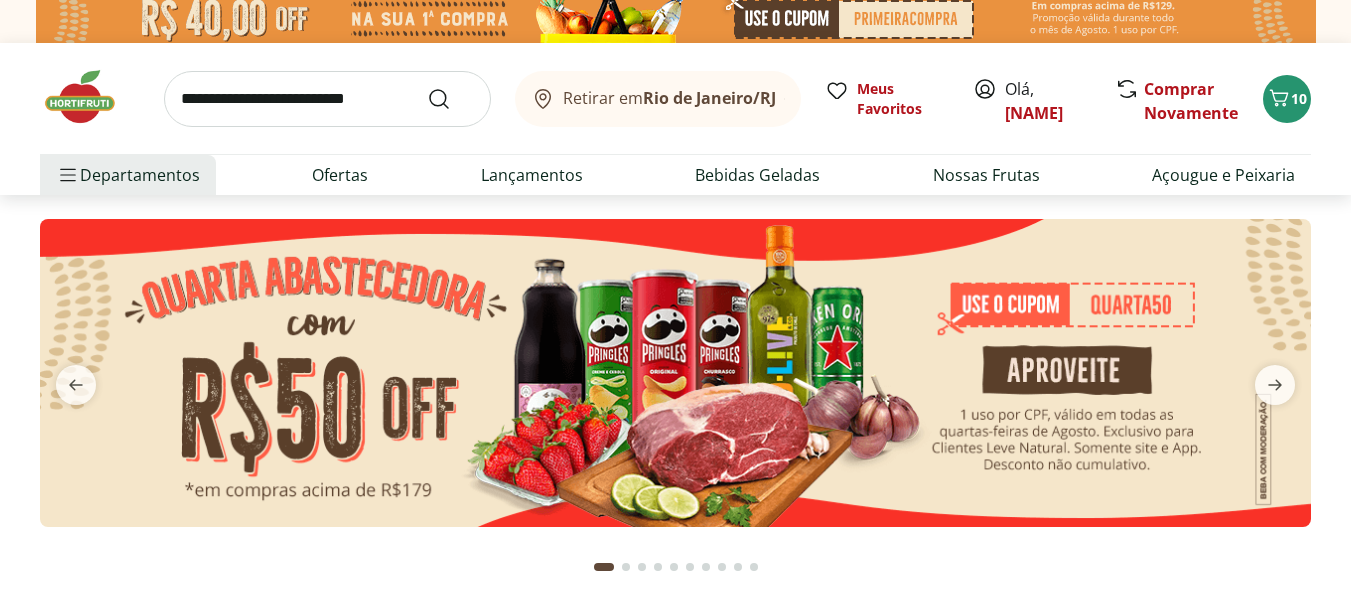 scroll, scrollTop: 0, scrollLeft: 0, axis: both 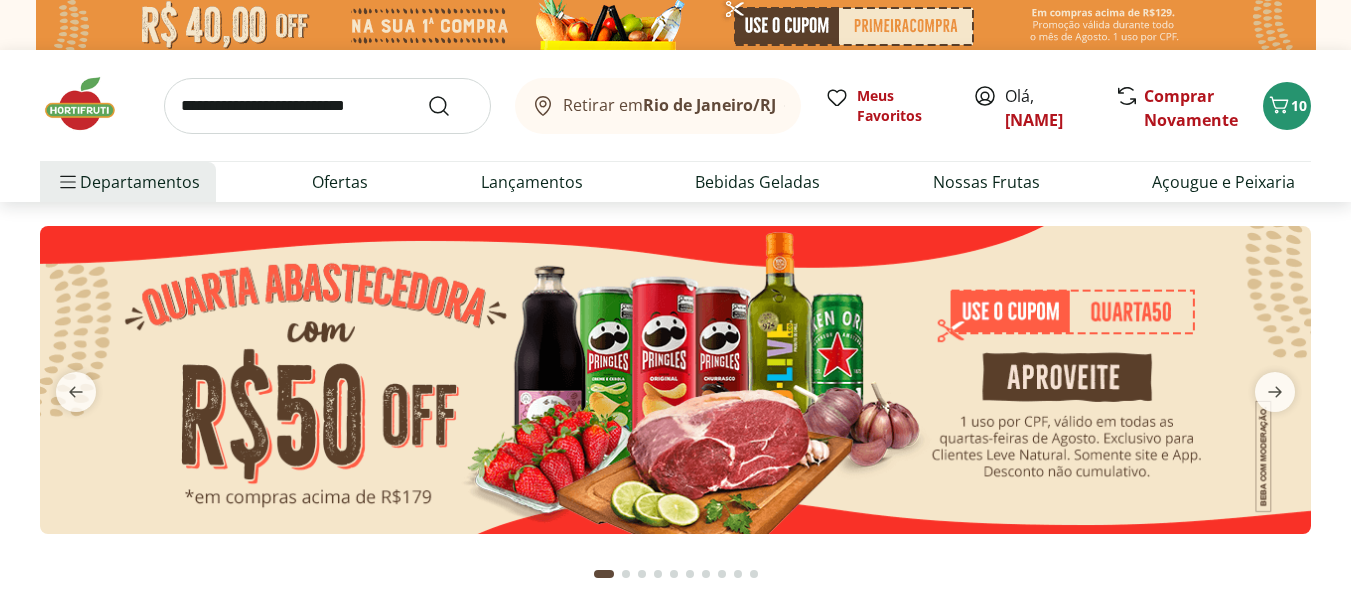 click at bounding box center [675, 380] 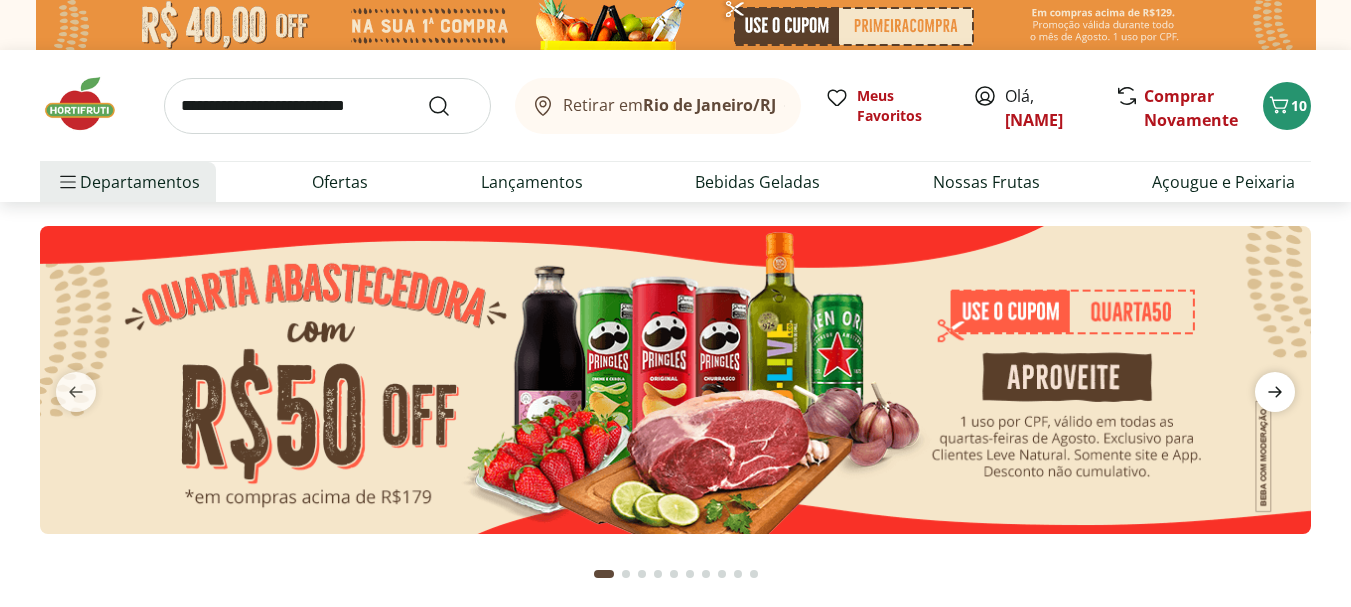 click 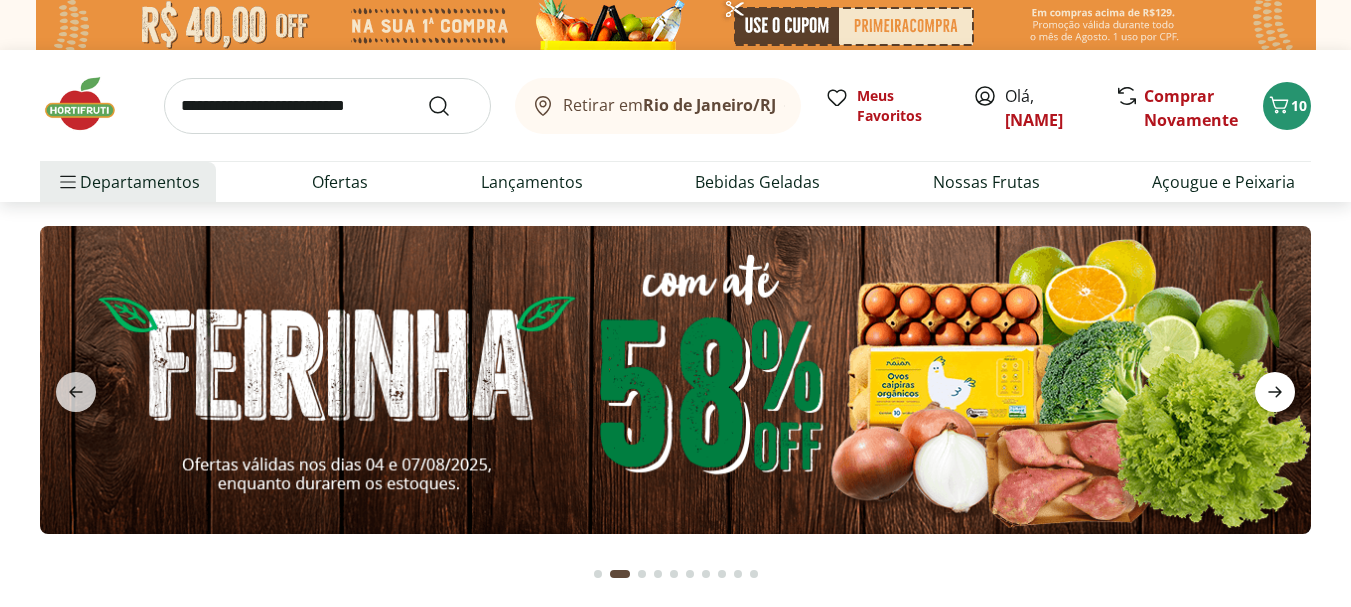 click 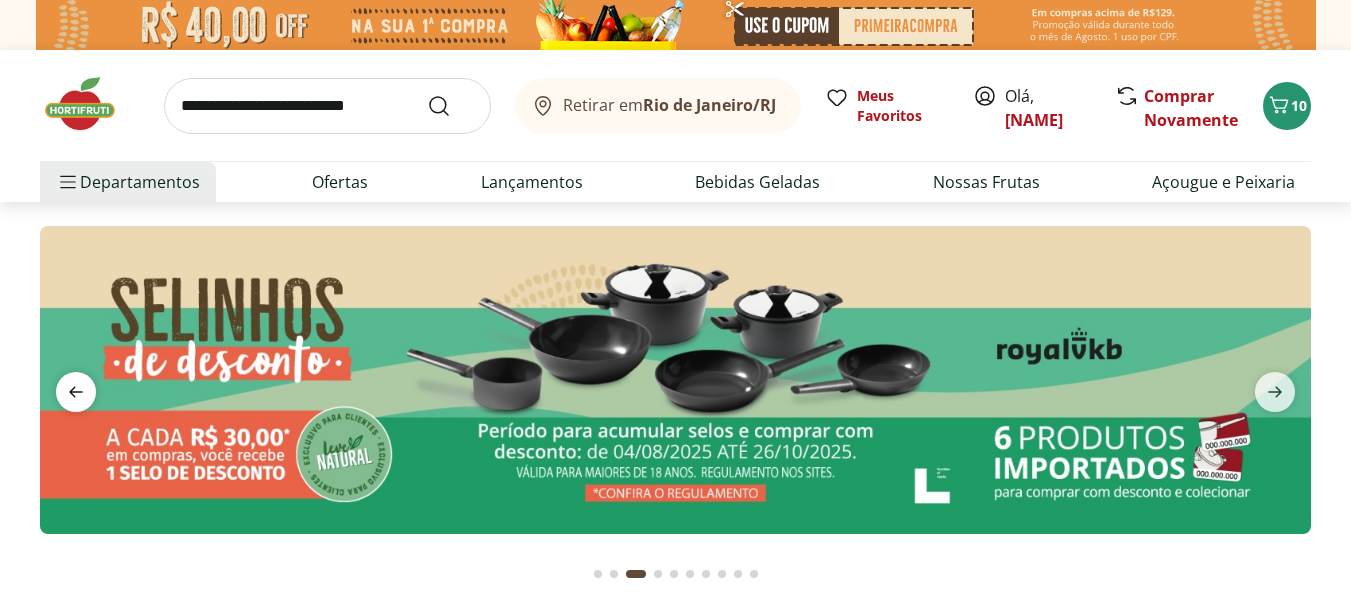 click 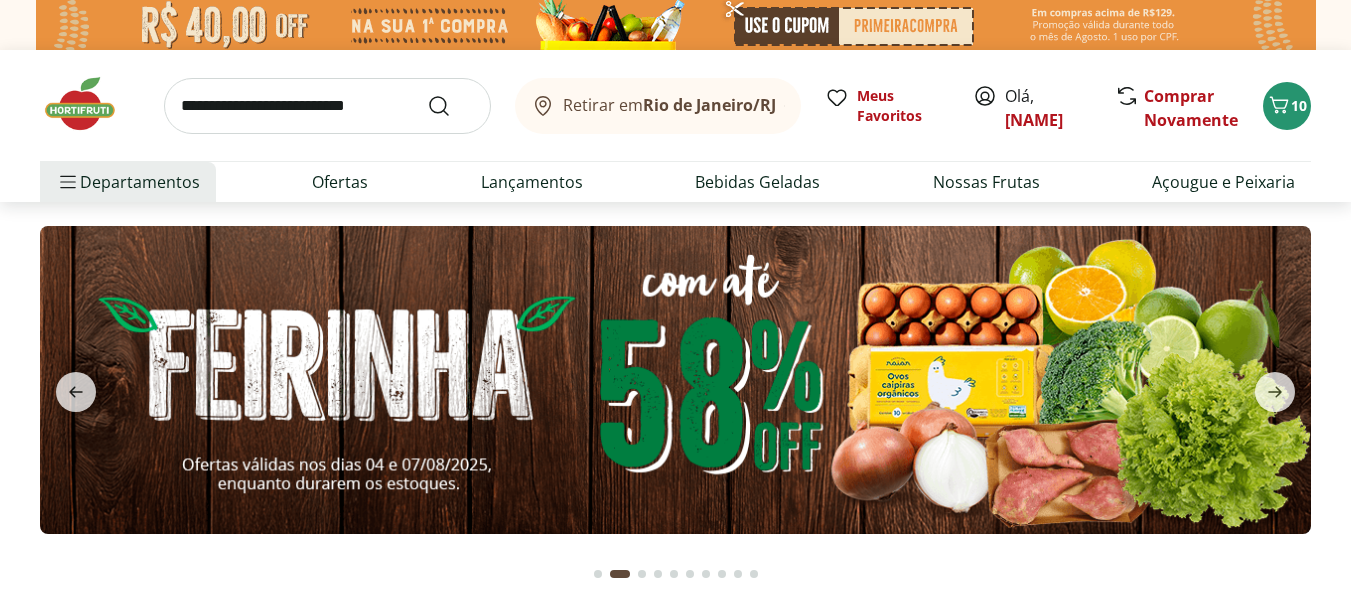 click at bounding box center [675, 380] 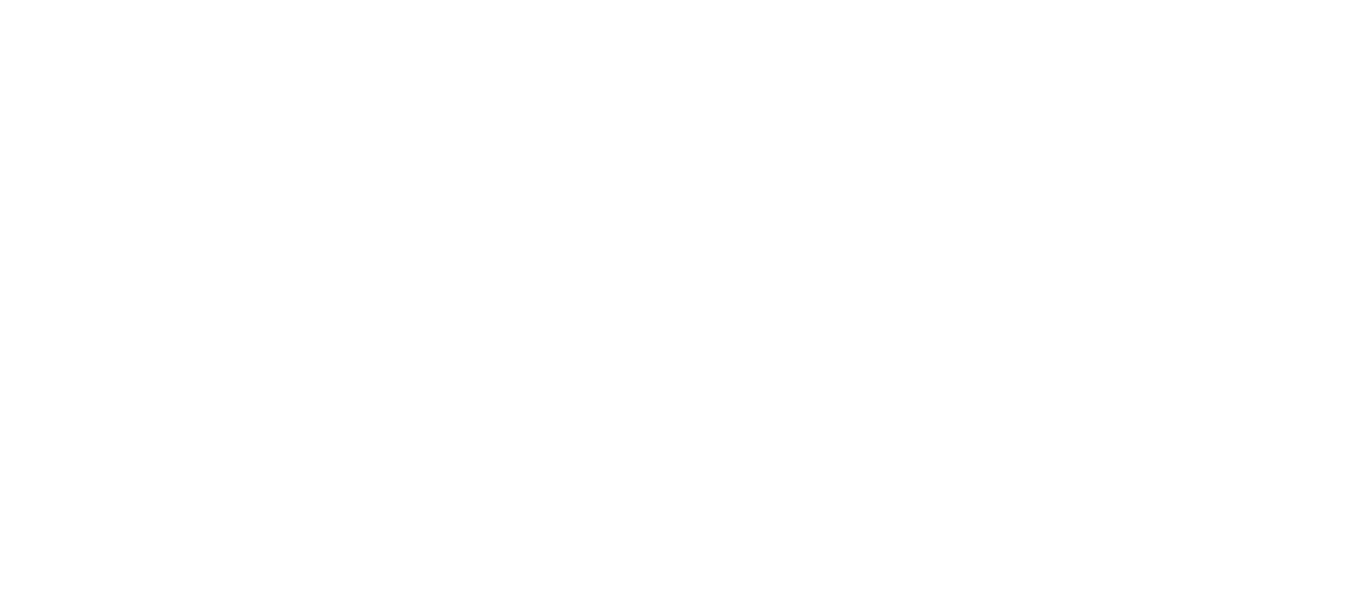 select on "**********" 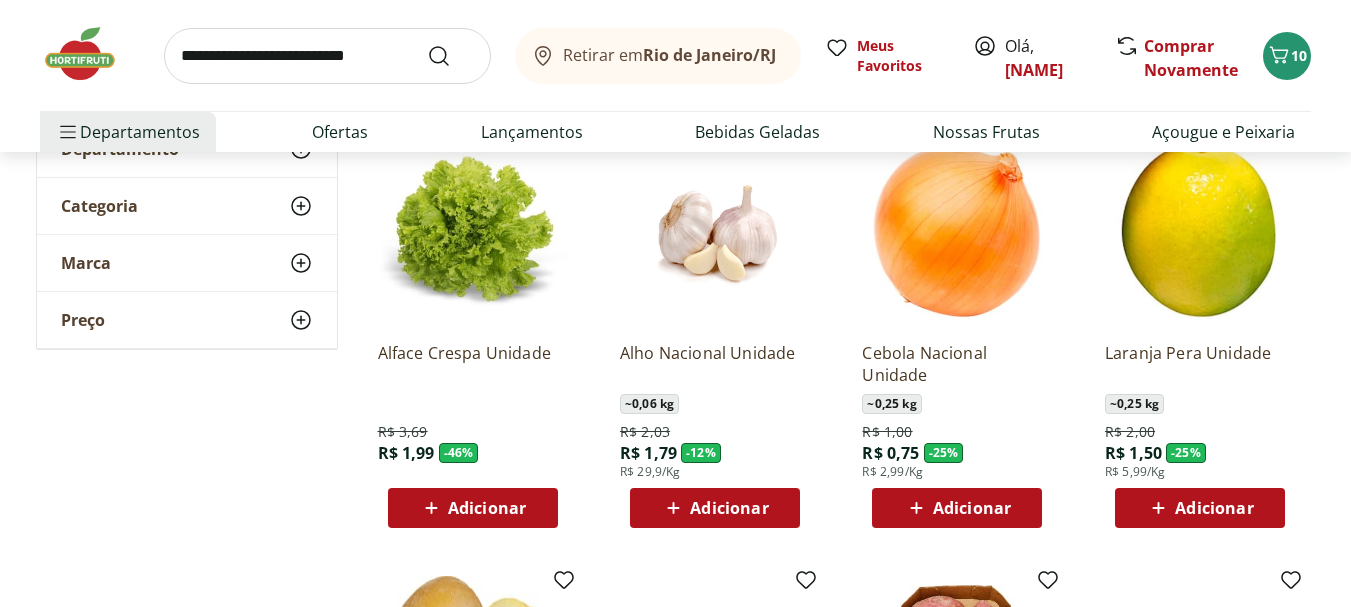 scroll, scrollTop: 167, scrollLeft: 0, axis: vertical 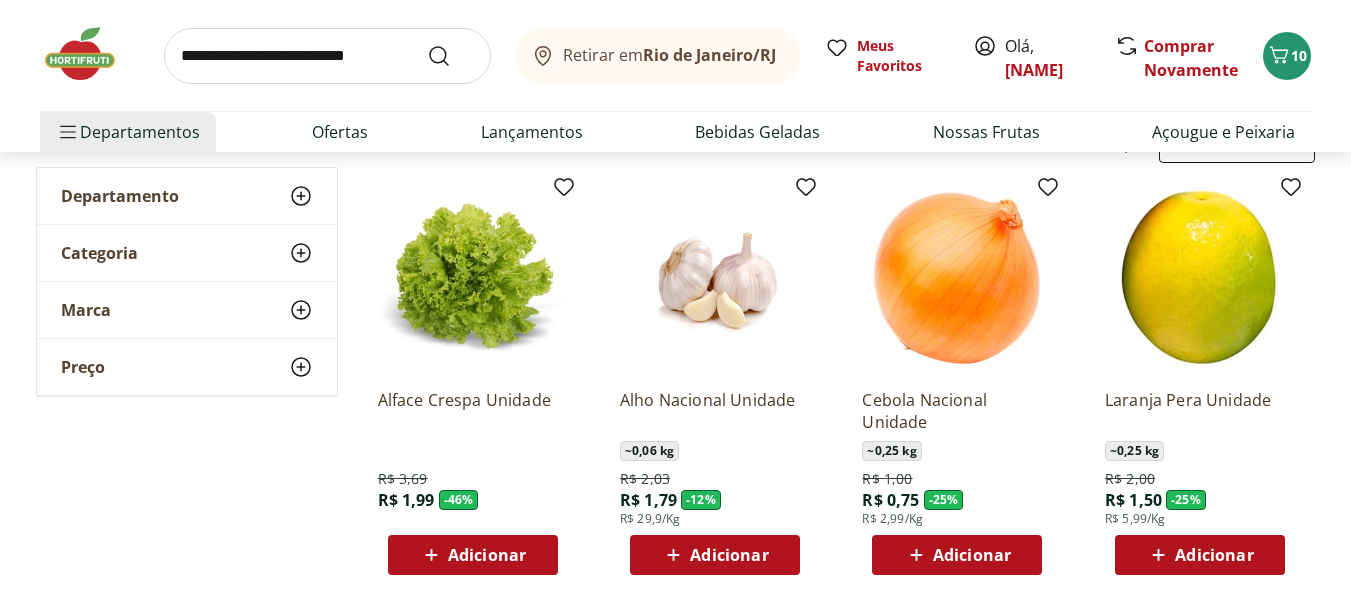 click on "Adicionar" at bounding box center [729, 555] 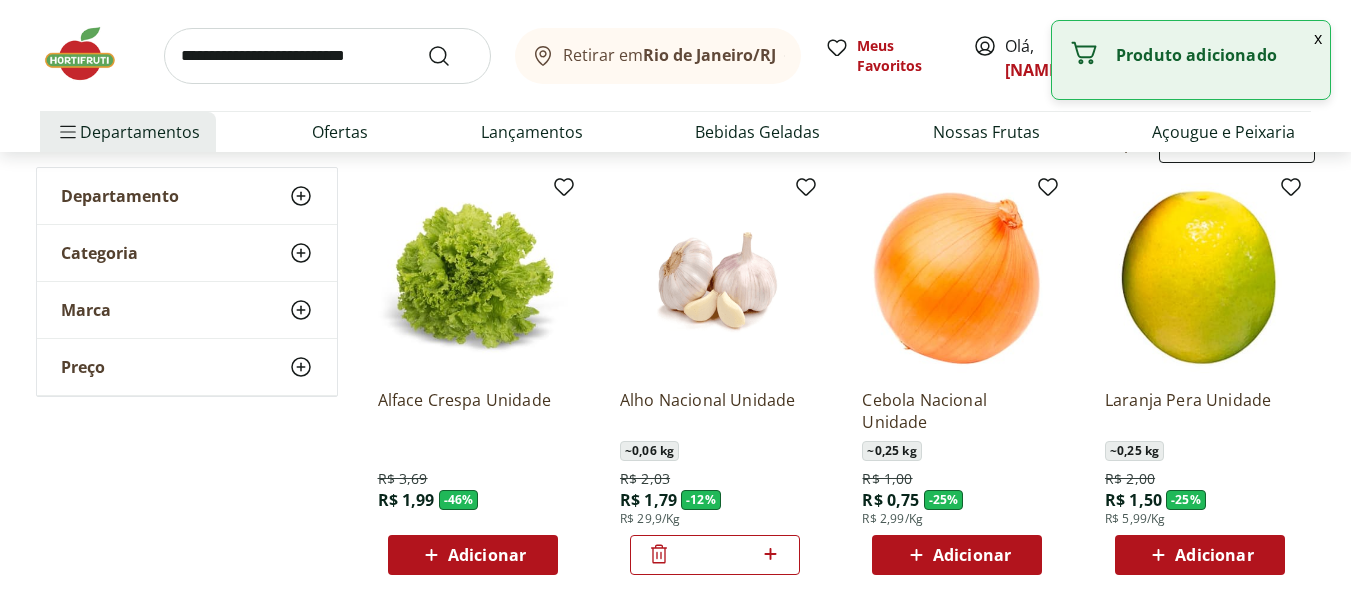 click 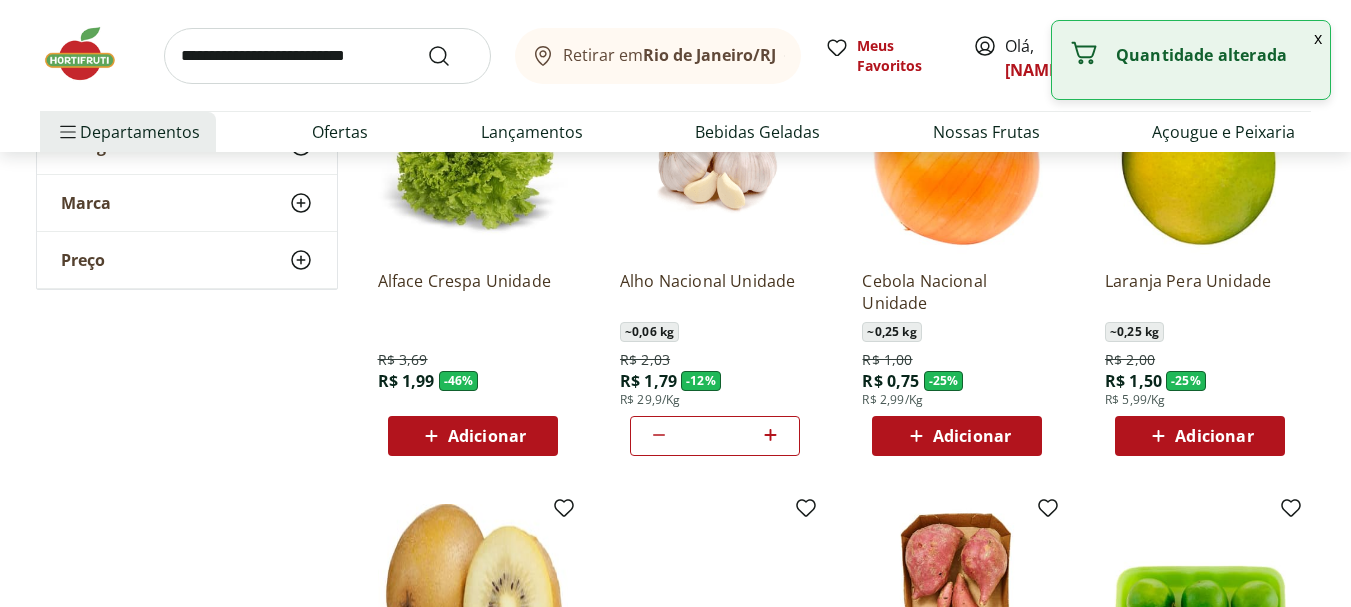 scroll, scrollTop: 333, scrollLeft: 0, axis: vertical 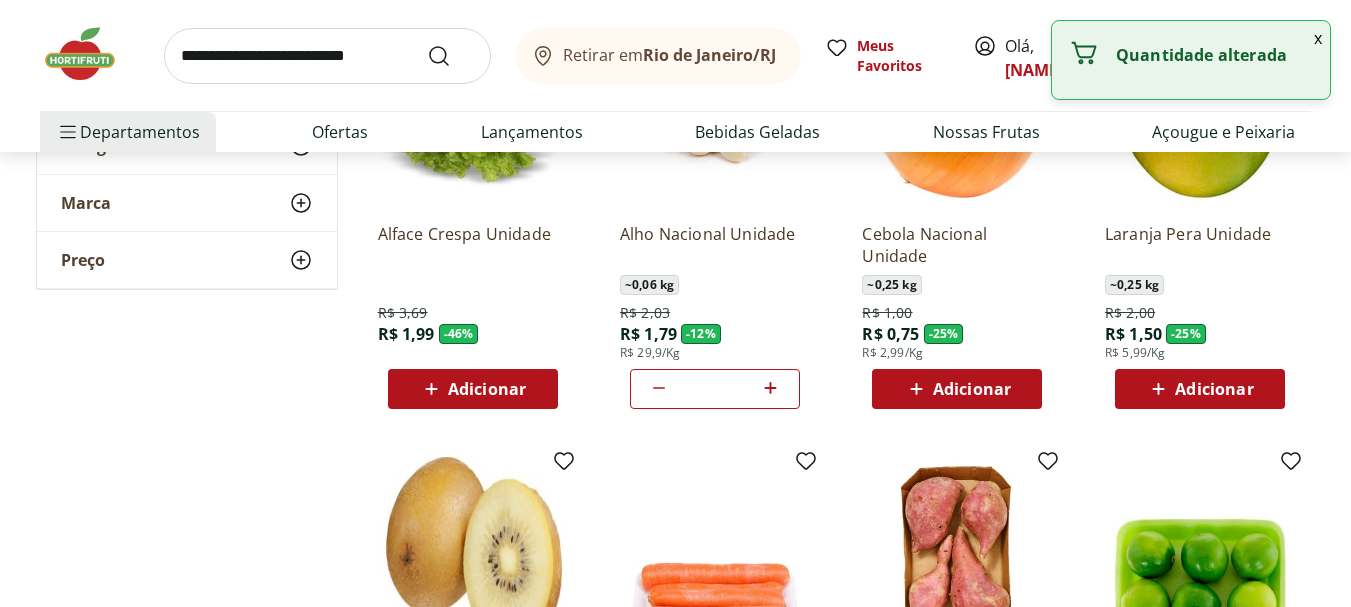 click on "Adicionar" at bounding box center (972, 389) 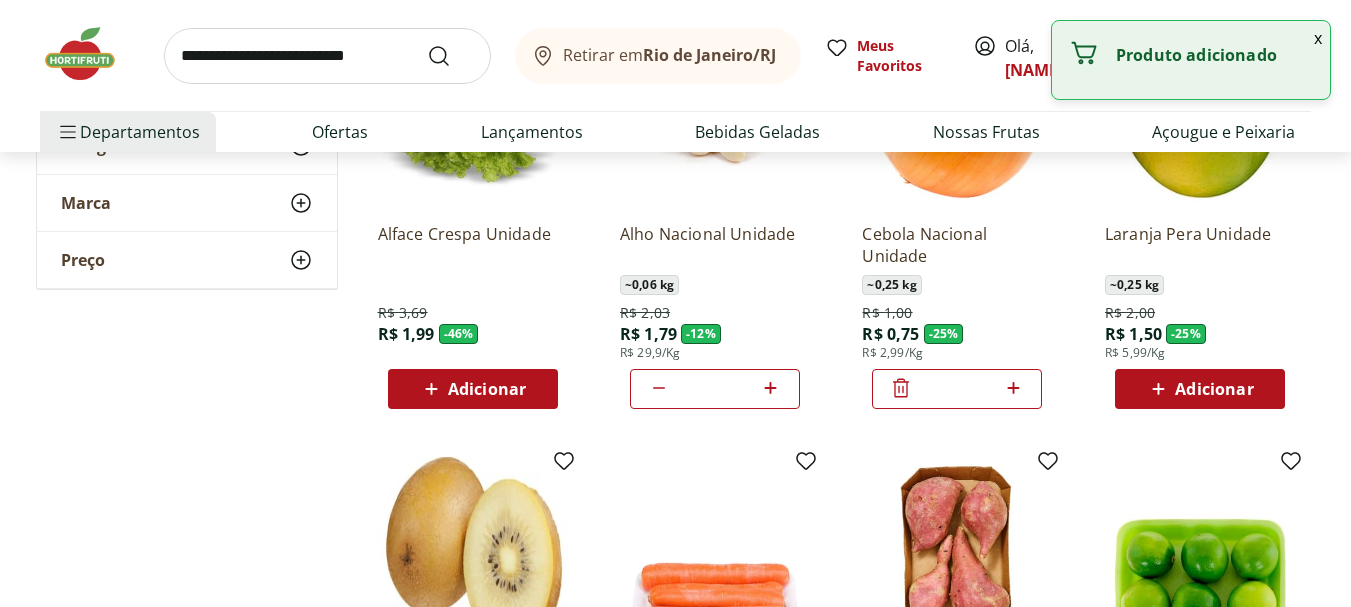 click 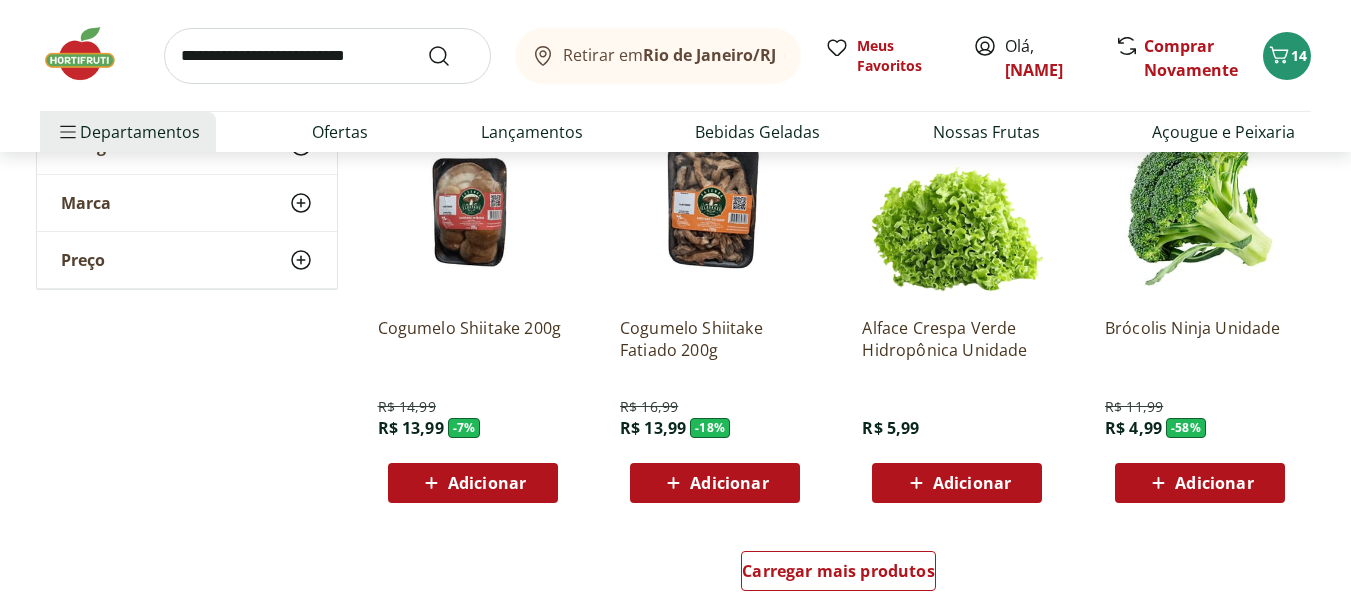 scroll, scrollTop: 1167, scrollLeft: 0, axis: vertical 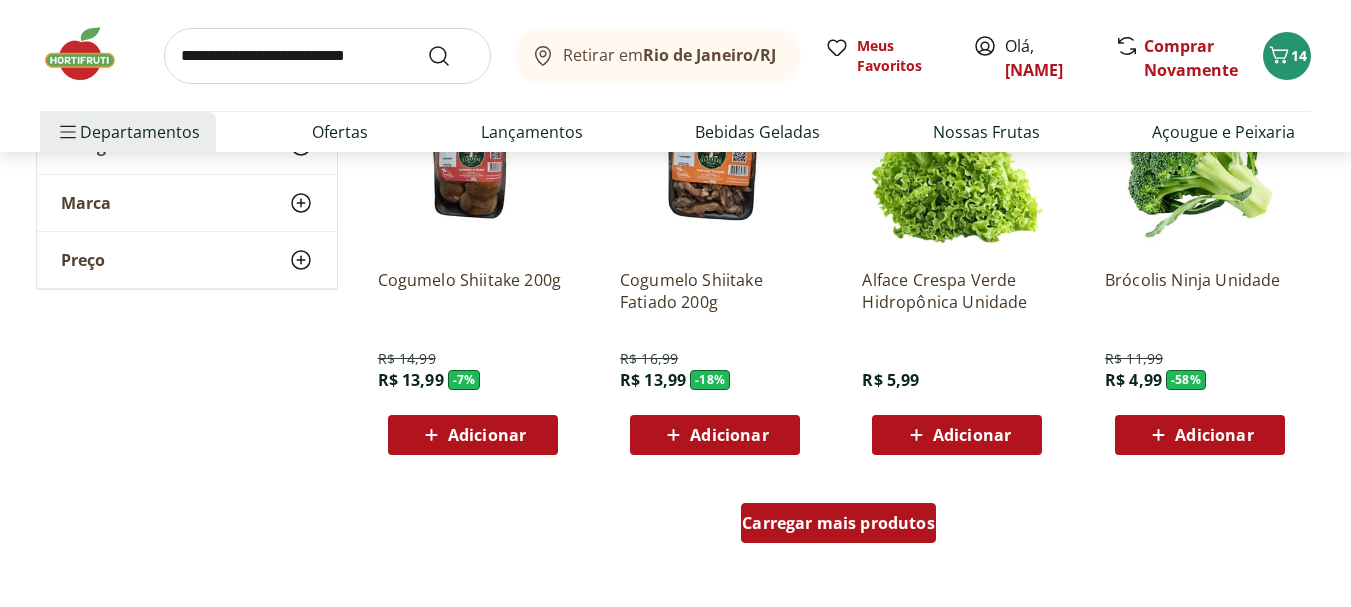 click on "Carregar mais produtos" at bounding box center (838, 523) 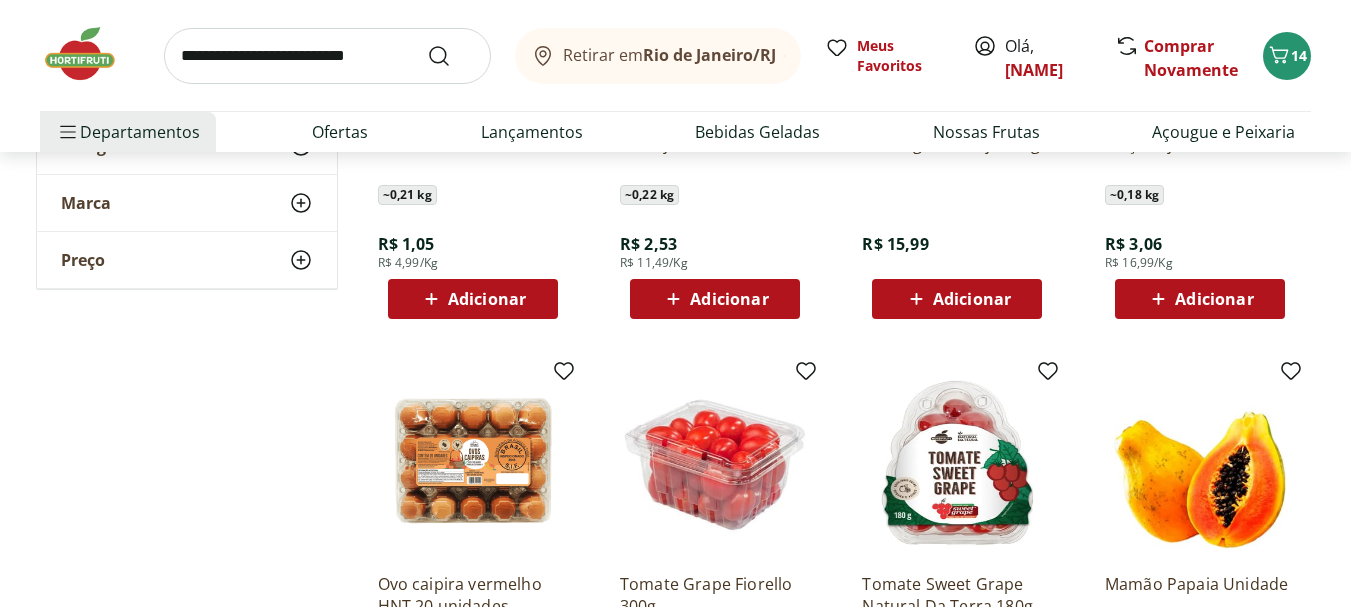 scroll, scrollTop: 2333, scrollLeft: 0, axis: vertical 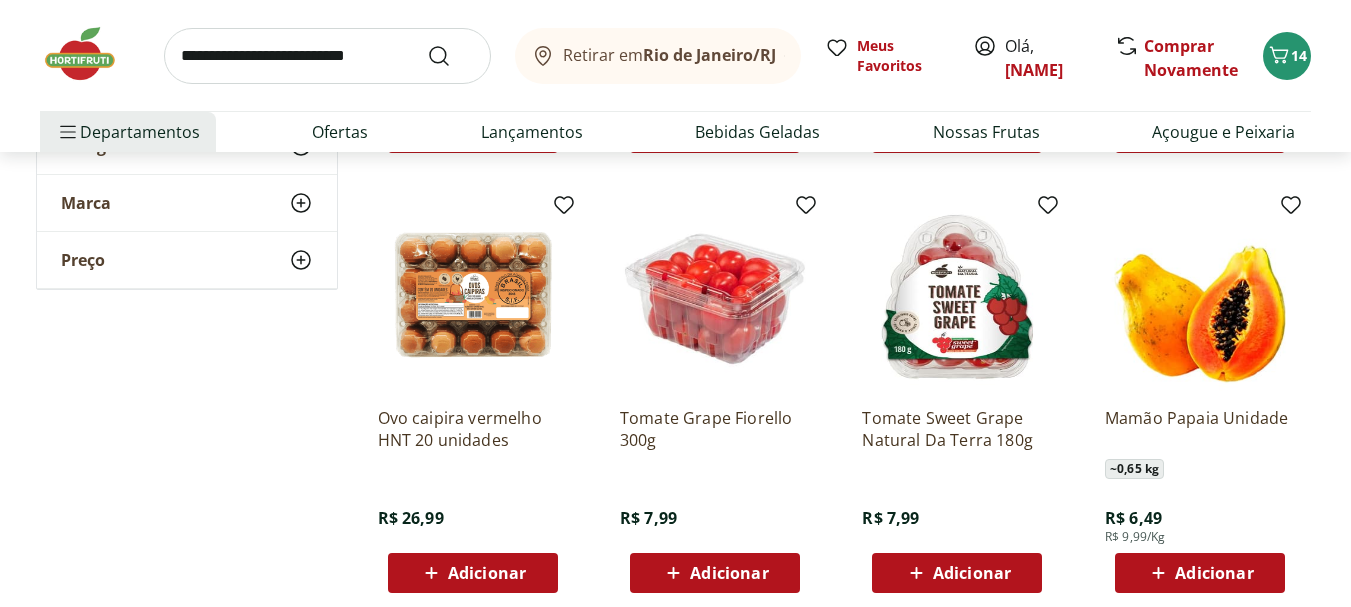 click on "Adicionar" at bounding box center (729, 573) 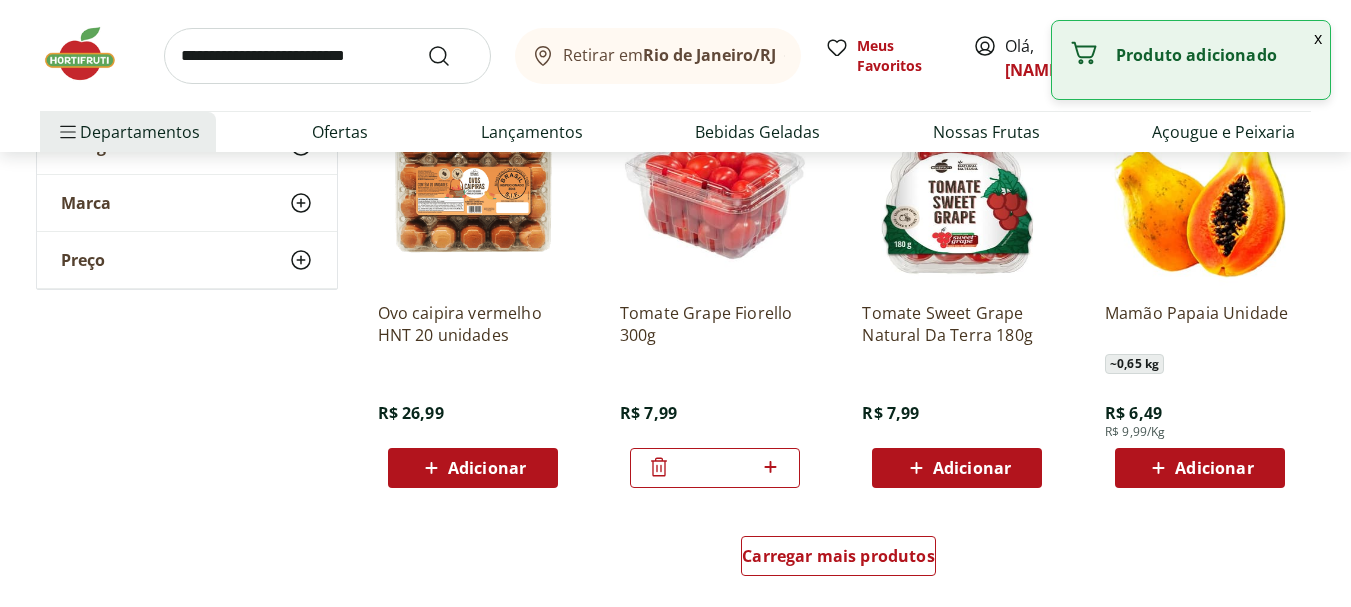 scroll, scrollTop: 2500, scrollLeft: 0, axis: vertical 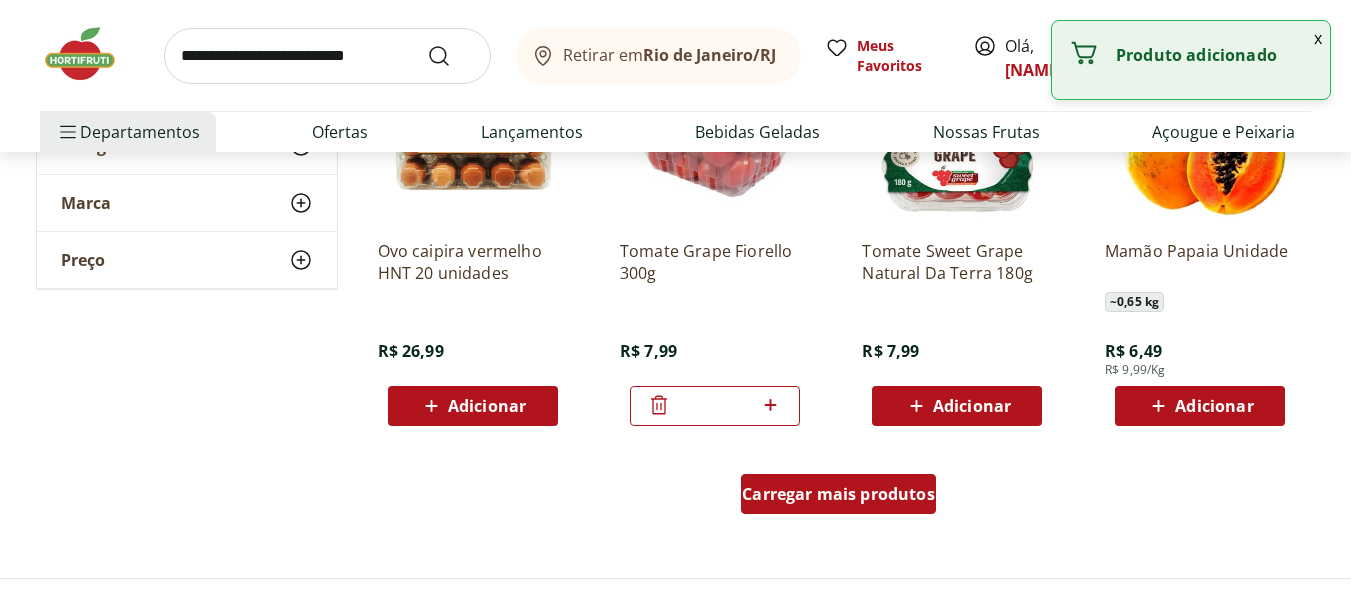 click on "Carregar mais produtos" at bounding box center [838, 494] 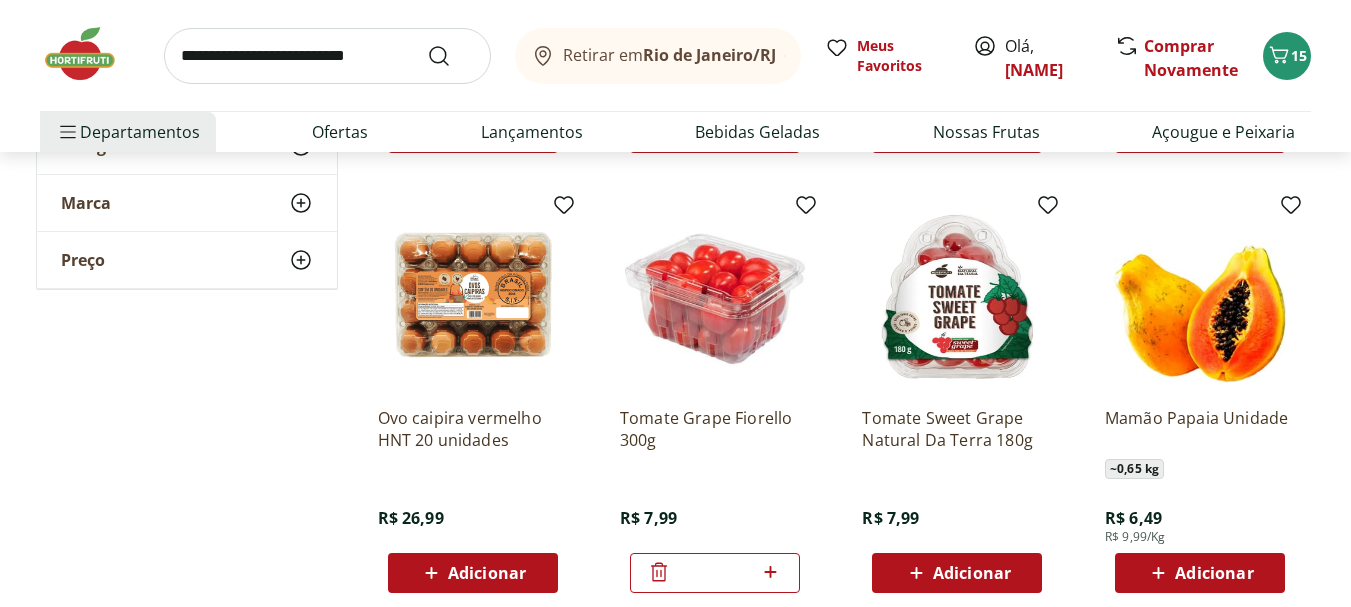scroll, scrollTop: 2500, scrollLeft: 0, axis: vertical 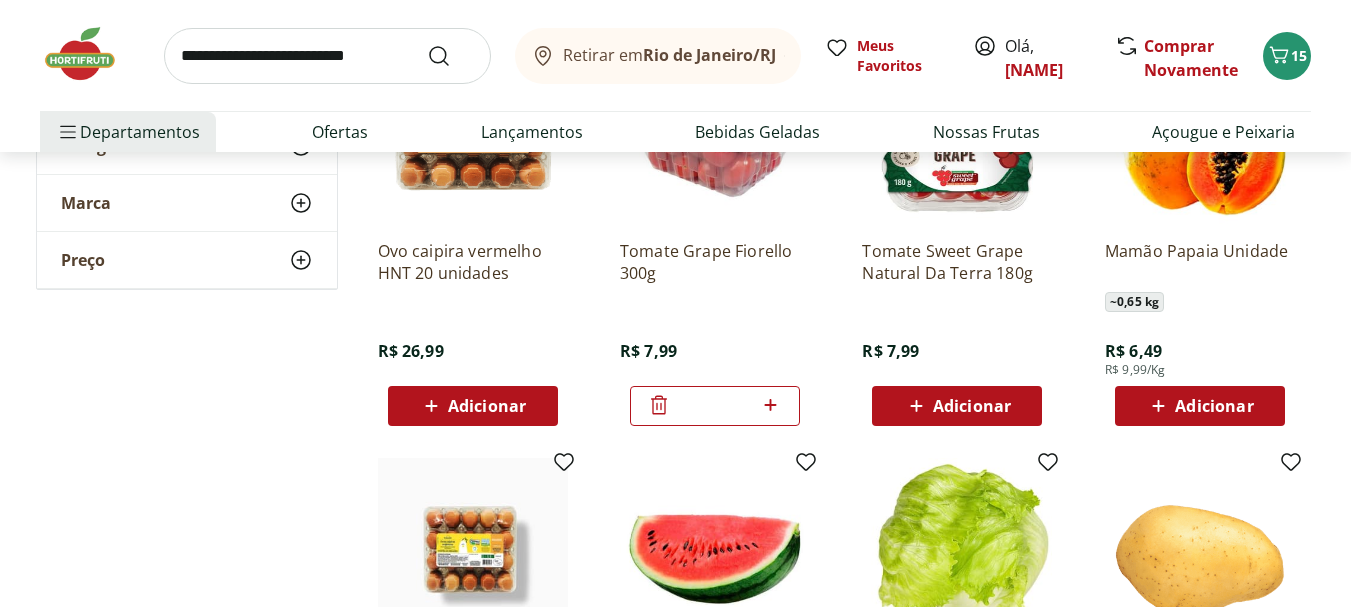 click on "Adicionar" at bounding box center [1214, 406] 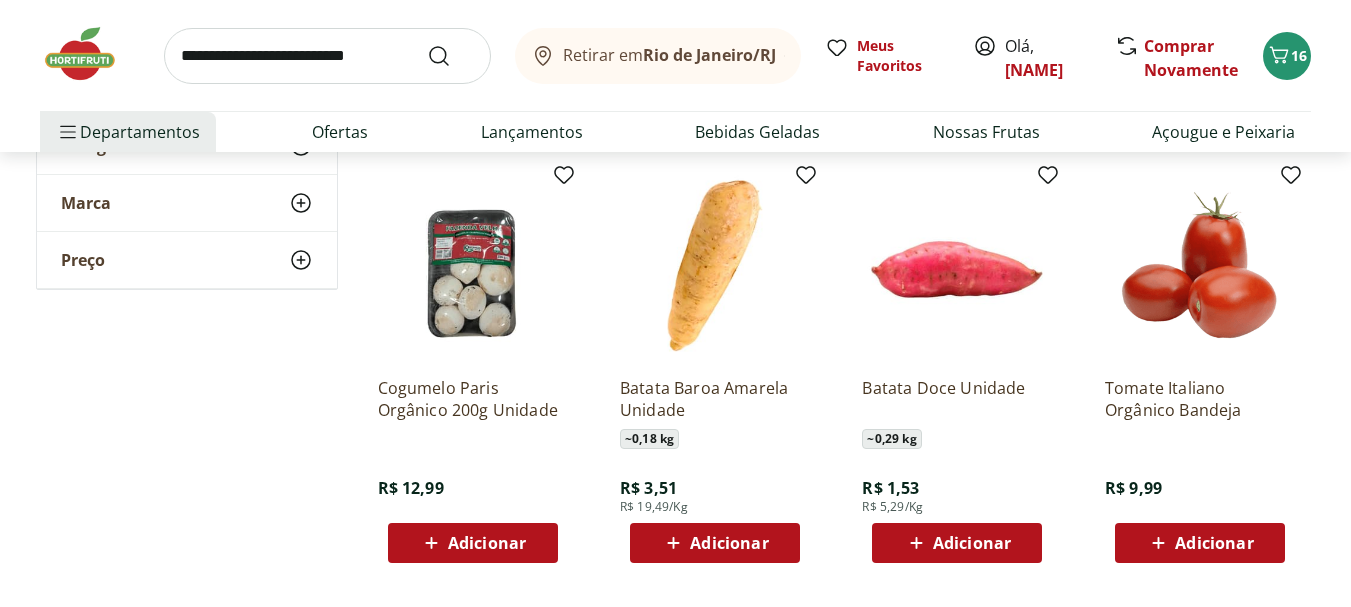 scroll, scrollTop: 3833, scrollLeft: 0, axis: vertical 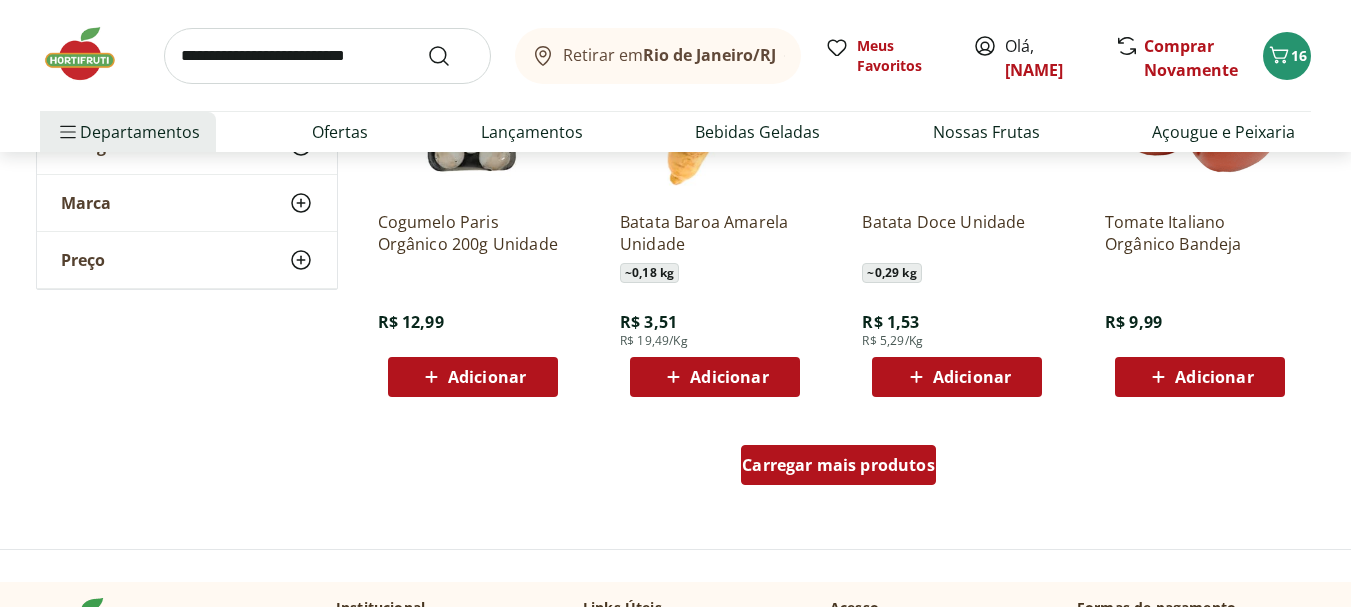 click on "Carregar mais produtos" at bounding box center (838, 465) 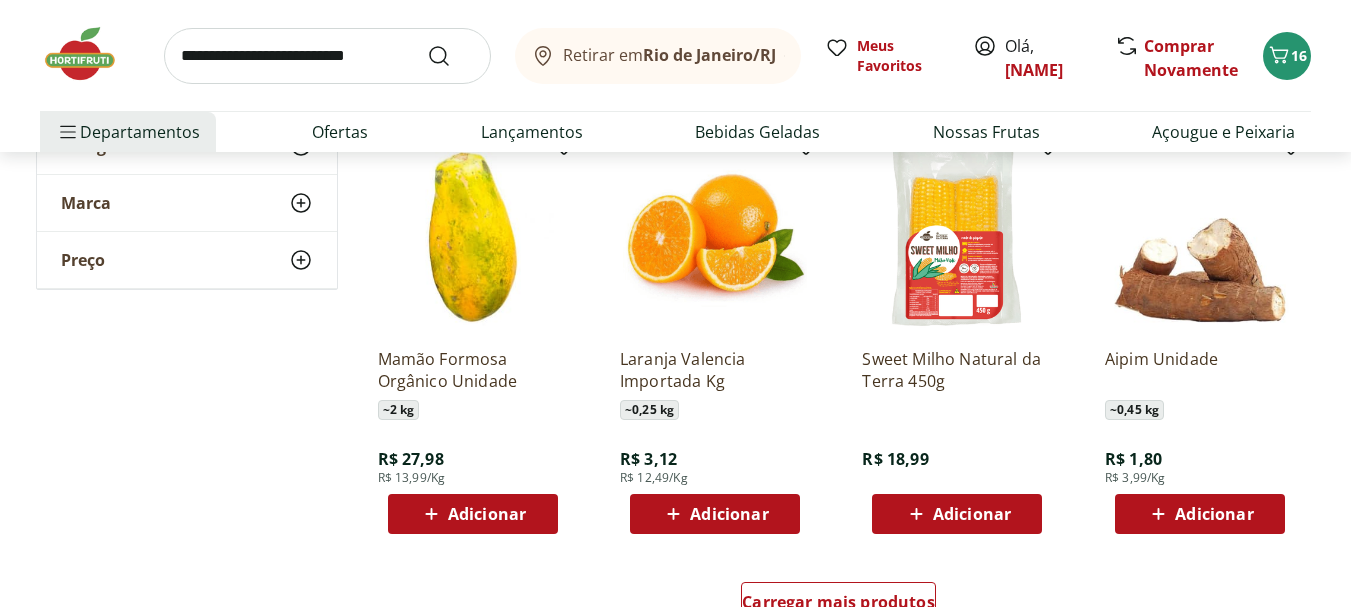 scroll, scrollTop: 5167, scrollLeft: 0, axis: vertical 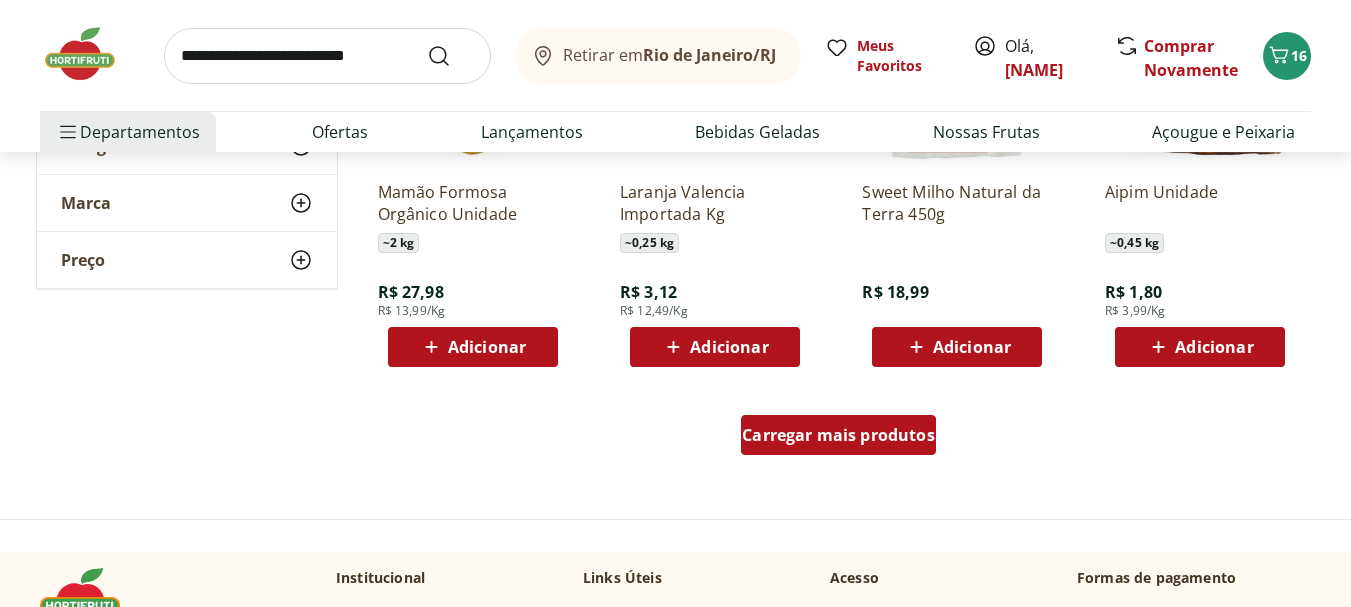 click on "Carregar mais produtos" at bounding box center [838, 435] 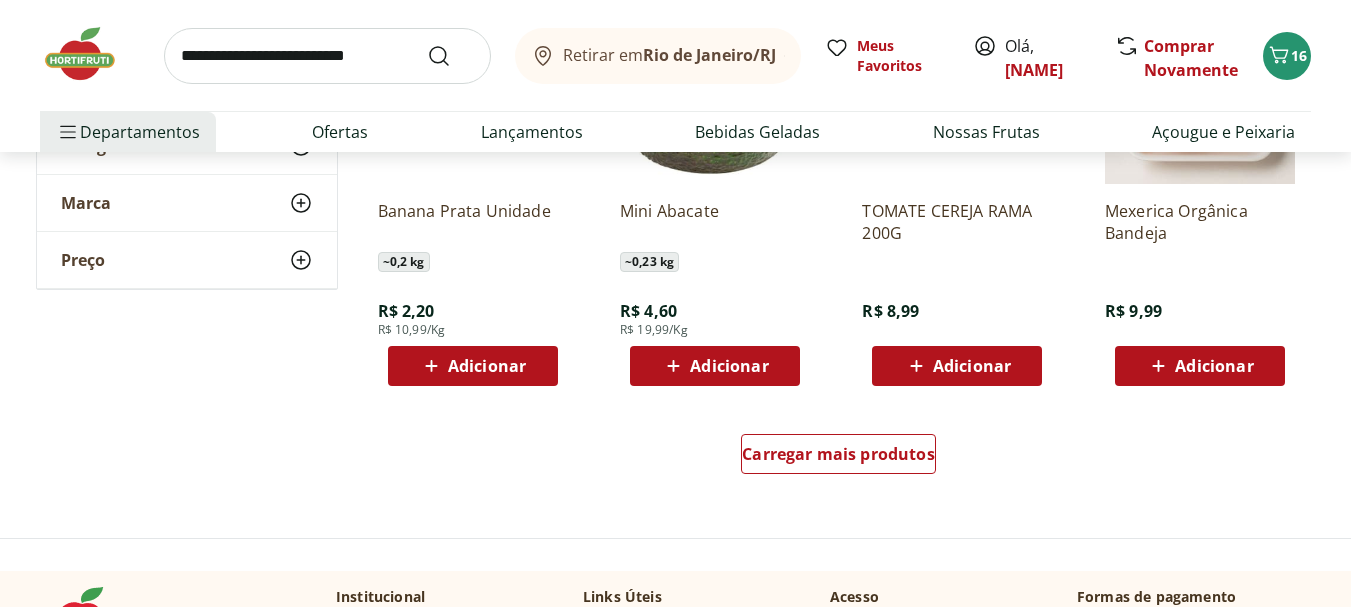 scroll, scrollTop: 6500, scrollLeft: 0, axis: vertical 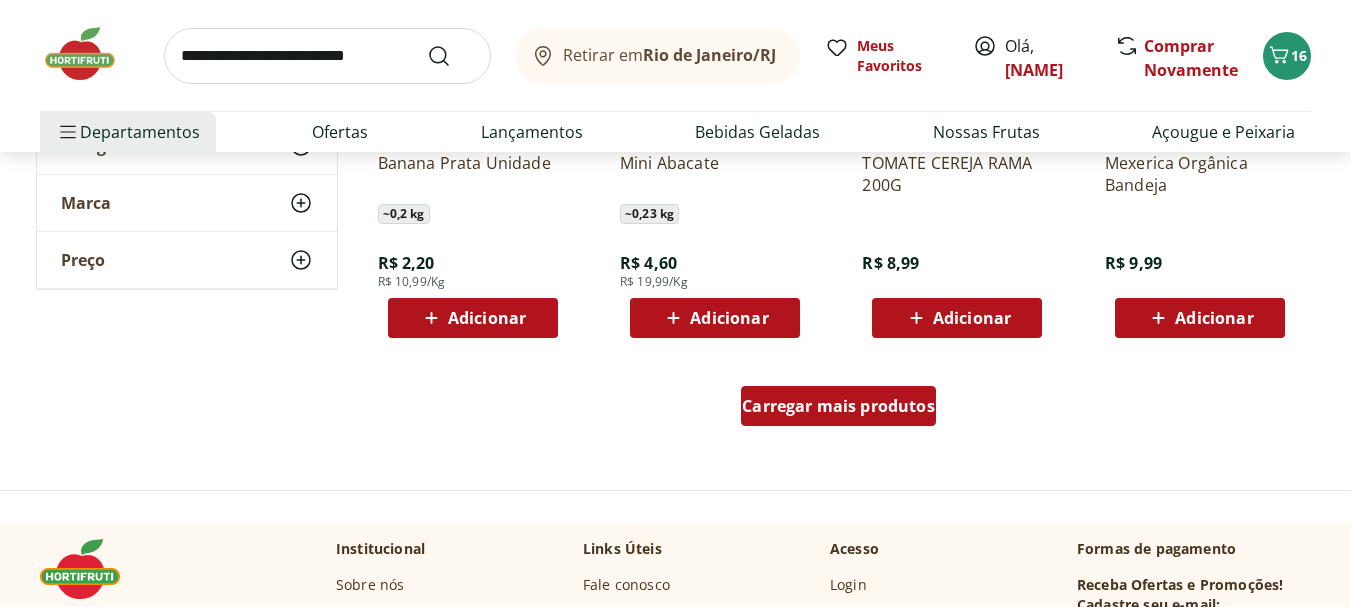 click on "Carregar mais produtos" at bounding box center [838, 406] 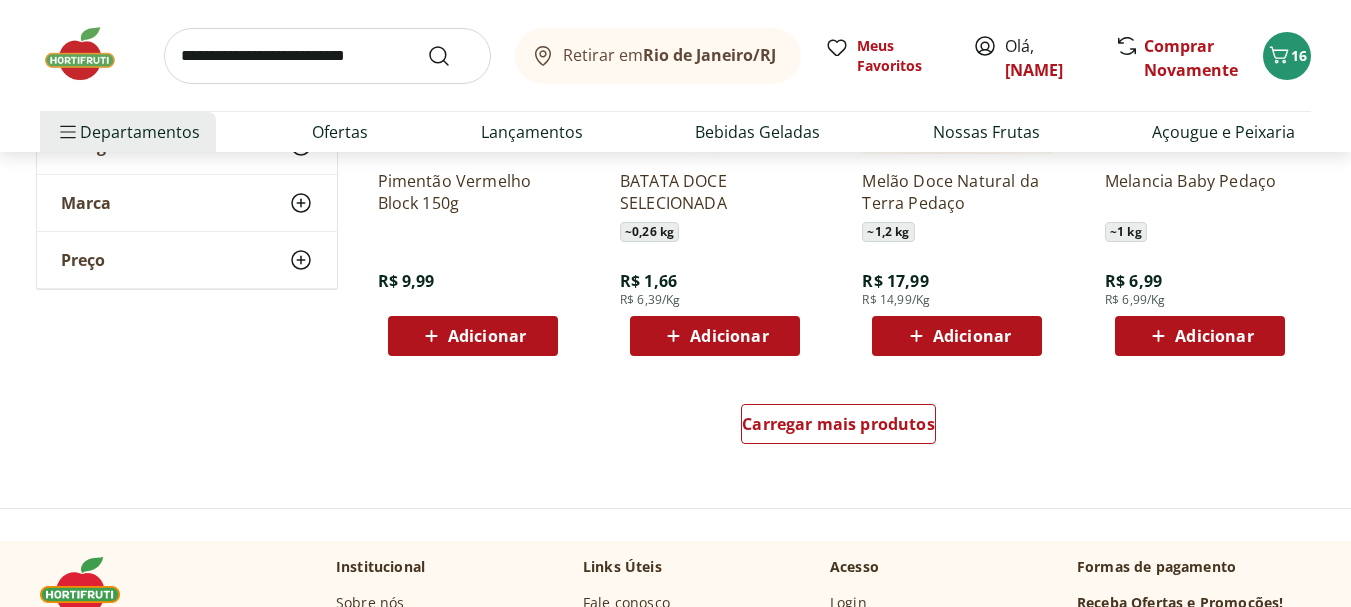 scroll, scrollTop: 7833, scrollLeft: 0, axis: vertical 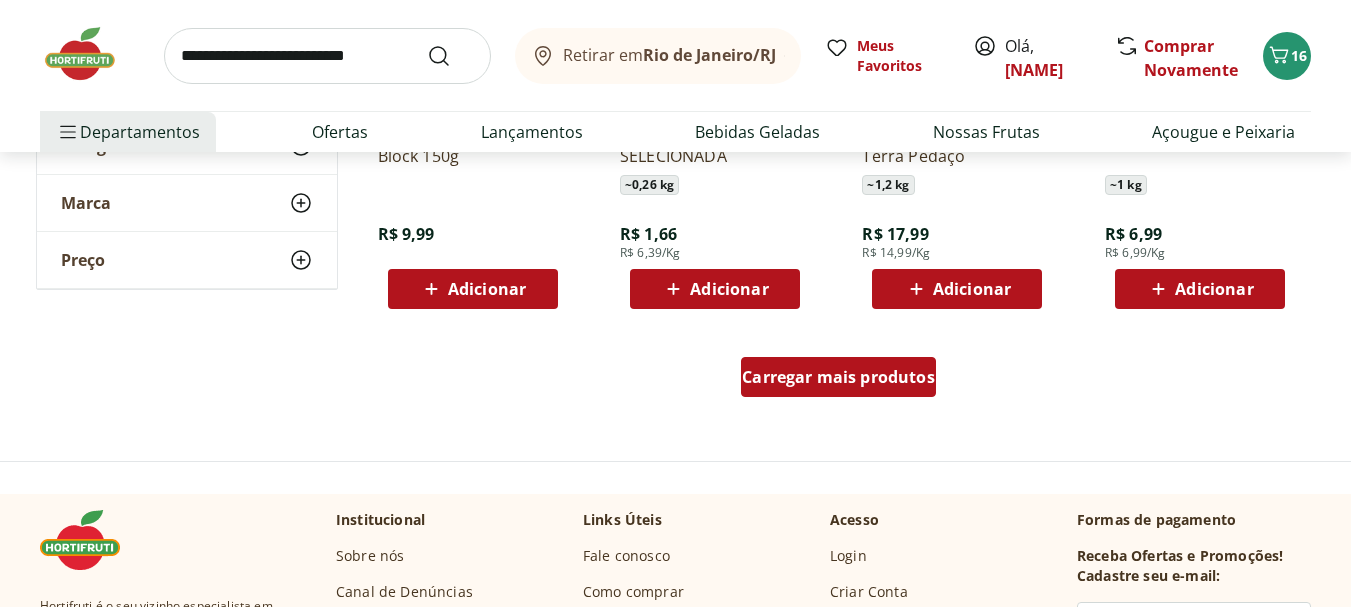 click on "Carregar mais produtos" at bounding box center (838, 377) 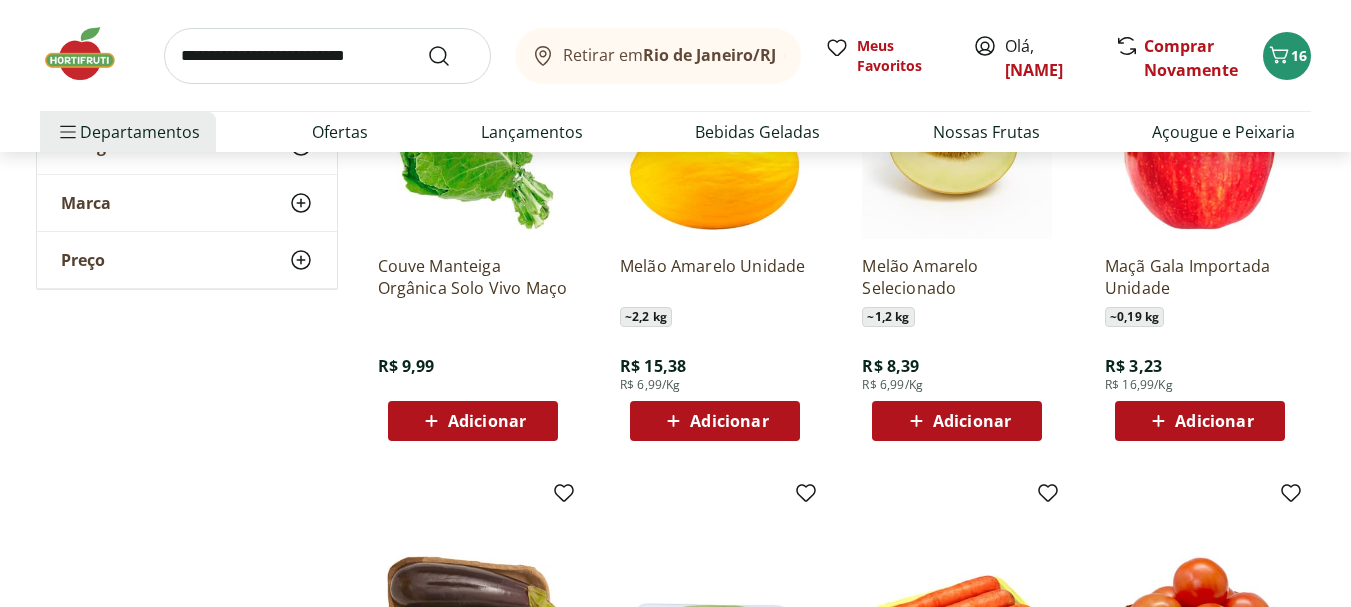 scroll, scrollTop: 8167, scrollLeft: 0, axis: vertical 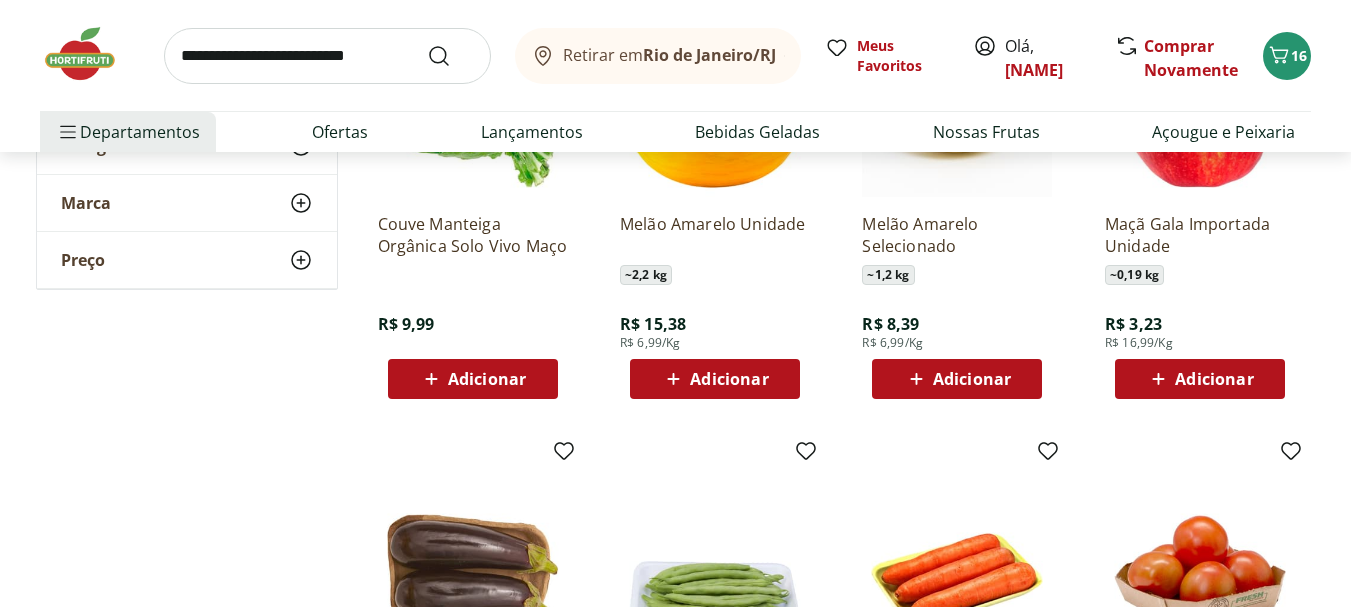 click on "Adicionar" at bounding box center (1200, 379) 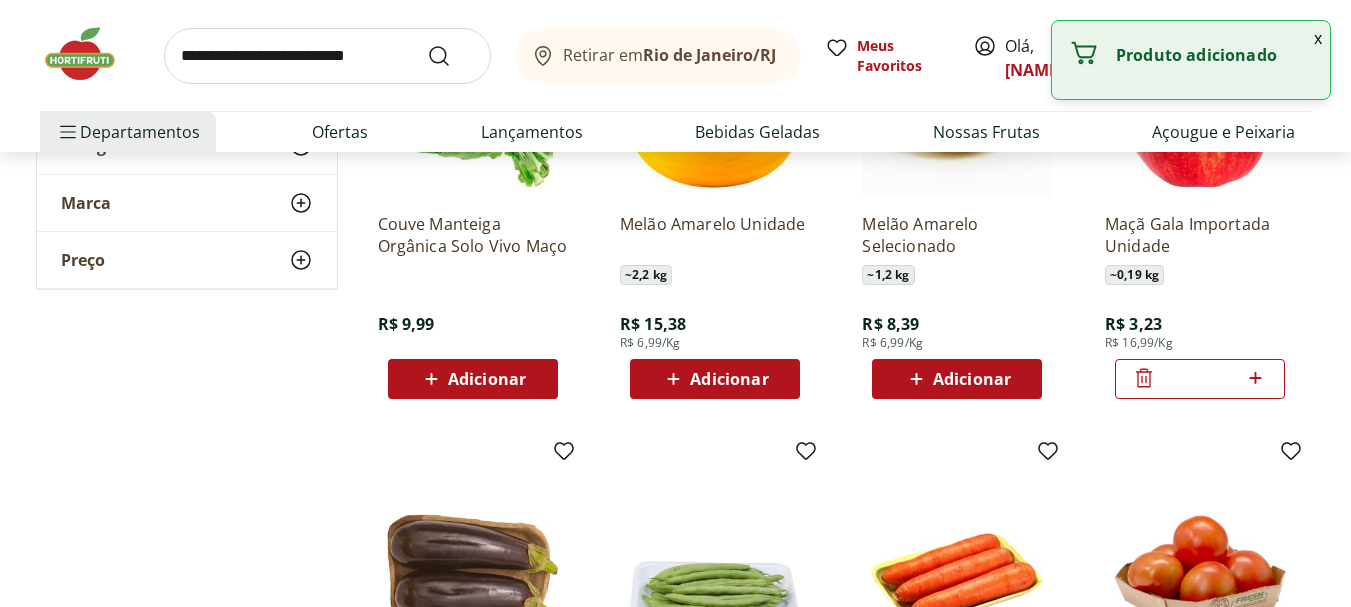 click 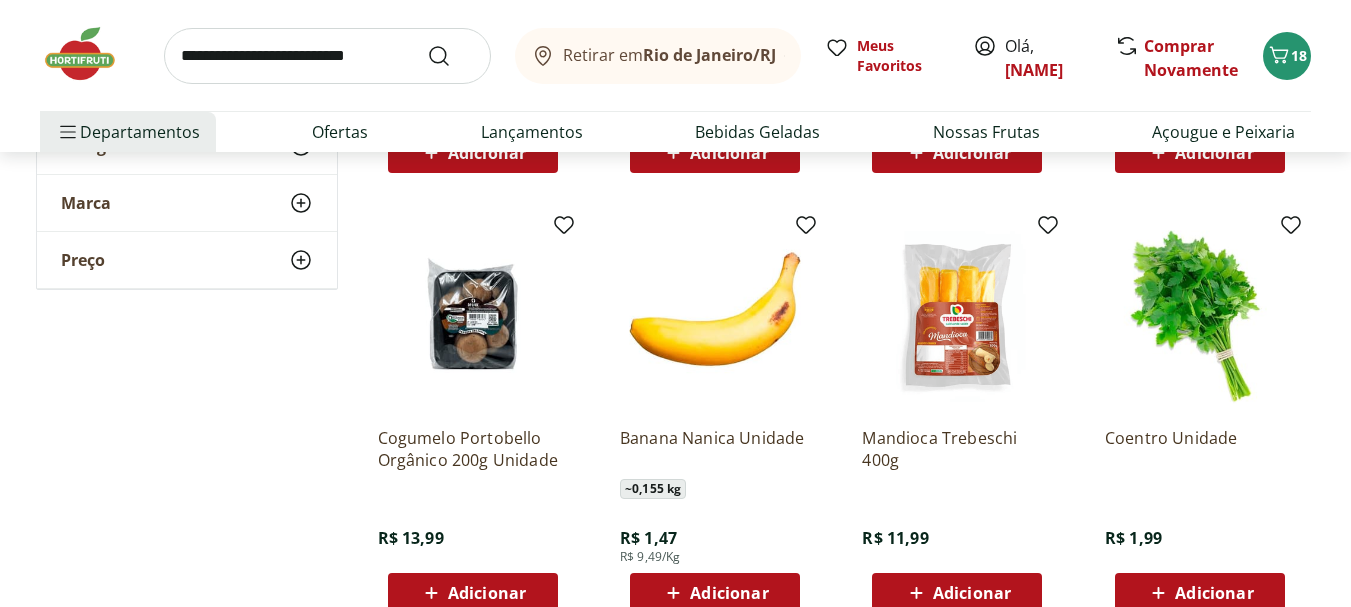scroll, scrollTop: 9000, scrollLeft: 0, axis: vertical 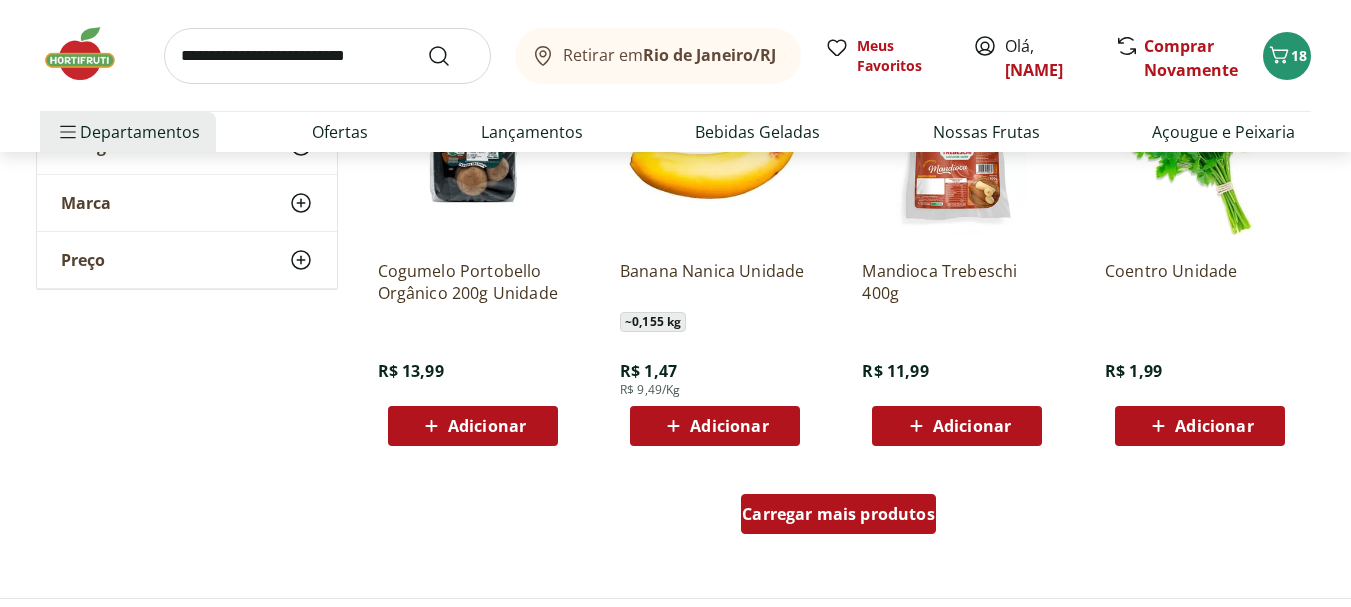 click on "Carregar mais produtos" at bounding box center [838, 514] 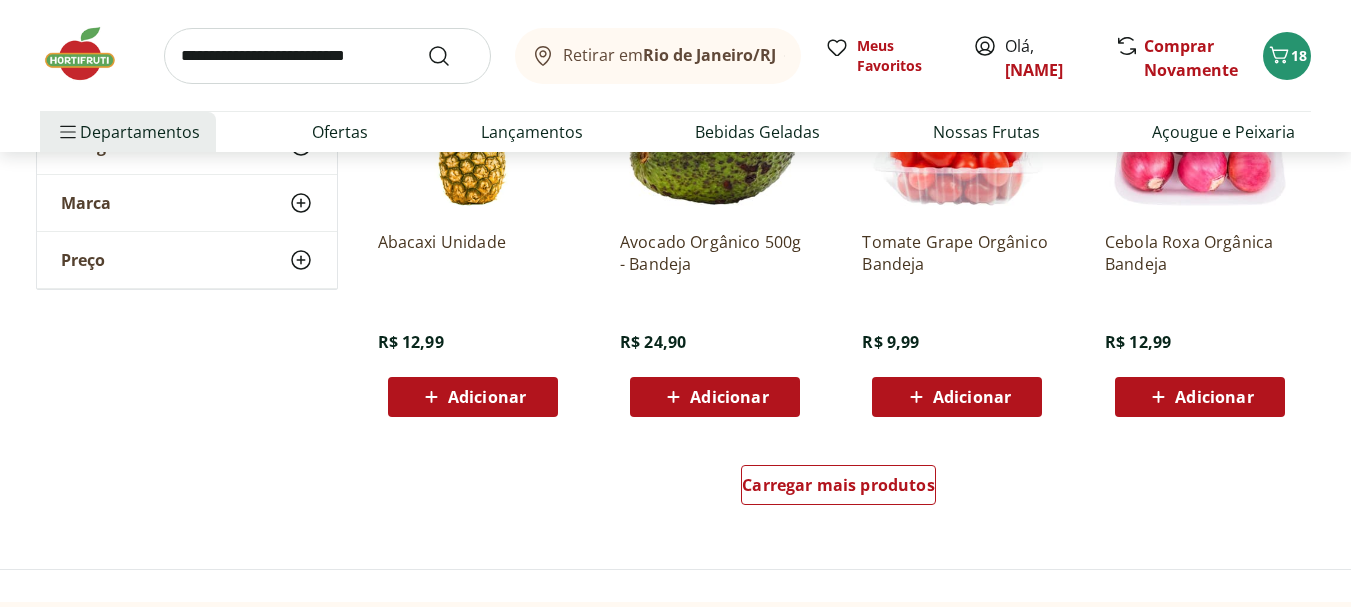 scroll, scrollTop: 10500, scrollLeft: 0, axis: vertical 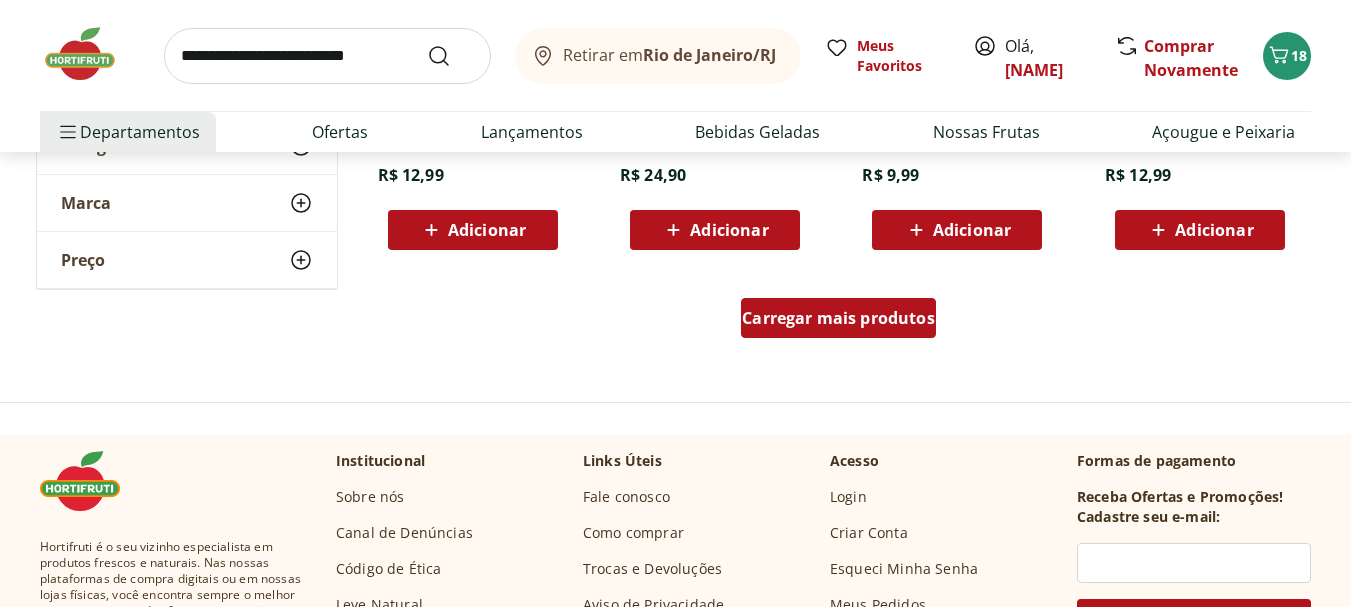 click on "Carregar mais produtos" at bounding box center [838, 318] 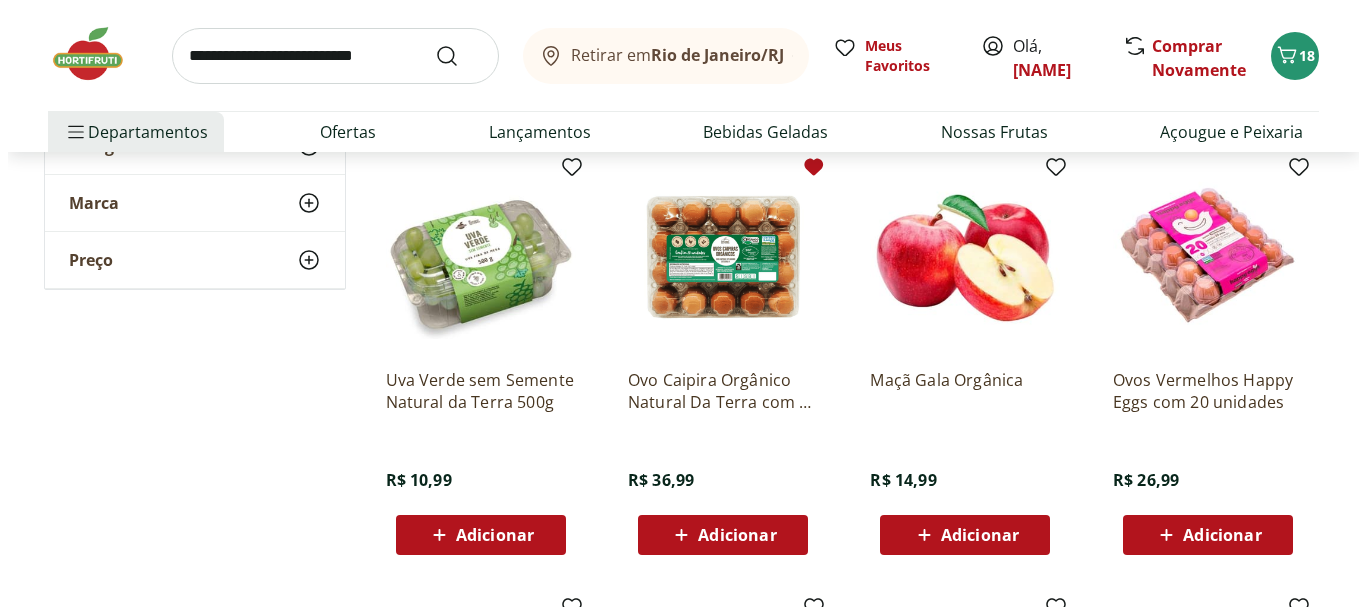 scroll, scrollTop: 10667, scrollLeft: 0, axis: vertical 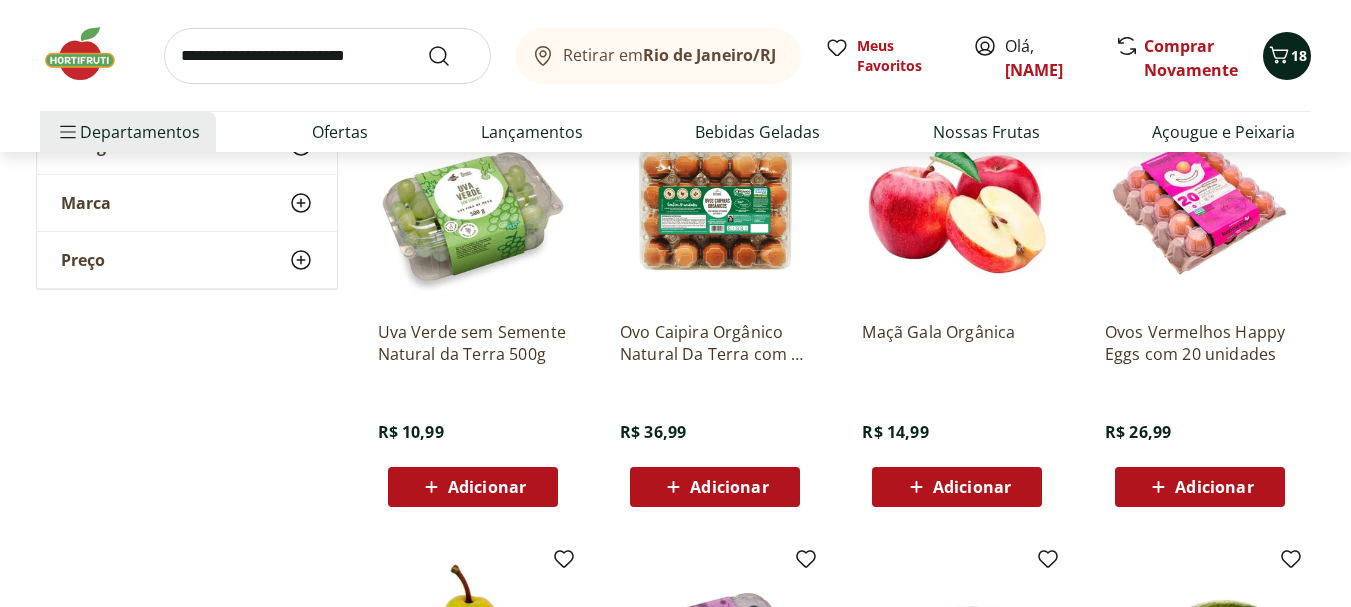 click 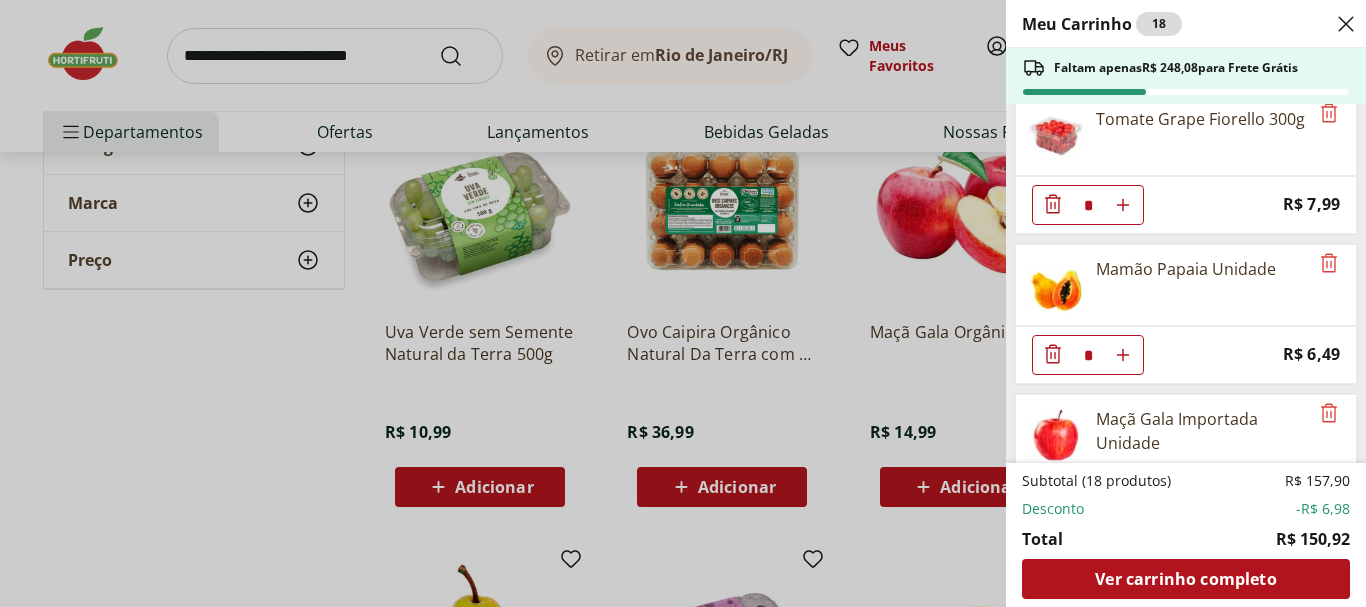 scroll, scrollTop: 1449, scrollLeft: 0, axis: vertical 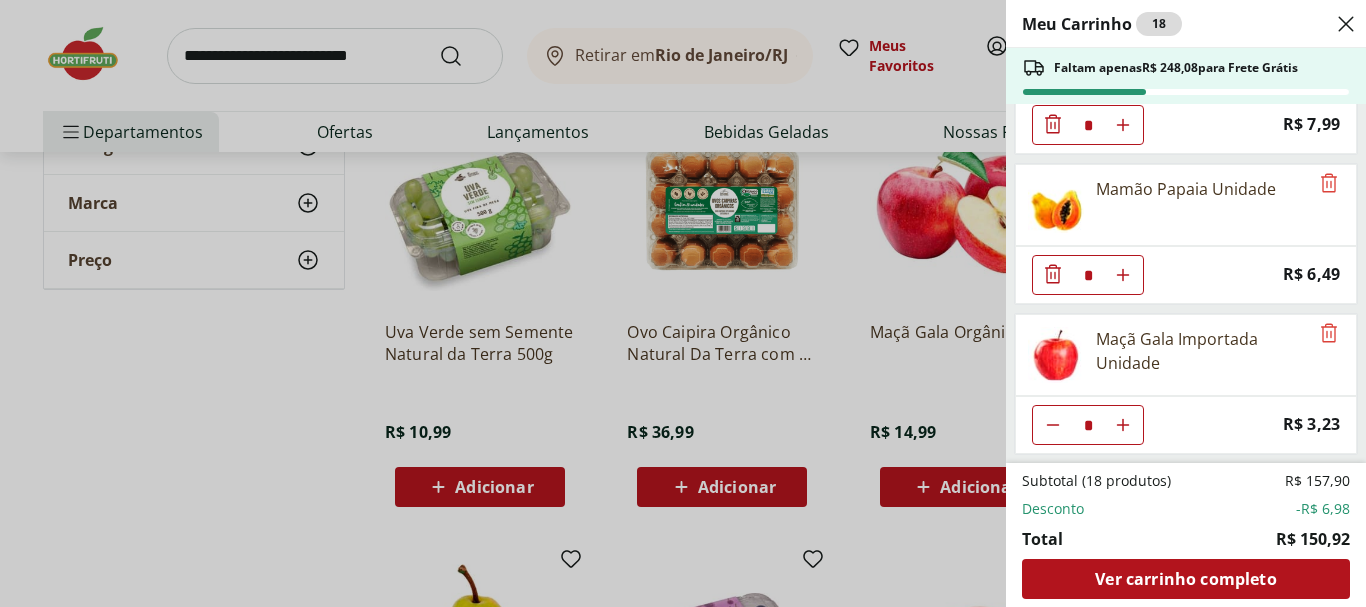 click on "Meu Carrinho 18 Faltam apenas  R$ 248,08  para Frete Grátis Passata Rustica Canpez 680g * Original price: R$ 21,99 Price: R$ 15,99 Matte Leão Original 1,5l * Price: R$ 8,99 Chá Matte Leão Pêssego Regular 1,5L * Price: R$ 8,99 Açúcar refinado Caravelas 1kg * Price: R$ 4,99 Ovos Tipo Grande Vermelhos Mantiqueira Happy Eggs 10 Unidades * Price: R$ 7,99 Filtro de Papel 3 Corações 102 com 30 Unidades * Price: R$ 6,99 Café Tradicional Torrado e Moído Natural Da Terra 500g * Price: R$ 44,99 Alho Nacional Unidade * Original price: R$ 2,03 Price: R$ 1,79 Cebola Nacional Unidade * Original price: R$ 1,00 Price: R$ 0,75 Tomate Grape Fiorello 300g * Price: R$ 7,99 Mamão Papaia Unidade * Price: R$ 6,49 Maçã Gala Importada Unidade * Price: R$ 3,23 Subtotal (18 produtos) R$ 157,90 Desconto -R$ 6,98 Total R$ 150,92 Ver carrinho completo" at bounding box center (683, 303) 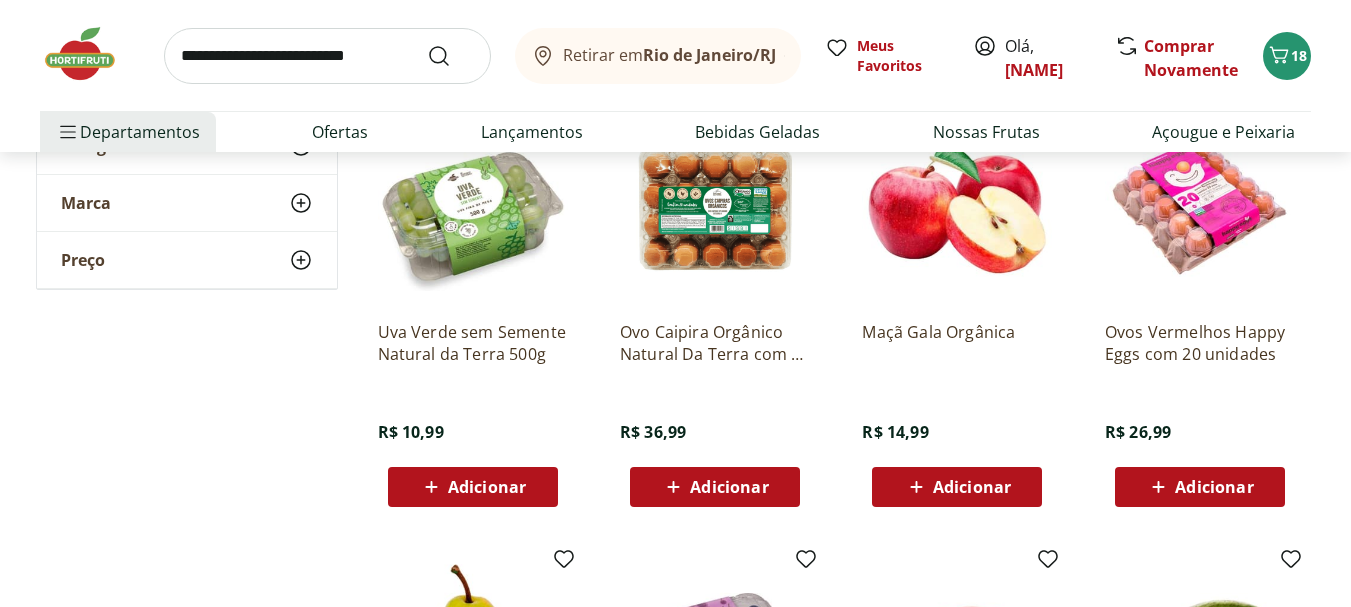 click on "Adicionar" at bounding box center (972, 487) 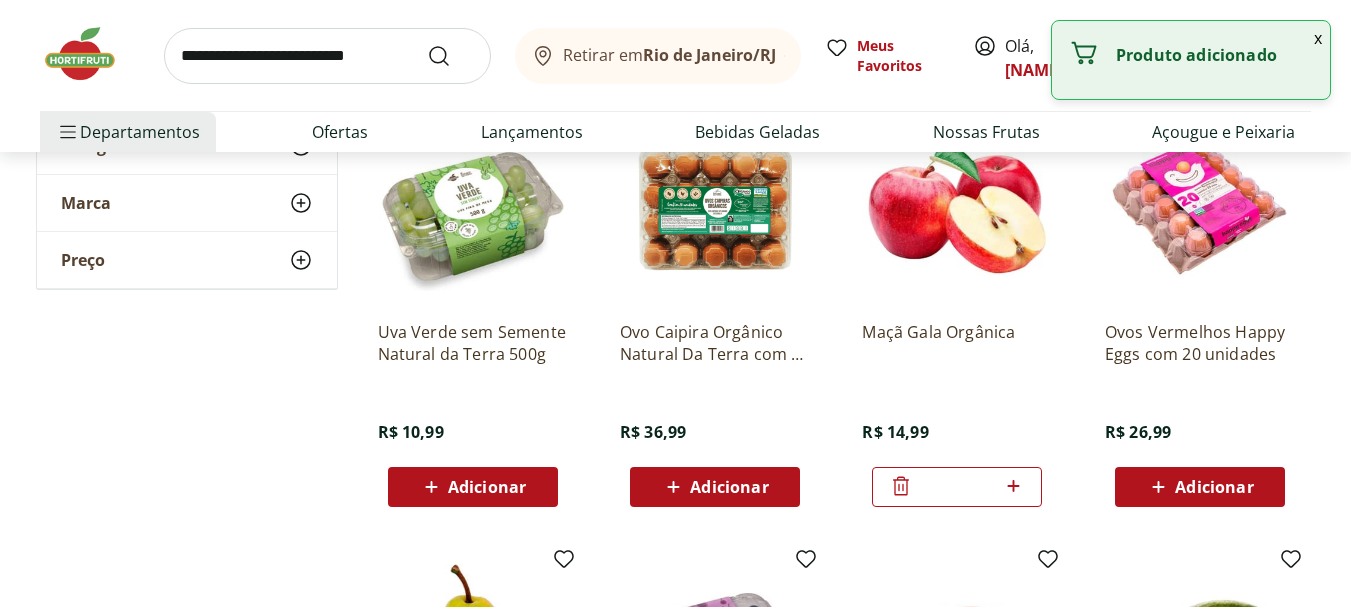 click 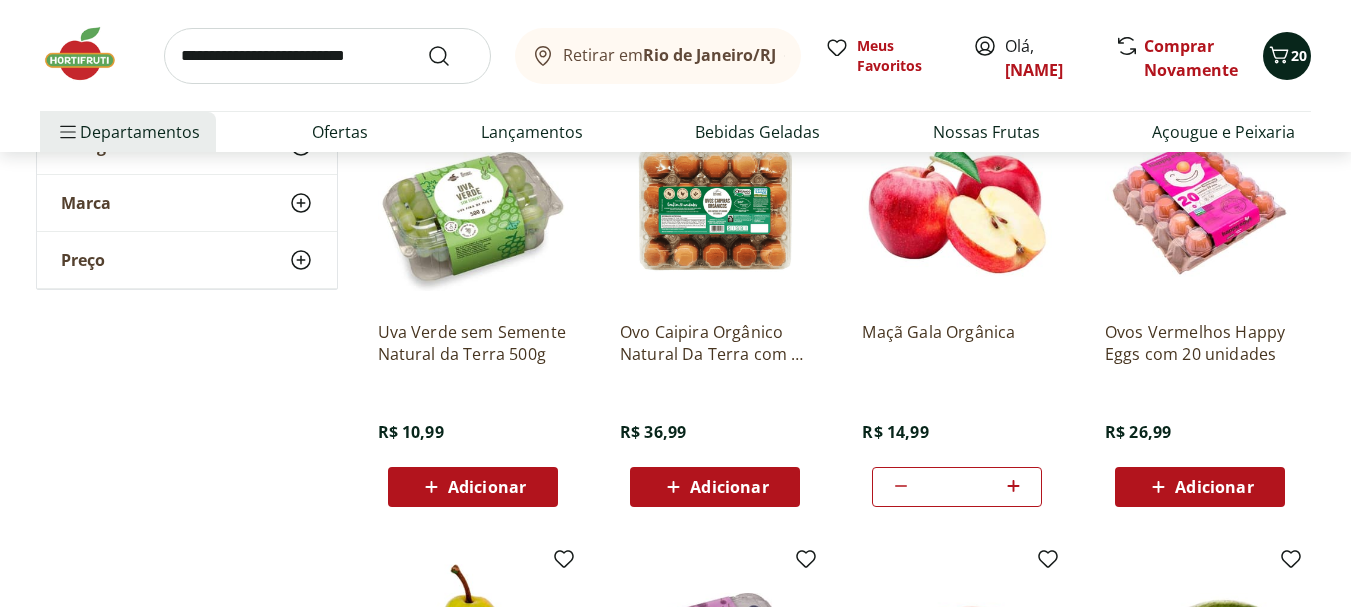 click 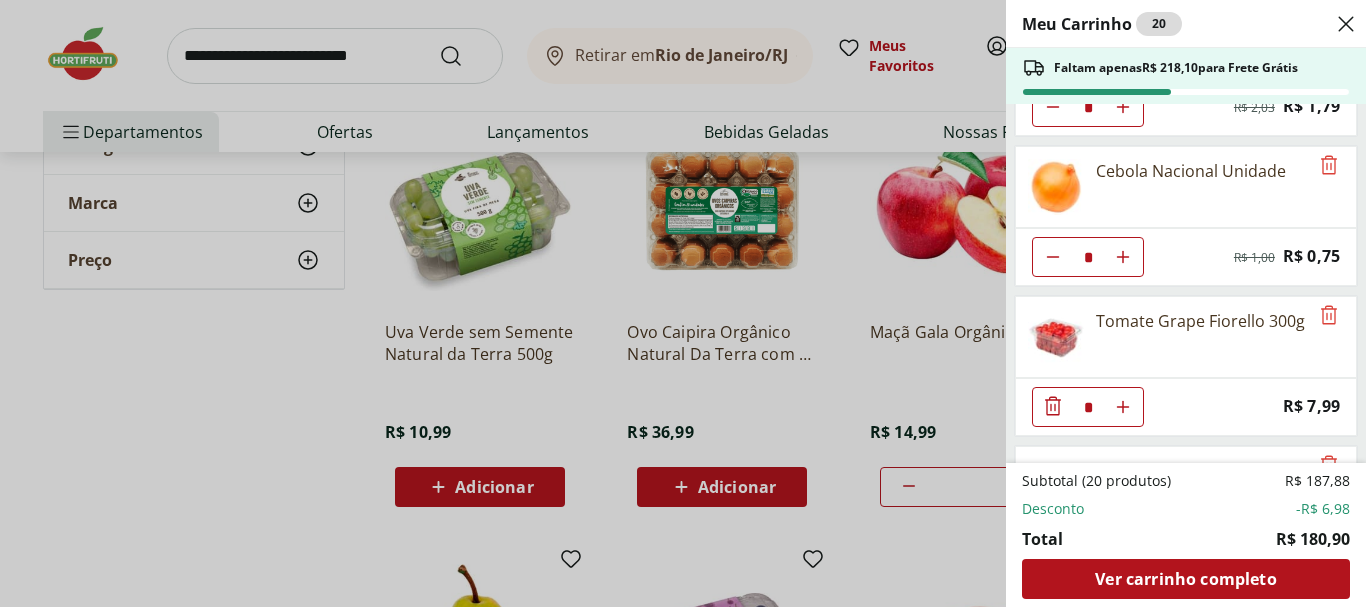 scroll, scrollTop: 1599, scrollLeft: 0, axis: vertical 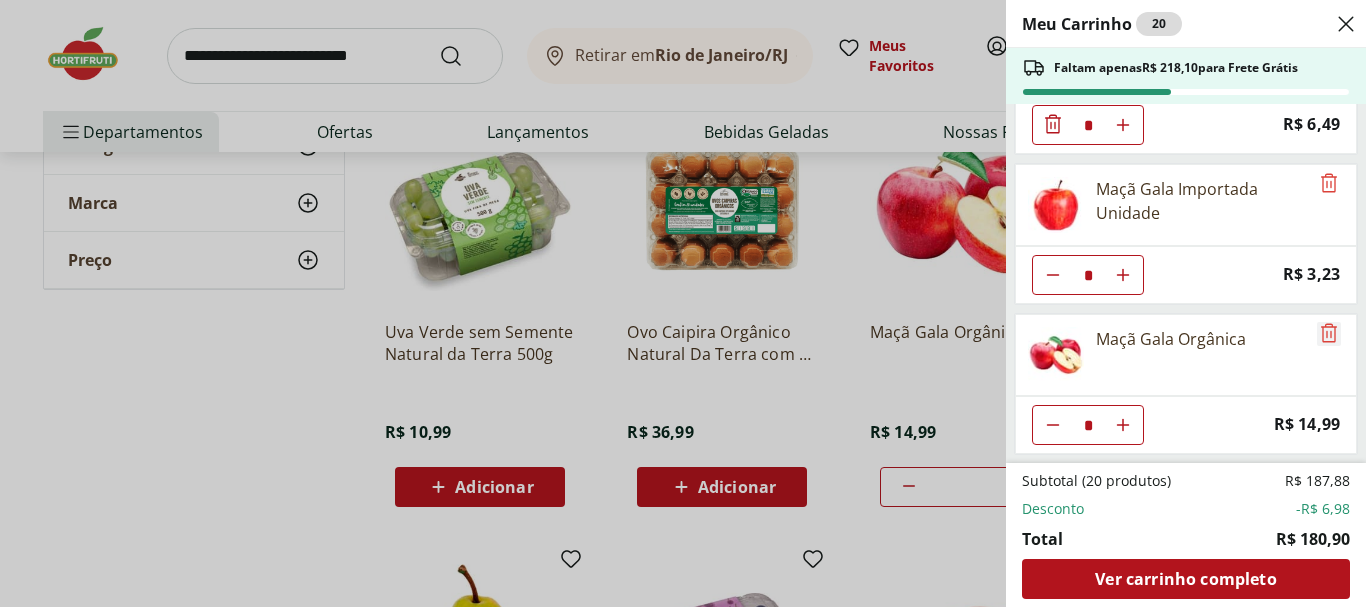 click 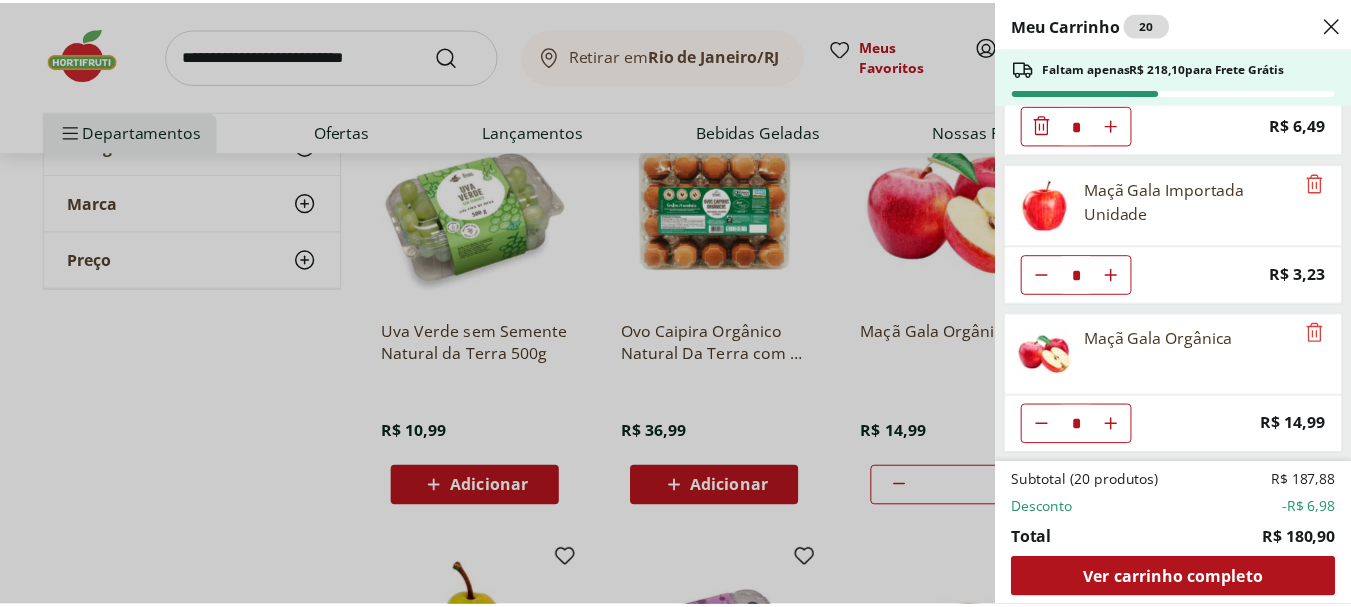 scroll, scrollTop: 1449, scrollLeft: 0, axis: vertical 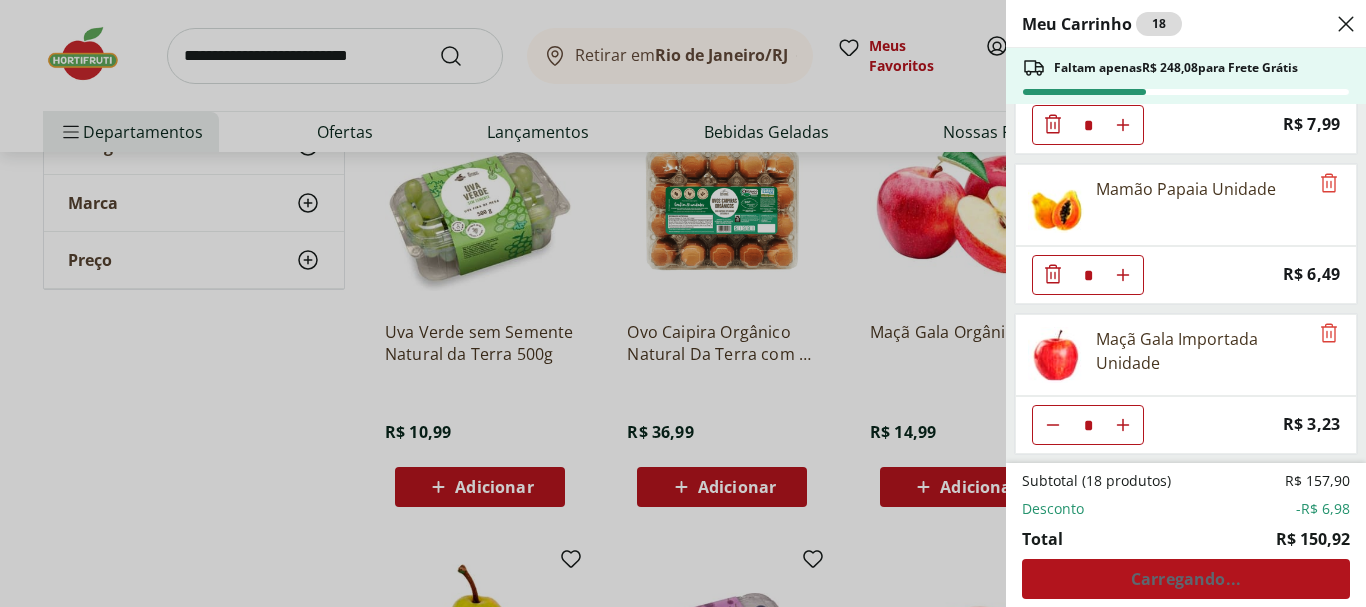 click on "Meu Carrinho 18 Faltam apenas  R$ 248,08  para Frete Grátis Passata Rustica Canpez 680g * Original price: R$ 21,99 Price: R$ 15,99 Matte Leão Original 1,5l * Price: R$ 8,99 Chá Matte Leão Pêssego Regular 1,5L * Price: R$ 8,99 Açúcar refinado Caravelas 1kg * Price: R$ 4,99 Ovos Tipo Grande Vermelhos Mantiqueira Happy Eggs 10 Unidades * Price: R$ 7,99 Filtro de Papel 3 Corações 102 com 30 Unidades * Price: R$ 6,99 Café Tradicional Torrado e Moído Natural Da Terra 500g * Price: R$ 44,99 Alho Nacional Unidade * Original price: R$ 2,03 Price: R$ 1,79 Cebola Nacional Unidade * Original price: R$ 1,00 Price: R$ 0,75 Tomate Grape Fiorello 300g * Price: R$ 7,99 Mamão Papaia Unidade * Price: R$ 6,49 Maçã Gala Importada Unidade * Price: R$ 3,23 Subtotal (18 produtos) R$ 157,90 Desconto -R$ 6,98 Total R$ 150,92 Carregando..." at bounding box center [683, 303] 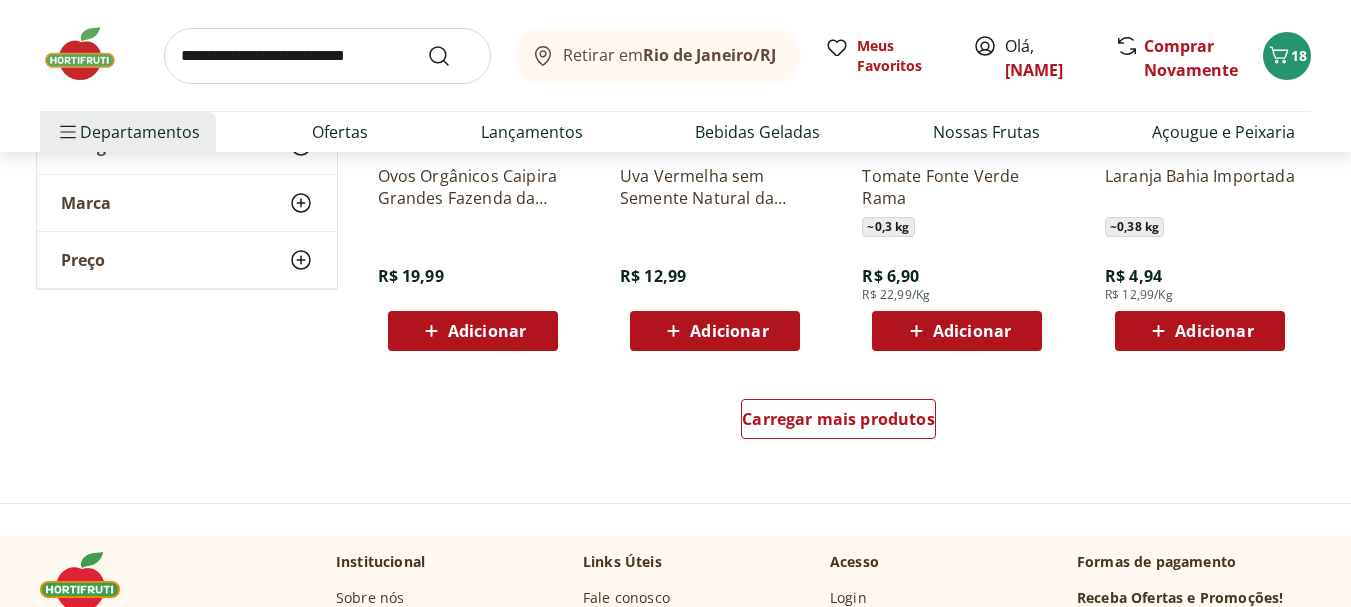 scroll, scrollTop: 11833, scrollLeft: 0, axis: vertical 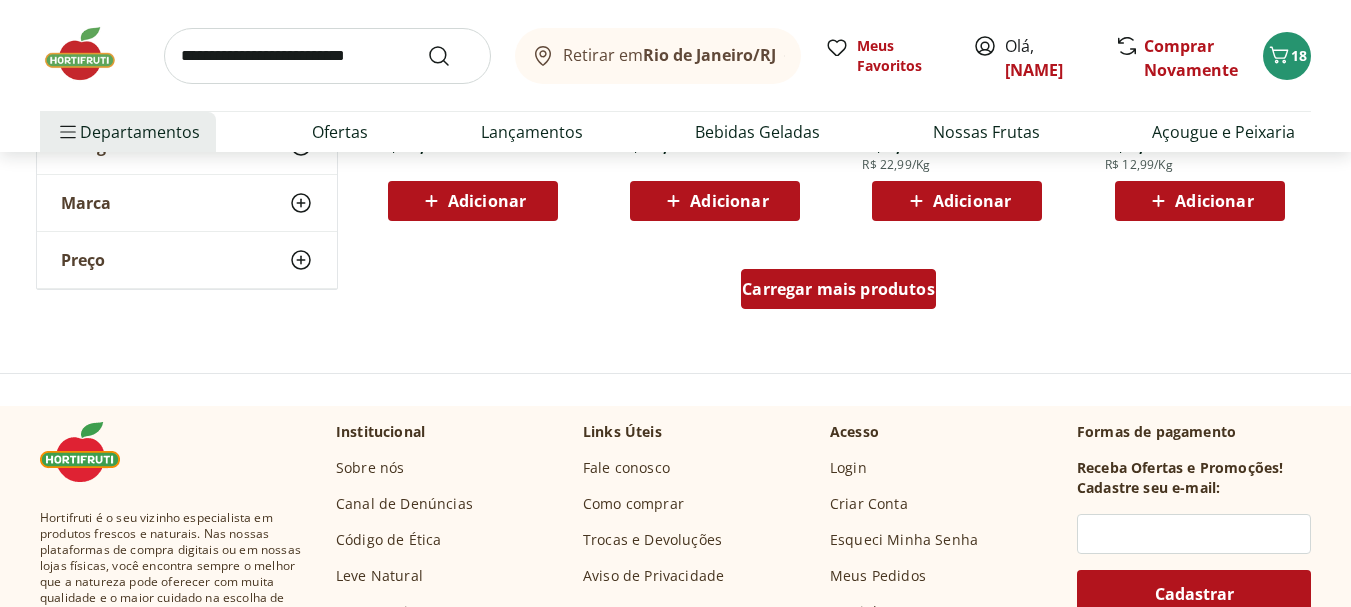 click on "Carregar mais produtos" at bounding box center (838, 289) 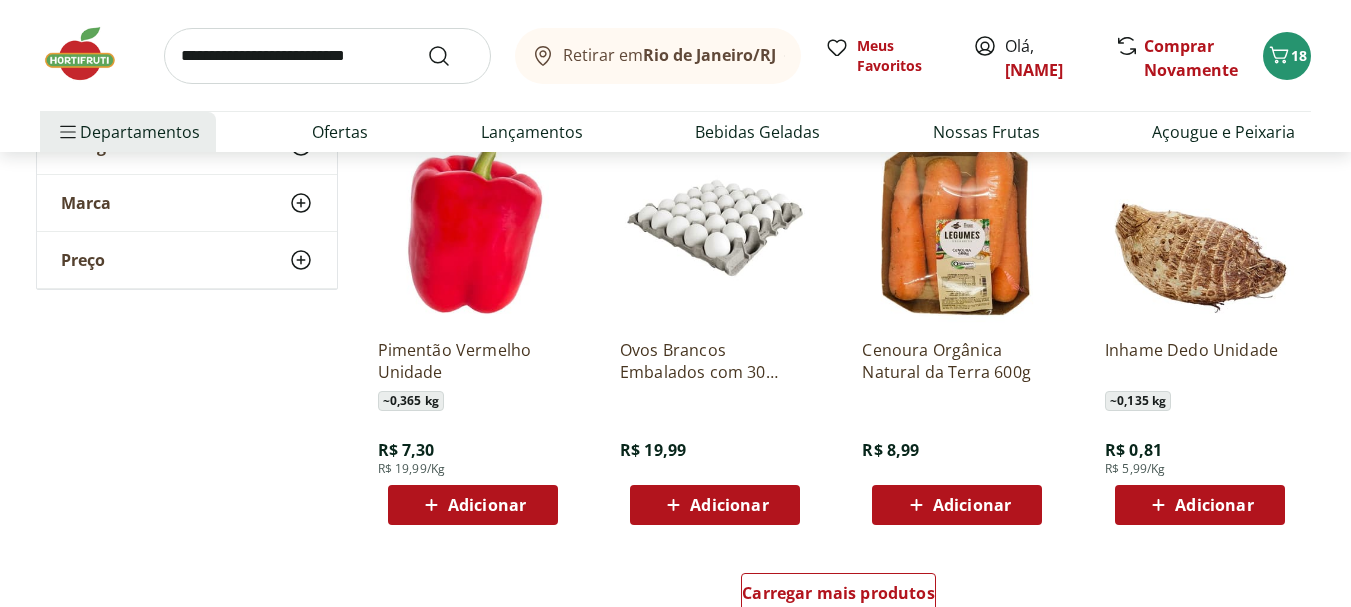 scroll, scrollTop: 13000, scrollLeft: 0, axis: vertical 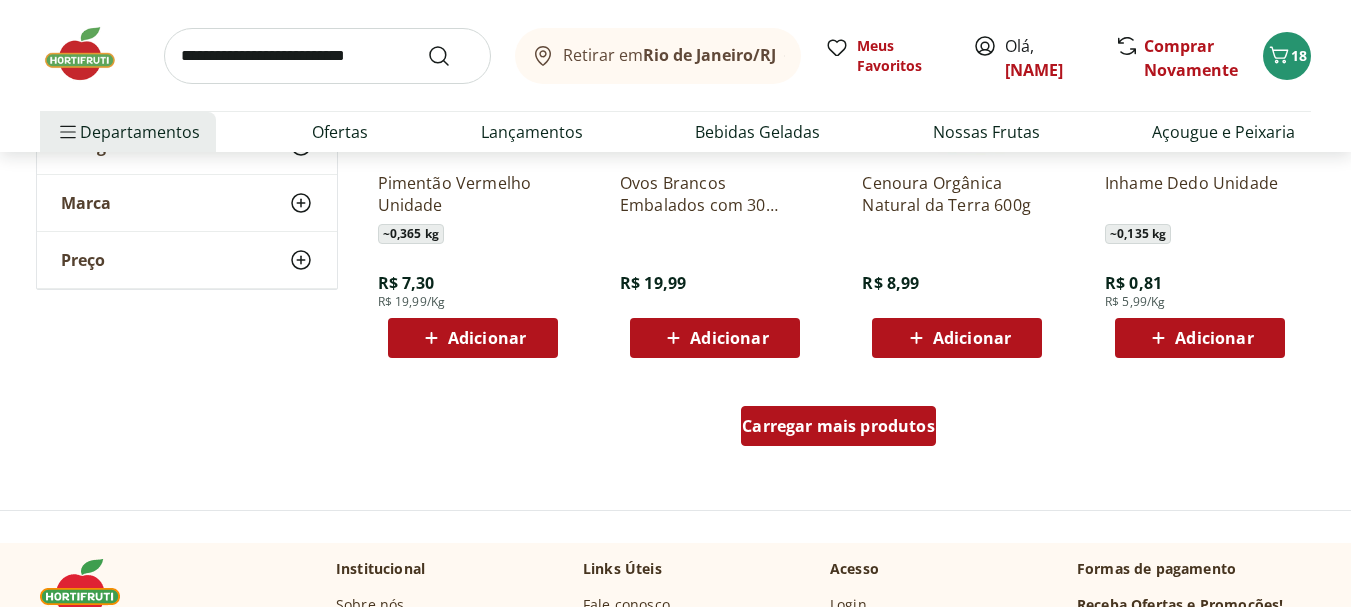 click on "Carregar mais produtos" at bounding box center (838, 426) 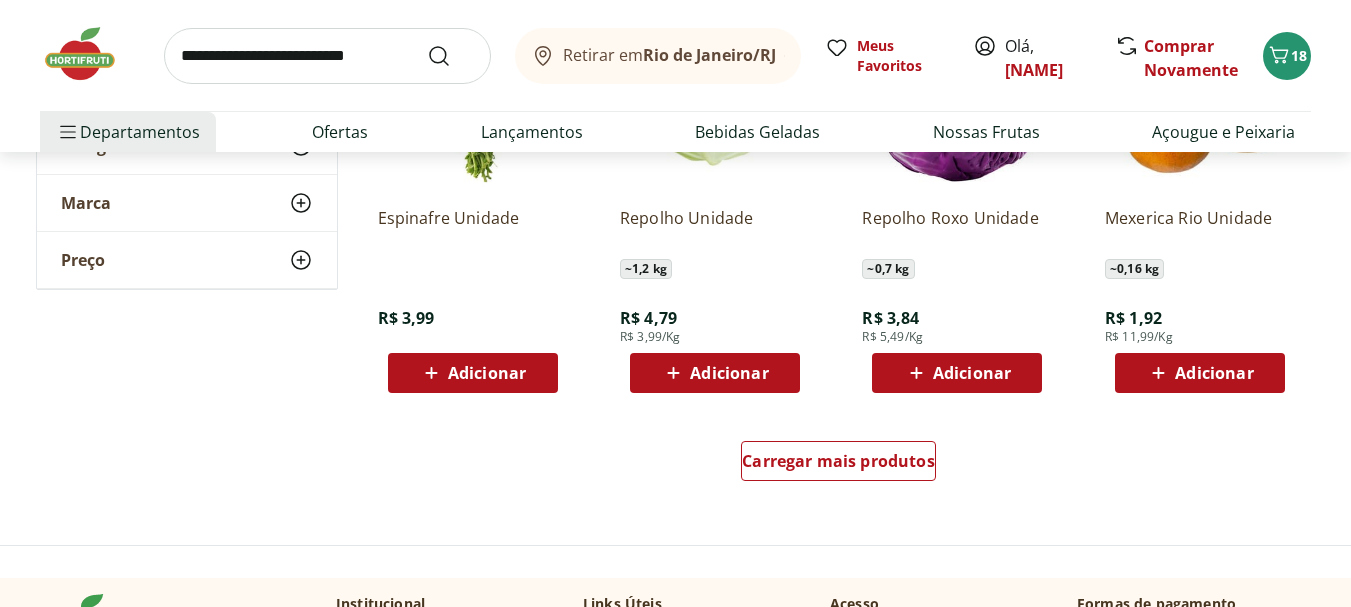 scroll, scrollTop: 14333, scrollLeft: 0, axis: vertical 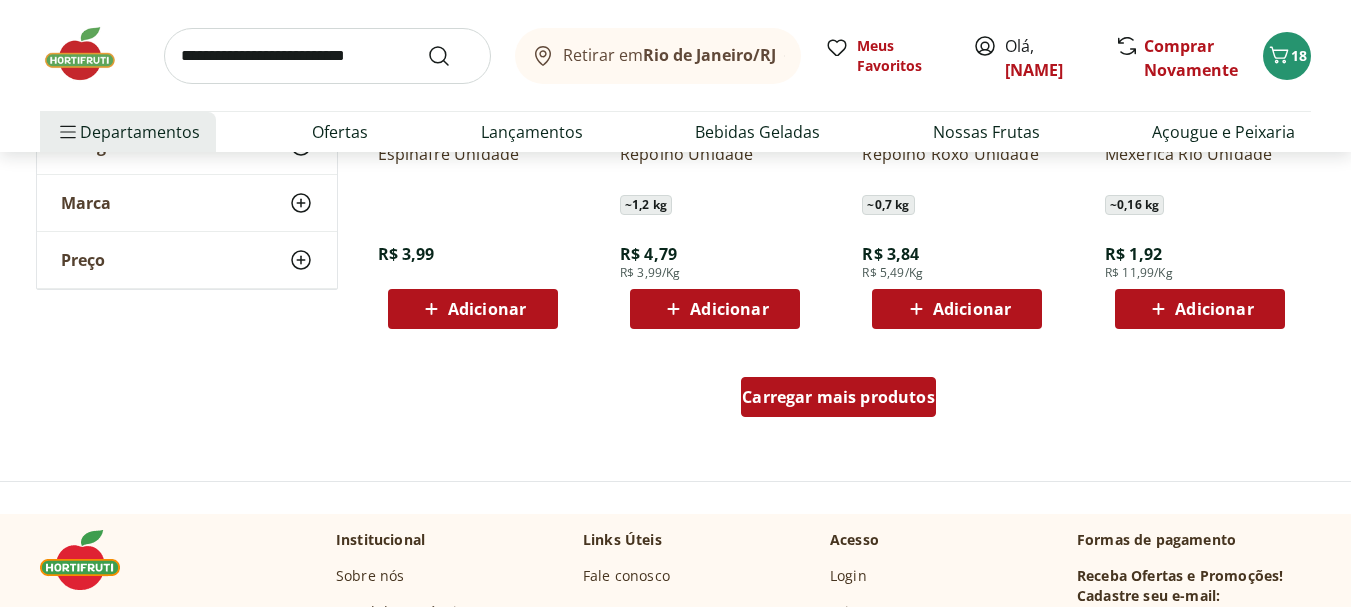 click on "Carregar mais produtos" at bounding box center [838, 397] 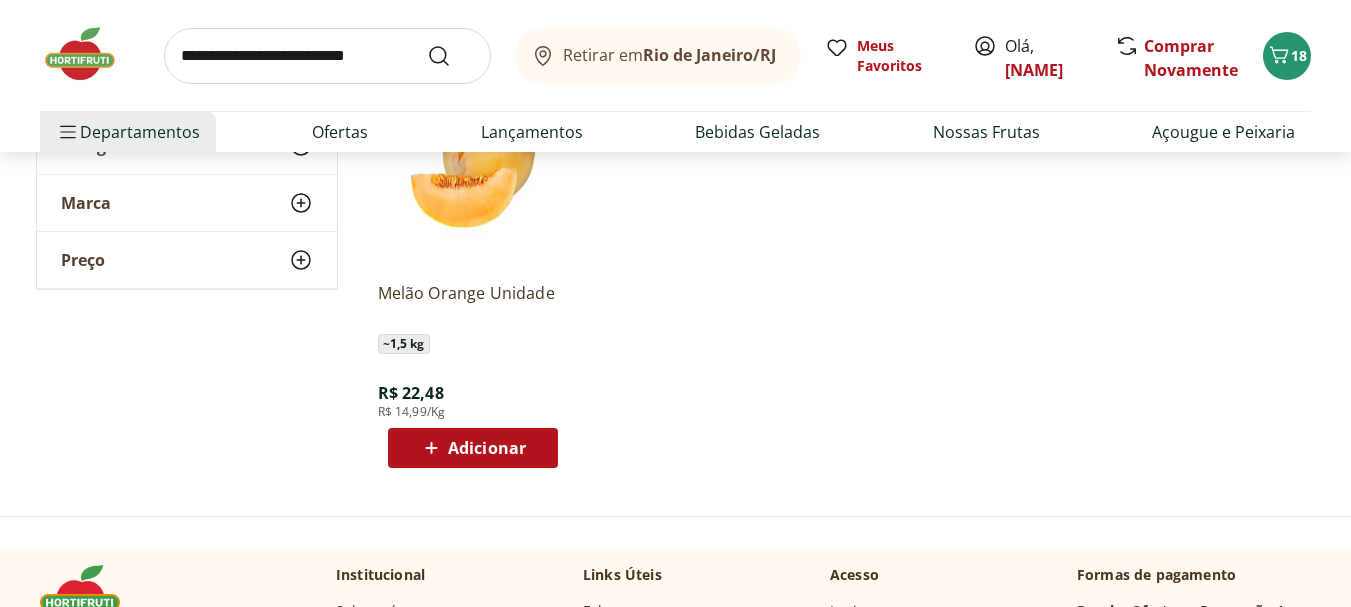 scroll, scrollTop: 14667, scrollLeft: 0, axis: vertical 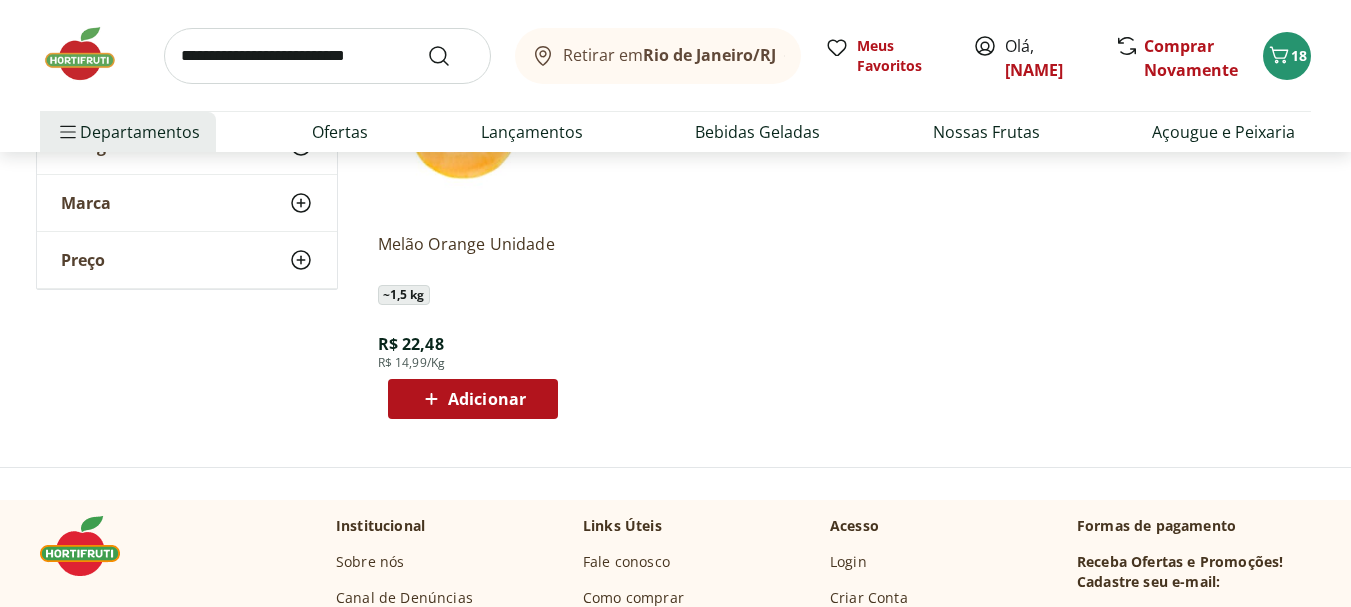 click at bounding box center (90, 54) 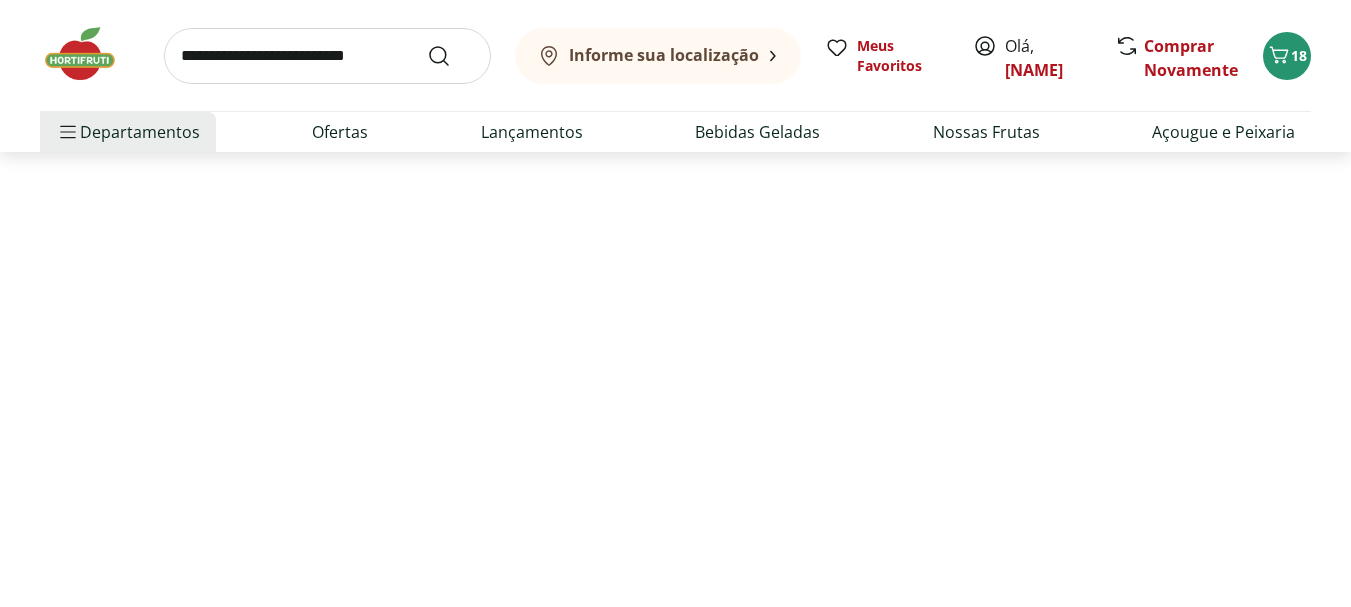 scroll, scrollTop: 0, scrollLeft: 0, axis: both 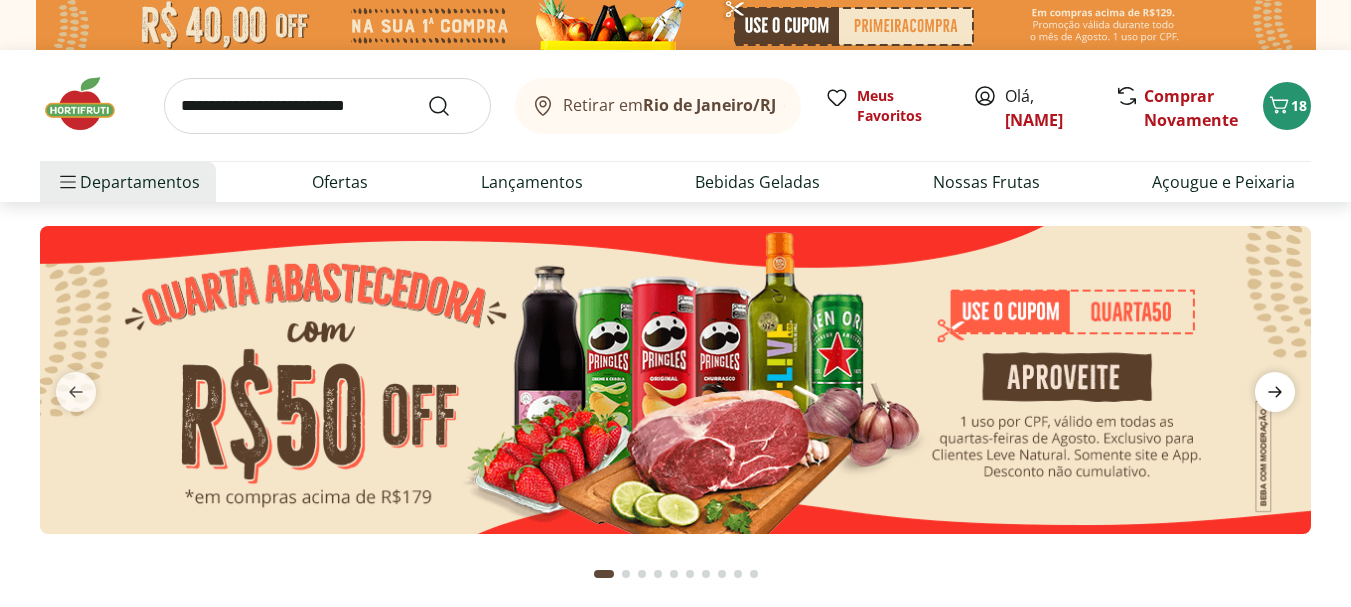 click at bounding box center [1275, 392] 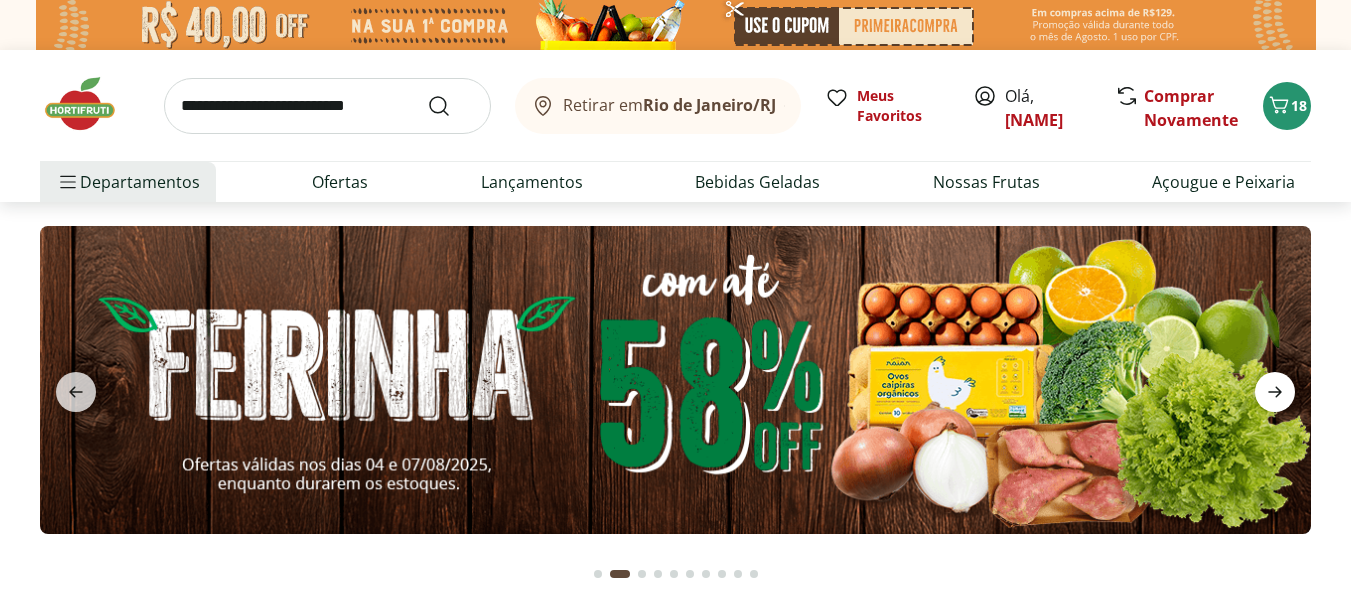 click at bounding box center [1275, 392] 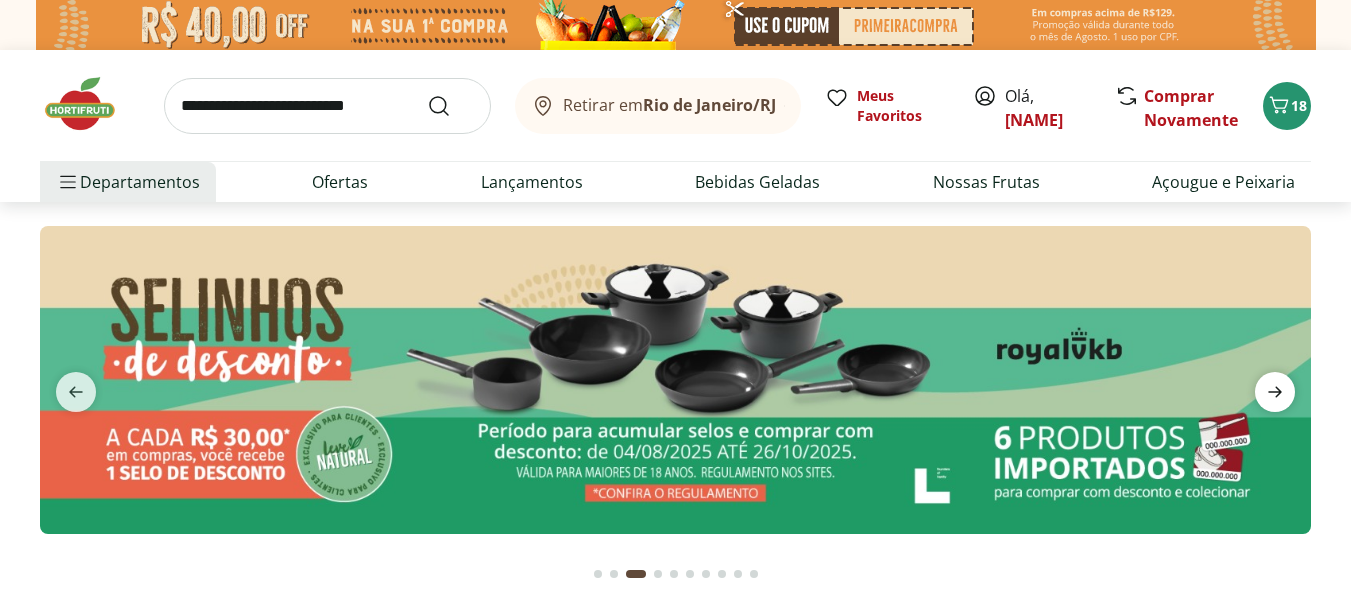 click at bounding box center [1275, 392] 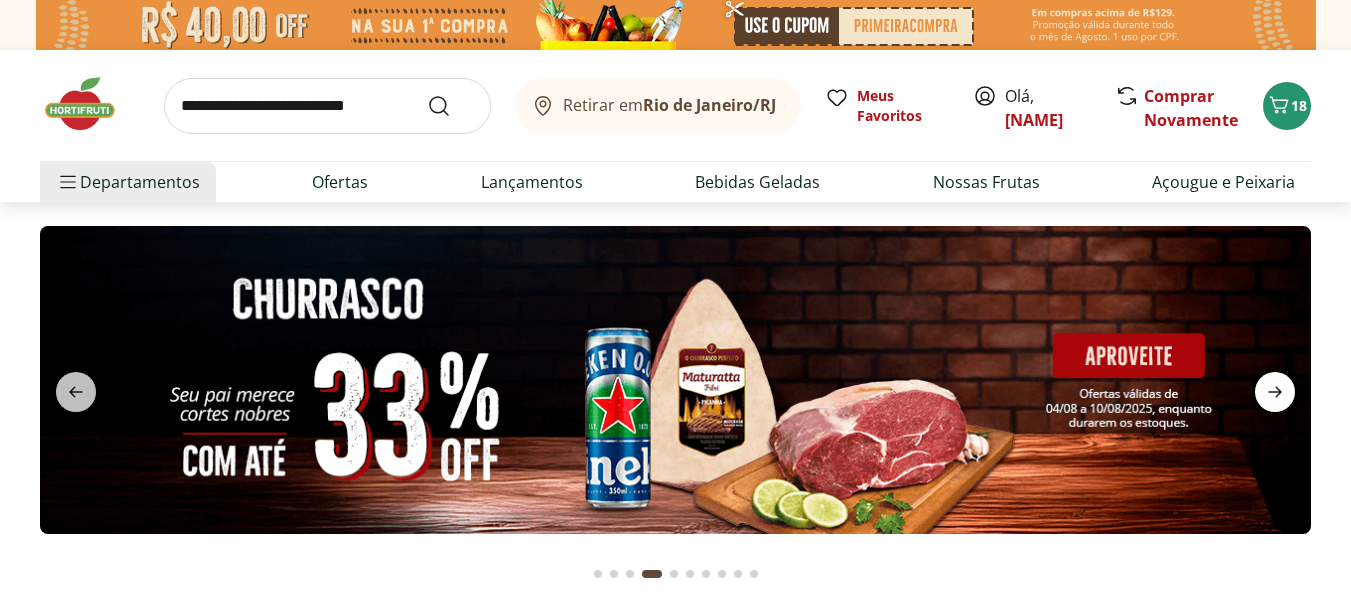 click at bounding box center (1275, 392) 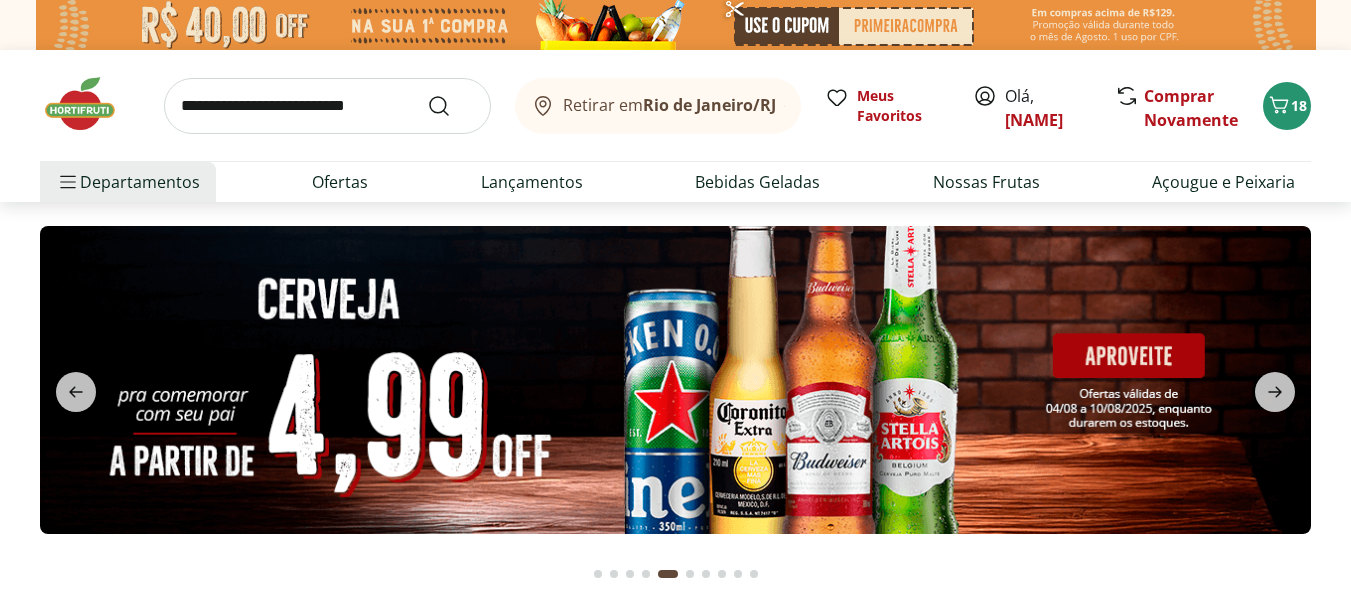 click at bounding box center (675, 380) 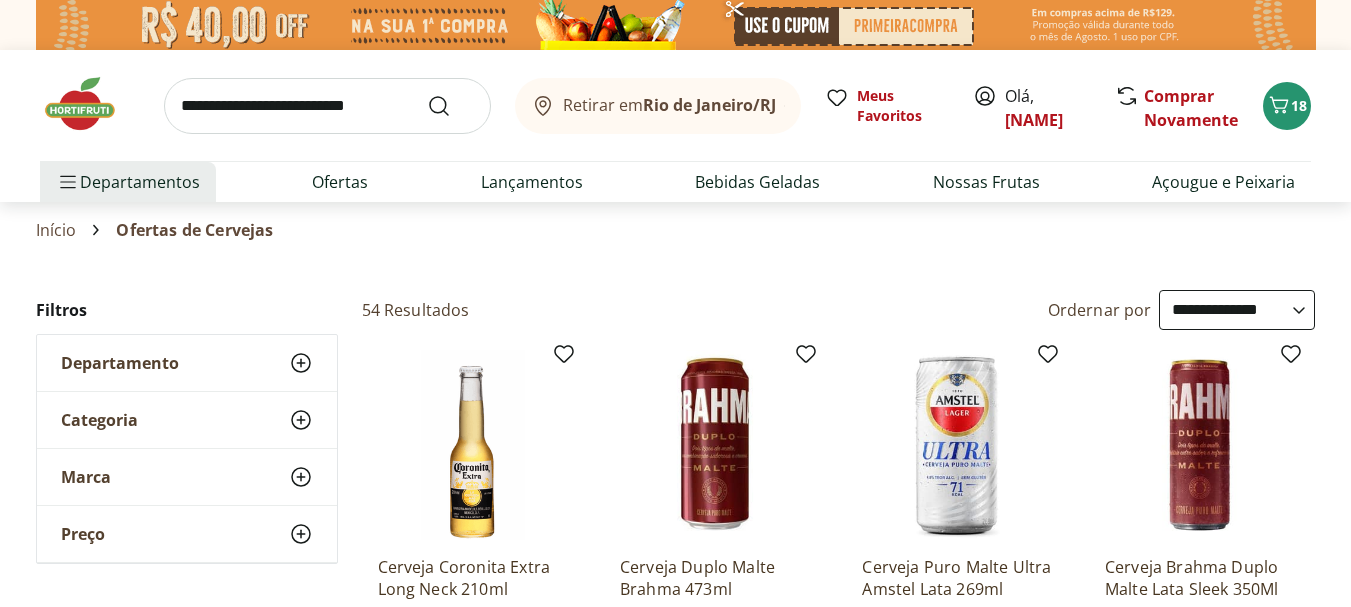 select on "*********" 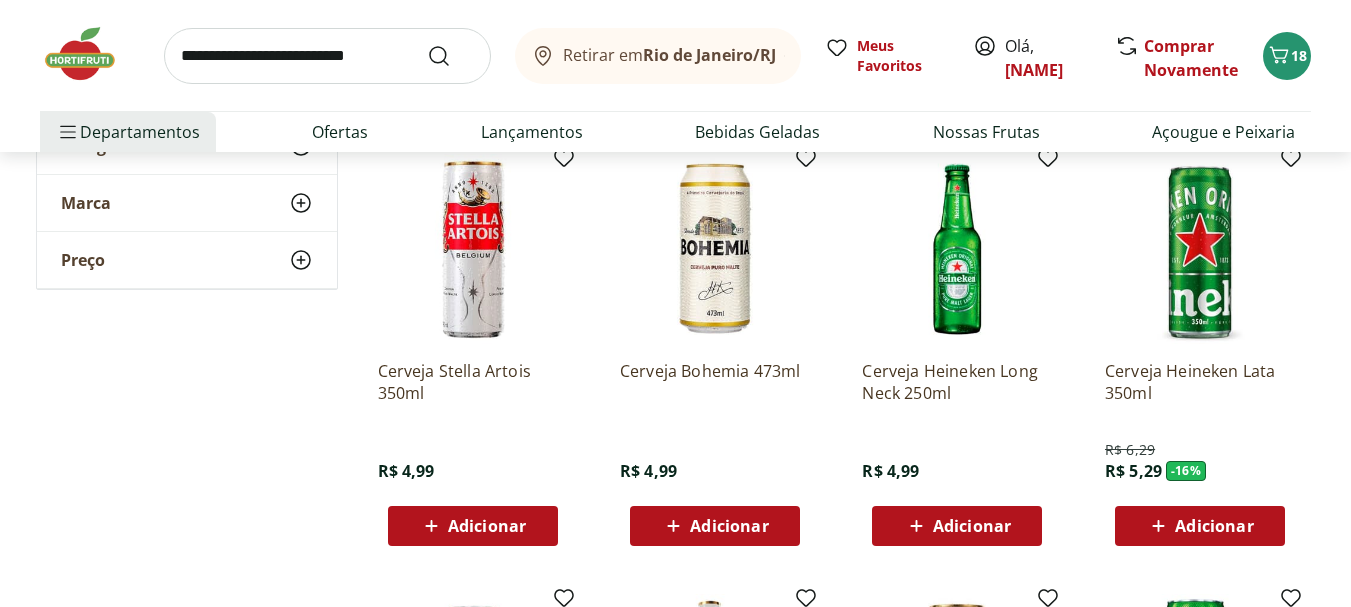 scroll, scrollTop: 0, scrollLeft: 0, axis: both 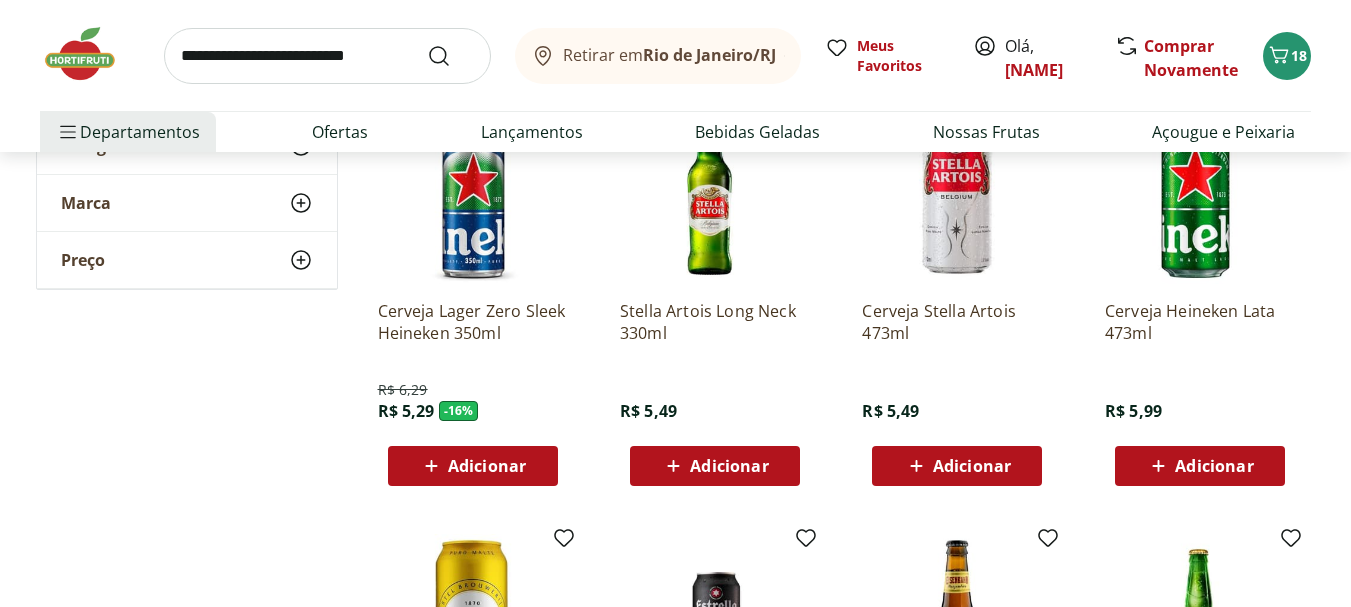 click on "Adicionar" at bounding box center (1200, 466) 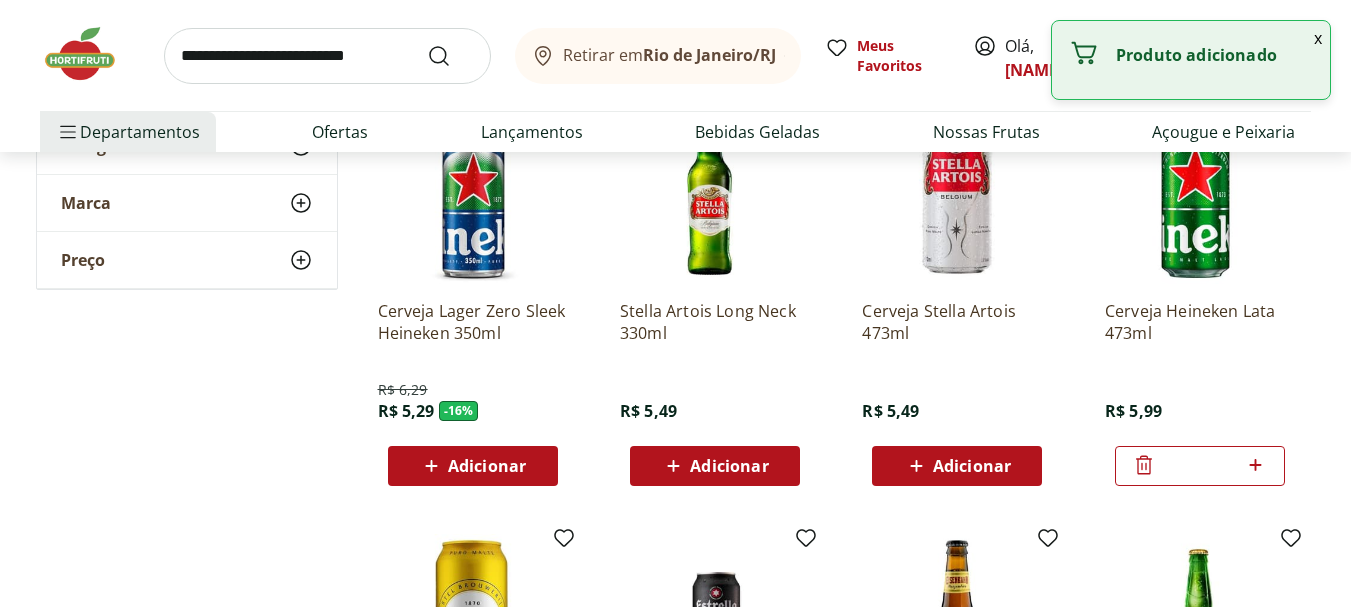 click 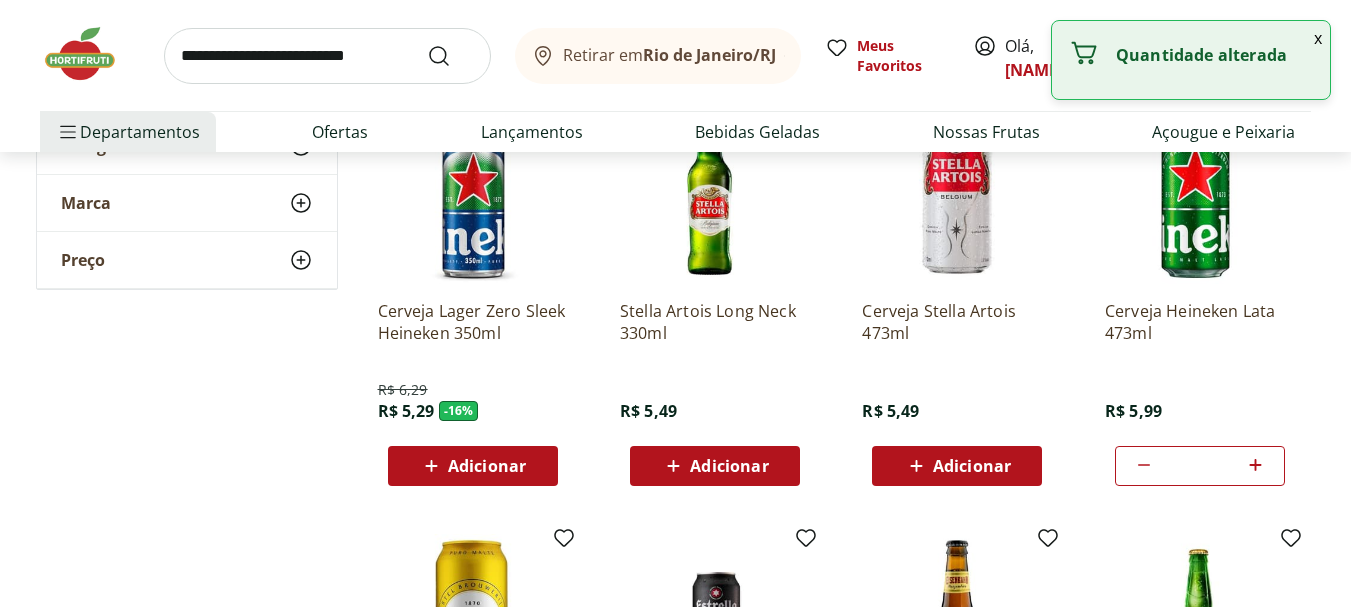 click 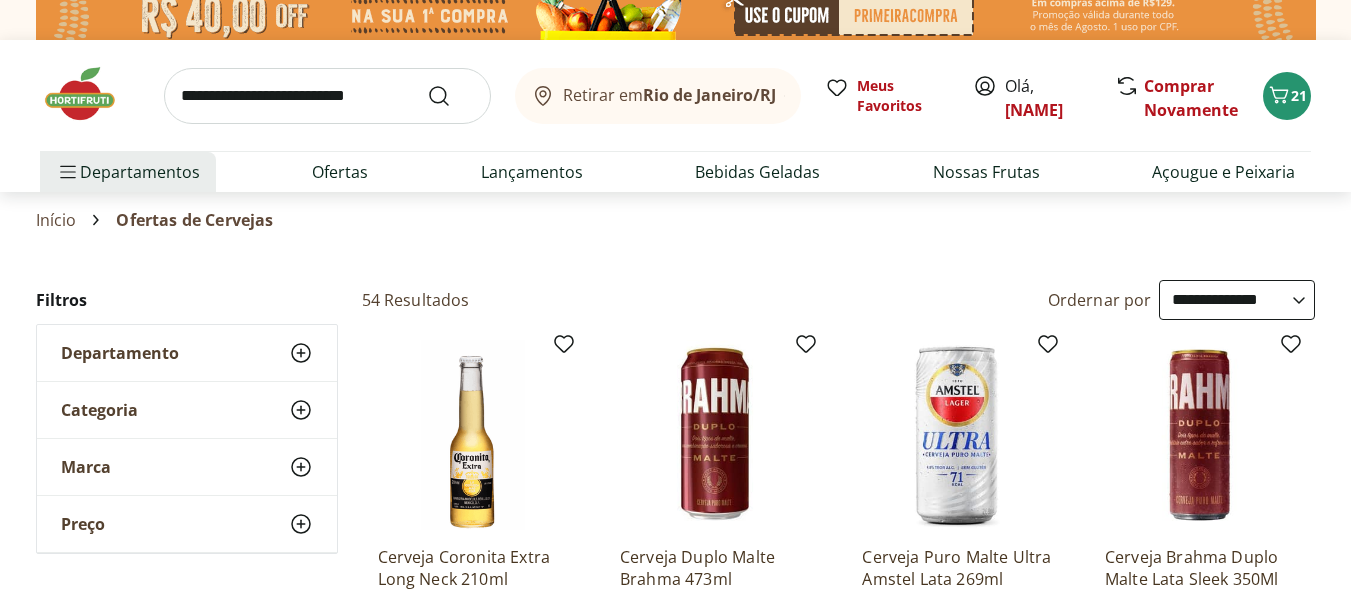 scroll, scrollTop: 0, scrollLeft: 0, axis: both 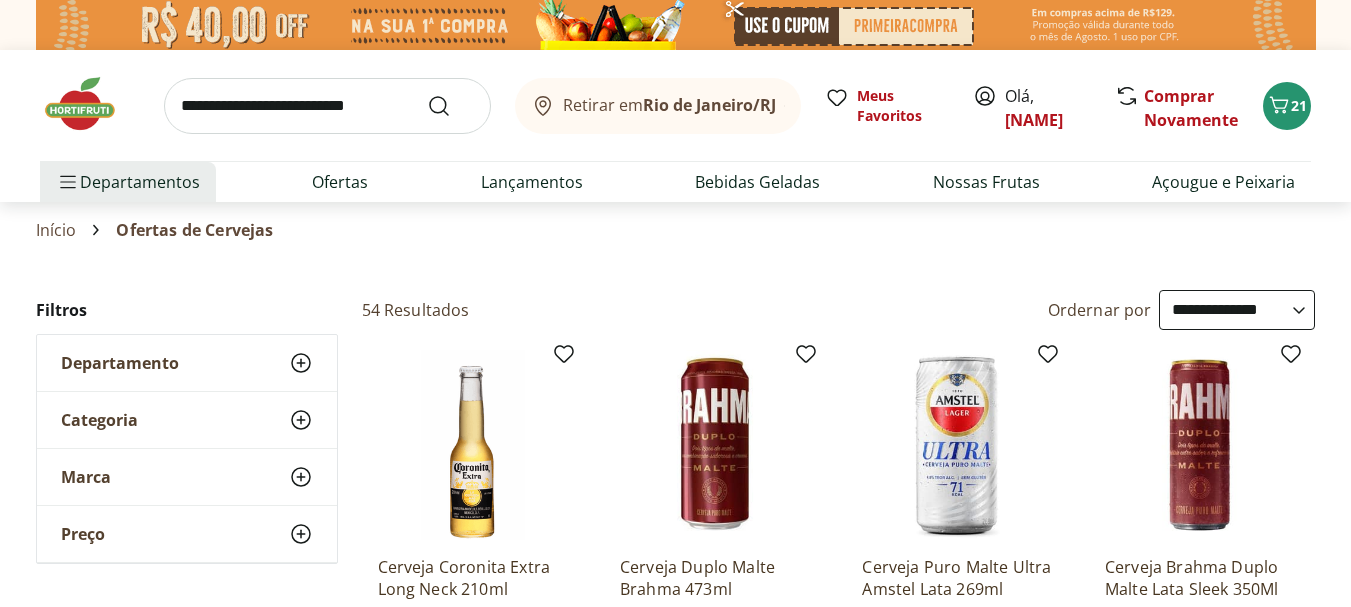 click at bounding box center [90, 104] 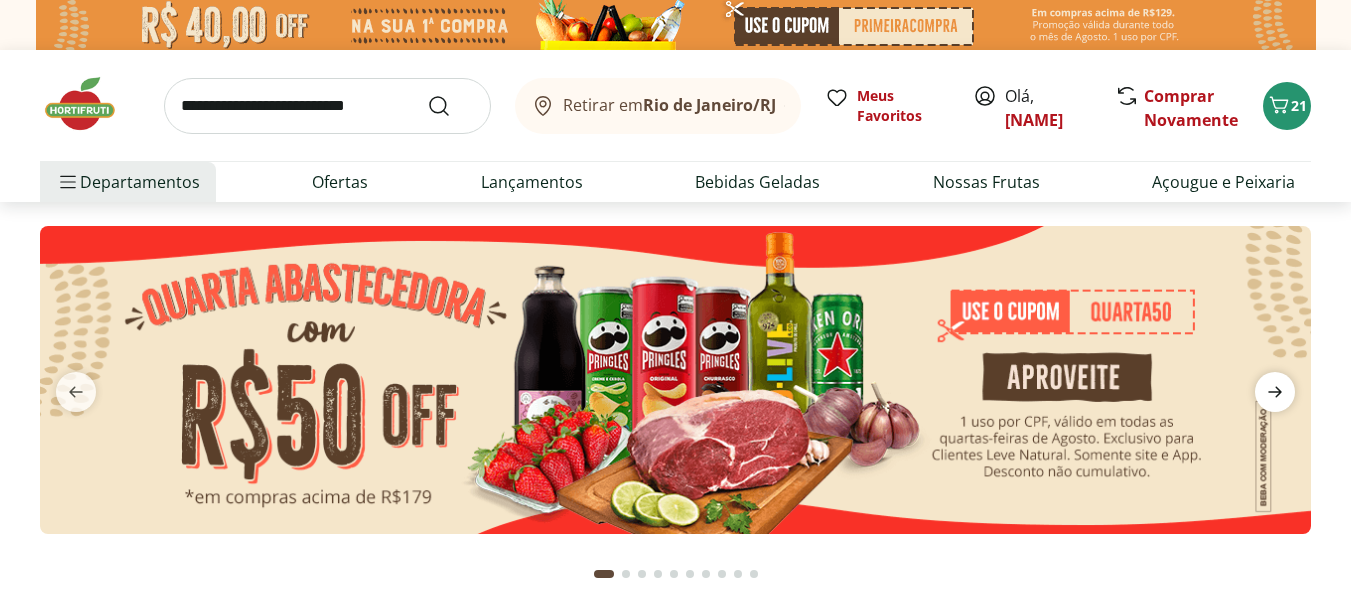 click 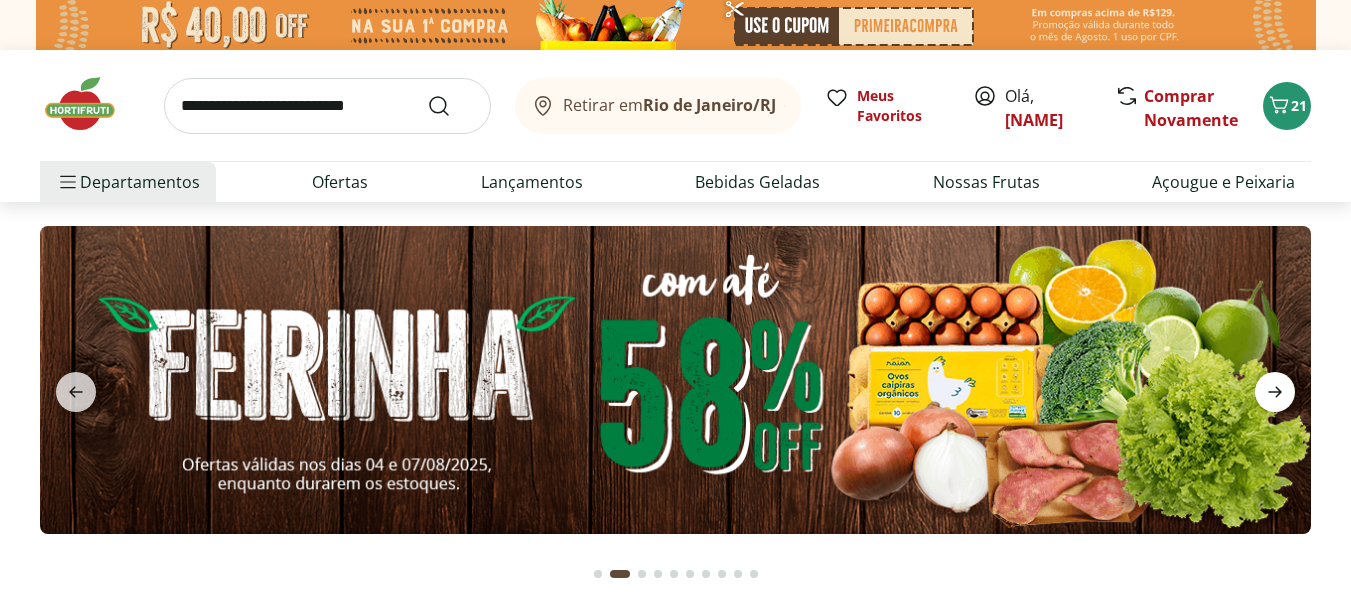 click 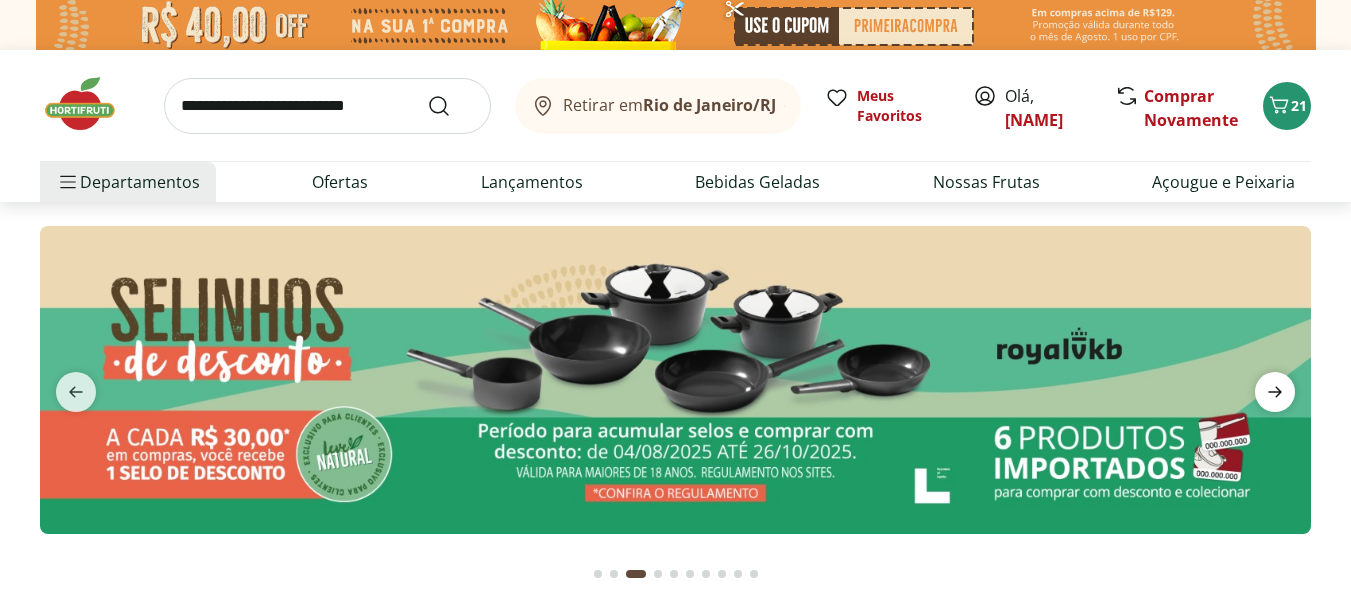 click 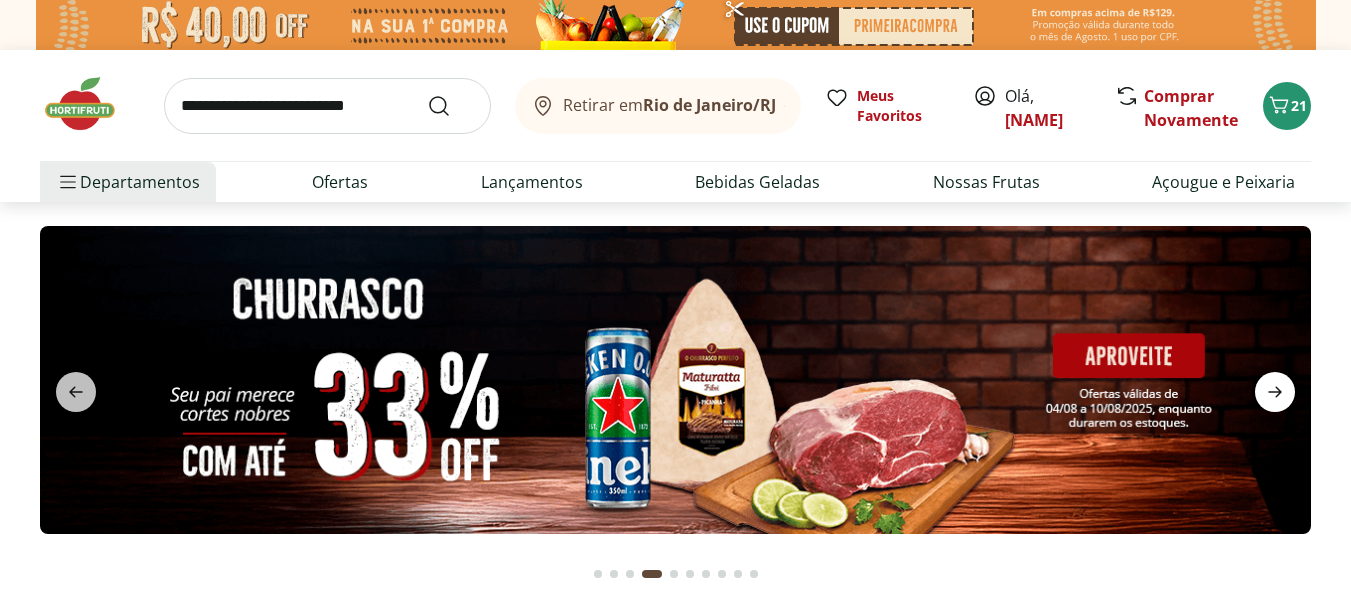 click 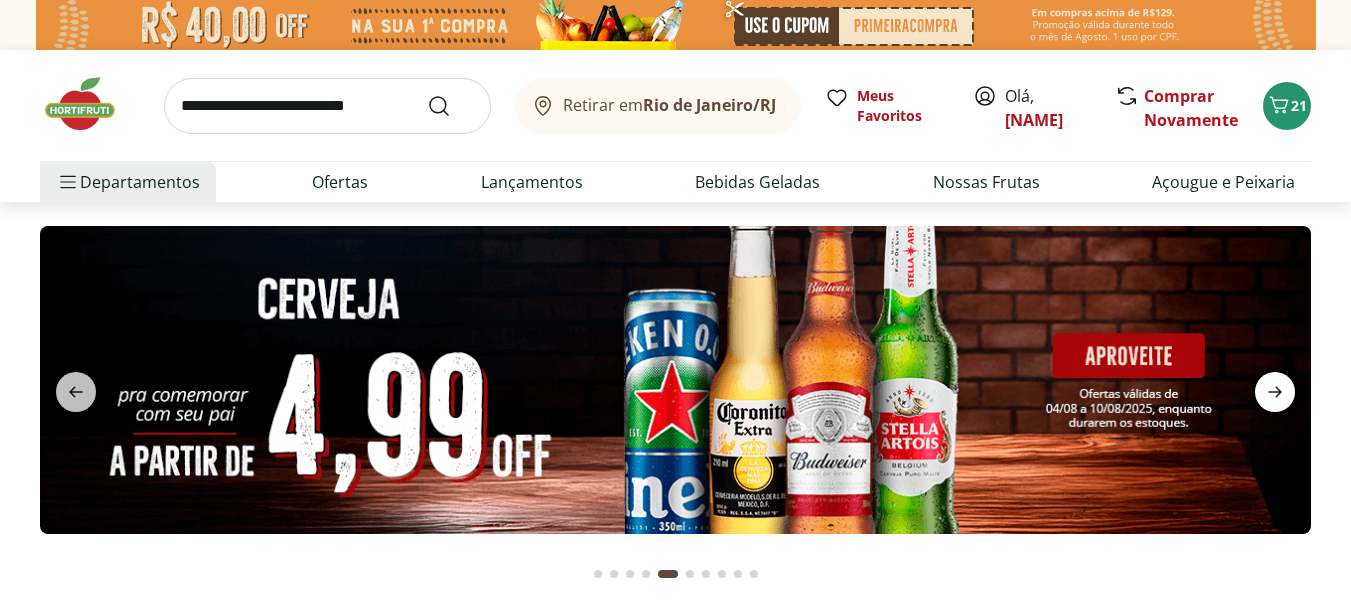 click 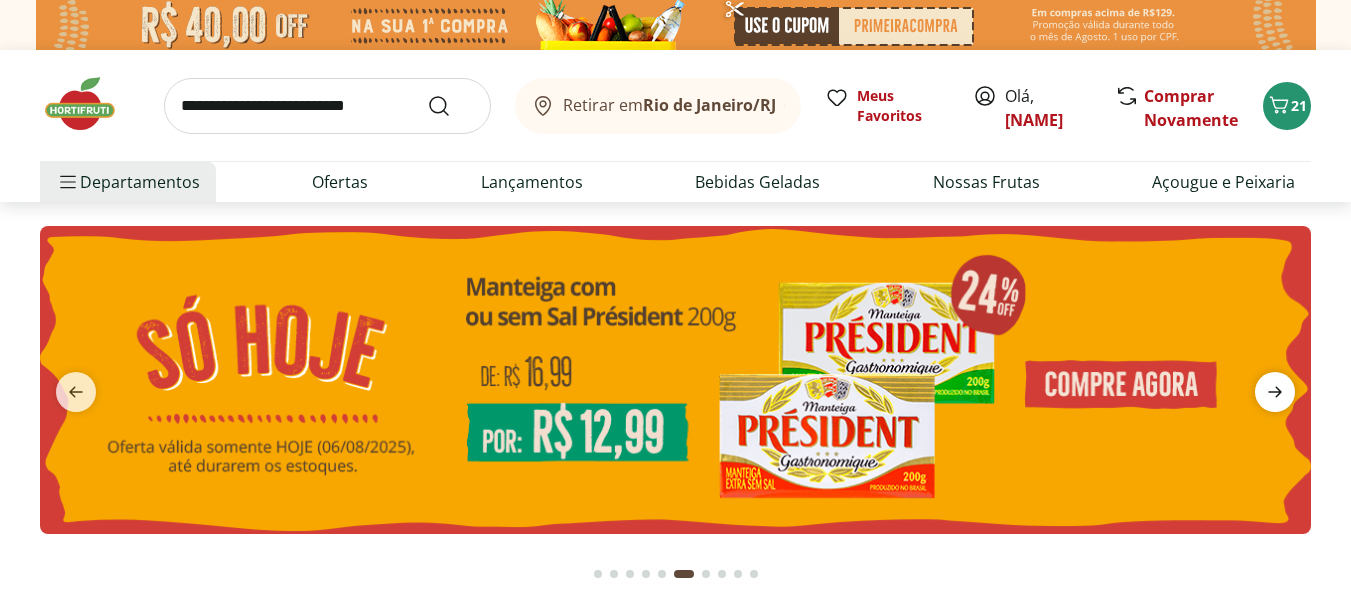click 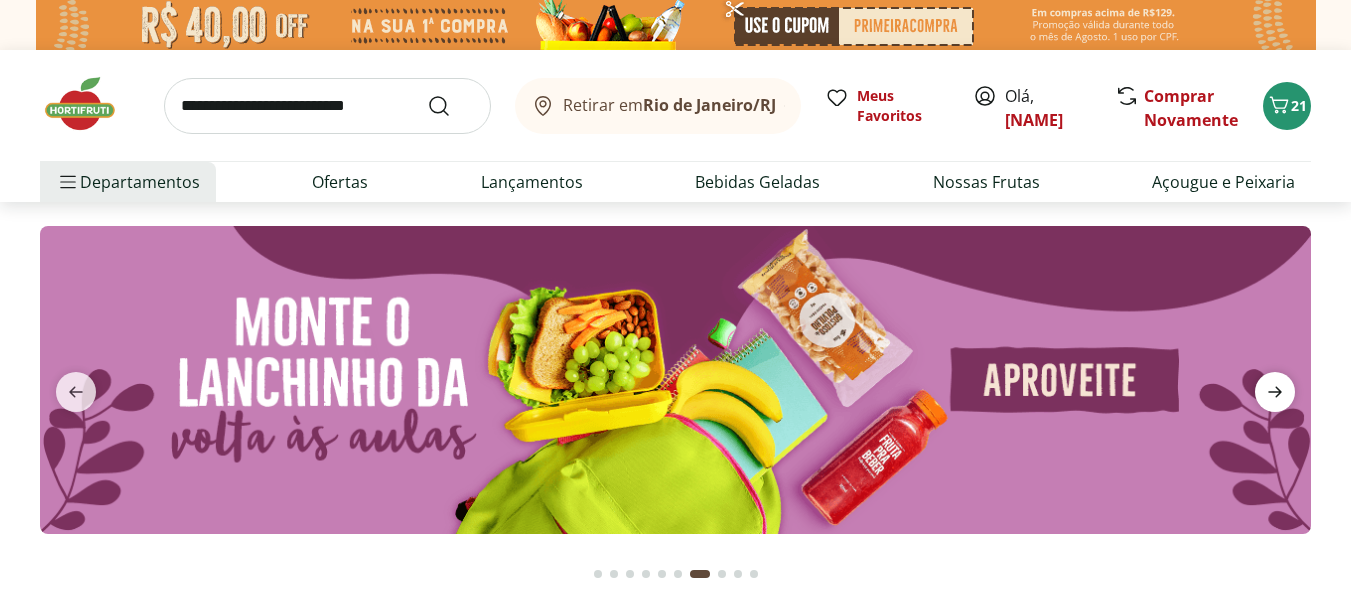 click 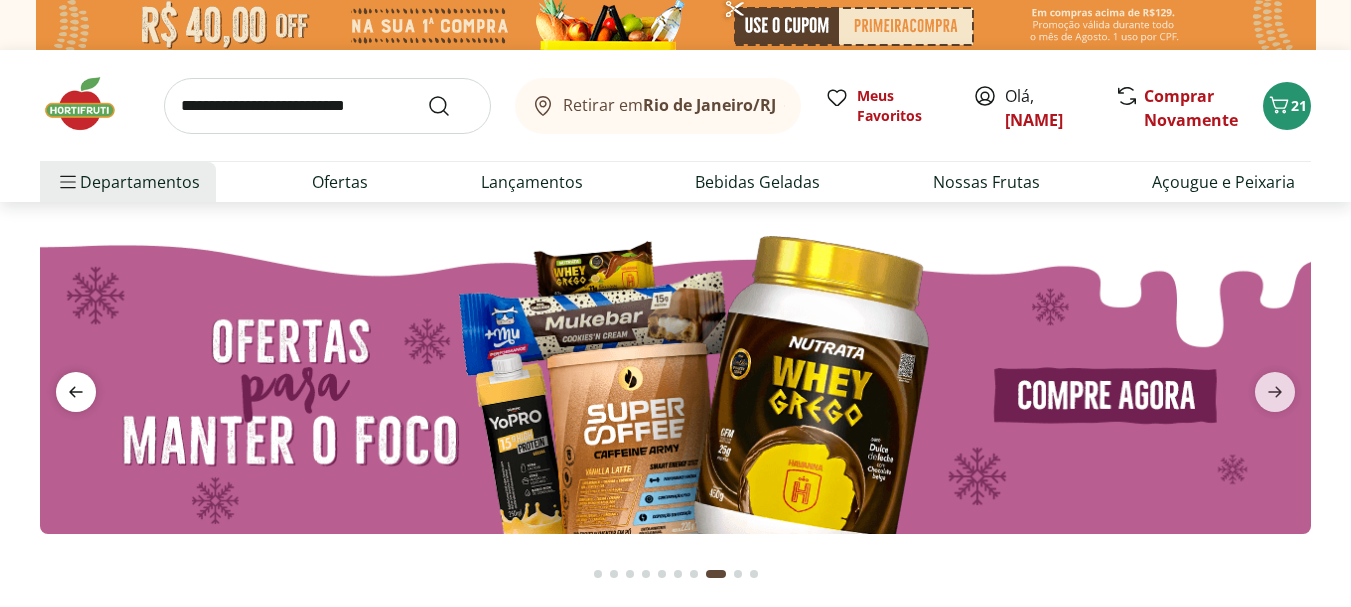 click 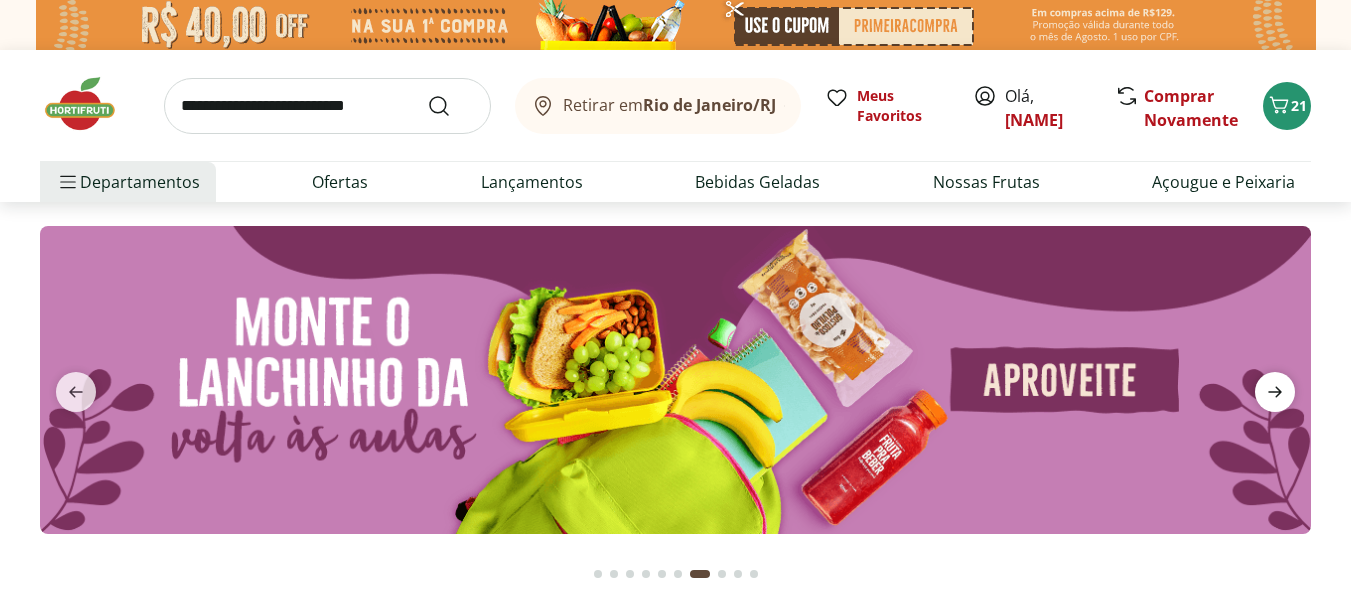 click 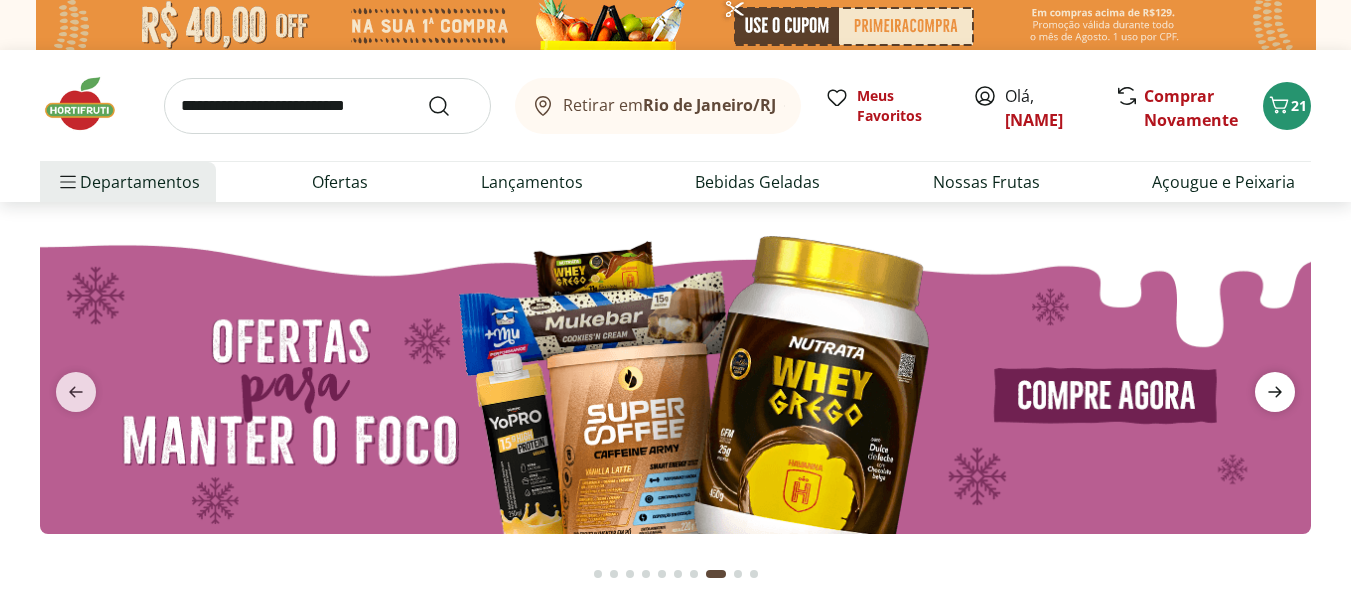 click 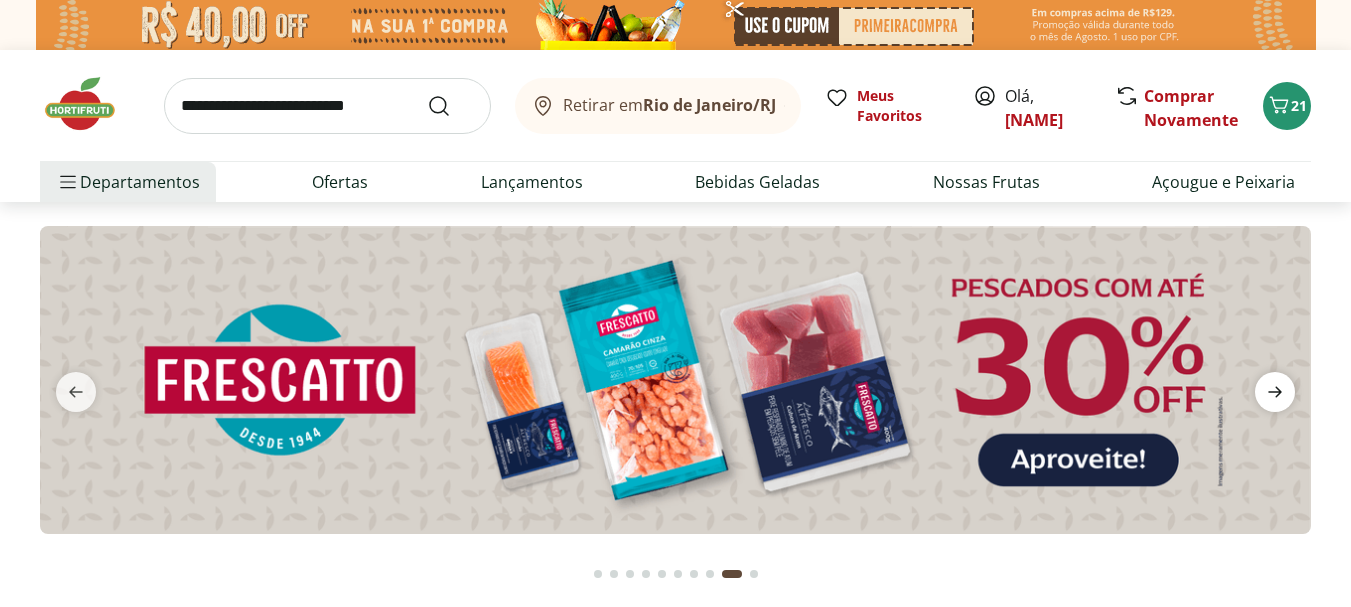 click 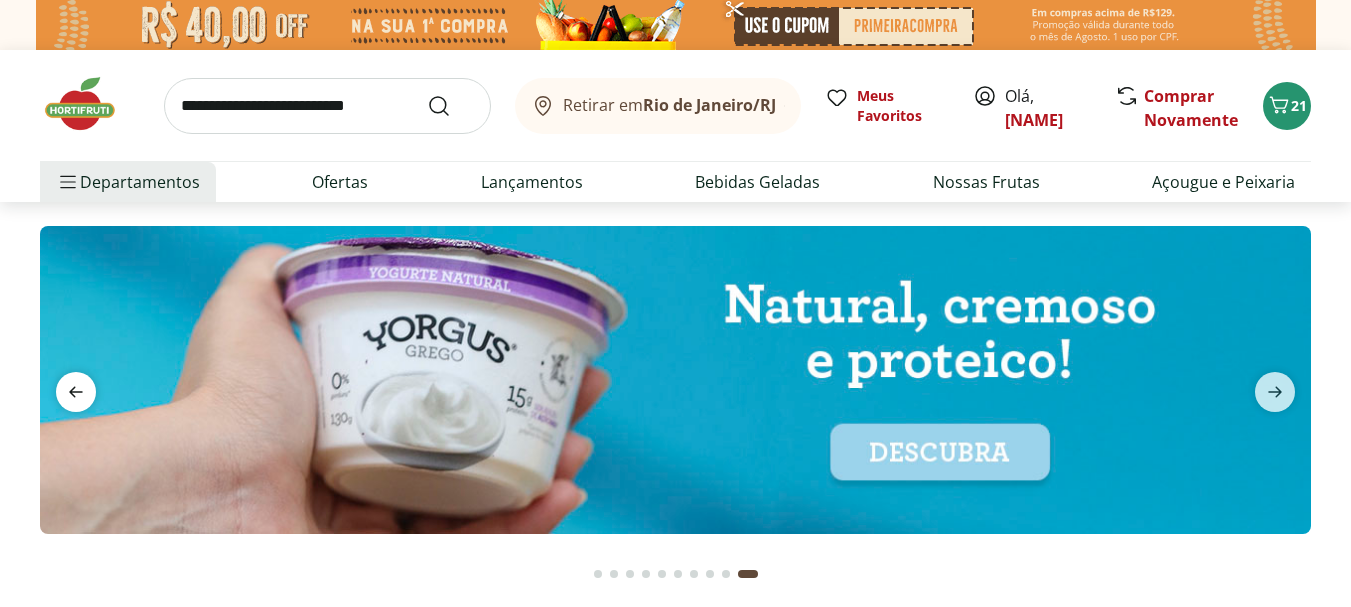 click 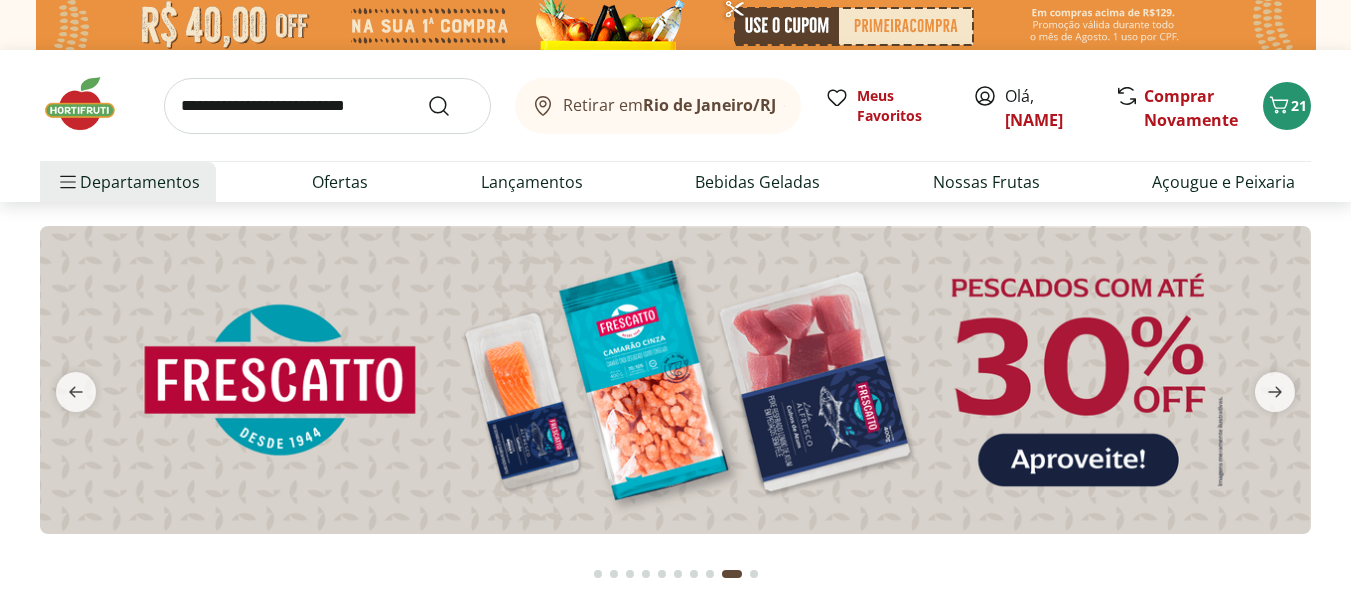 click at bounding box center (675, 380) 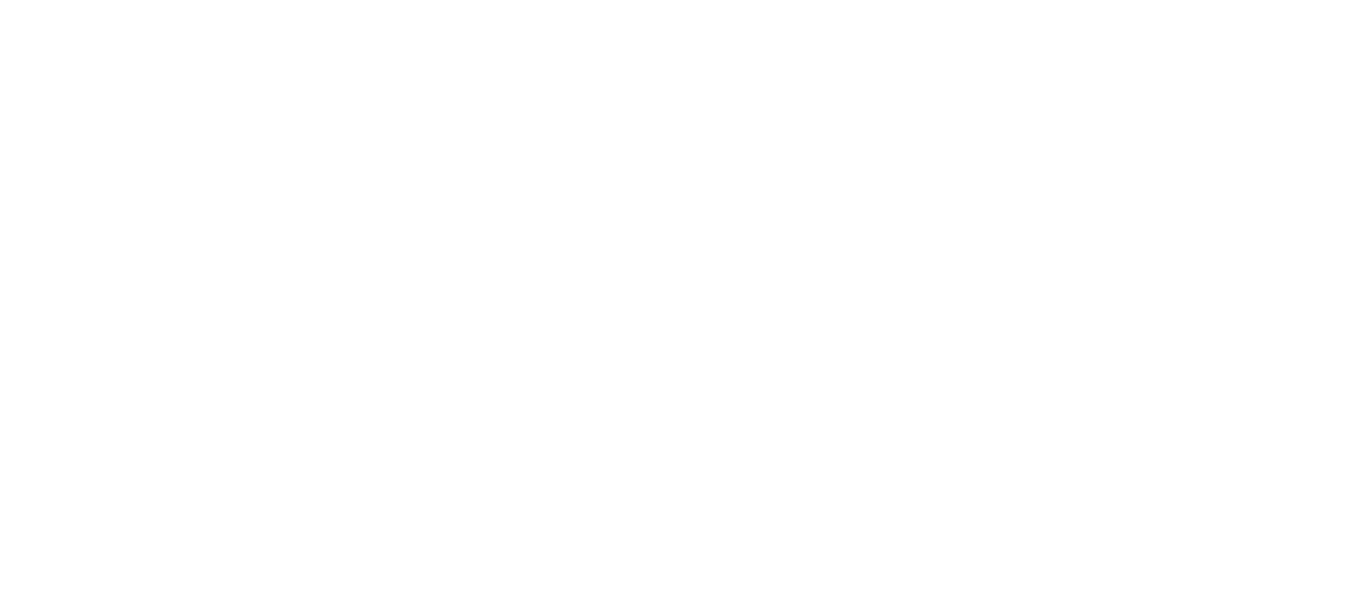 select on "**********" 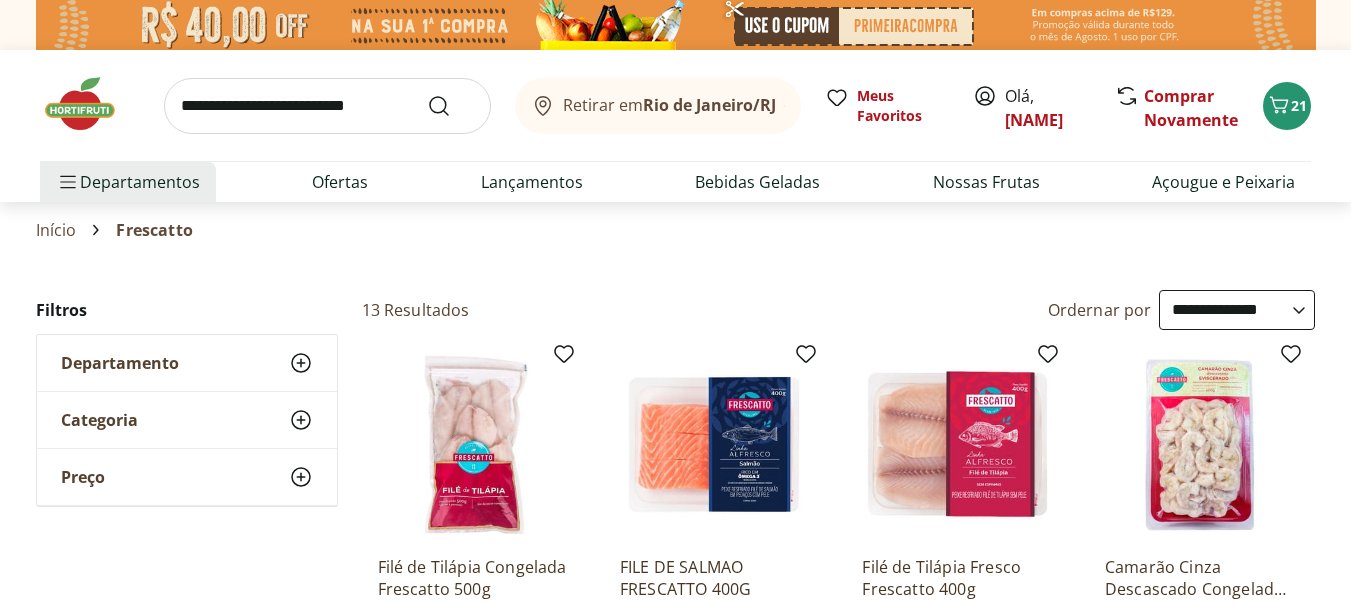 scroll, scrollTop: 167, scrollLeft: 0, axis: vertical 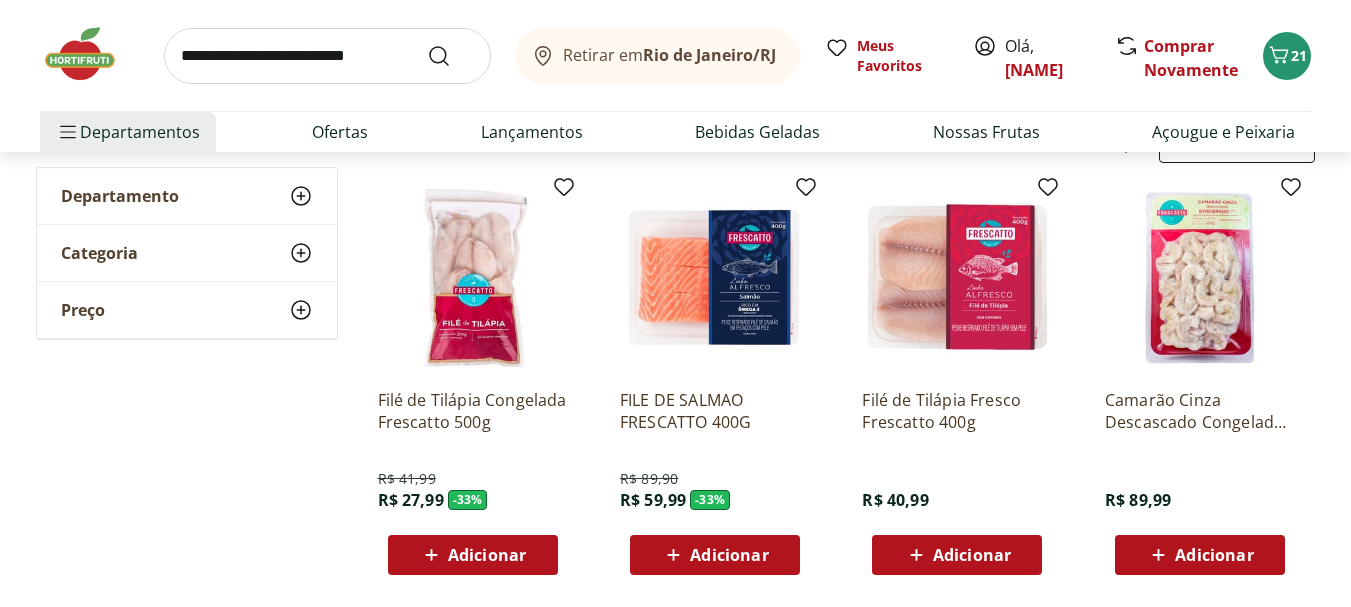 click on "Adicionar" at bounding box center [487, 555] 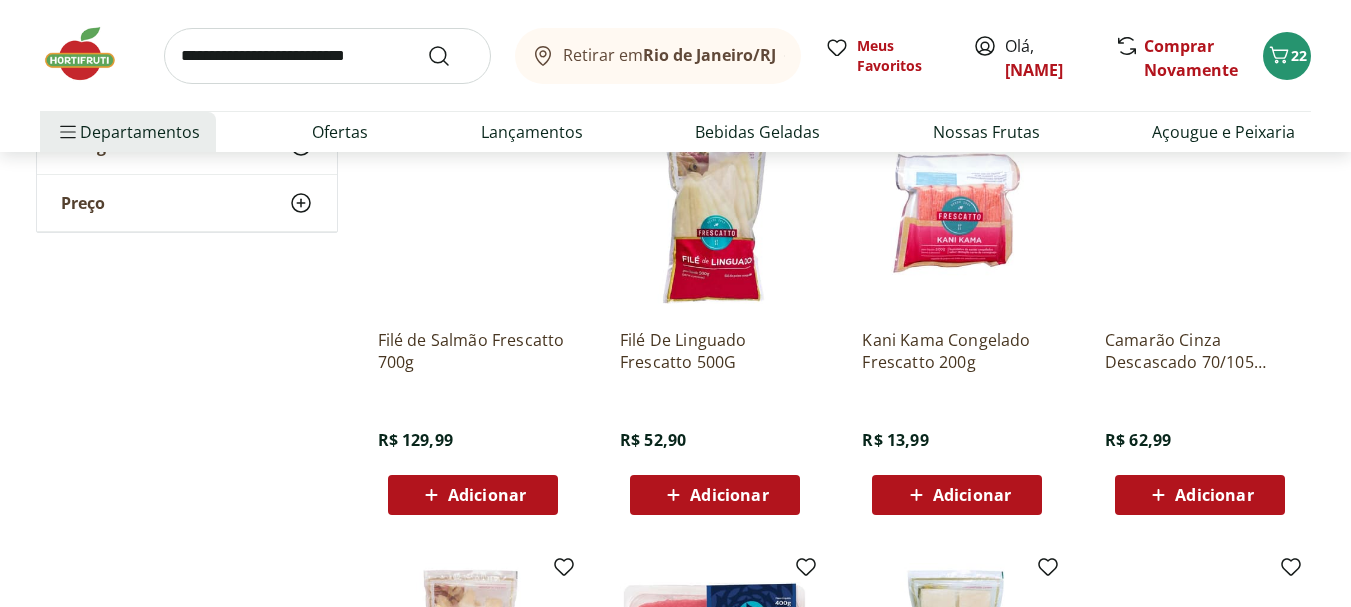 scroll, scrollTop: 0, scrollLeft: 0, axis: both 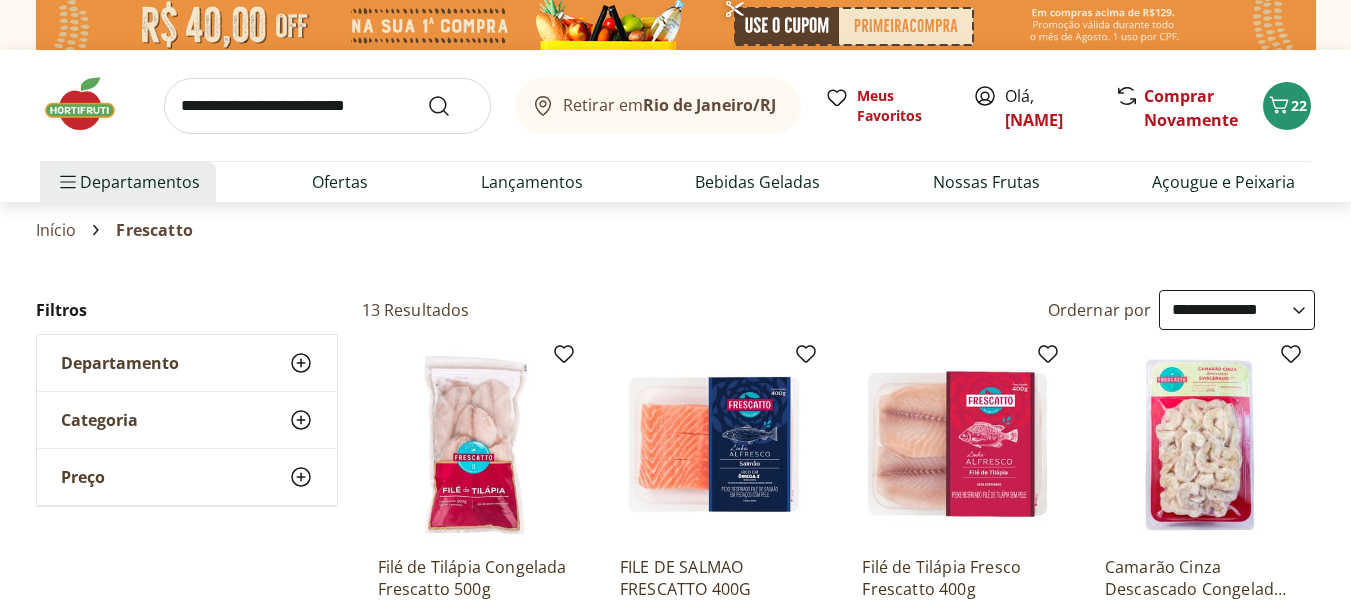 click at bounding box center (90, 104) 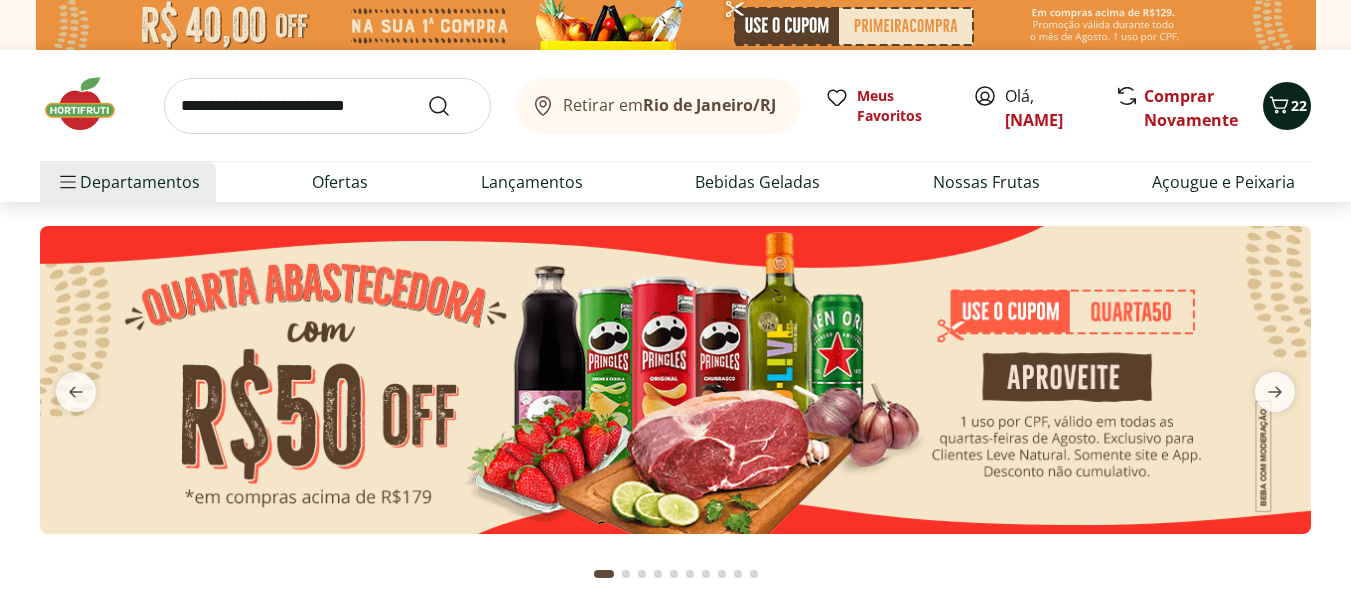 click 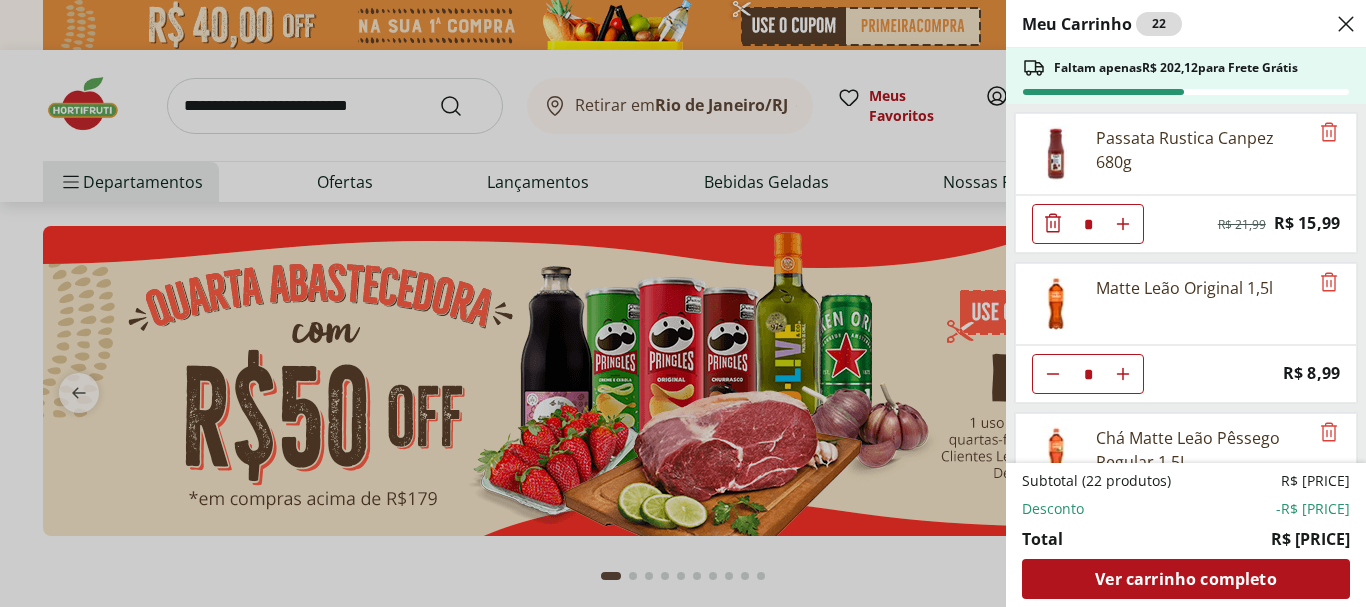 click on "Faltam apenas  R$ 202,12  para Frete Grátis" at bounding box center [1186, 76] 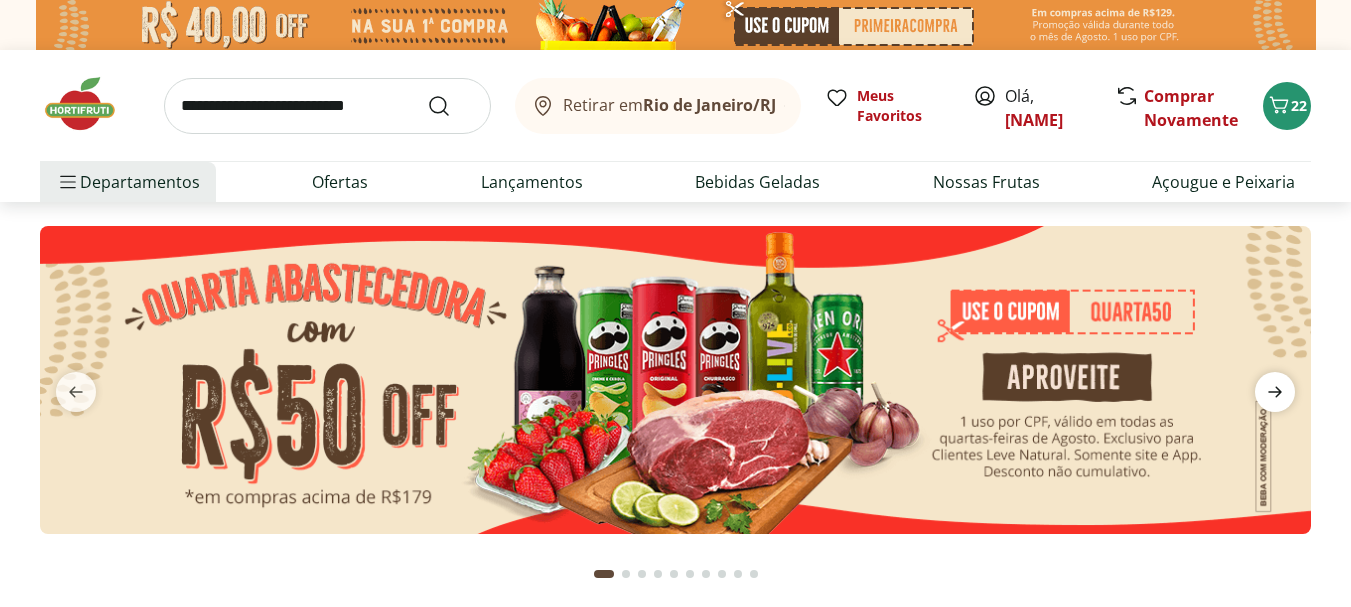 click at bounding box center [1275, 392] 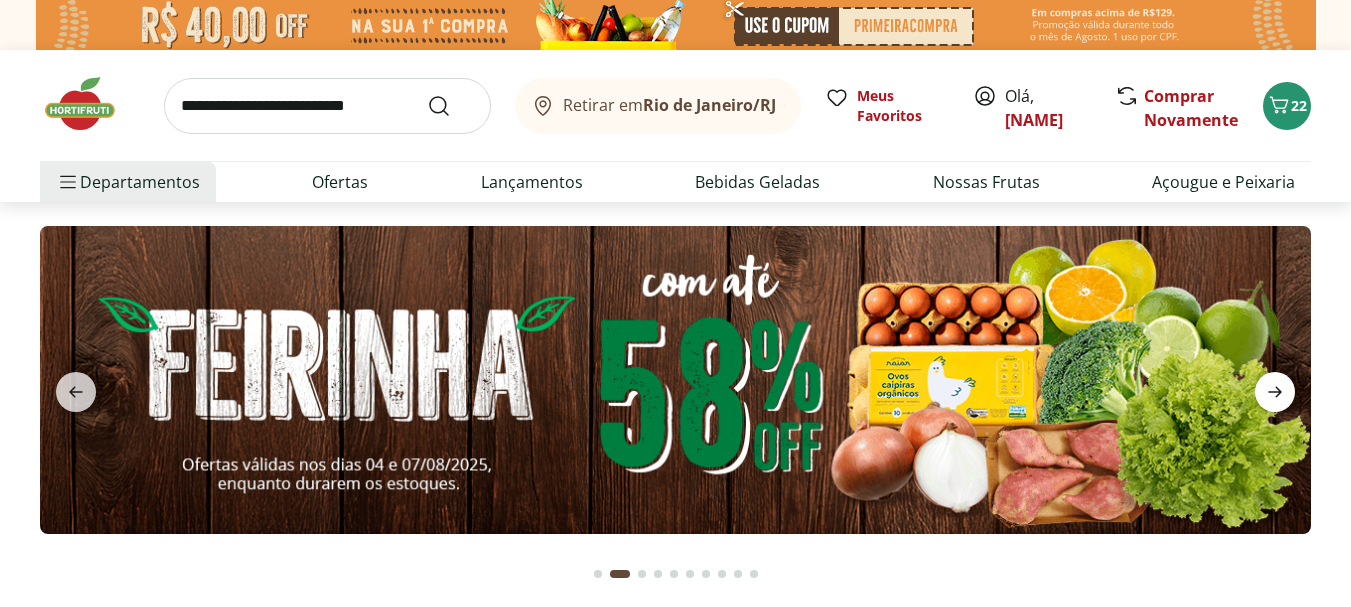 click 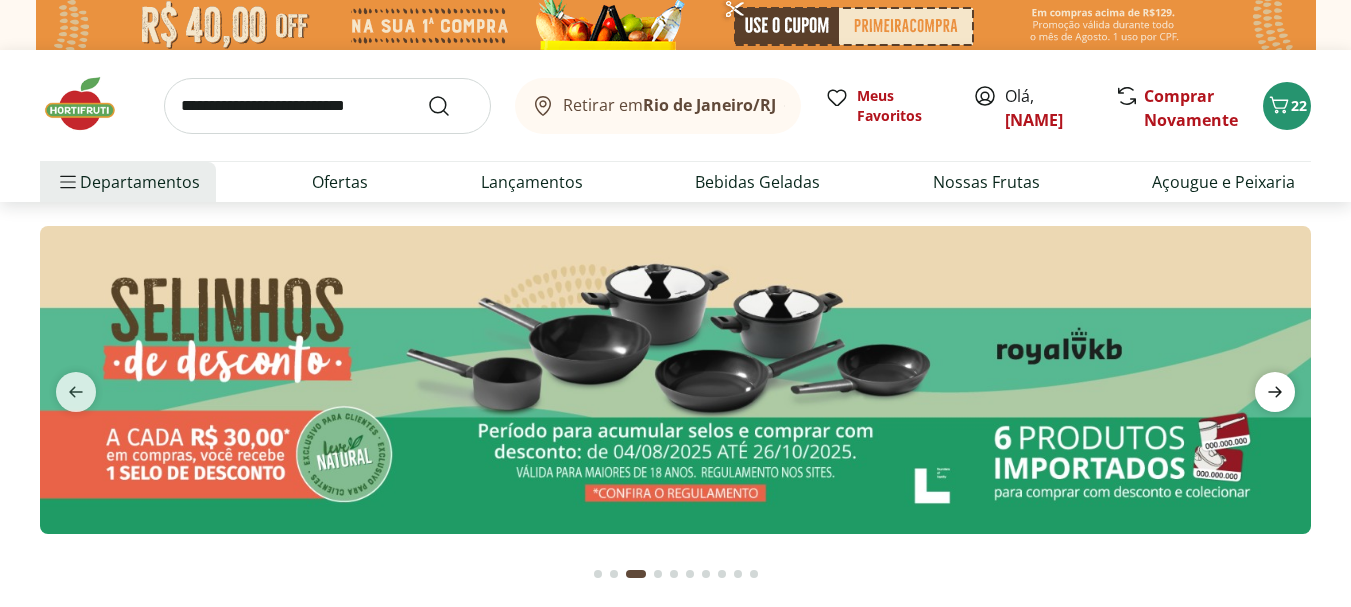 click 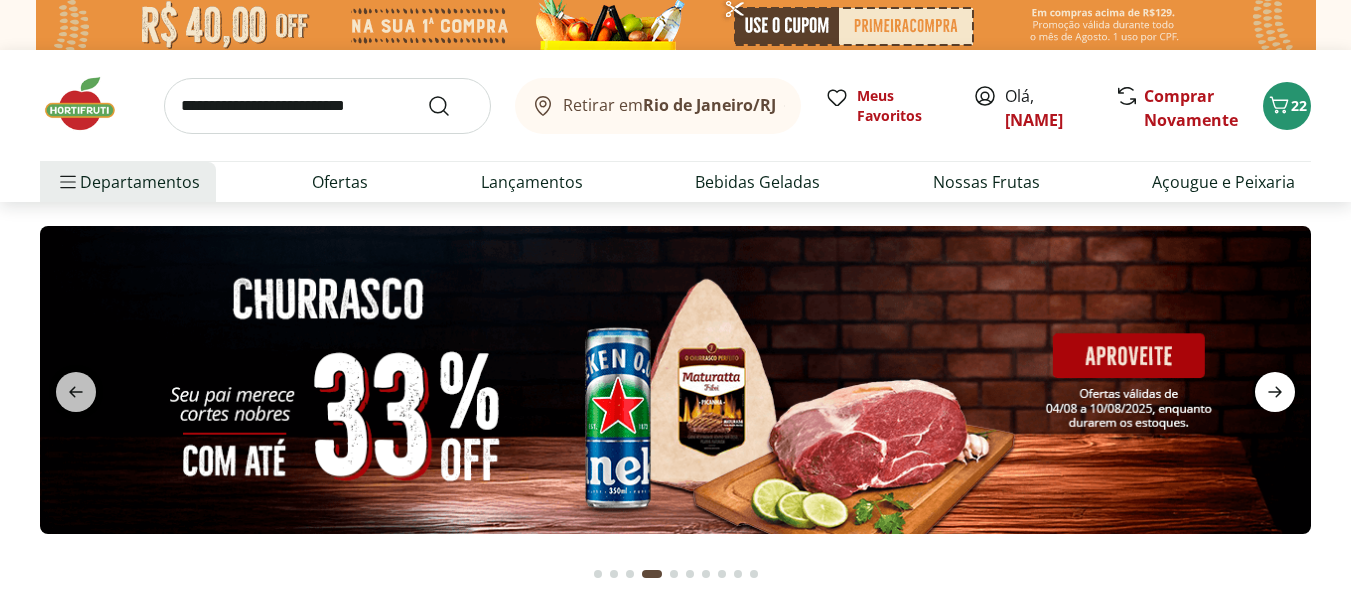 click 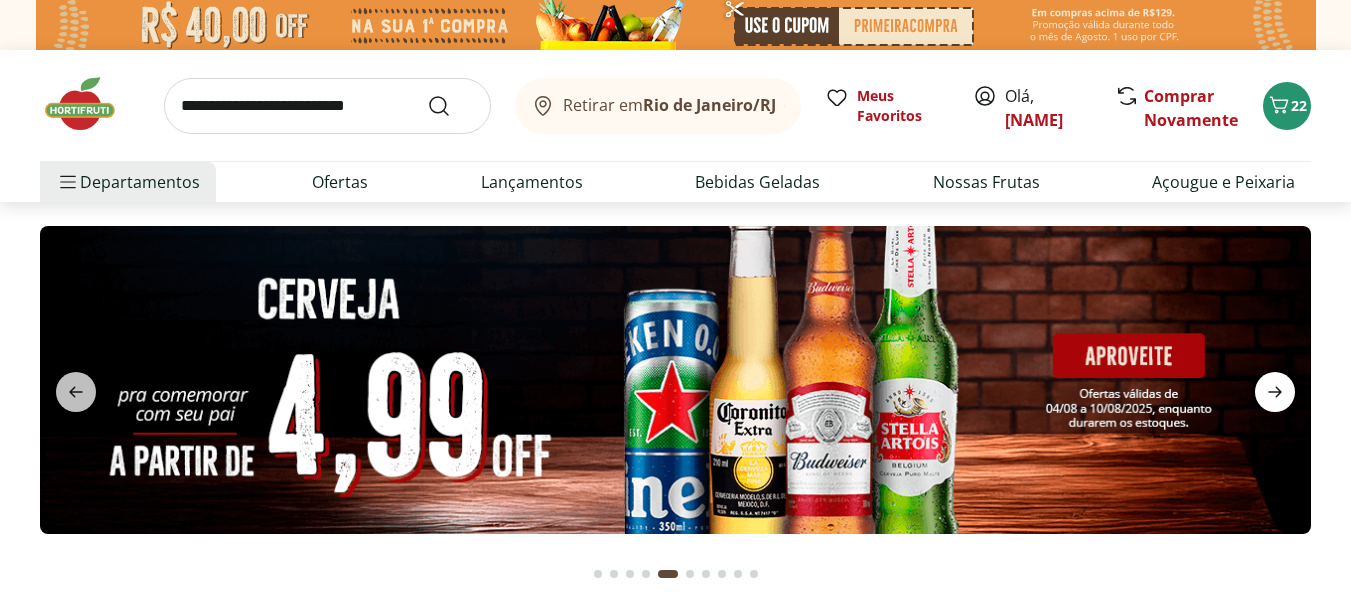 click 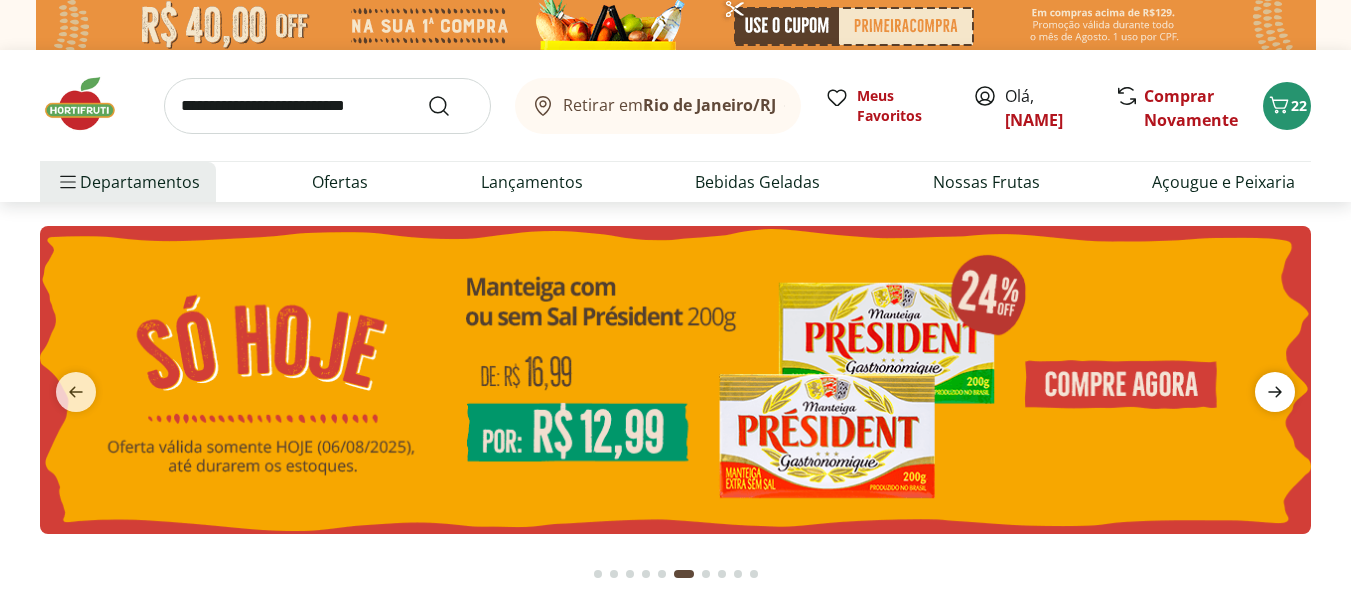 click 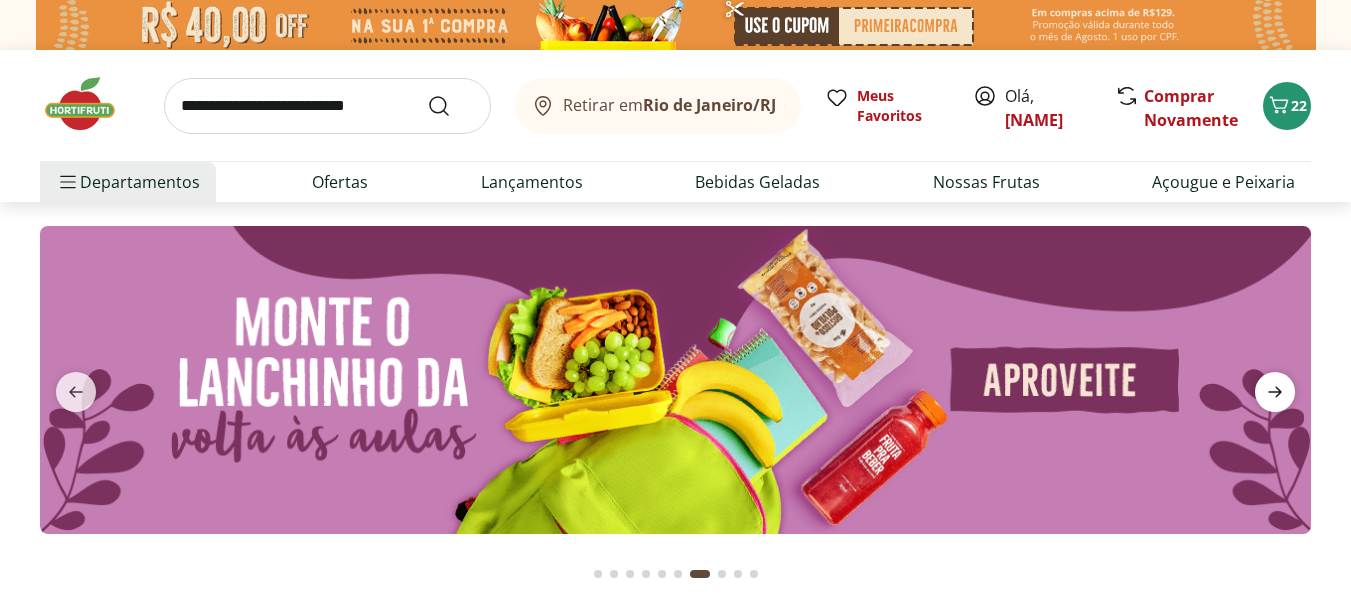 click 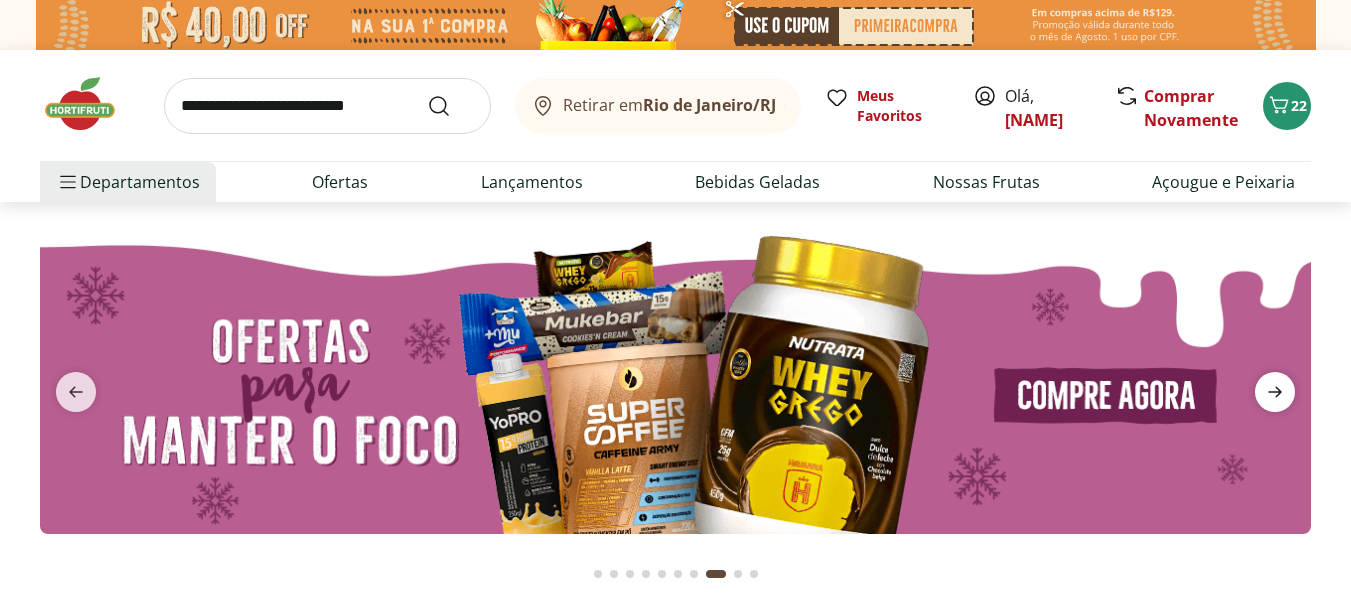 click 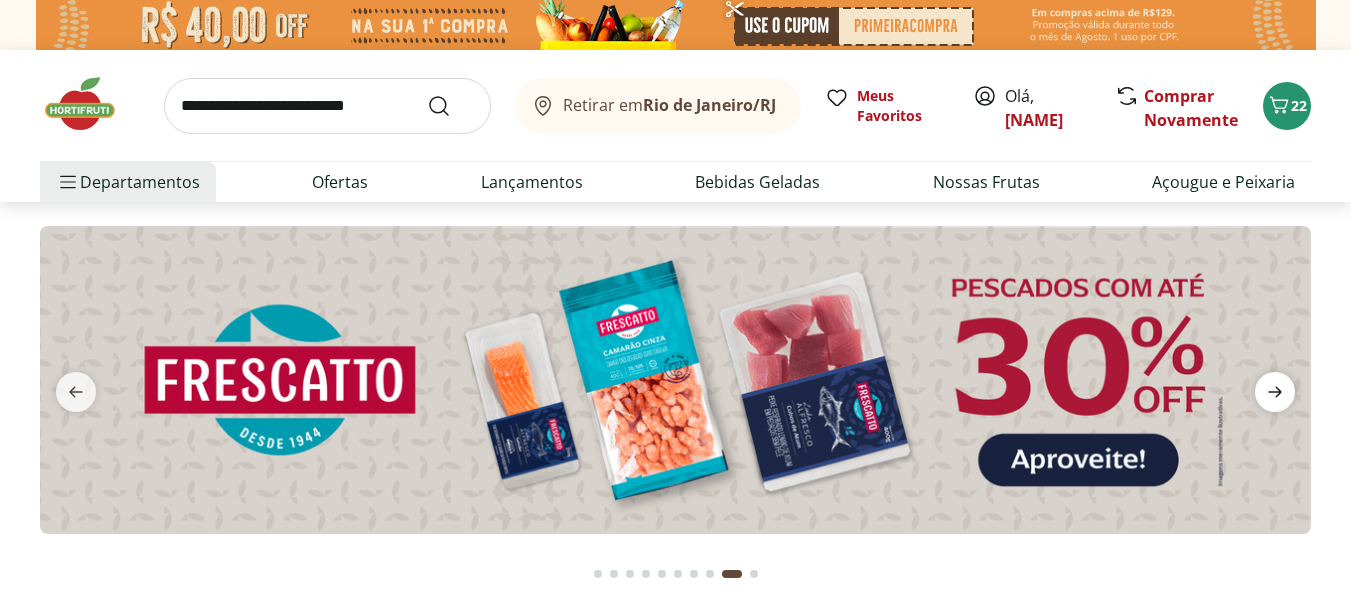 click 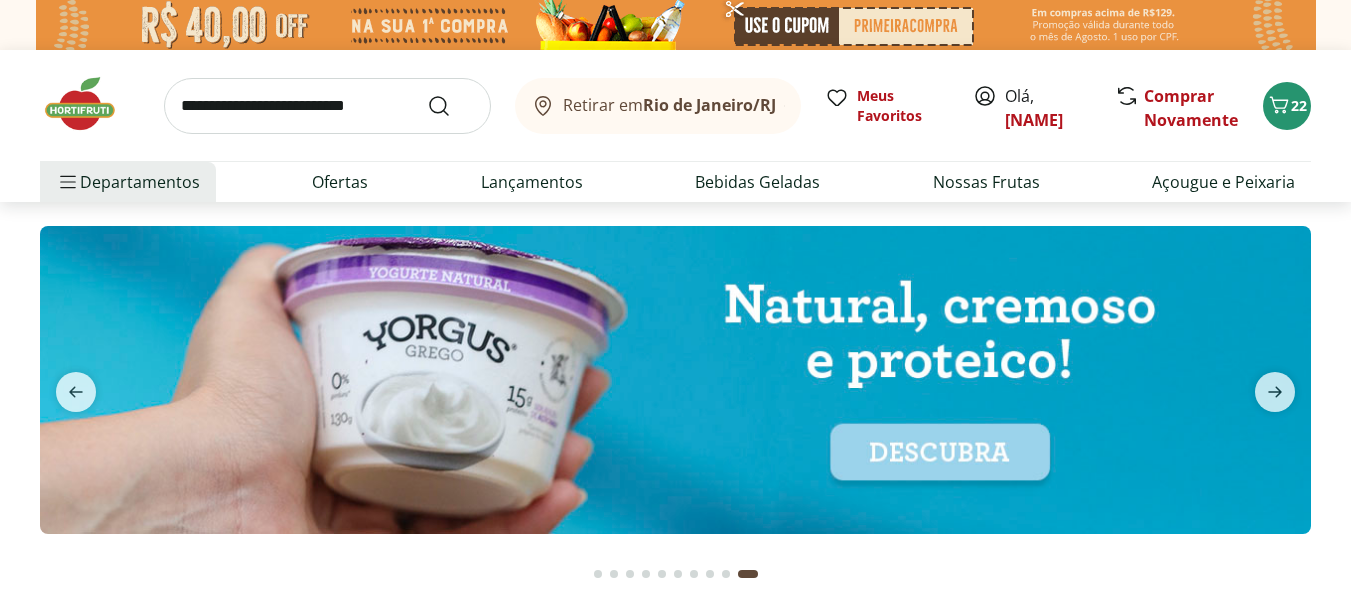 click at bounding box center (675, 380) 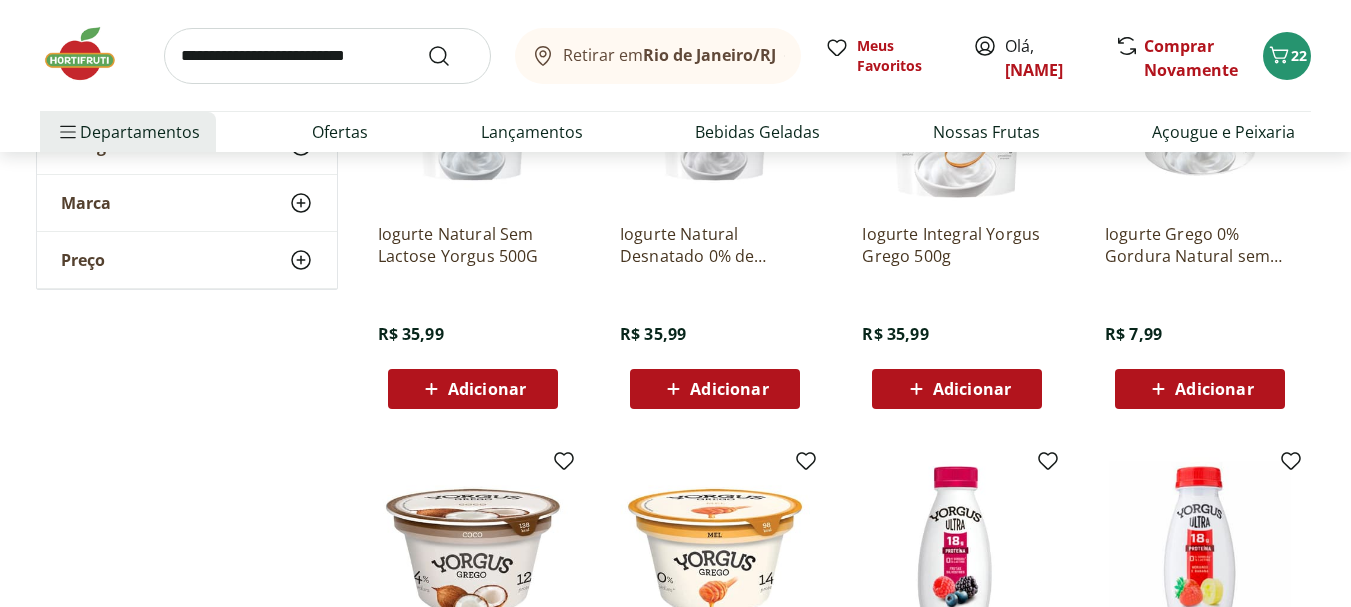 scroll, scrollTop: 0, scrollLeft: 0, axis: both 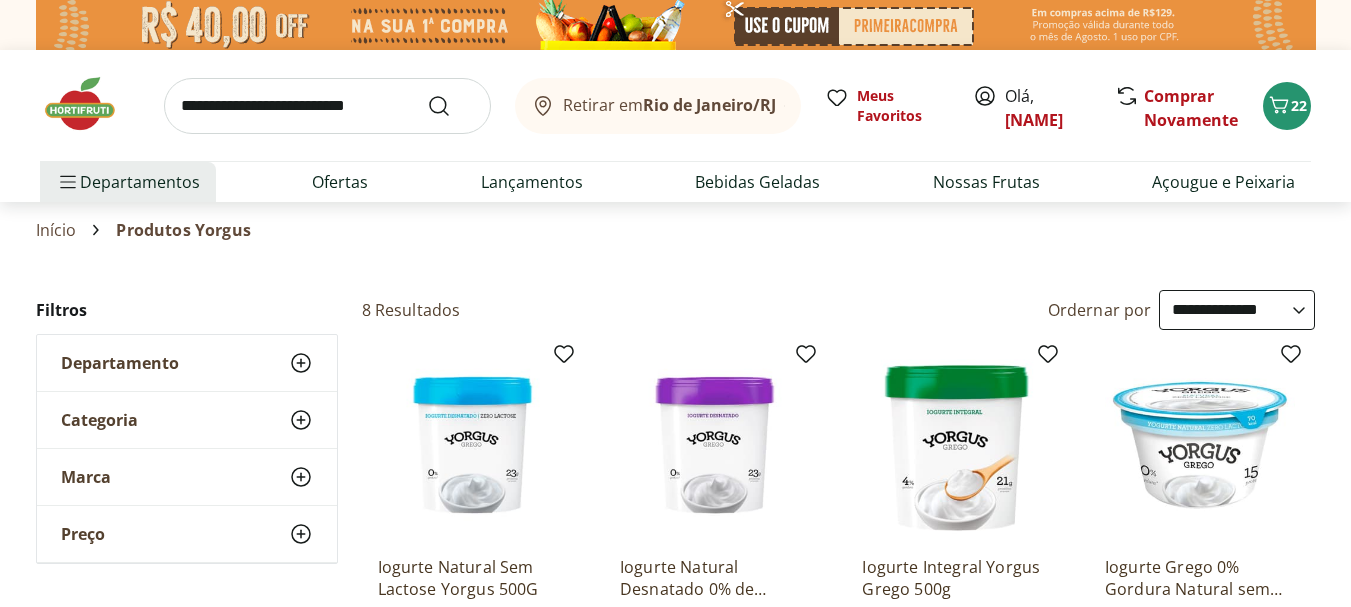 click at bounding box center (90, 104) 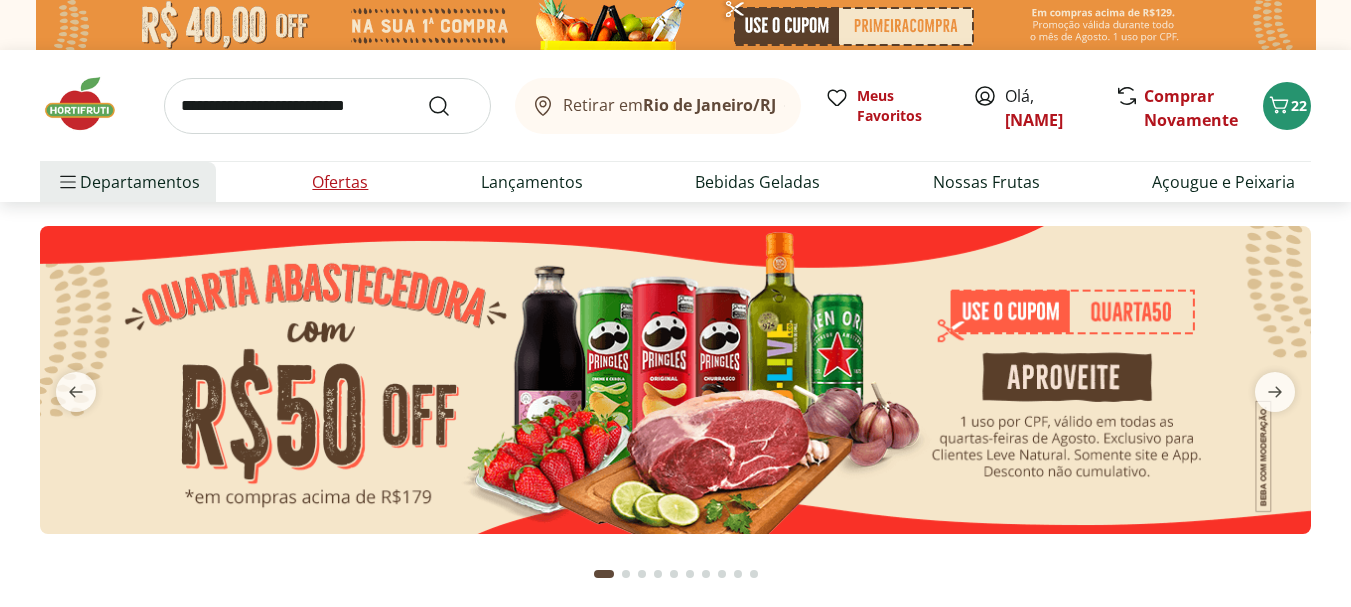 click on "Ofertas" at bounding box center (340, 182) 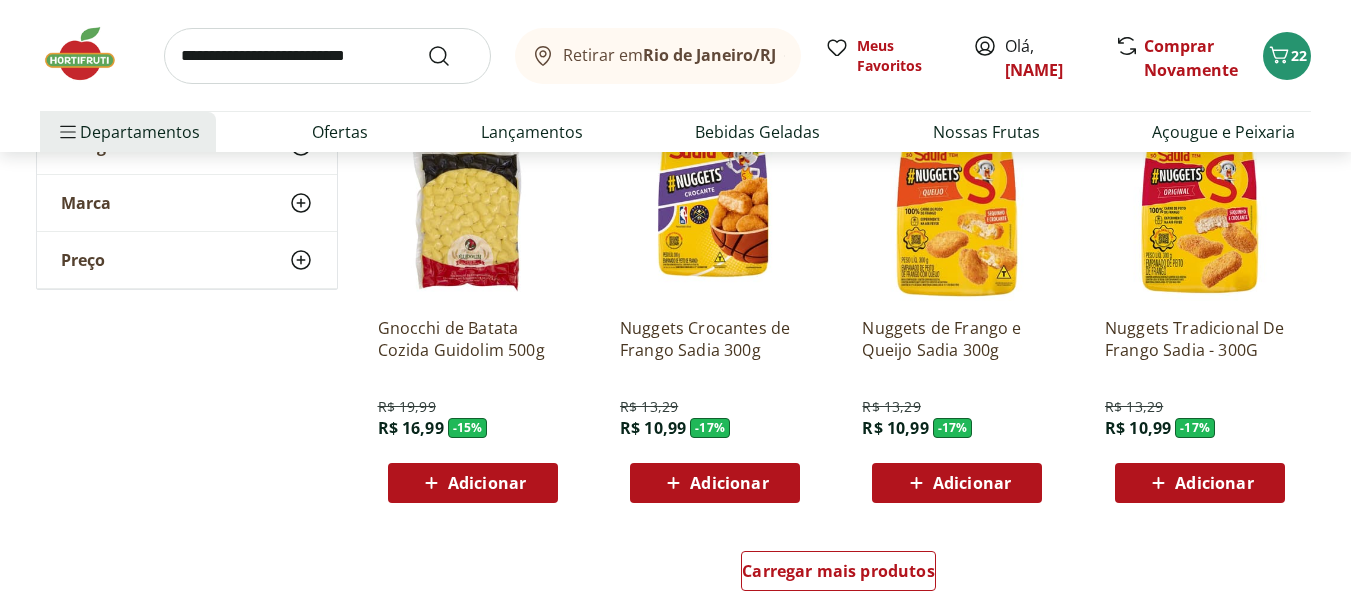 scroll, scrollTop: 1167, scrollLeft: 0, axis: vertical 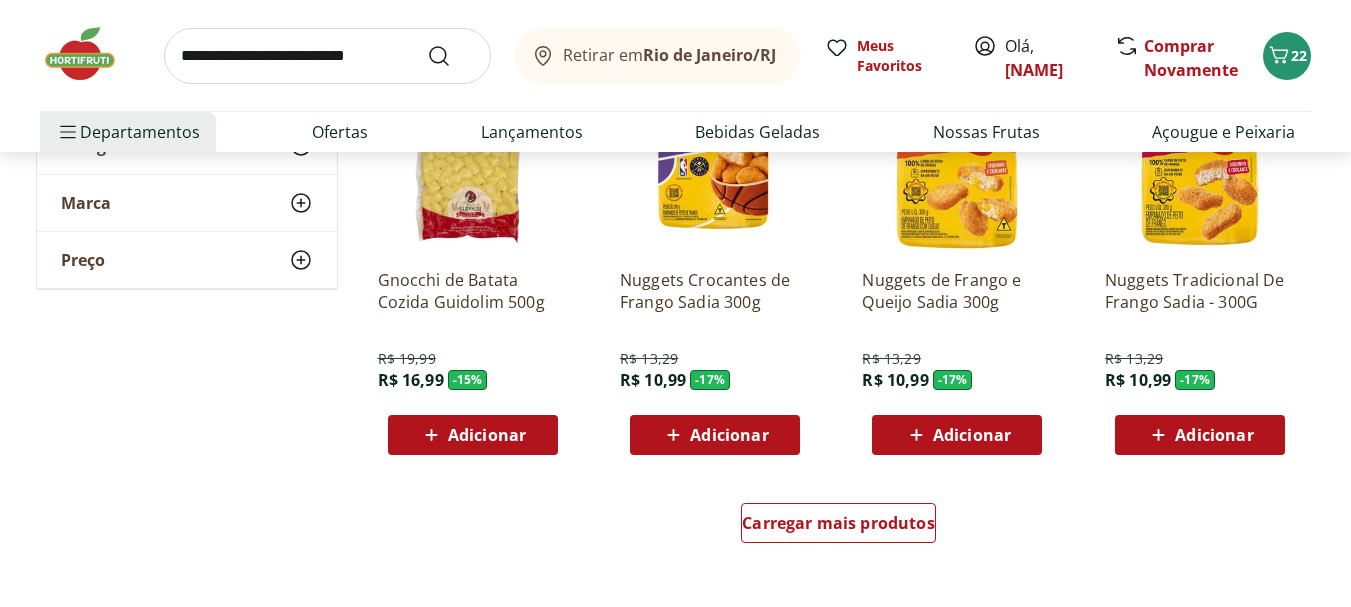click on "Adicionar" at bounding box center [972, 435] 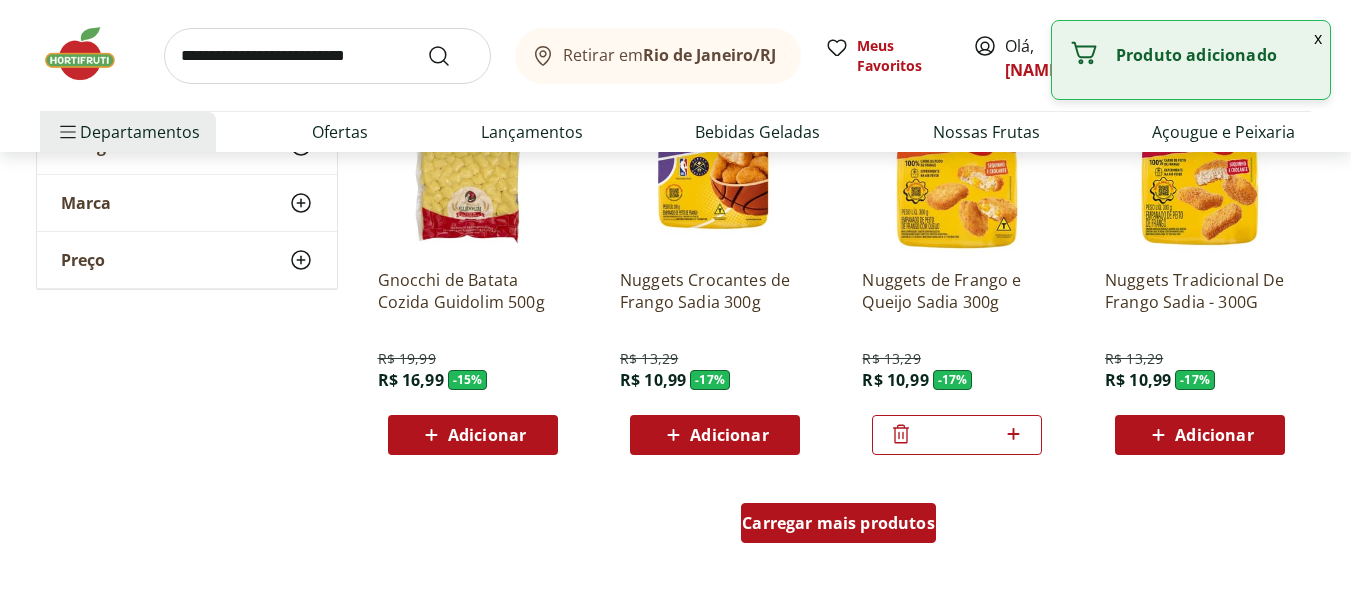 click on "Carregar mais produtos" at bounding box center [838, 523] 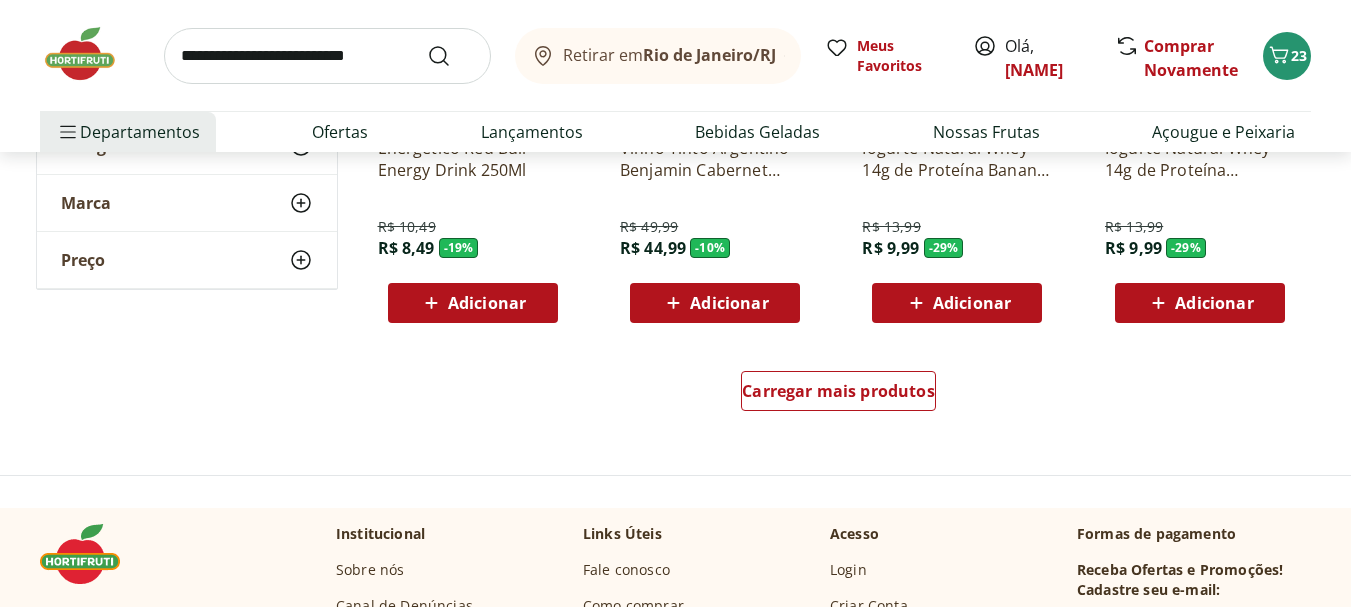 scroll, scrollTop: 2667, scrollLeft: 0, axis: vertical 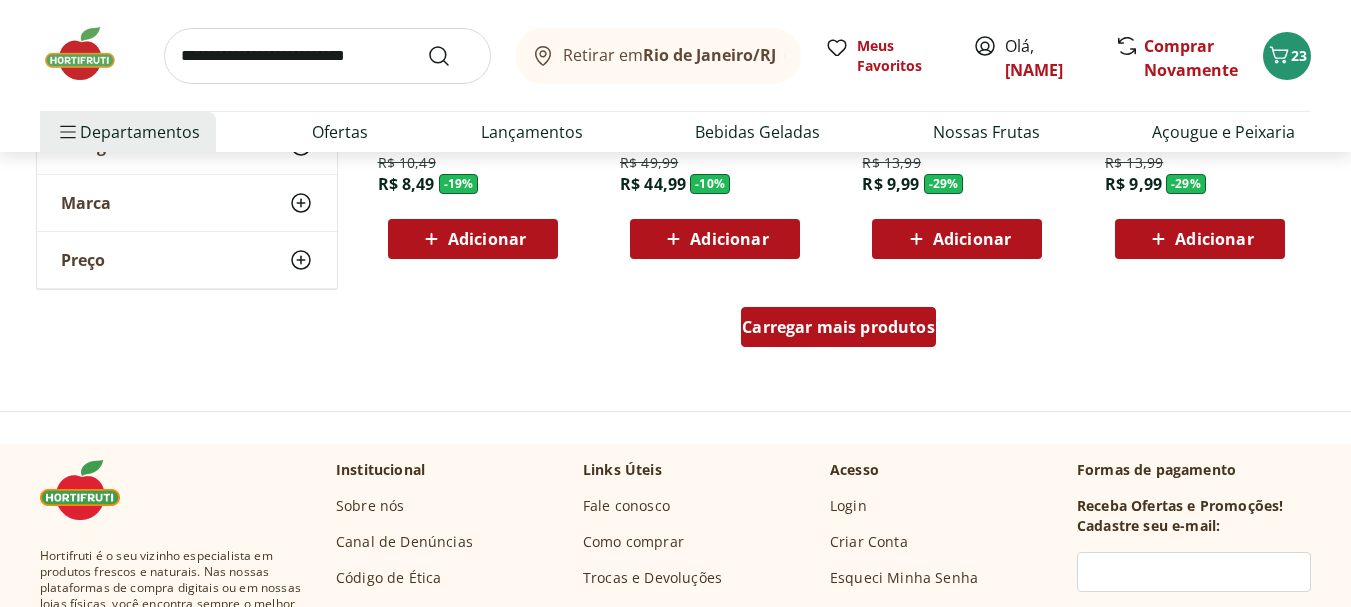 click on "Carregar mais produtos" at bounding box center [838, 327] 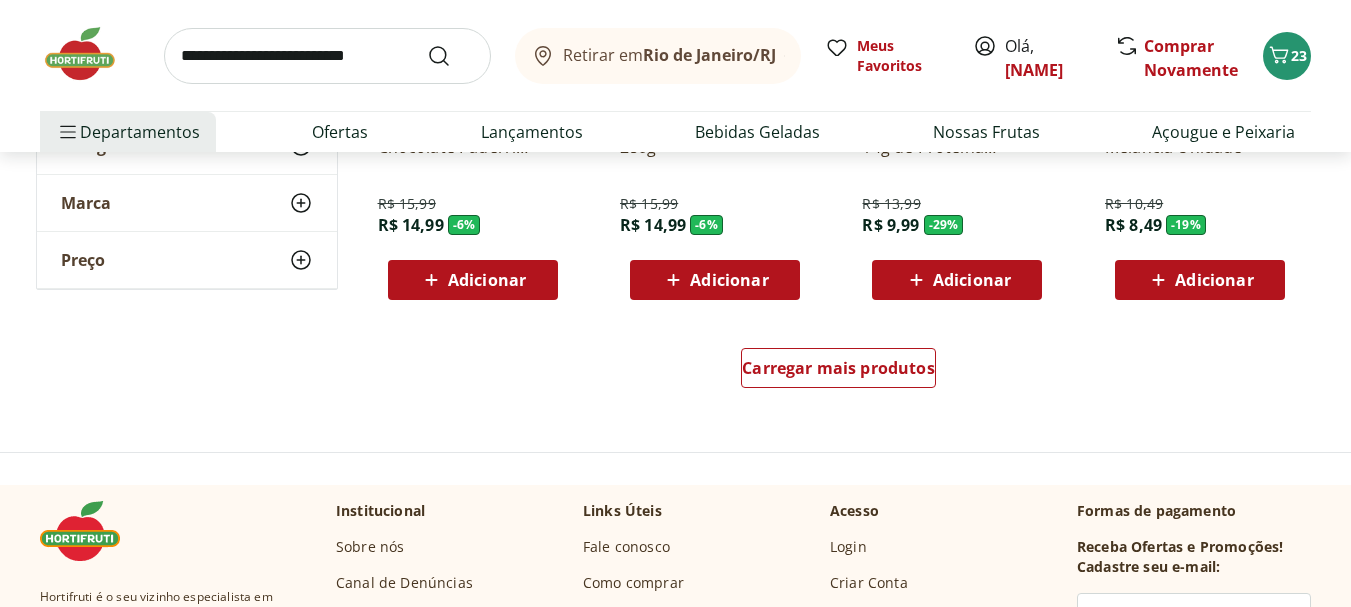scroll, scrollTop: 4000, scrollLeft: 0, axis: vertical 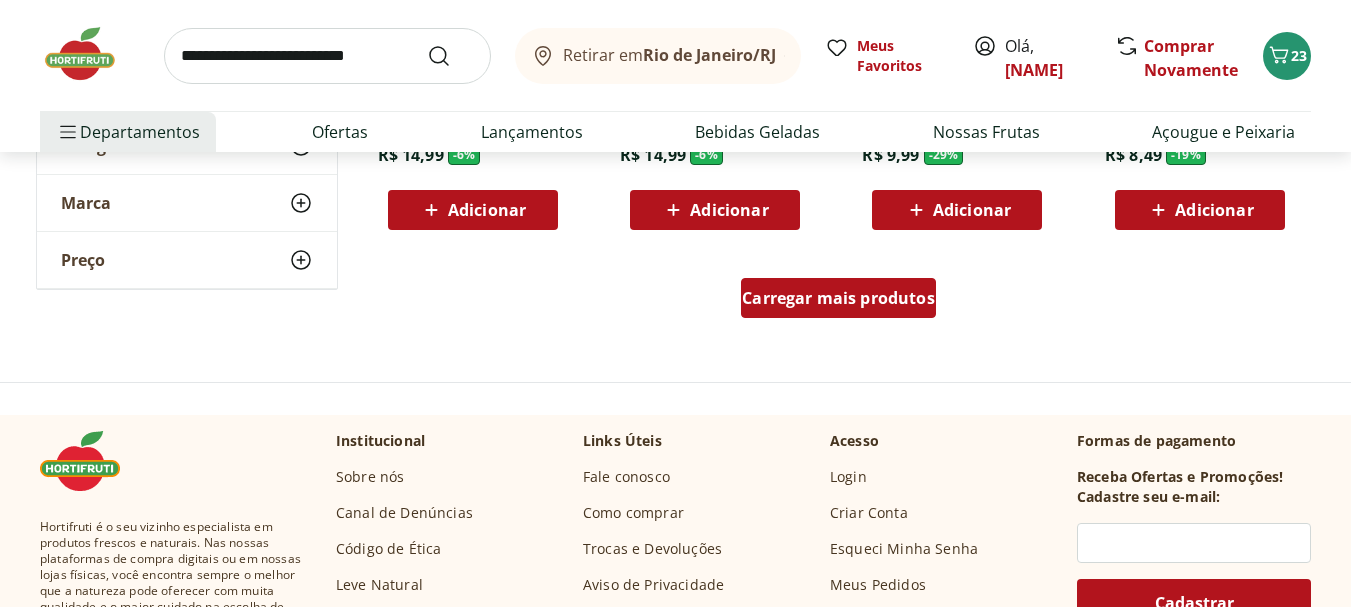 click on "Carregar mais produtos" at bounding box center (838, 298) 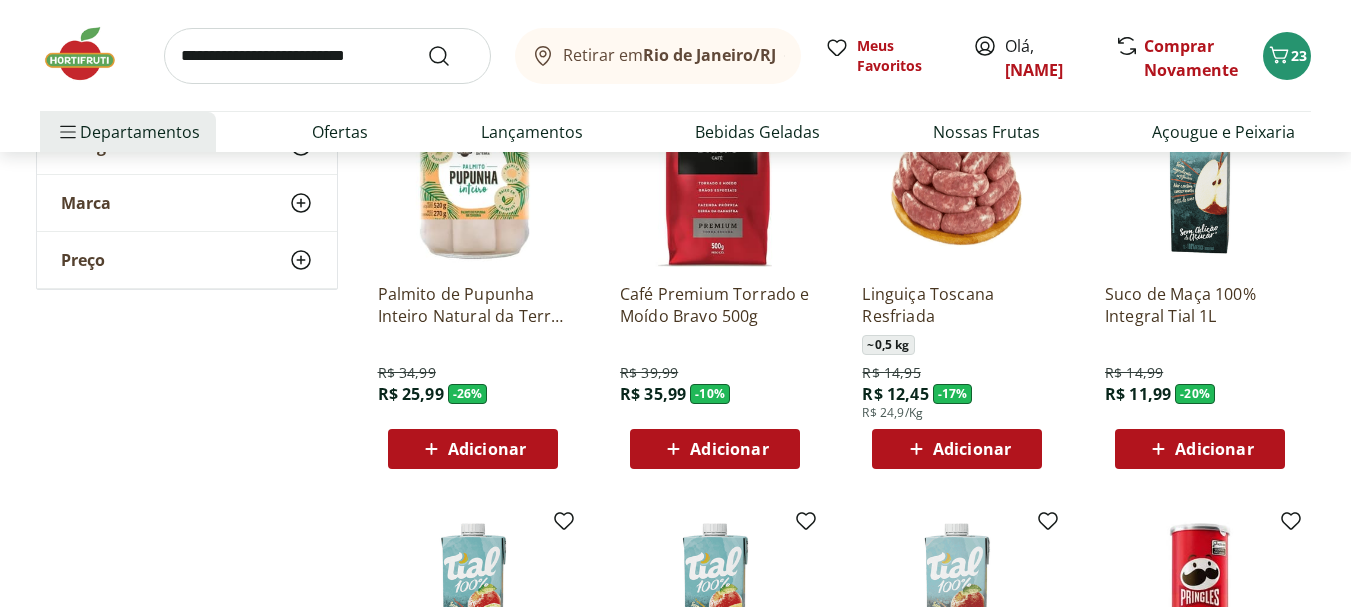 scroll, scrollTop: 4667, scrollLeft: 0, axis: vertical 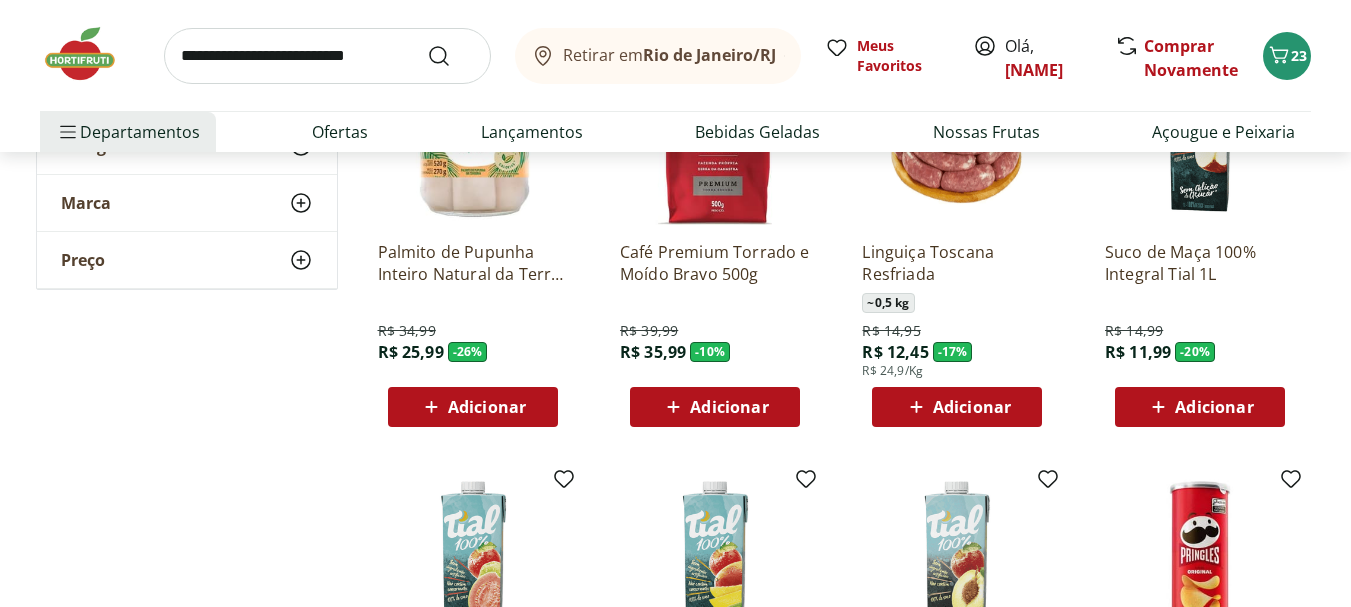 click on "Adicionar" at bounding box center (1214, 407) 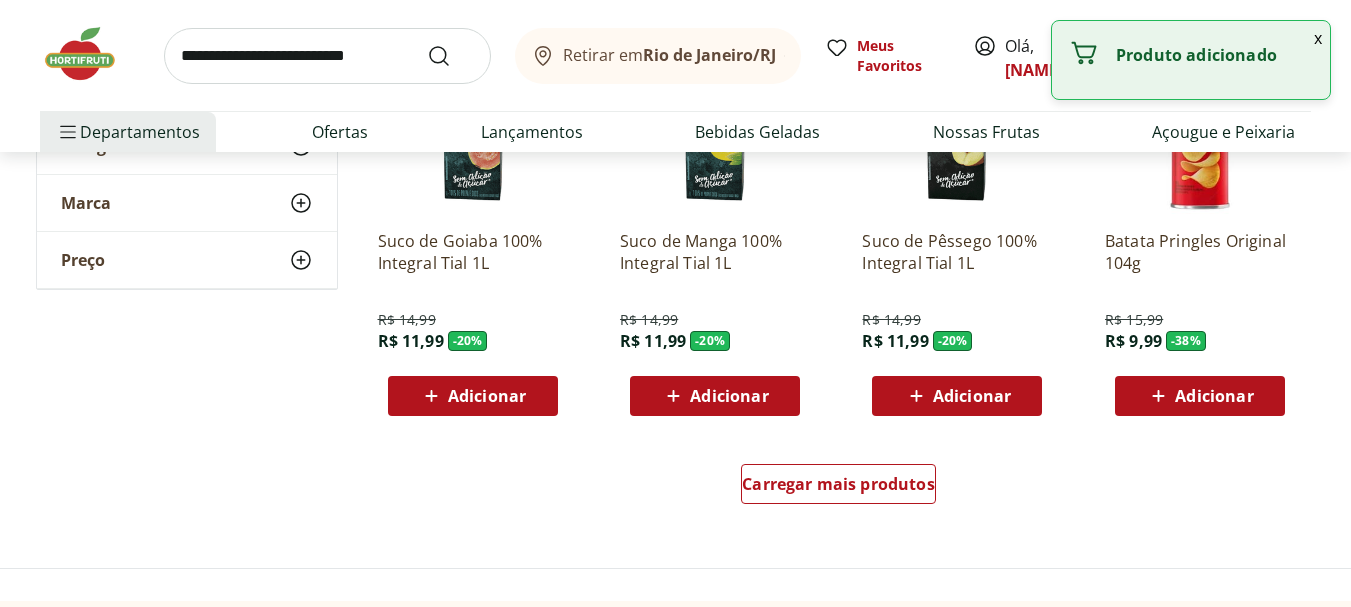 scroll, scrollTop: 5167, scrollLeft: 0, axis: vertical 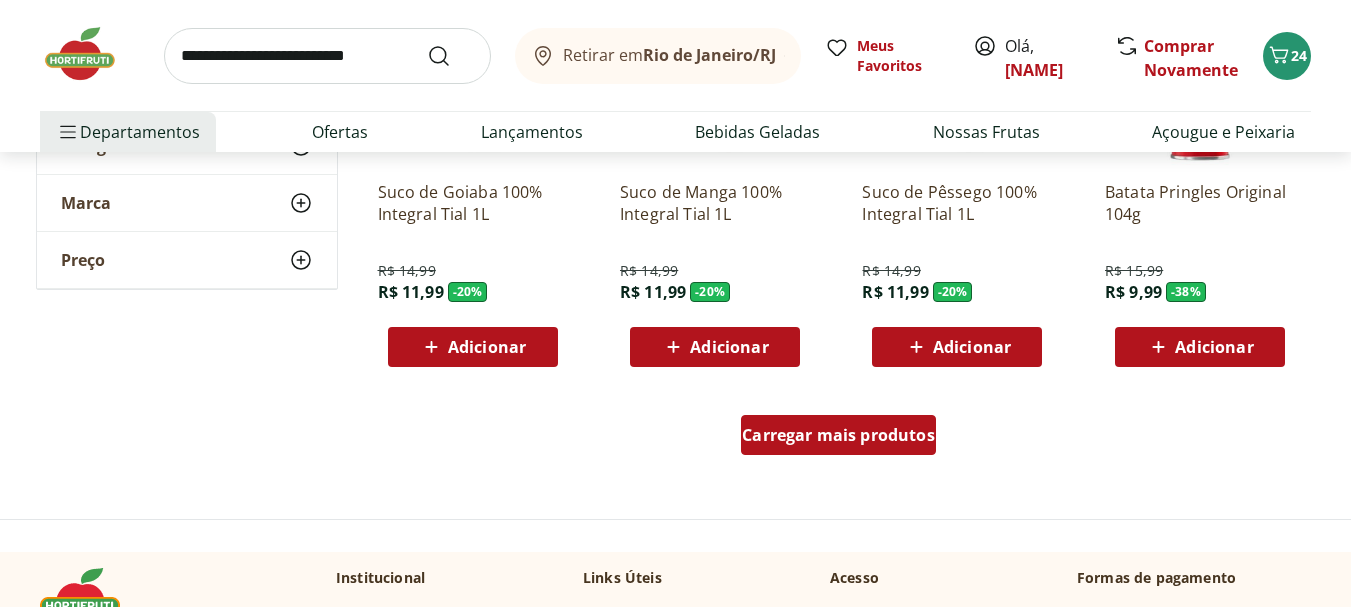 click on "Carregar mais produtos" at bounding box center (838, 435) 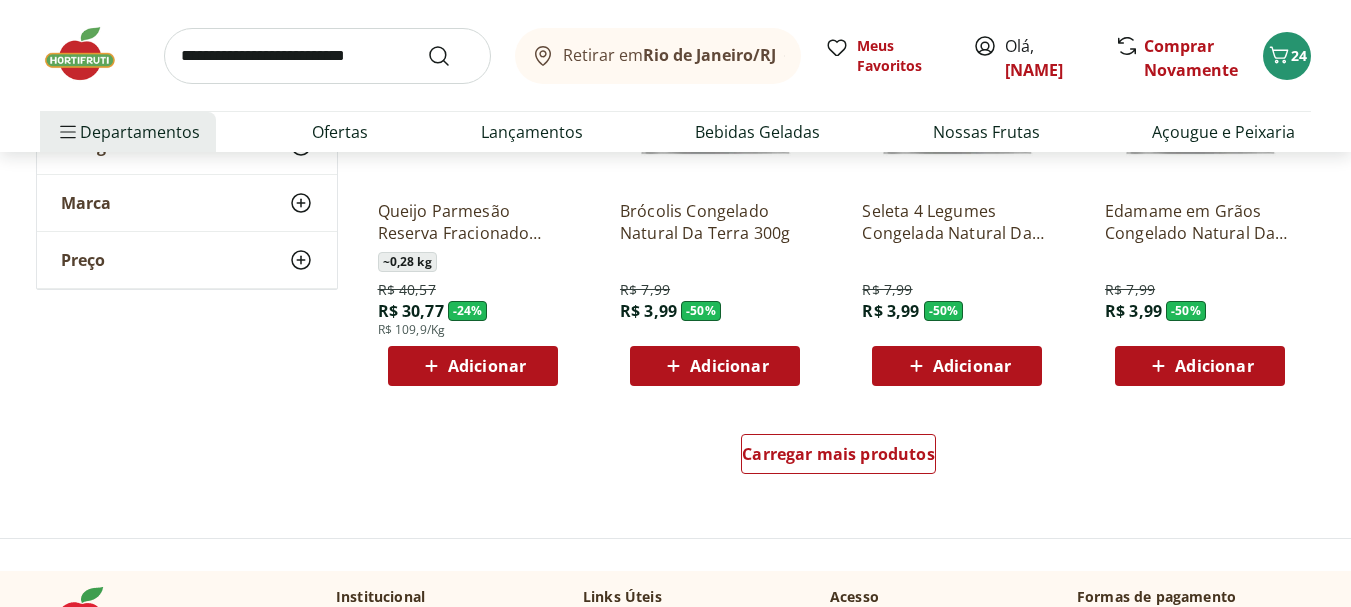 scroll, scrollTop: 6500, scrollLeft: 0, axis: vertical 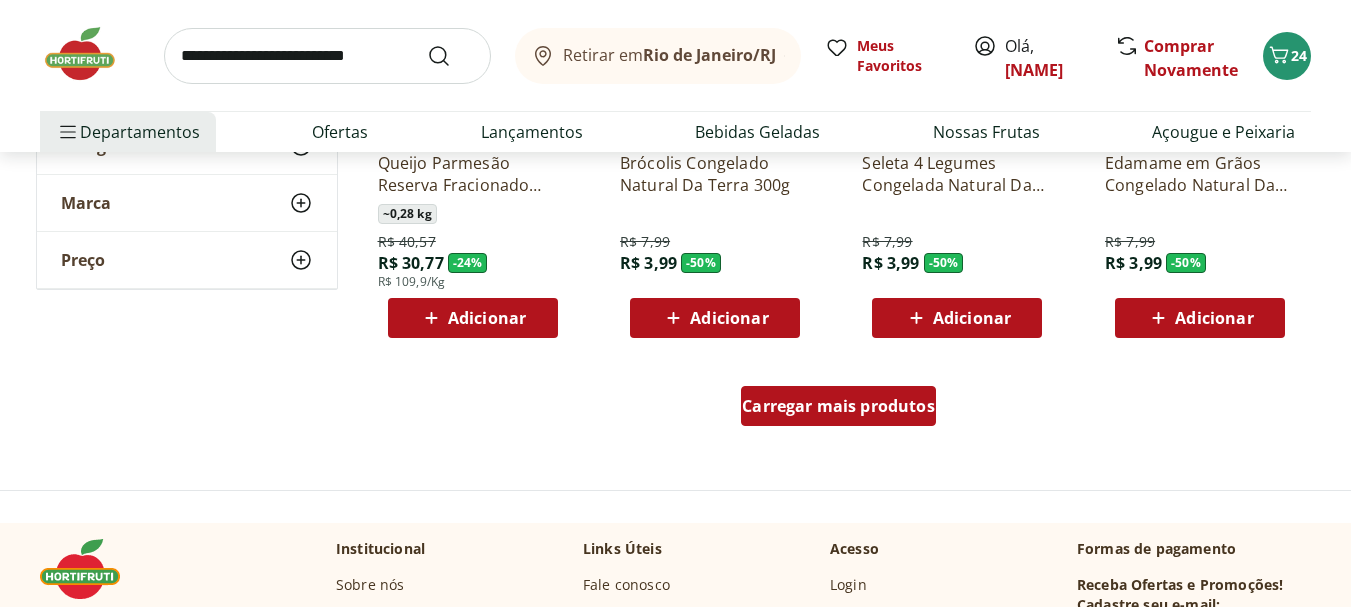 click on "Carregar mais produtos" at bounding box center [838, 406] 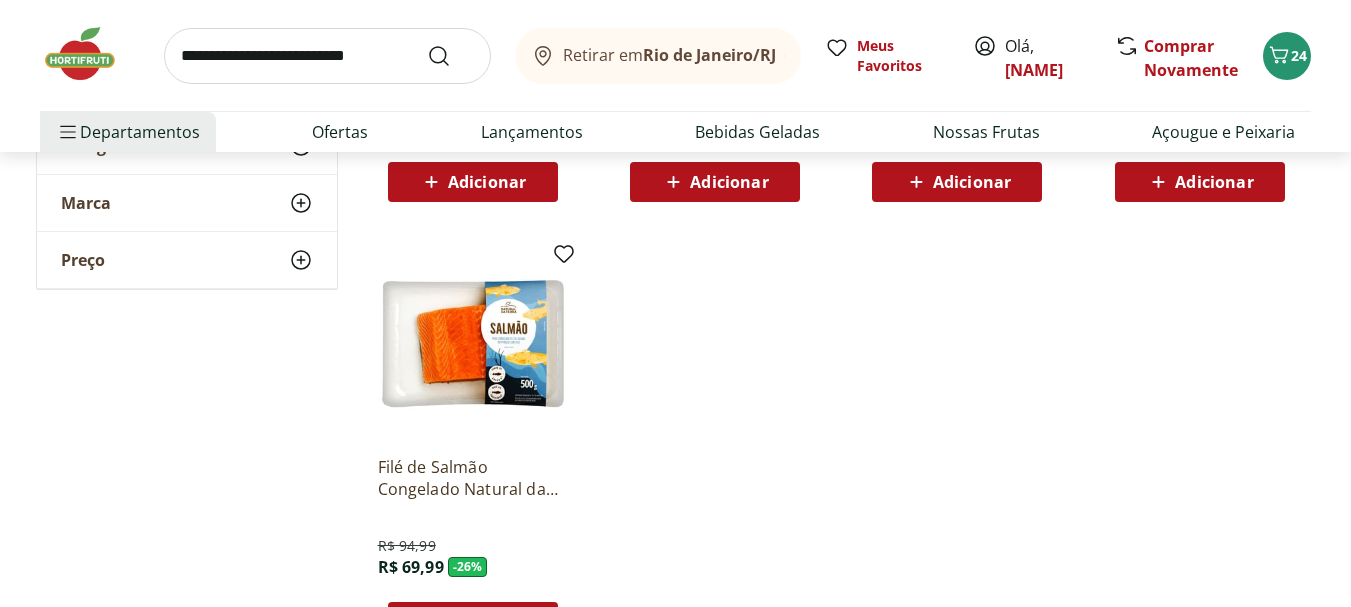scroll, scrollTop: 7667, scrollLeft: 0, axis: vertical 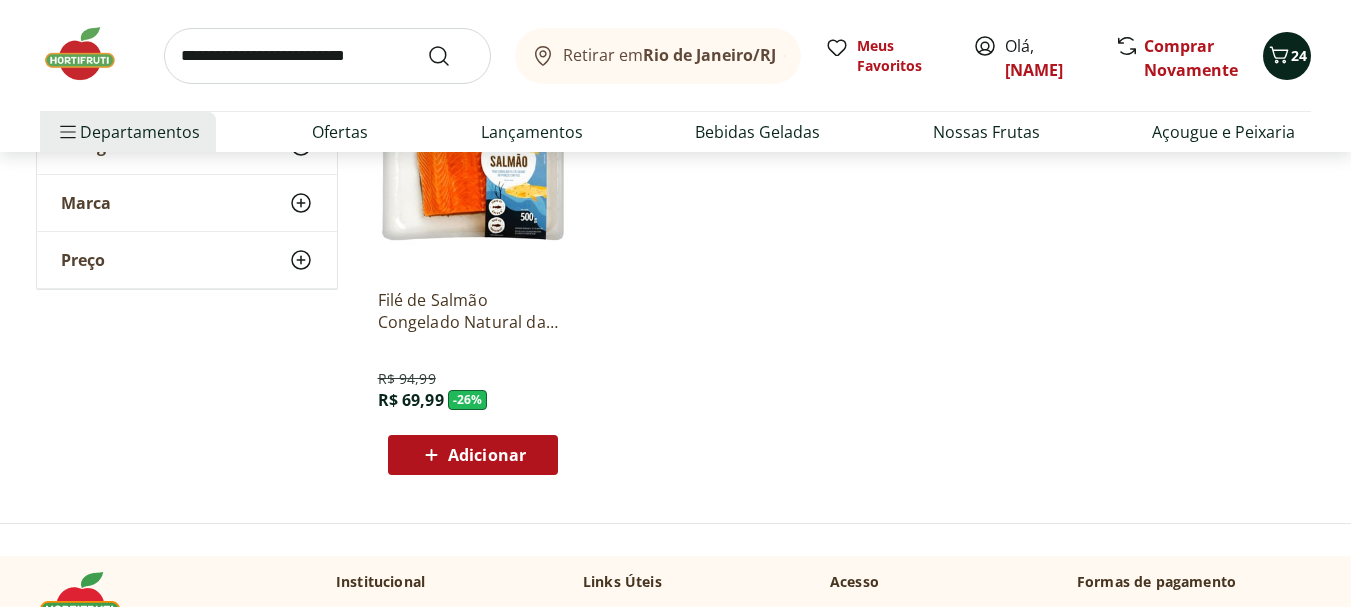 click on "24" at bounding box center (1287, 56) 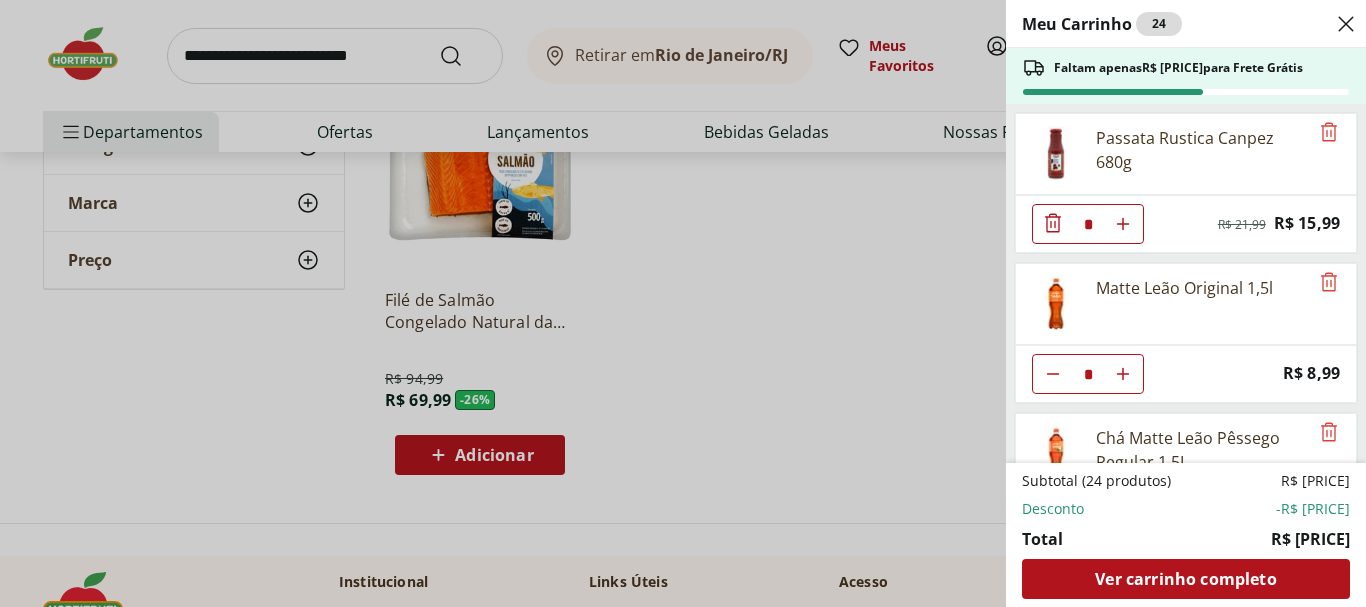 click on "Meu Carrinho 24 Faltam apenas  R$ 179,14  para Frete Grátis Passata Rustica Canpez 680g * Original price: R$ 21,99 Price: R$ 15,99 Matte Leão Original 1,5l * Price: R$ 8,99 Chá Matte Leão Pêssego Regular 1,5L * Price: R$ 8,99 Açúcar refinado Caravelas 1kg * Price: R$ 4,99 Ovos Tipo Grande Vermelhos Mantiqueira Happy Eggs 10 Unidades * Price: R$ 7,99 Filtro de Papel 3 Corações 102 com 30 Unidades * Price: R$ 6,99 Café Tradicional Torrado e Moído Natural Da Terra 500g * Price: R$ 44,99 Alho Nacional Unidade * Original price: R$ 2,03 Price: R$ 1,79 Cebola Nacional Unidade * Original price: R$ 1,00 Price: R$ 0,75 Tomate Grape Fiorello 300g * Price: R$ 7,99 Mamão Papaia Unidade * Price: R$ 6,49 Maçã Gala Importada Unidade * Price: R$ 3,23 Cerveja Heineken Lata 473ml * Price: R$ 5,99 Filé de Tilápia Congelada Frescatto 500g * Original price: R$ 41,99 Price: R$ 27,99 Nuggets de Frango e Queijo Sadia 300g * Original price: R$ 13,29 Price: R$ 10,99 * Original price: R$ 14,99 Total" at bounding box center (683, 303) 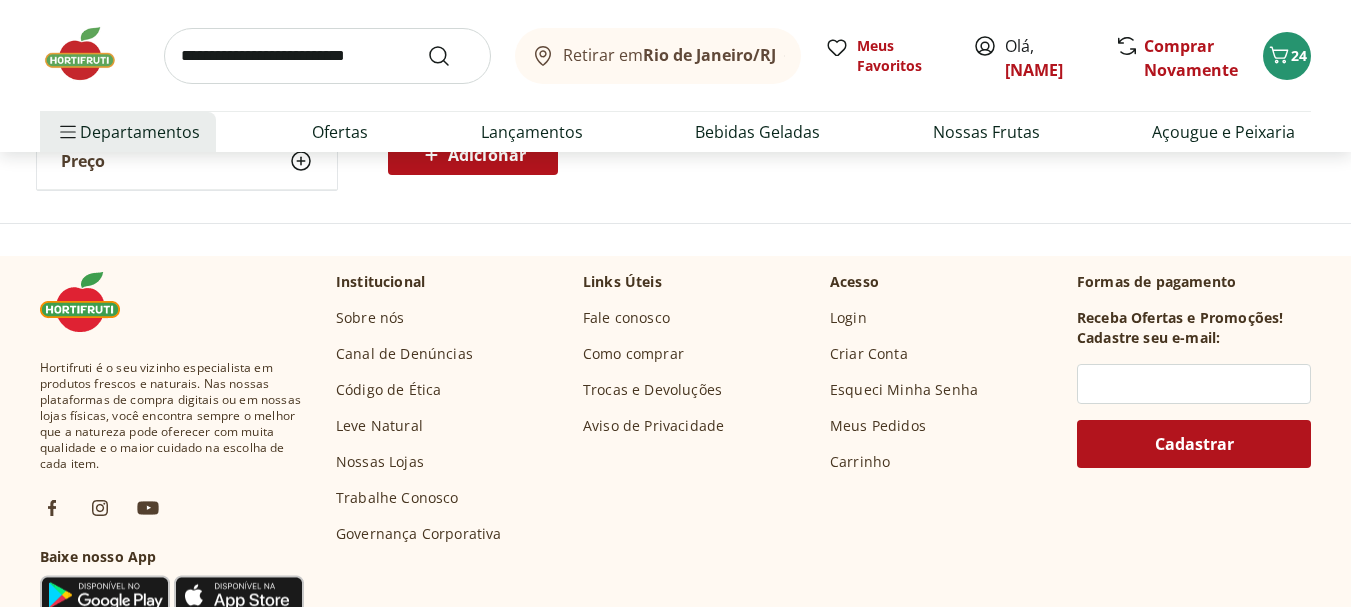 scroll, scrollTop: 8387, scrollLeft: 0, axis: vertical 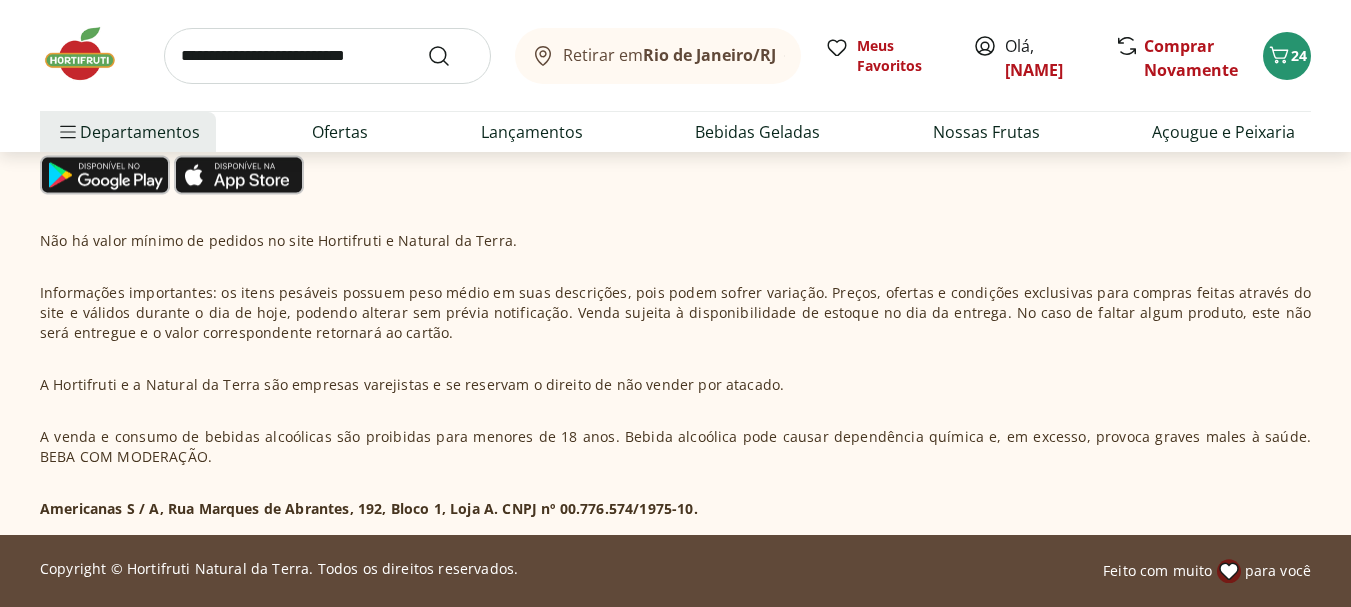 click at bounding box center [90, 54] 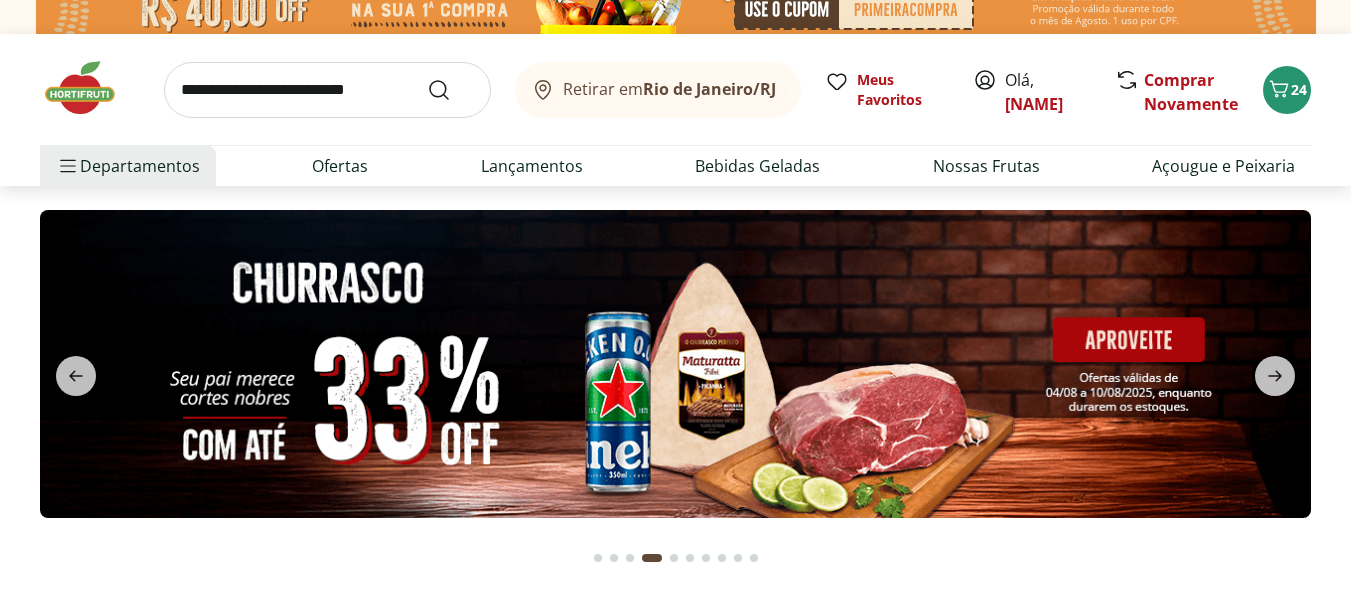 scroll, scrollTop: 0, scrollLeft: 0, axis: both 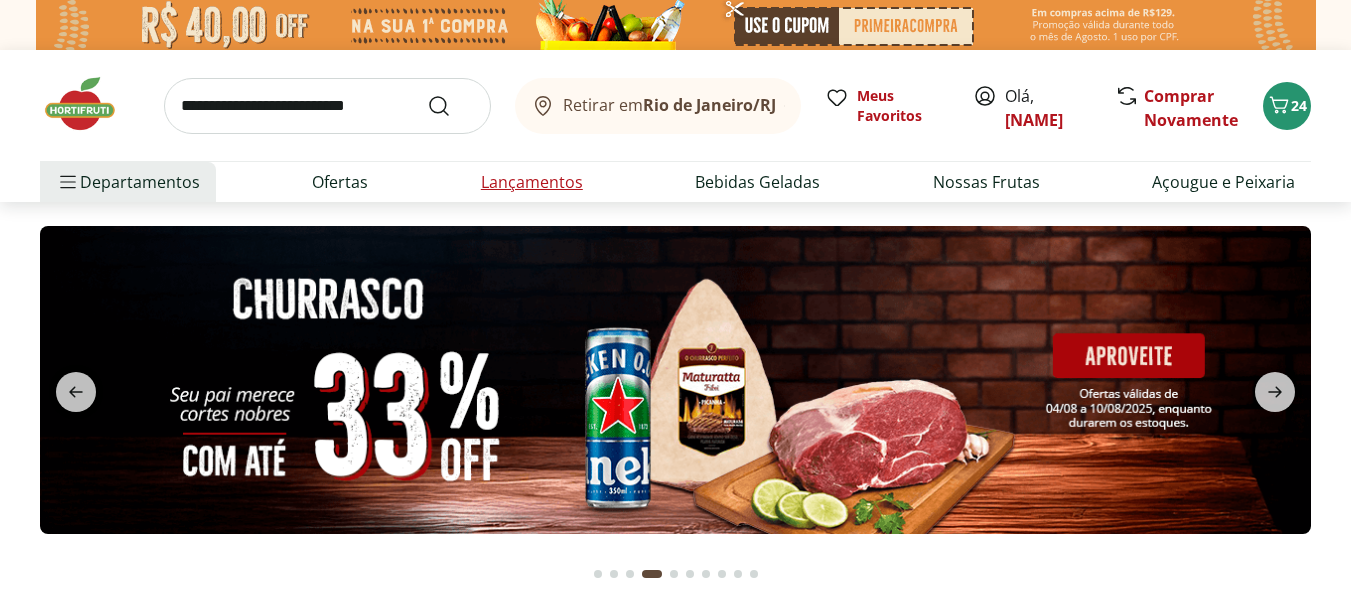 click on "Lançamentos" at bounding box center [532, 182] 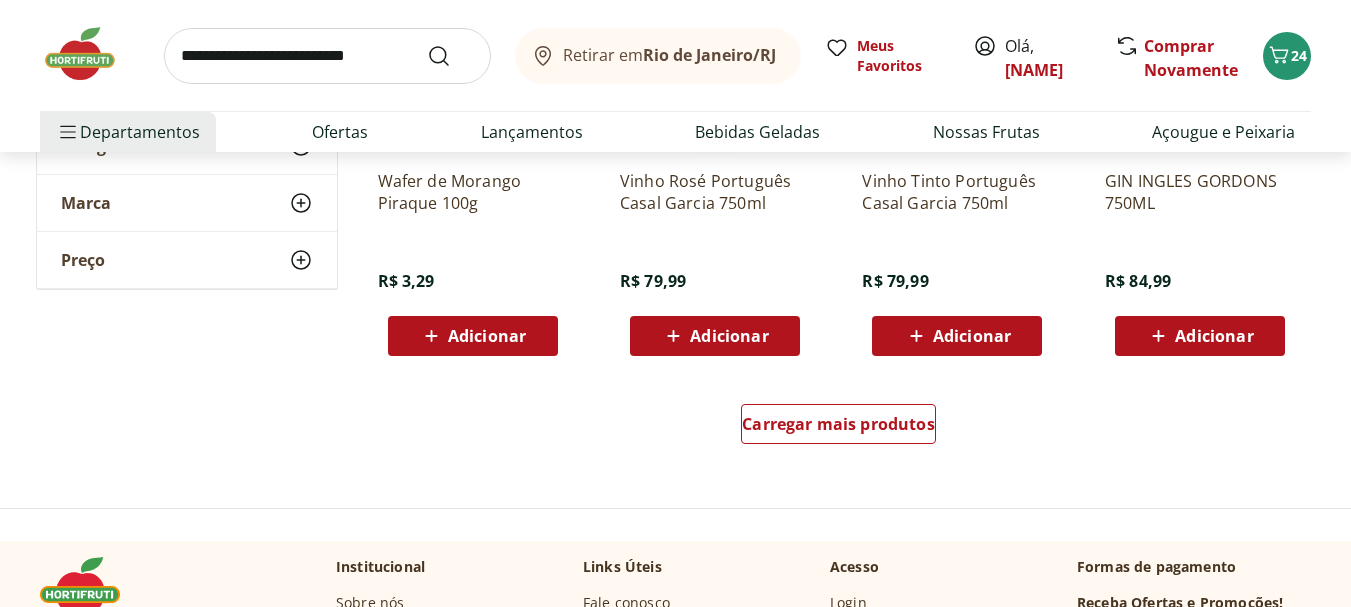 scroll, scrollTop: 1333, scrollLeft: 0, axis: vertical 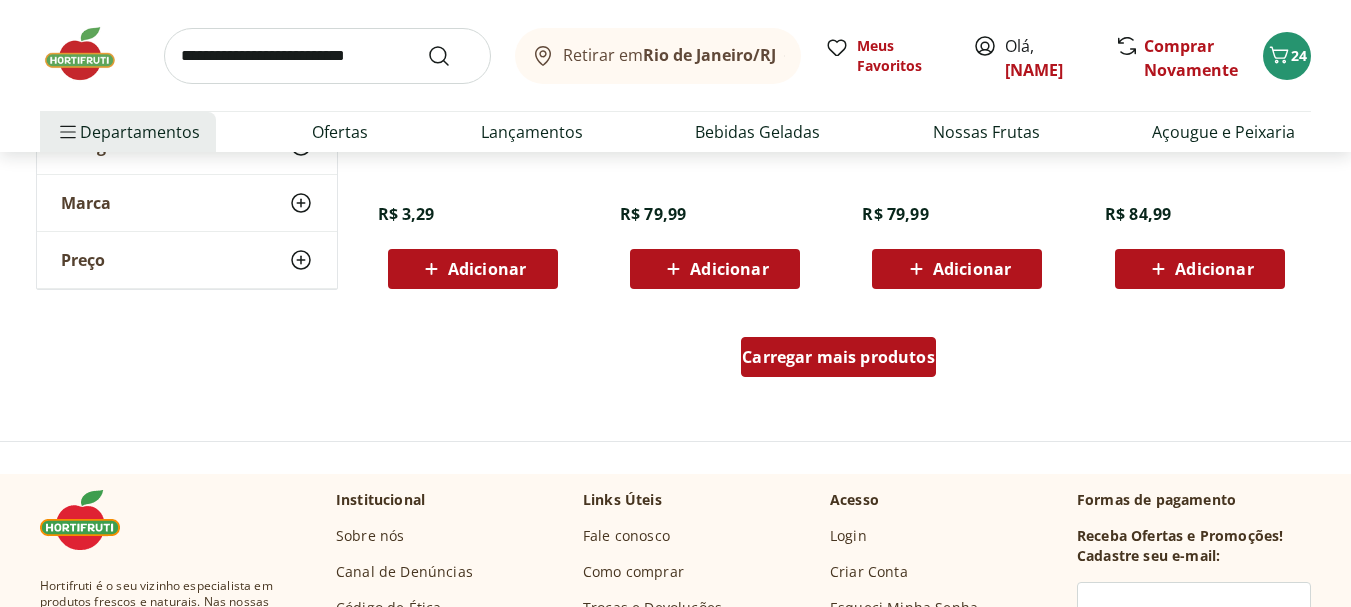 click on "Carregar mais produtos" at bounding box center [838, 357] 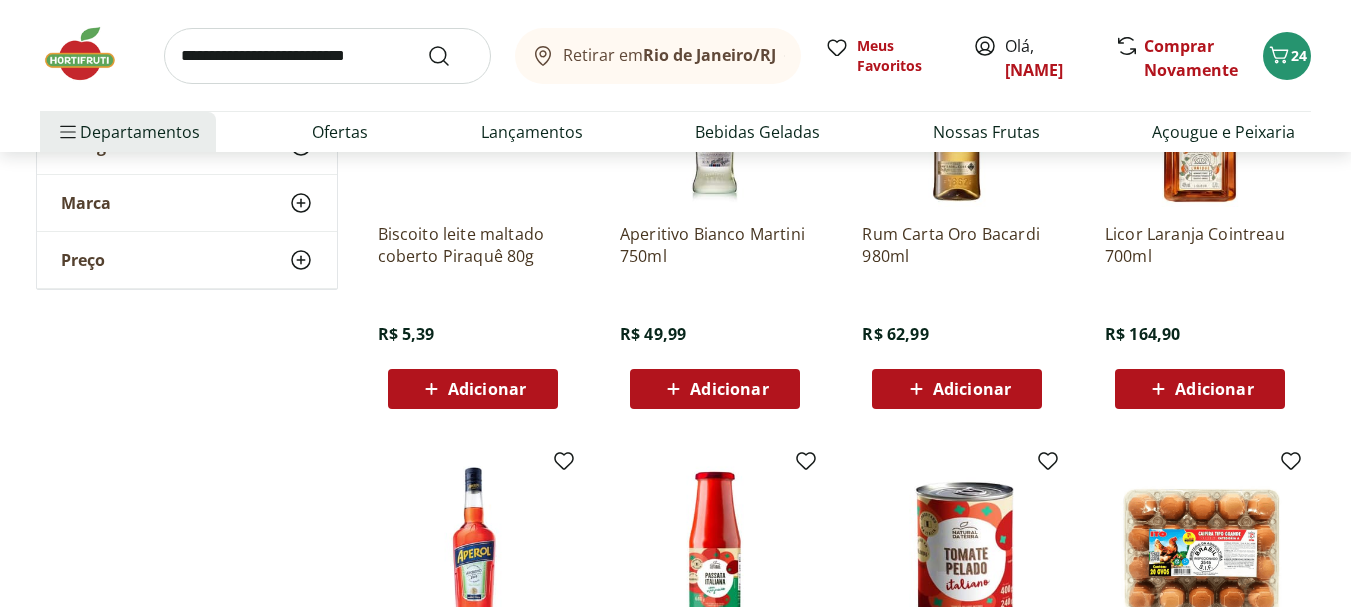 scroll, scrollTop: 0, scrollLeft: 0, axis: both 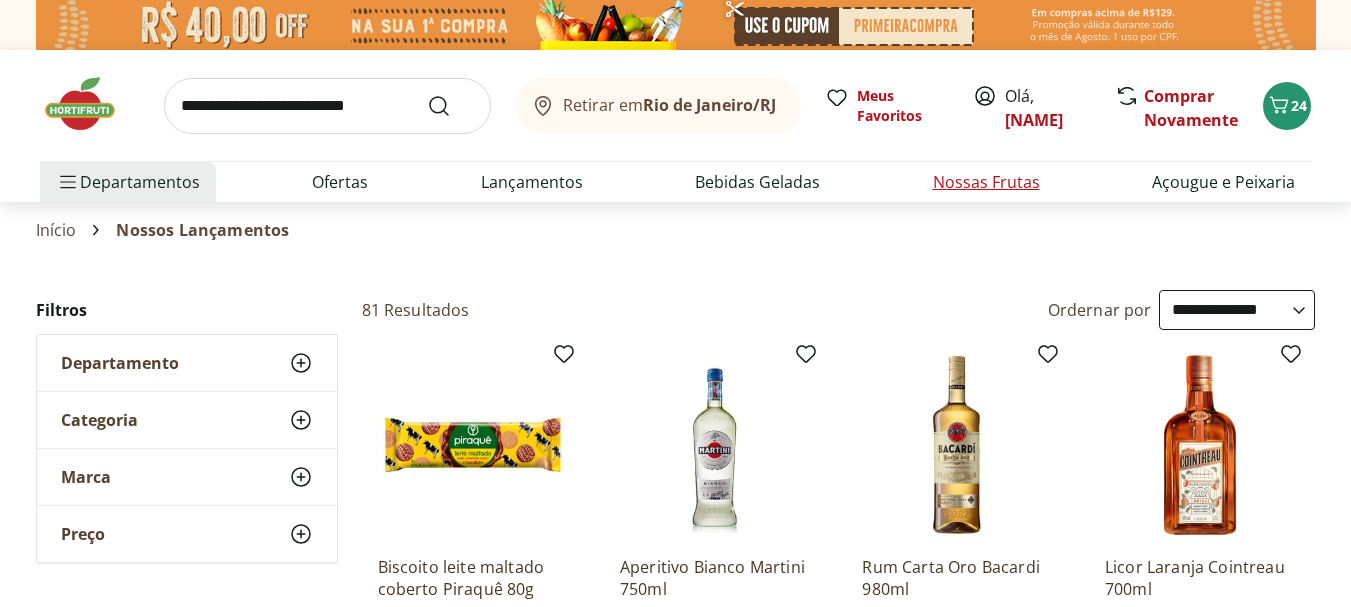 click on "Nossas Frutas" at bounding box center (986, 182) 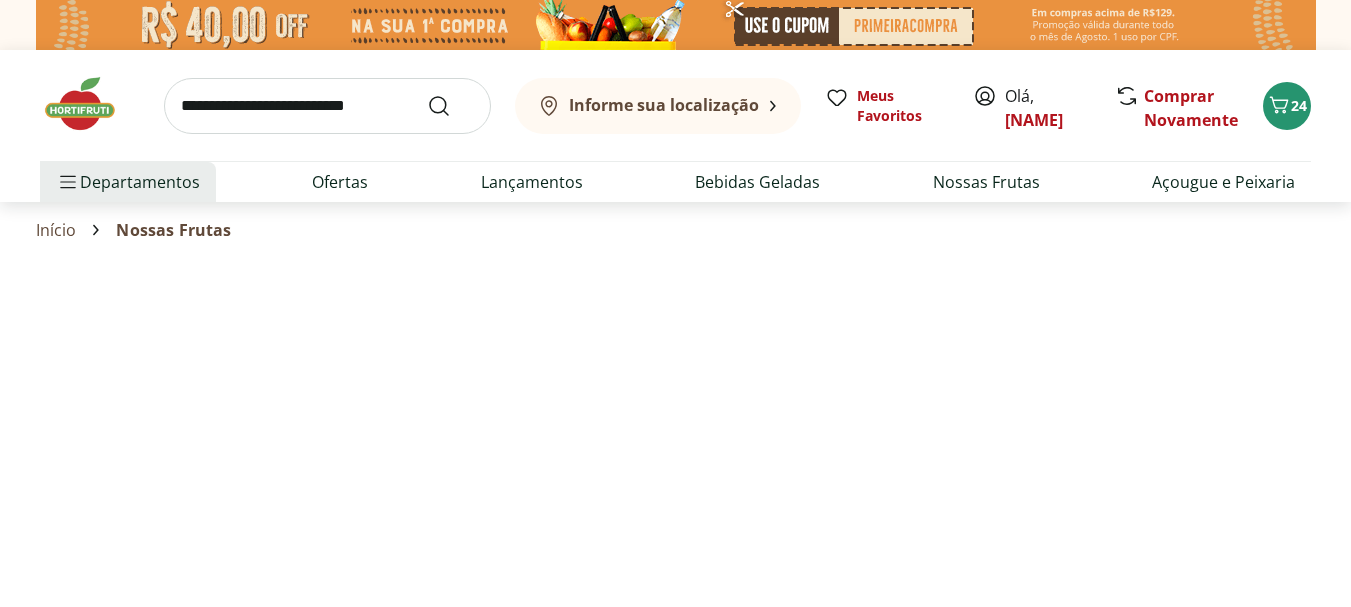 select on "**********" 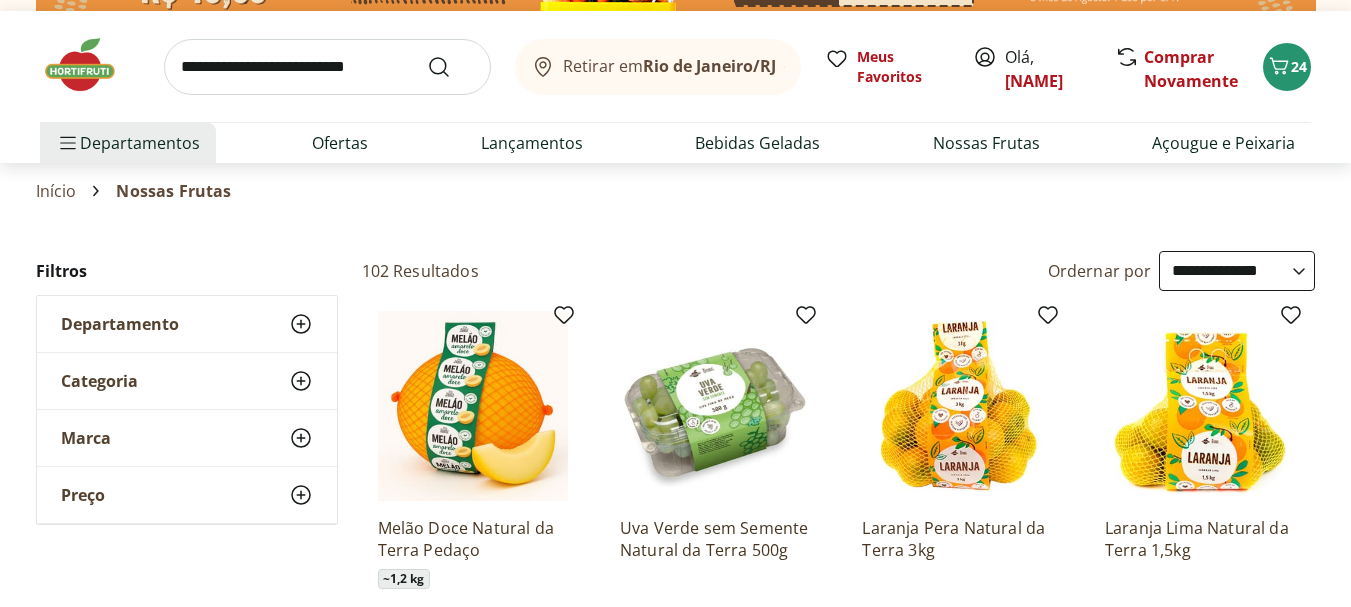 scroll, scrollTop: 0, scrollLeft: 0, axis: both 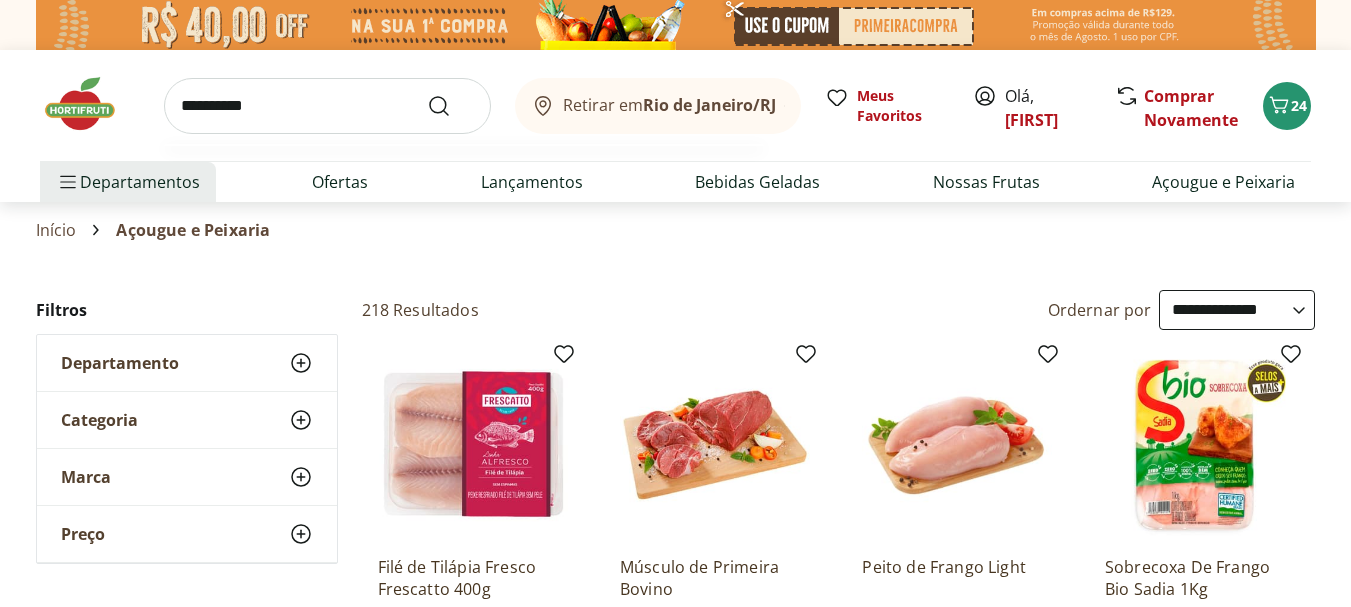 select on "**********" 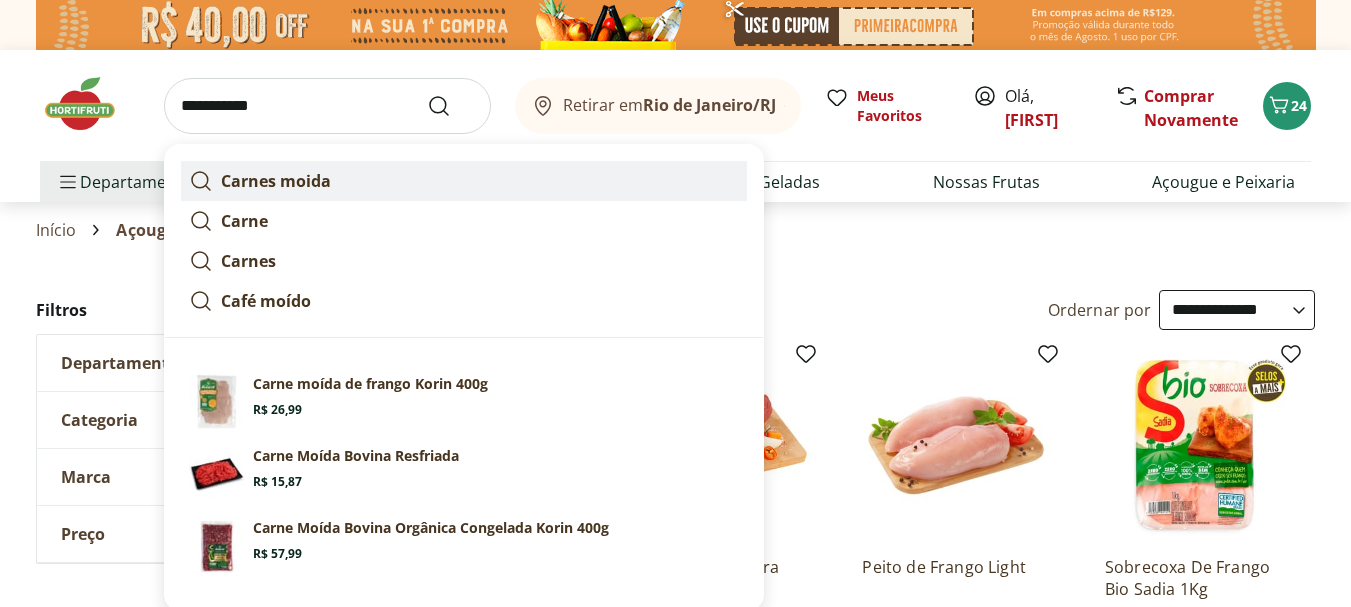 click on "Carnes moida" at bounding box center [276, 181] 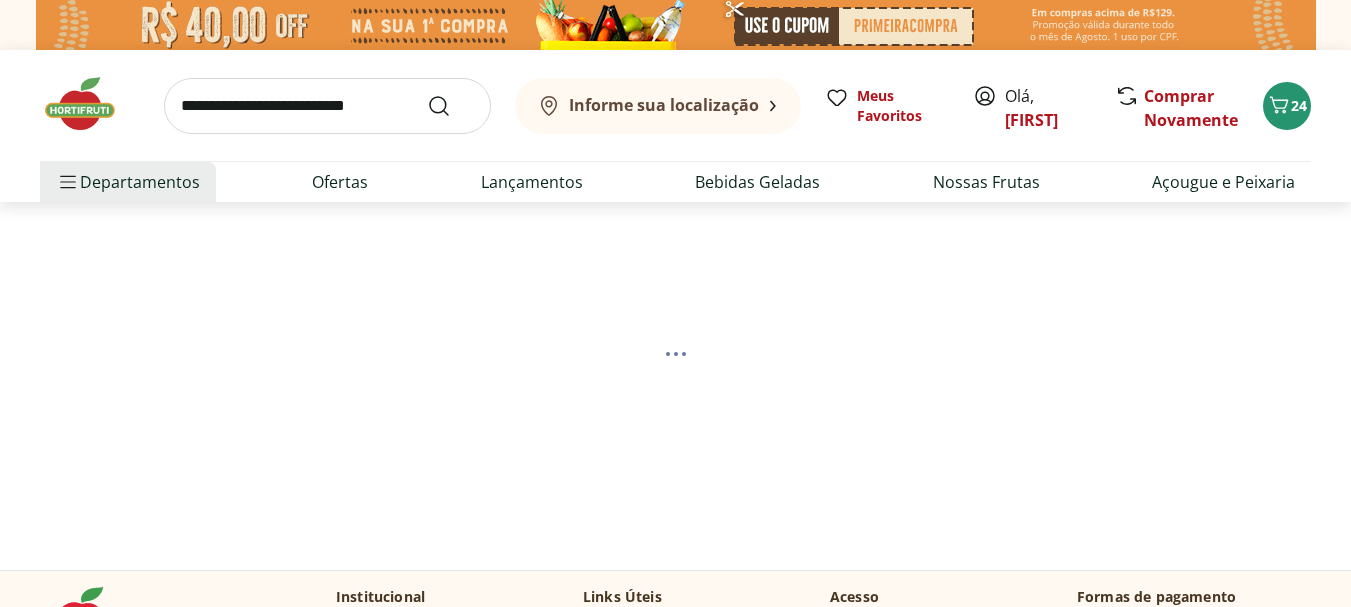 scroll, scrollTop: 0, scrollLeft: 0, axis: both 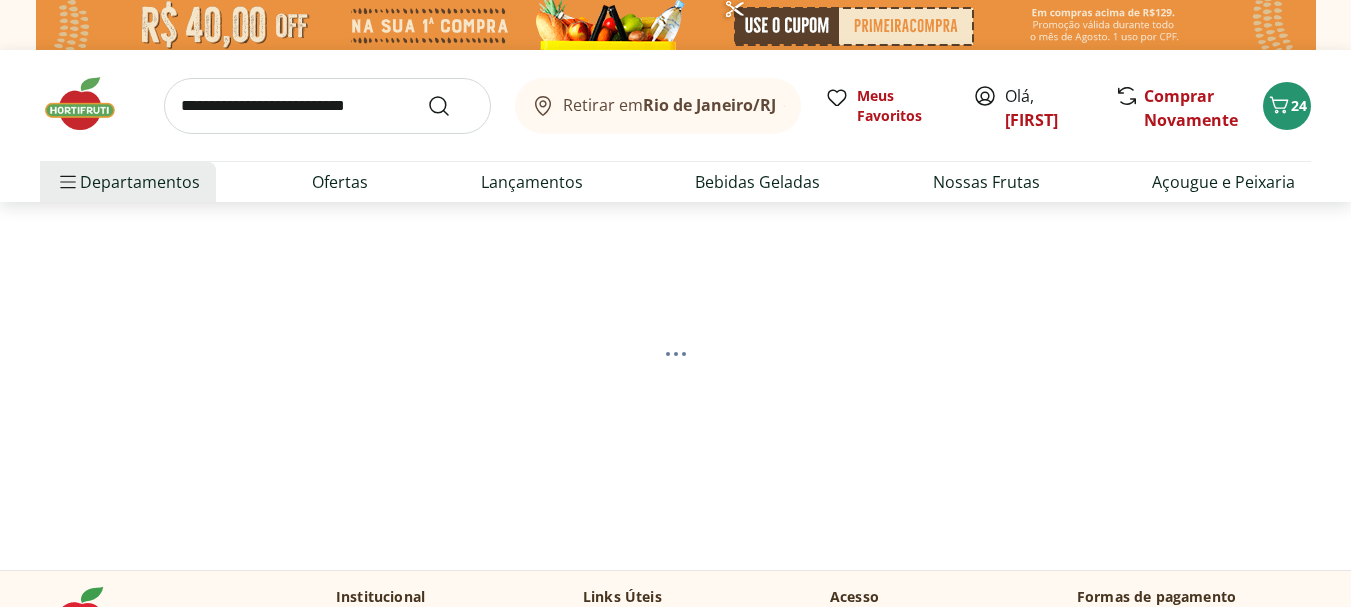 select on "**********" 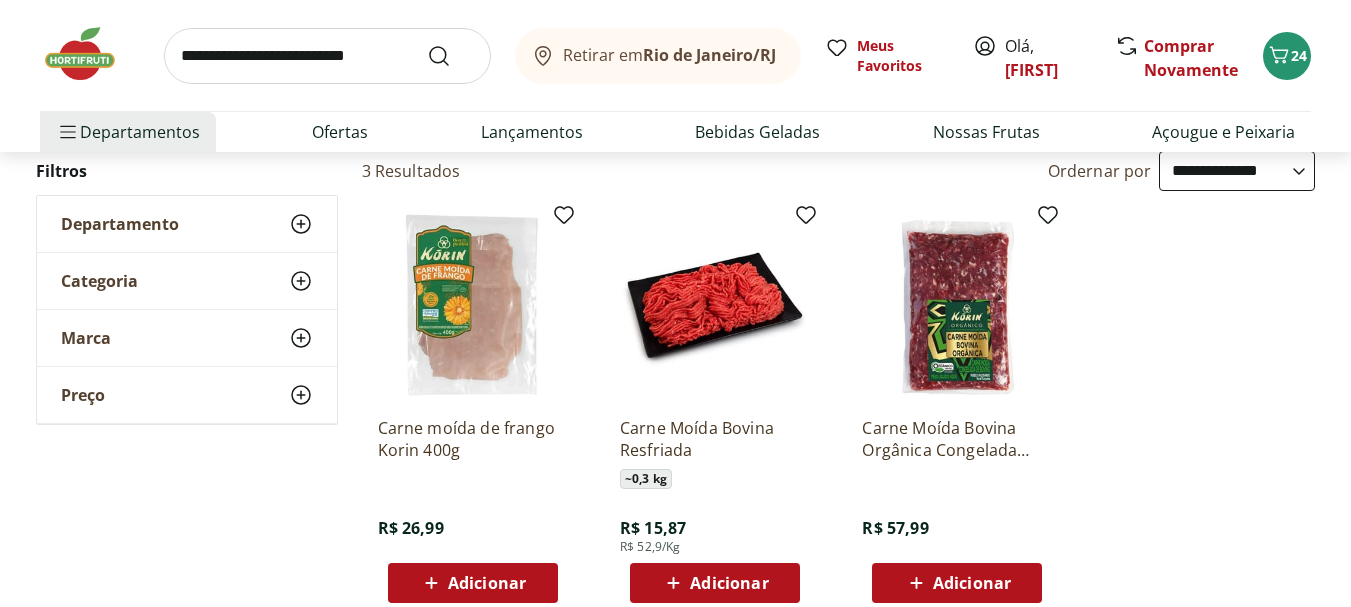 scroll, scrollTop: 167, scrollLeft: 0, axis: vertical 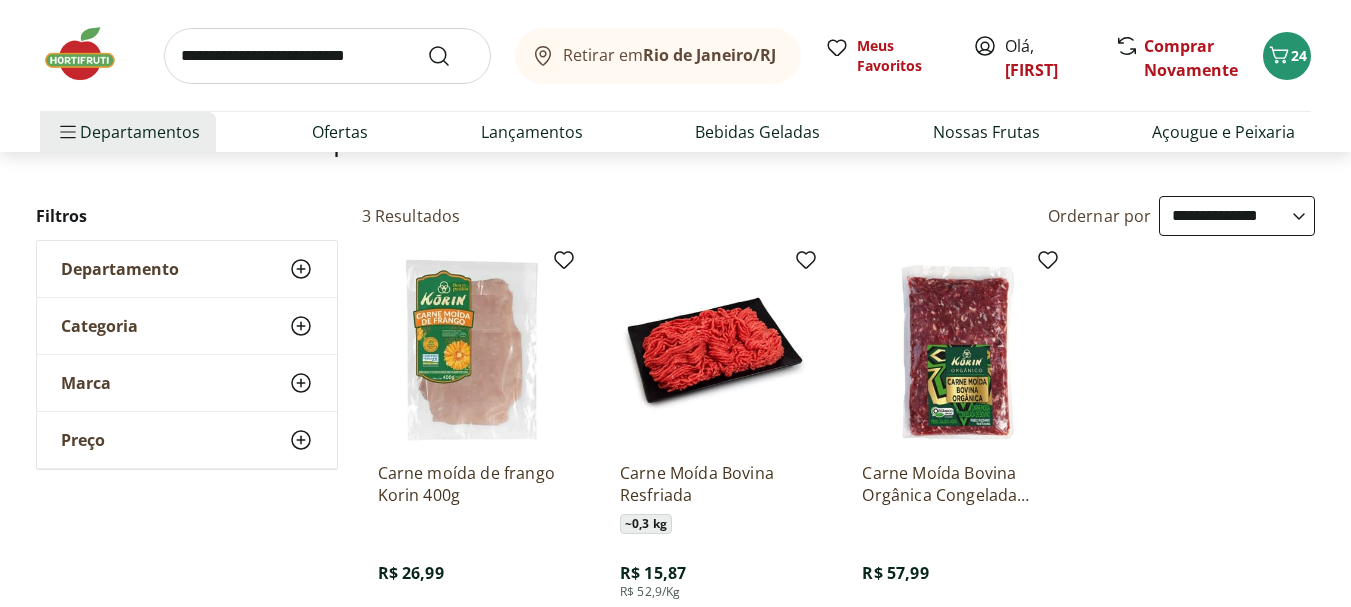 click 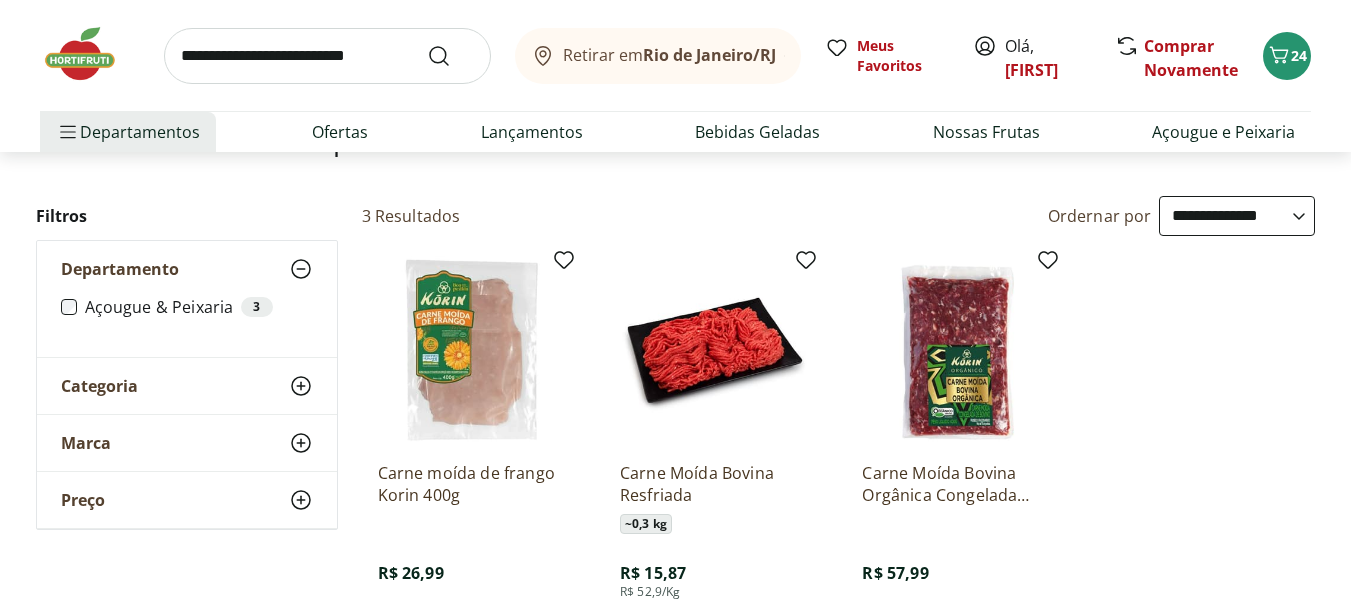 click 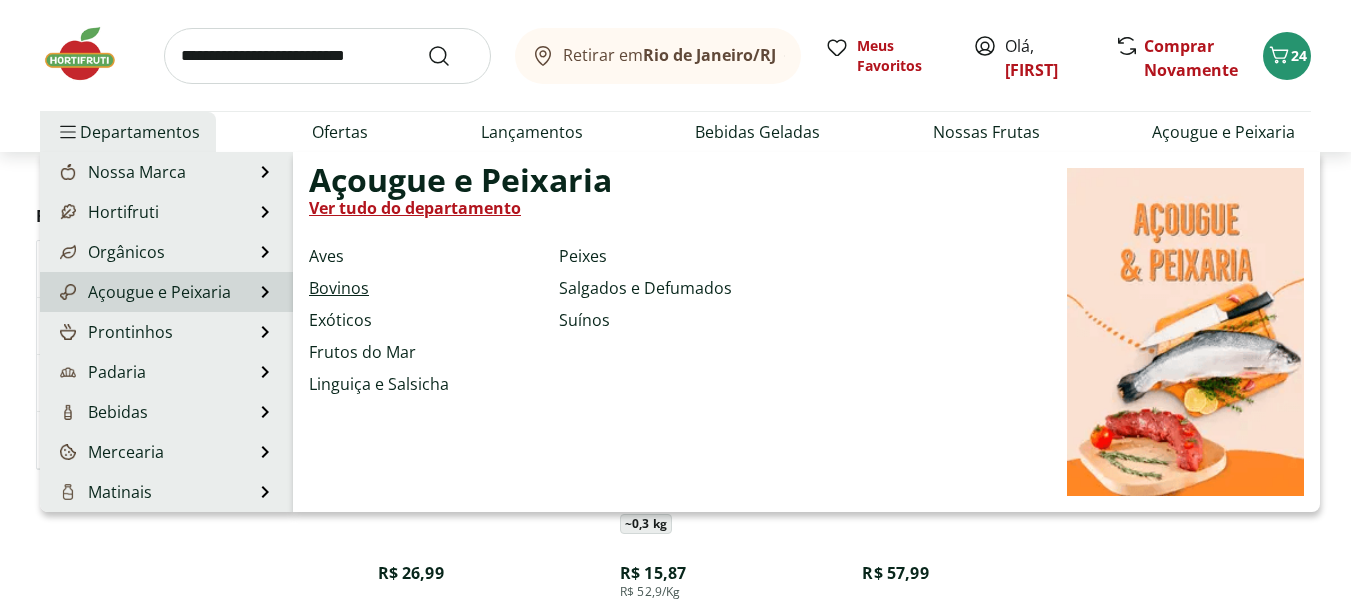 click on "Bovinos" at bounding box center (339, 288) 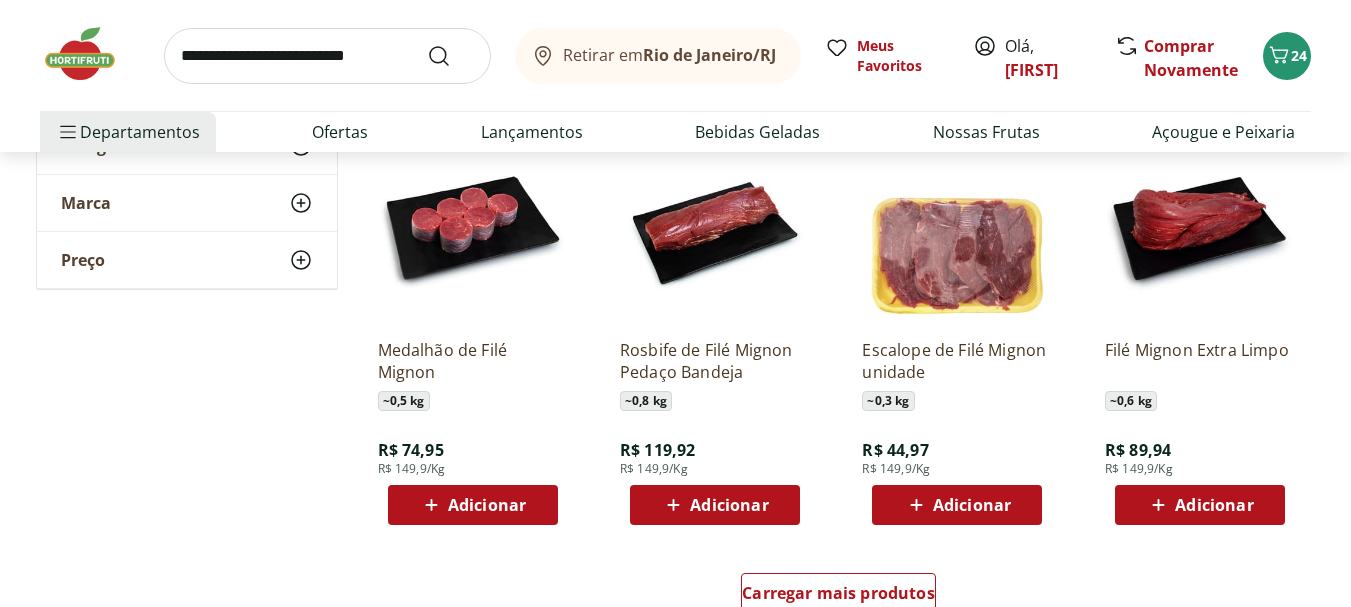 scroll, scrollTop: 1167, scrollLeft: 0, axis: vertical 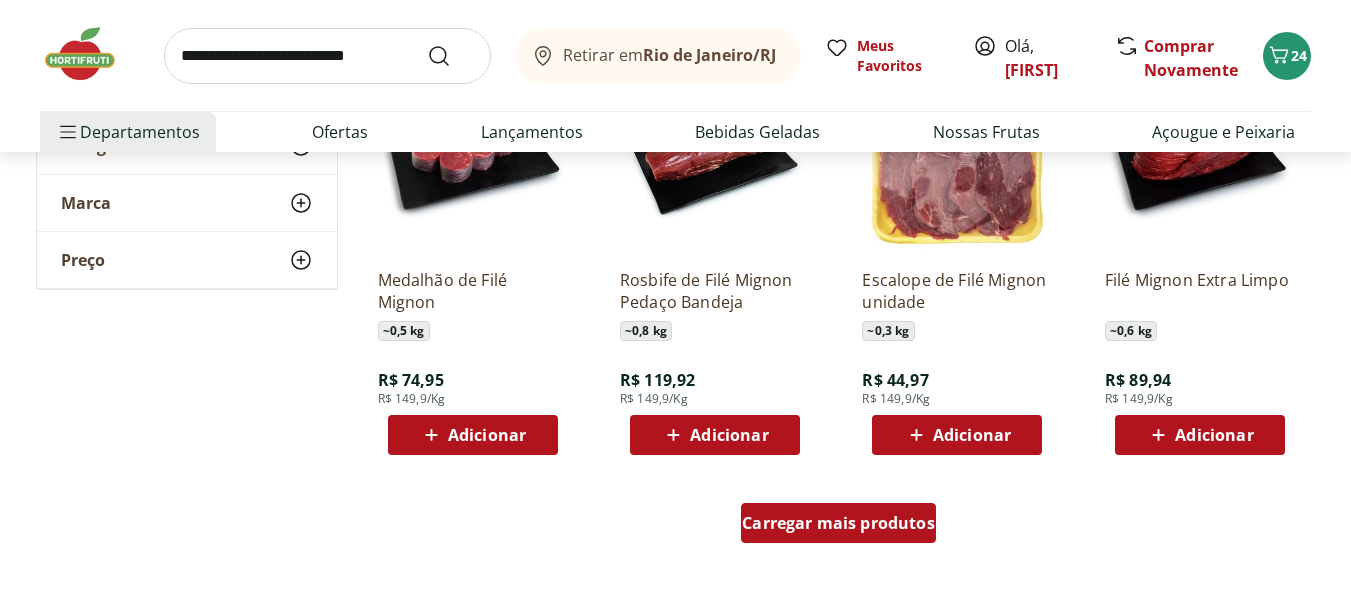 click on "Carregar mais produtos" at bounding box center (838, 523) 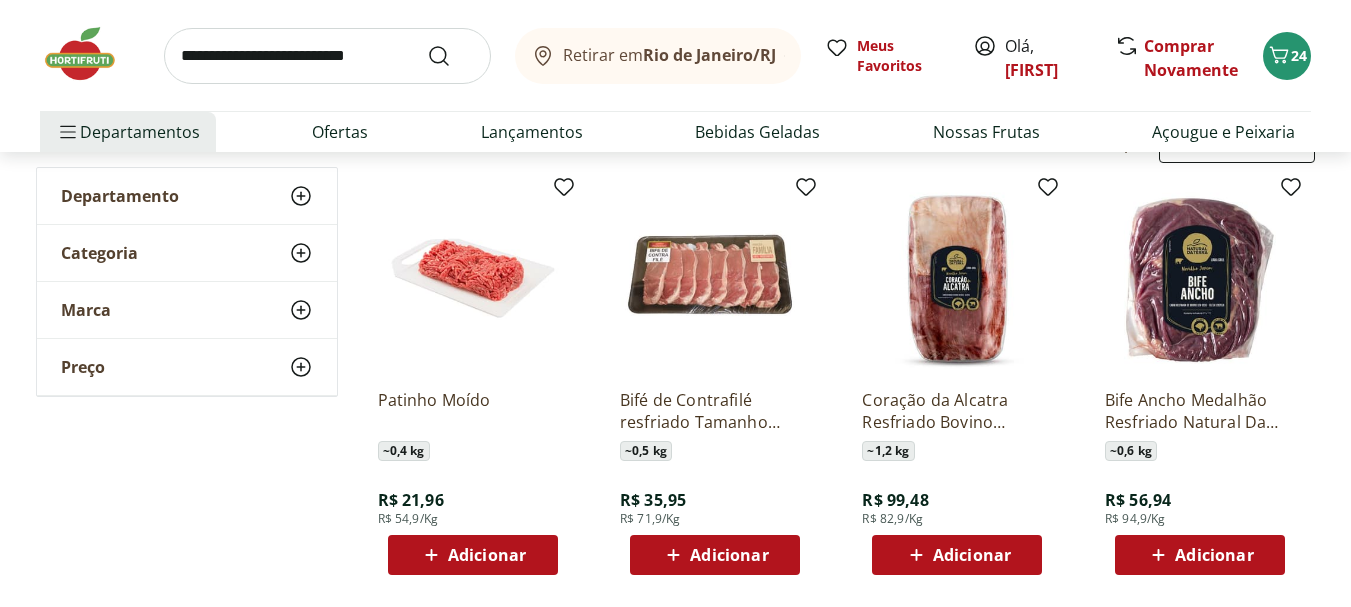 scroll, scrollTop: 0, scrollLeft: 0, axis: both 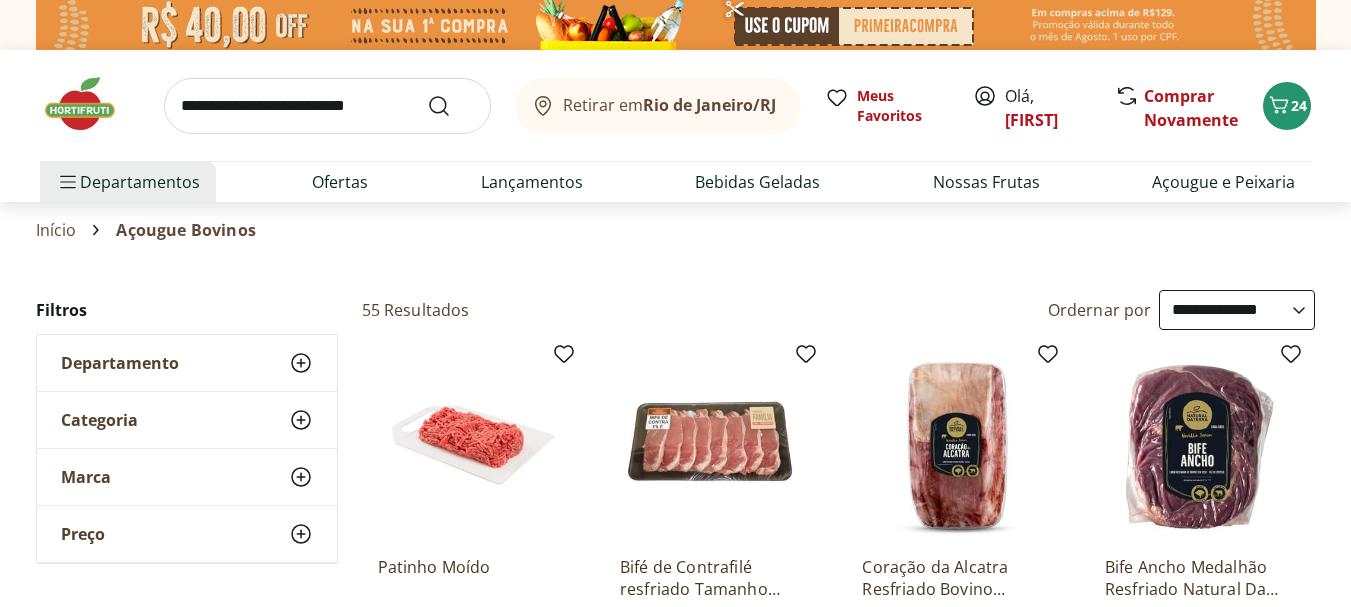 click on "**********" at bounding box center (1237, 310) 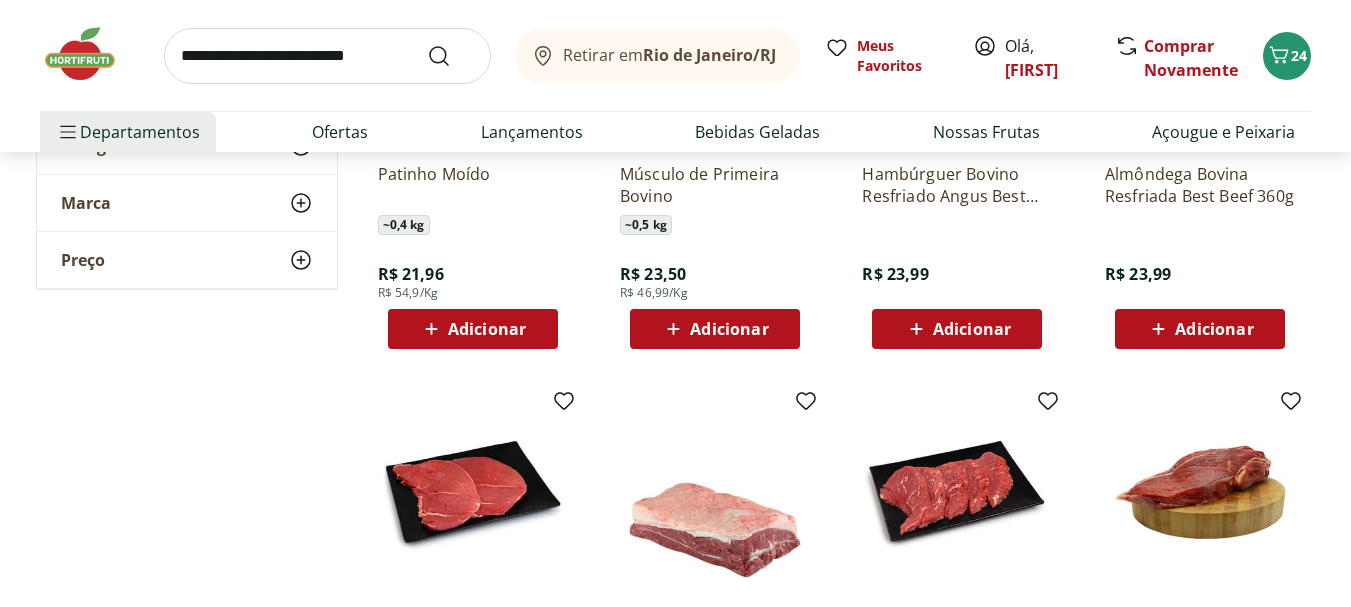 scroll, scrollTop: 667, scrollLeft: 0, axis: vertical 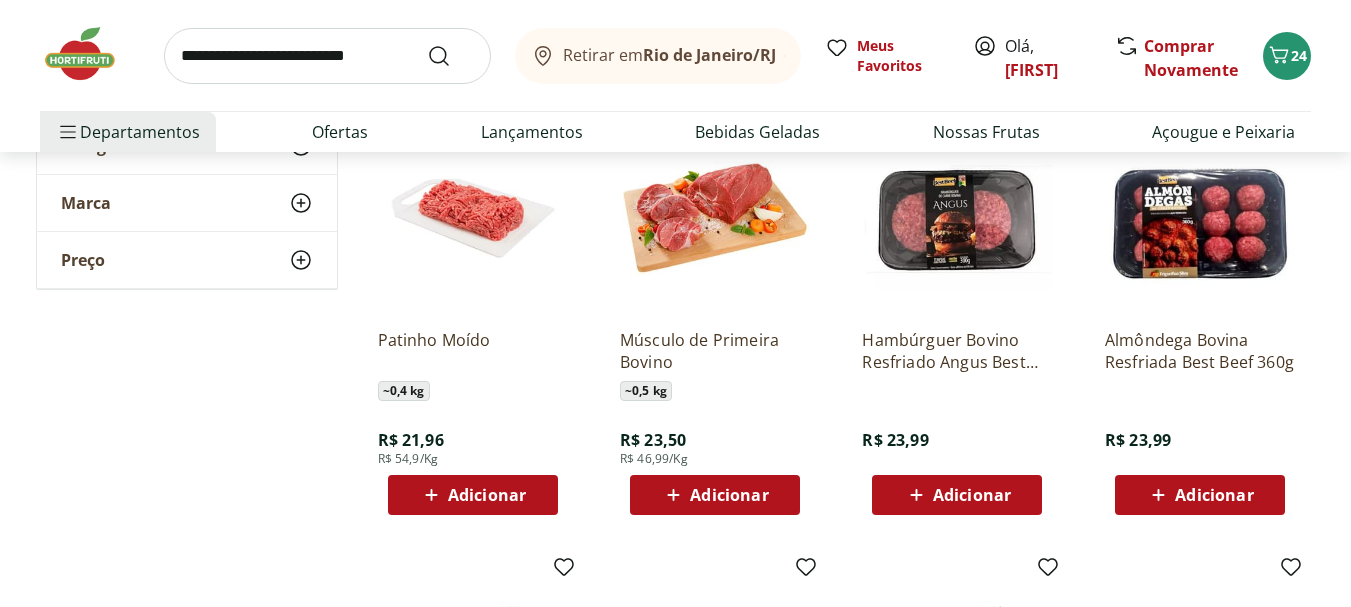 click on "Adicionar" at bounding box center [1214, 495] 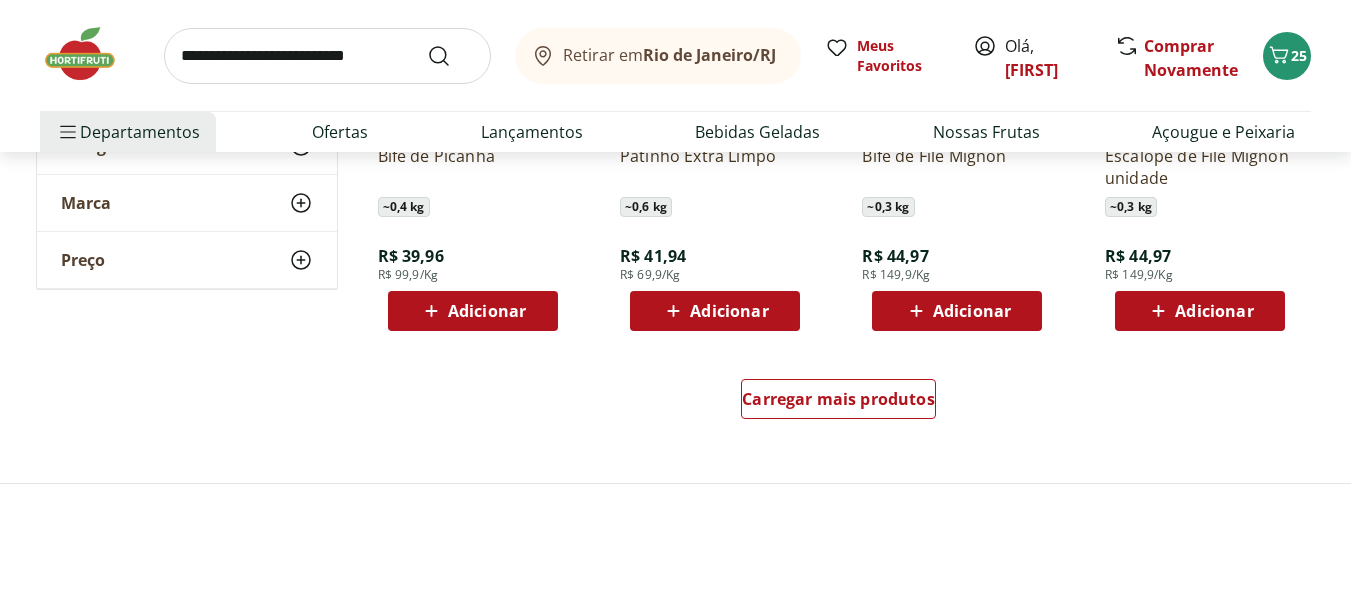 scroll, scrollTop: 2667, scrollLeft: 0, axis: vertical 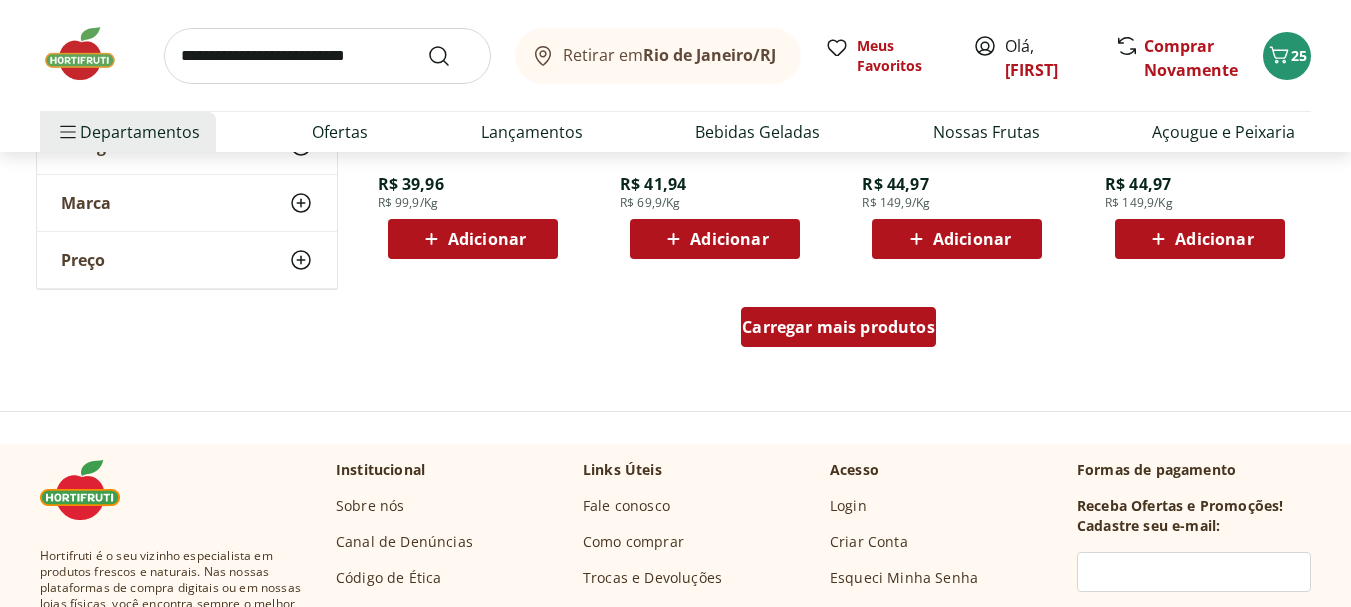 click on "Carregar mais produtos" at bounding box center [838, 327] 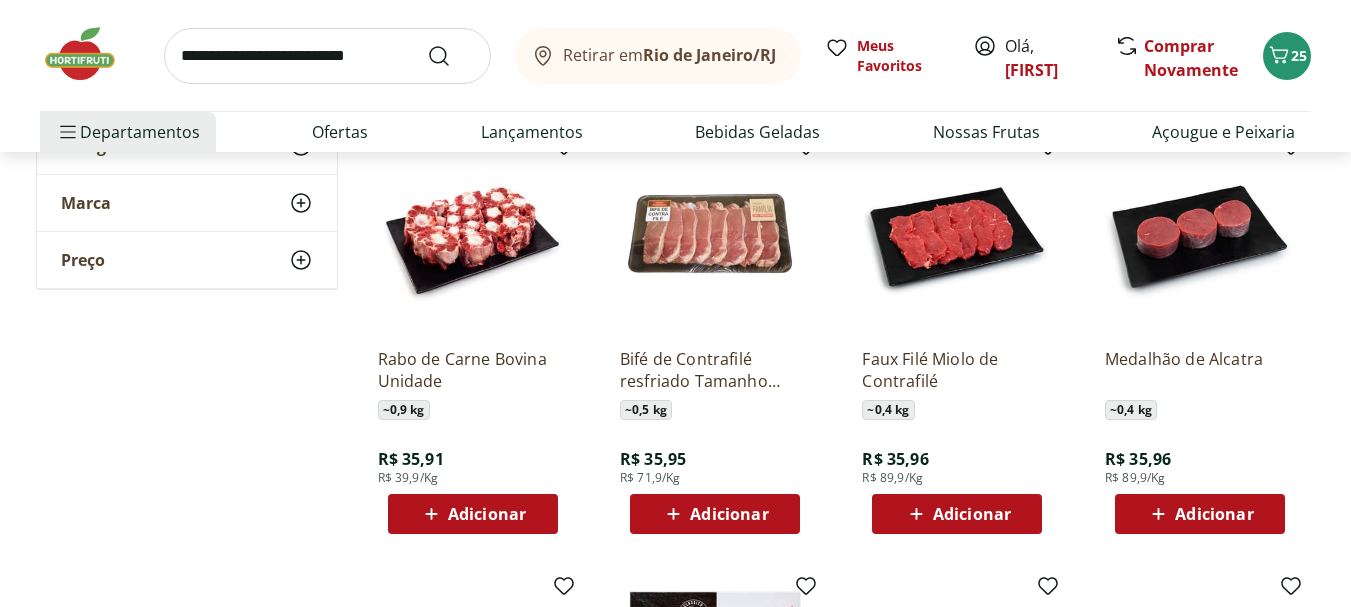 scroll, scrollTop: 1333, scrollLeft: 0, axis: vertical 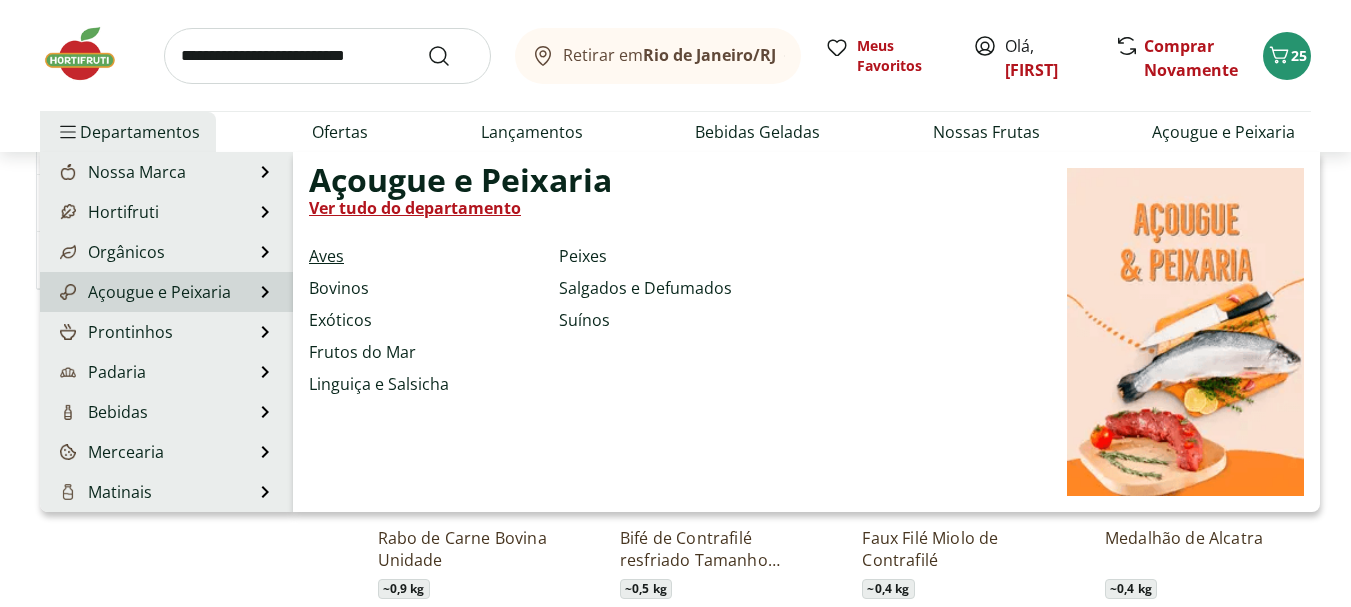 click on "Aves" at bounding box center (326, 256) 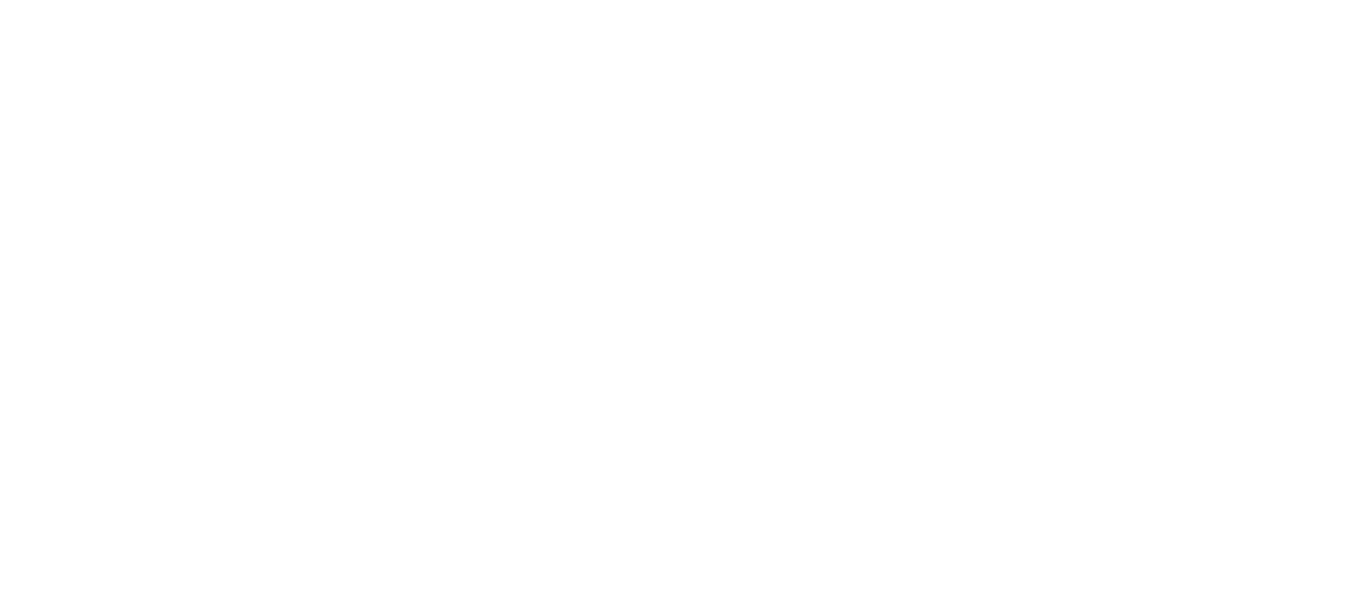 scroll, scrollTop: 0, scrollLeft: 0, axis: both 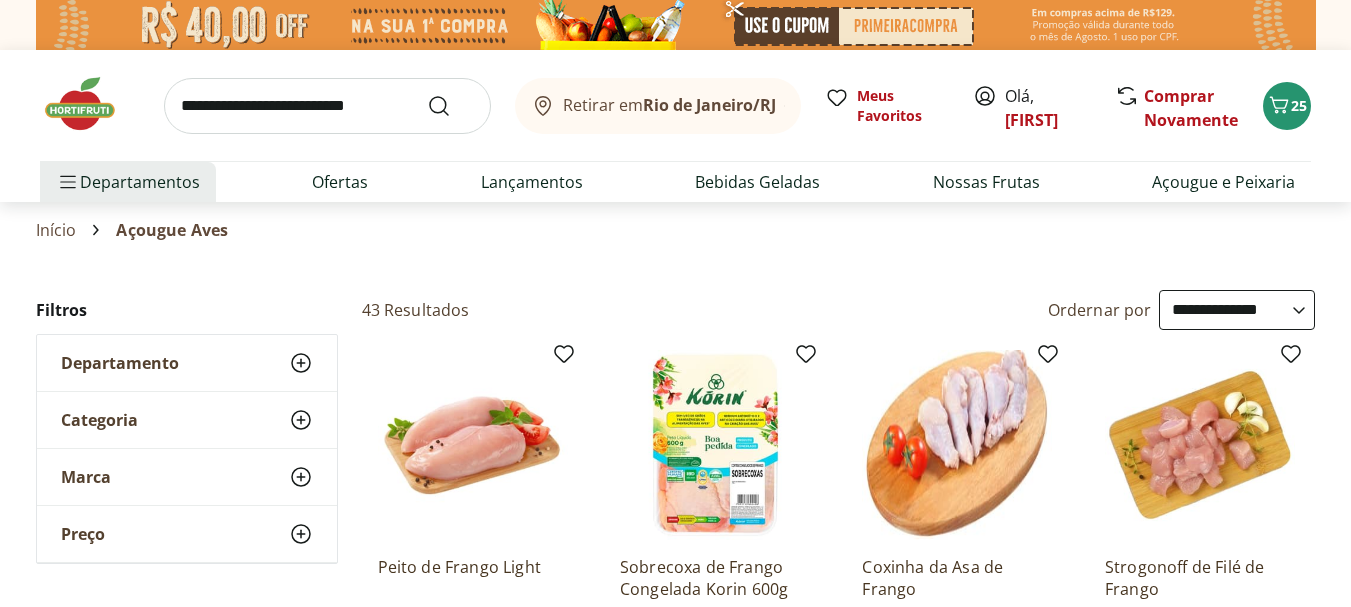 click on "**********" at bounding box center (1237, 310) 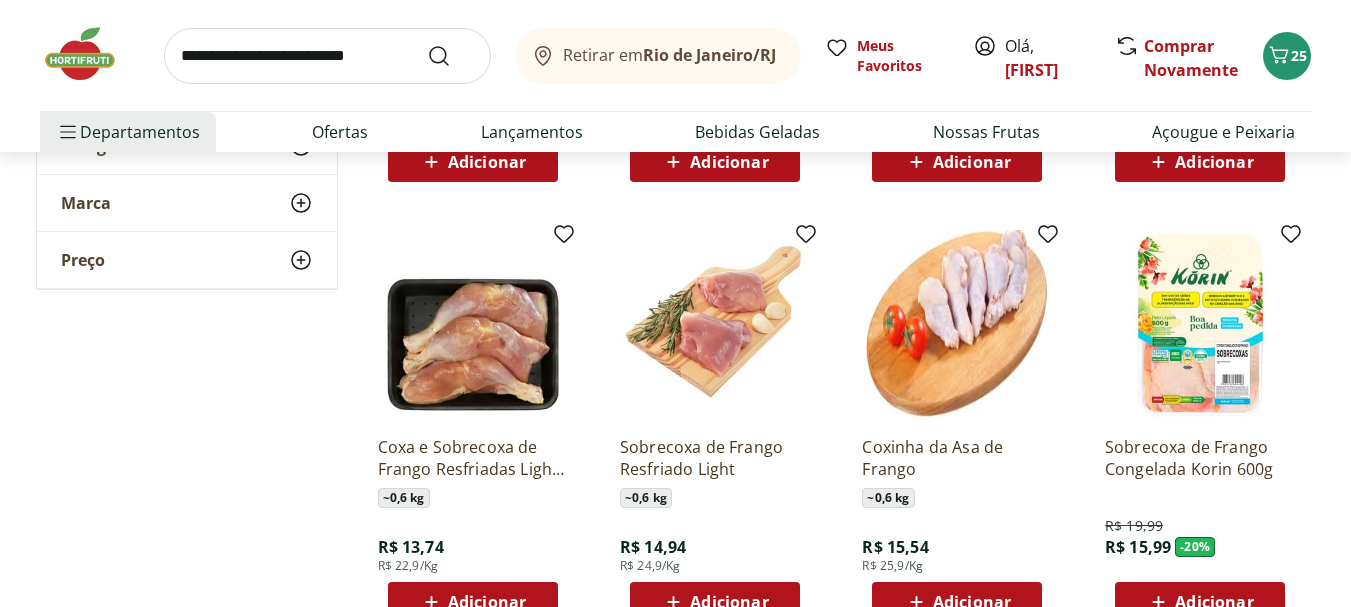 scroll, scrollTop: 1334, scrollLeft: 0, axis: vertical 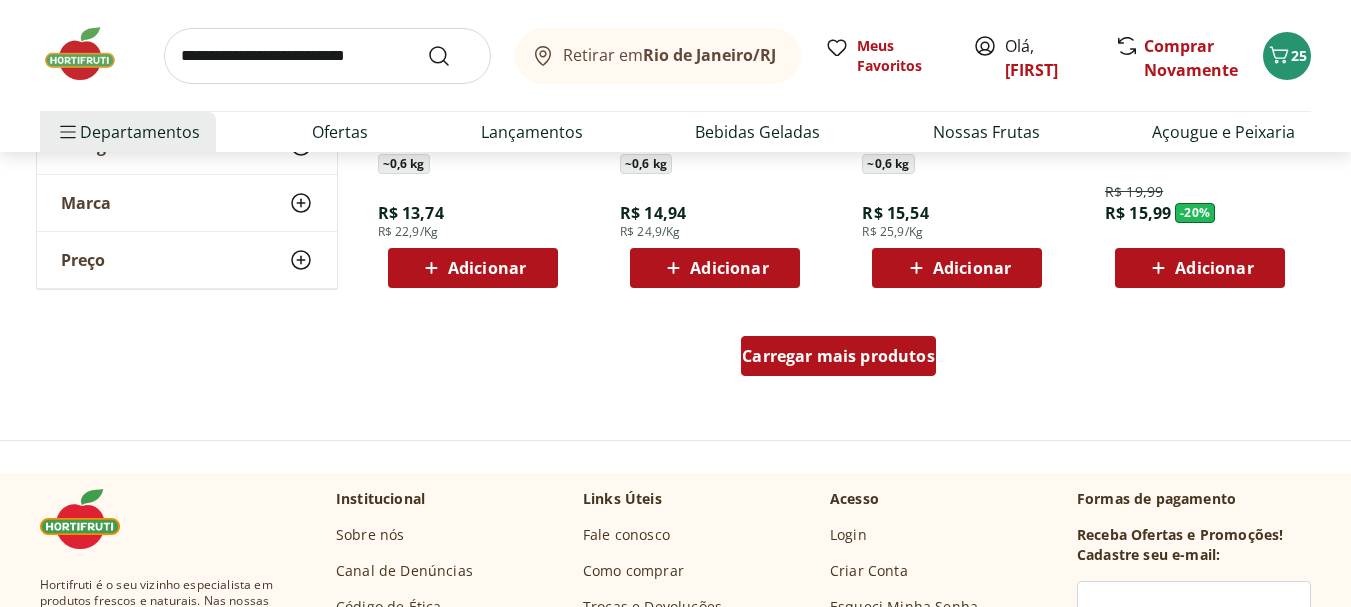 click on "Carregar mais produtos" at bounding box center [838, 356] 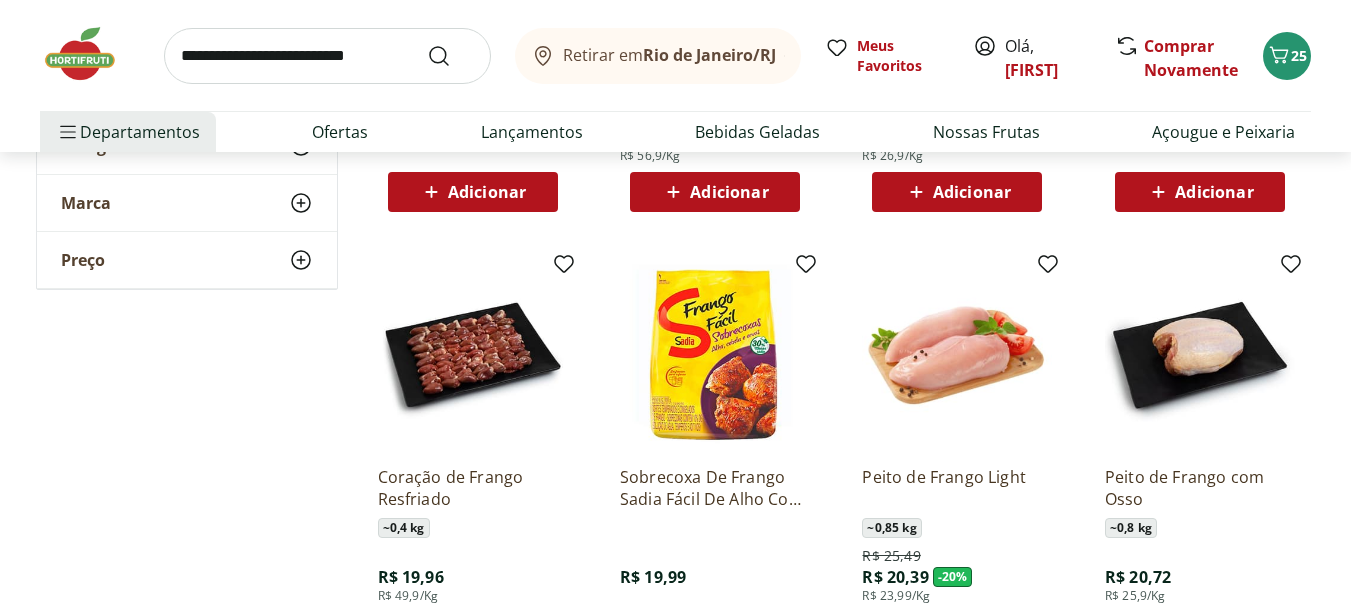 scroll, scrollTop: 2000, scrollLeft: 0, axis: vertical 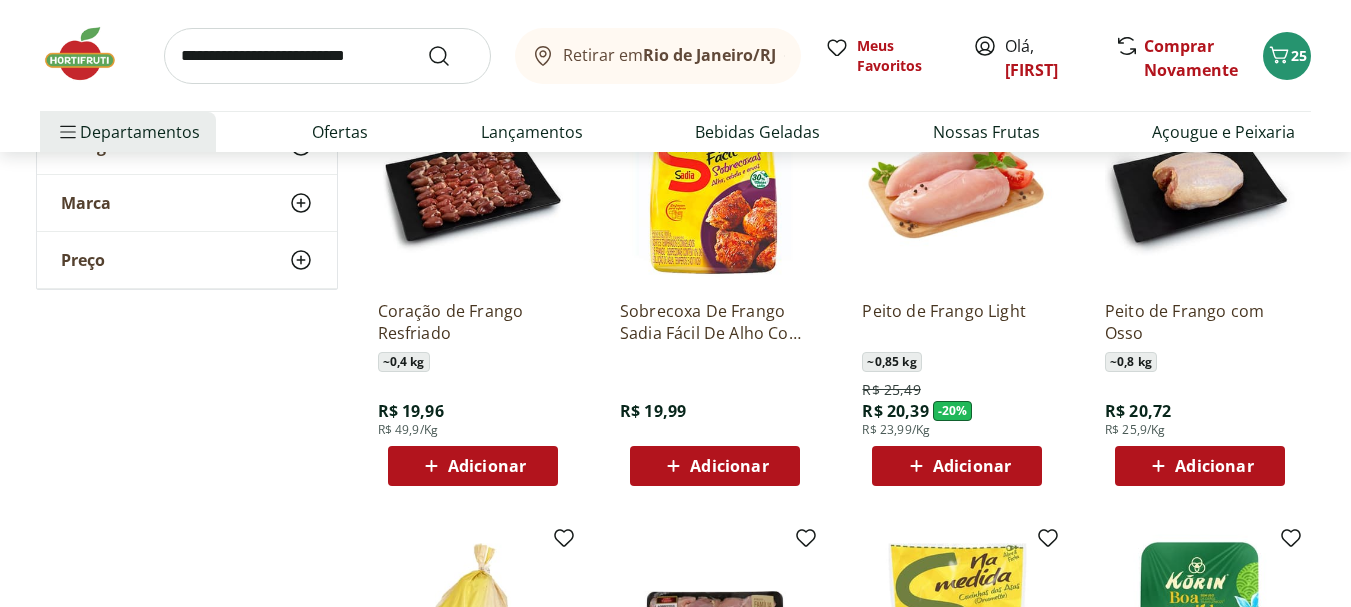 click on "Adicionar" at bounding box center (729, 466) 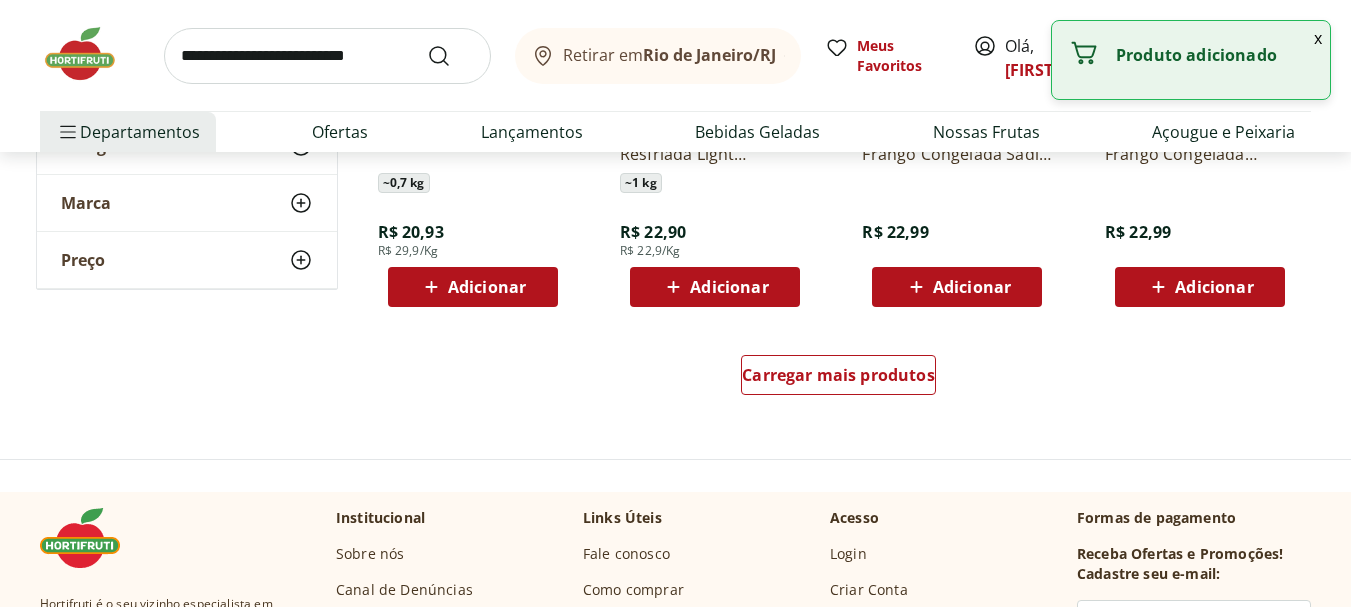 scroll, scrollTop: 2667, scrollLeft: 0, axis: vertical 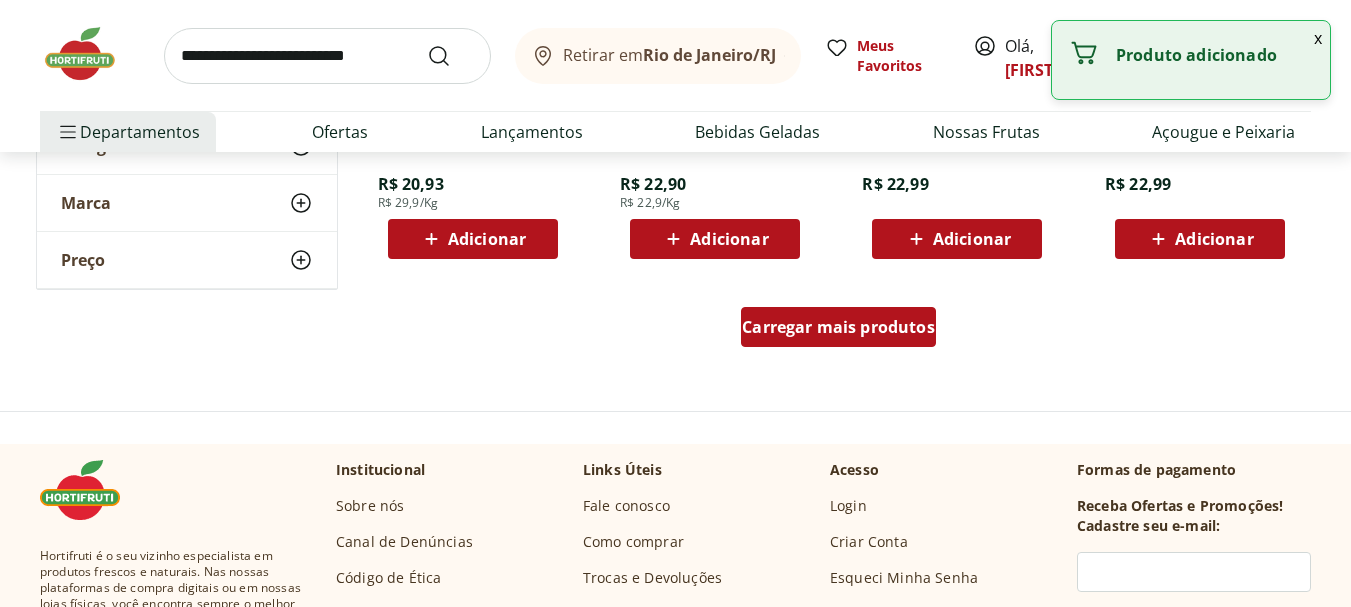 click on "Carregar mais produtos" at bounding box center (838, 327) 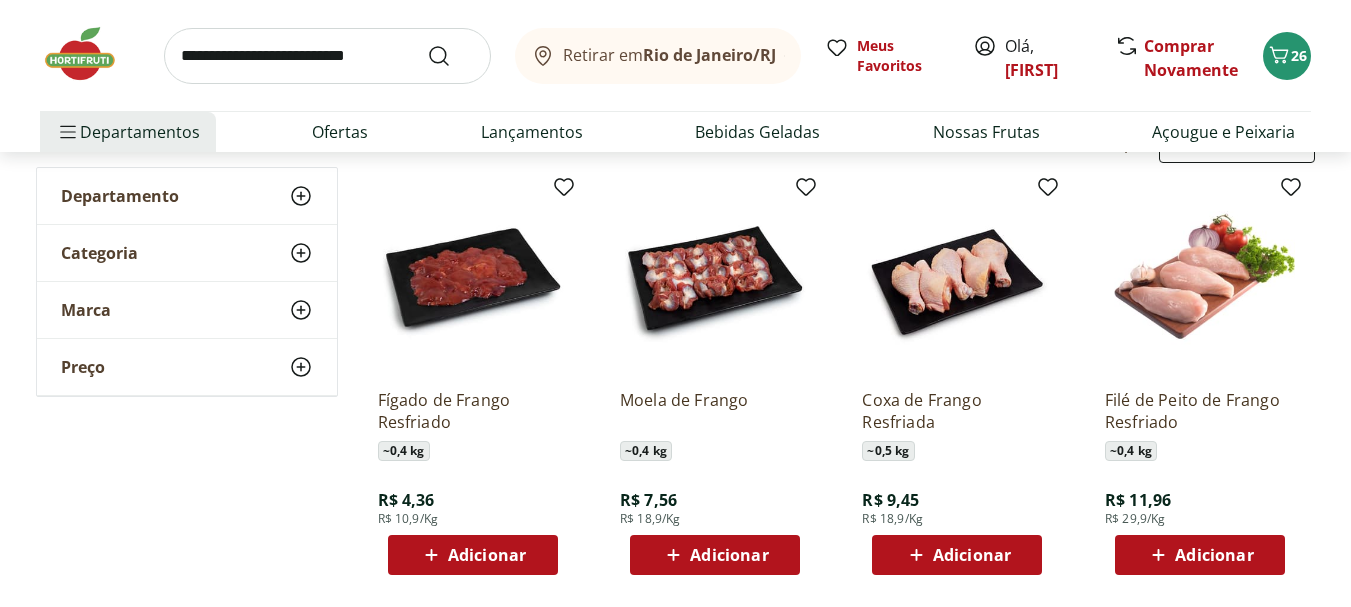 scroll, scrollTop: 0, scrollLeft: 0, axis: both 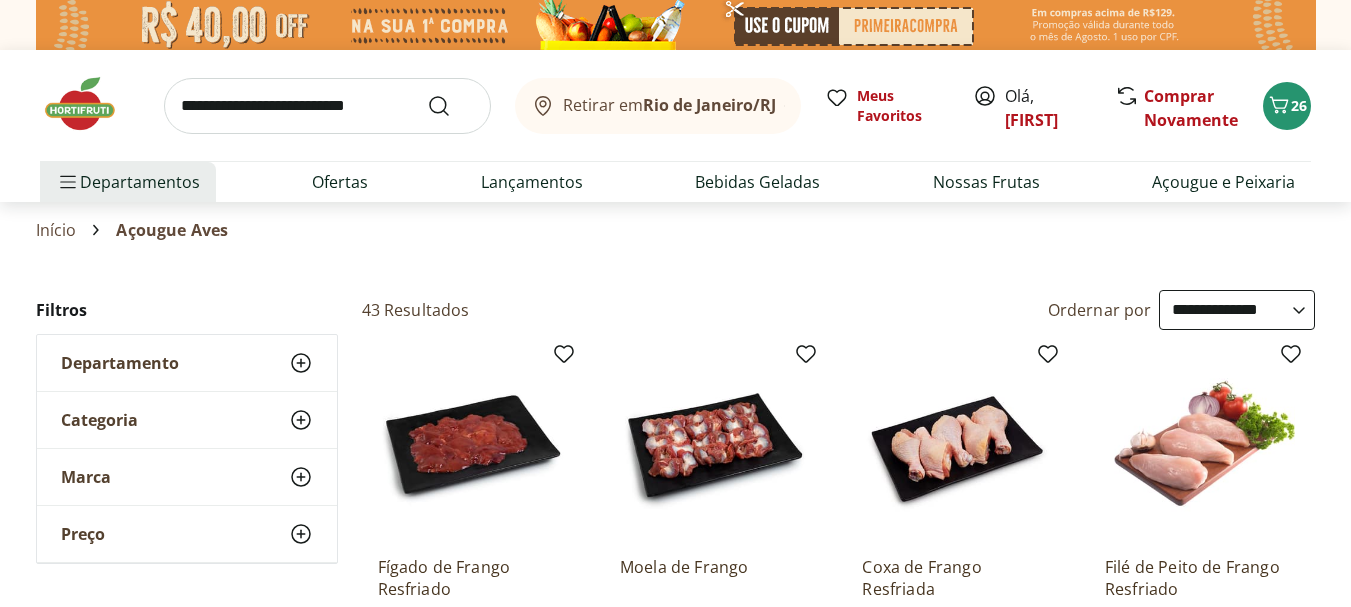 click at bounding box center (90, 104) 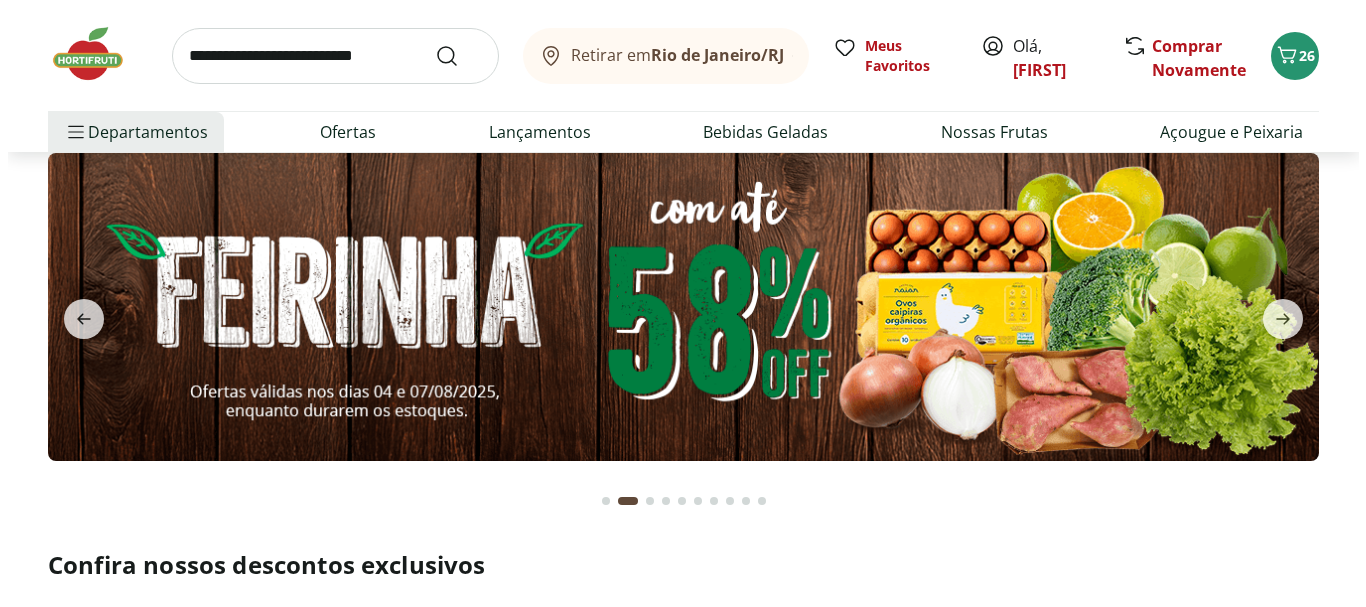 scroll, scrollTop: 0, scrollLeft: 0, axis: both 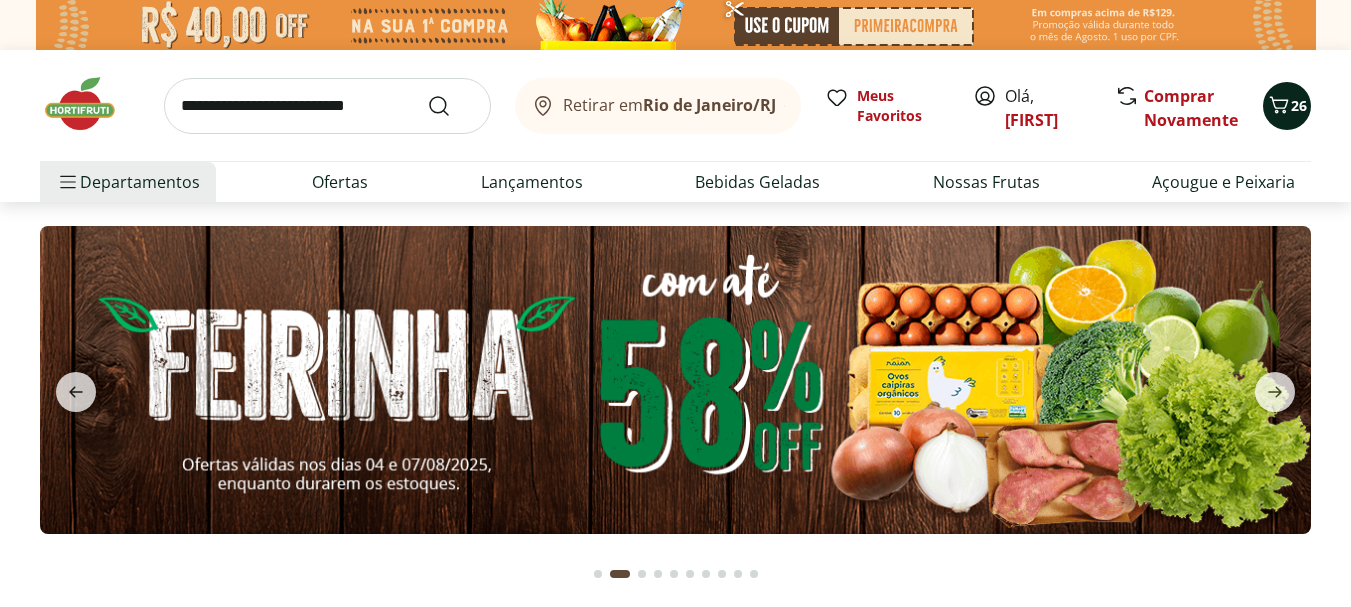 click 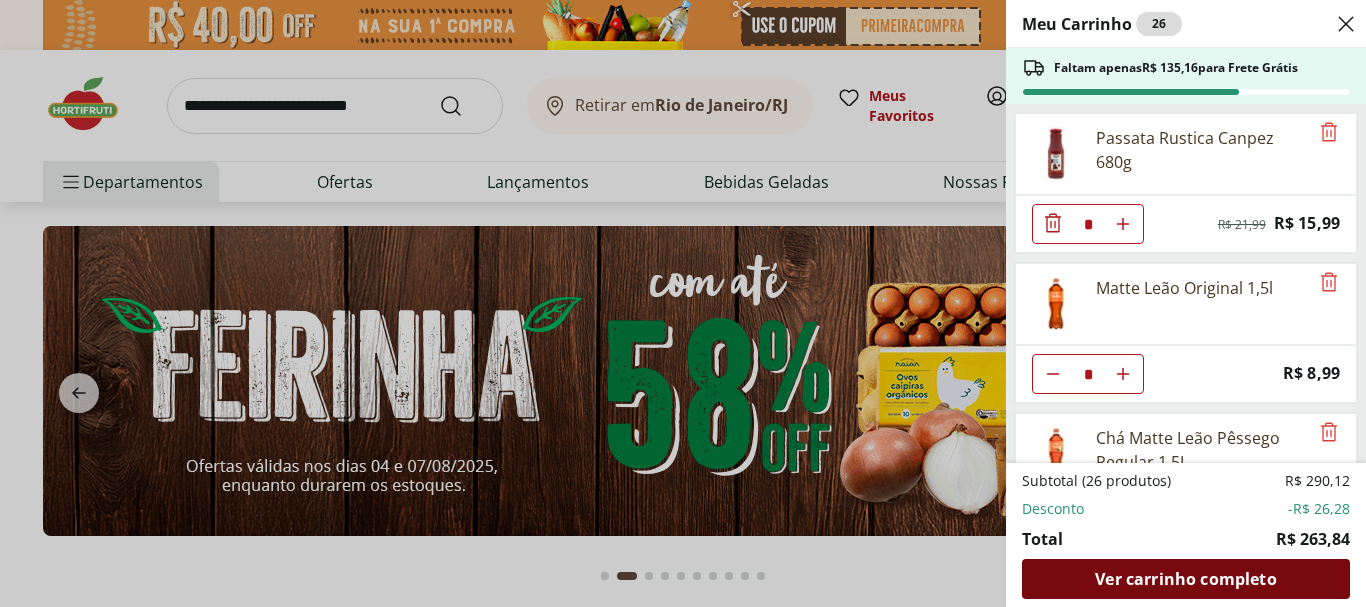 click on "Ver carrinho completo" at bounding box center [1186, 579] 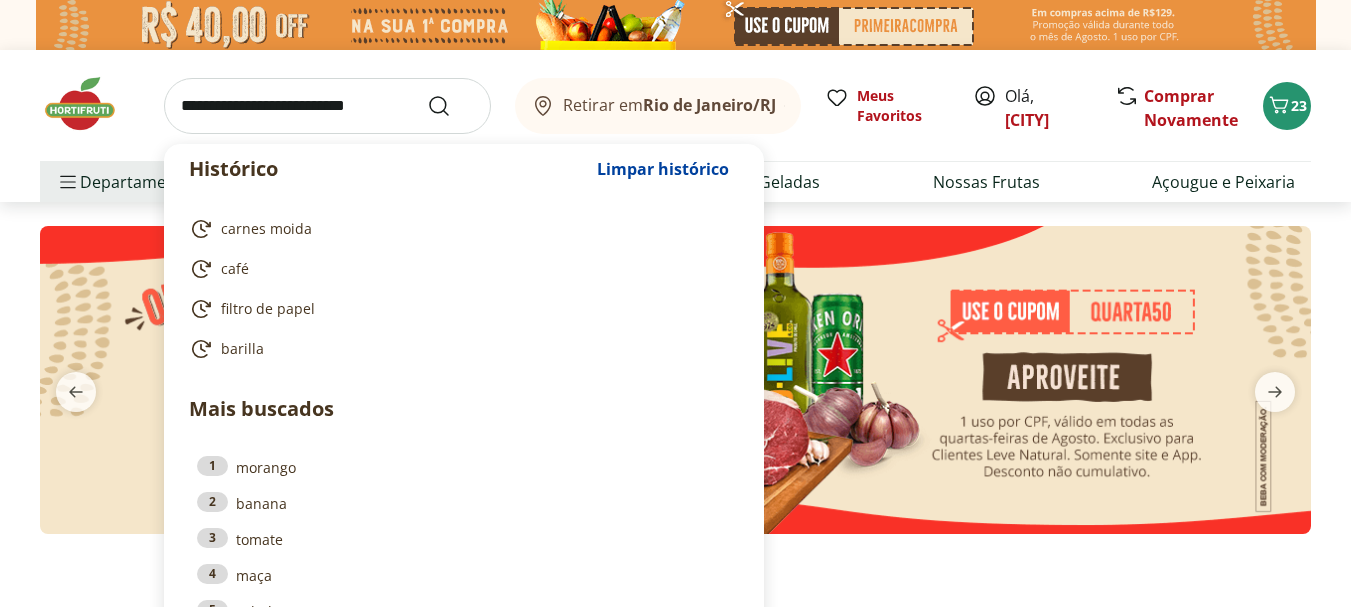 scroll, scrollTop: 0, scrollLeft: 0, axis: both 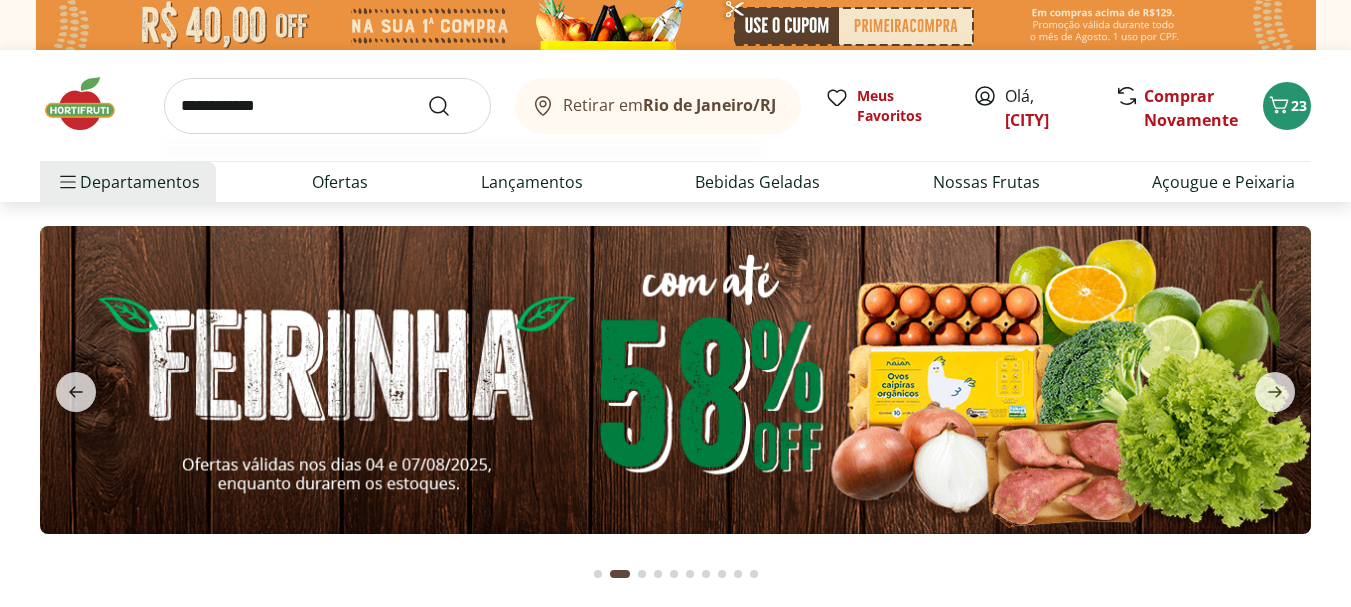 type on "**********" 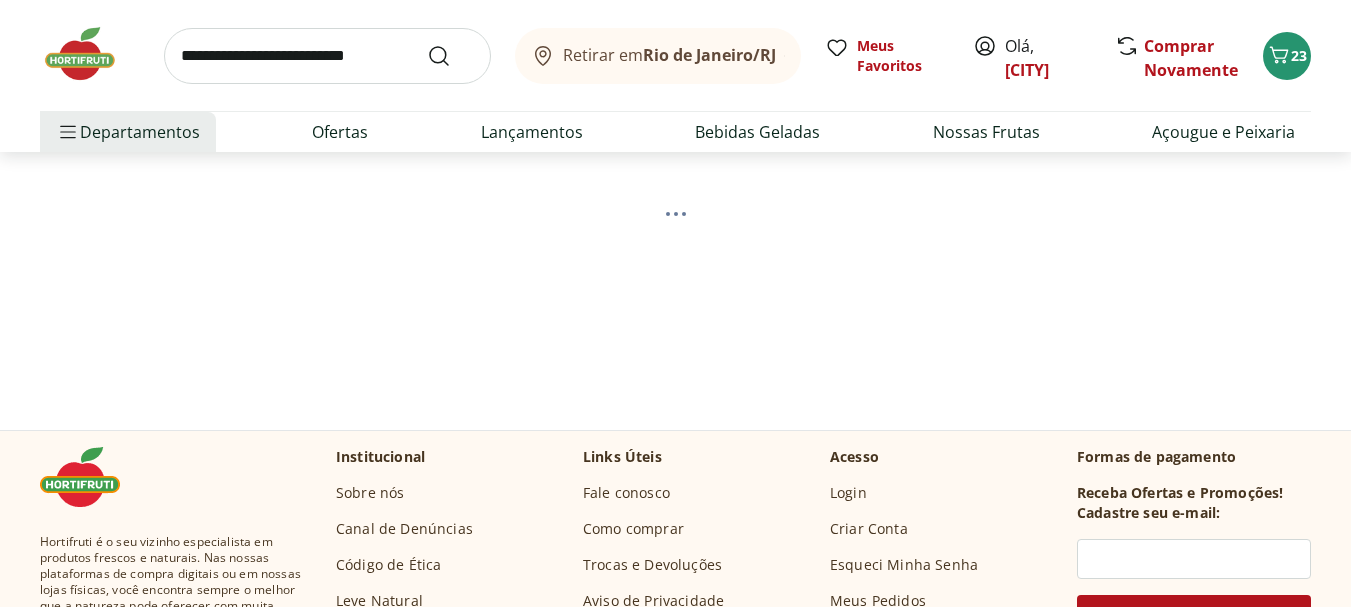 scroll, scrollTop: 167, scrollLeft: 0, axis: vertical 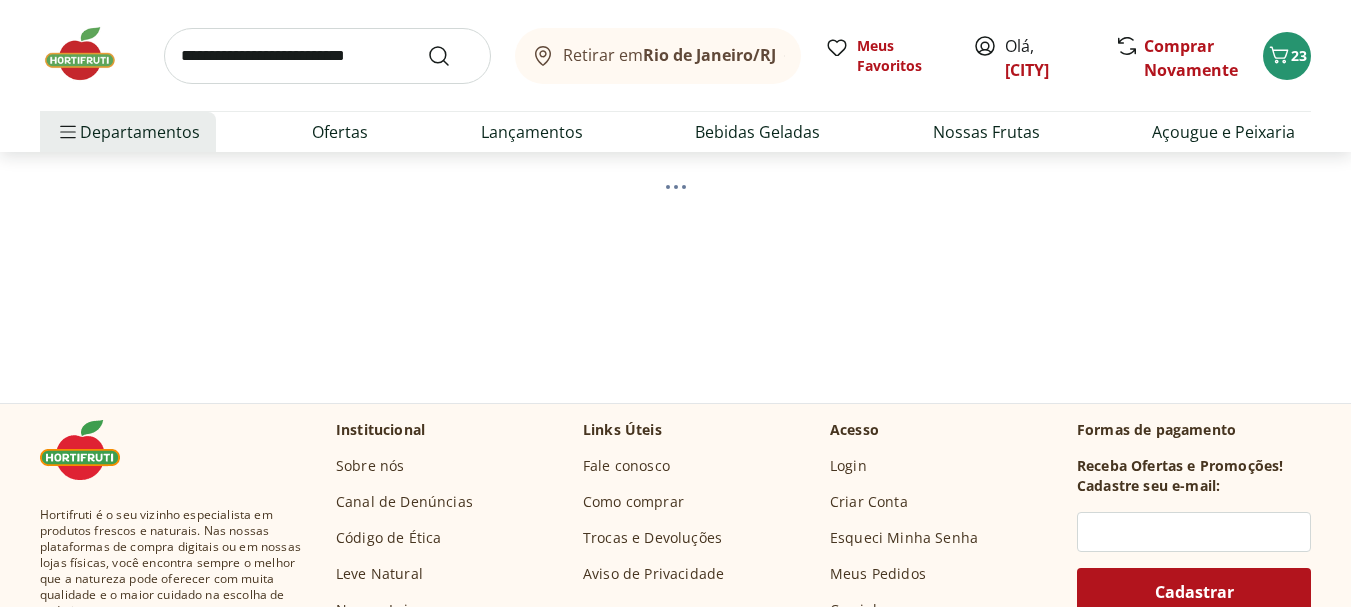 select on "**********" 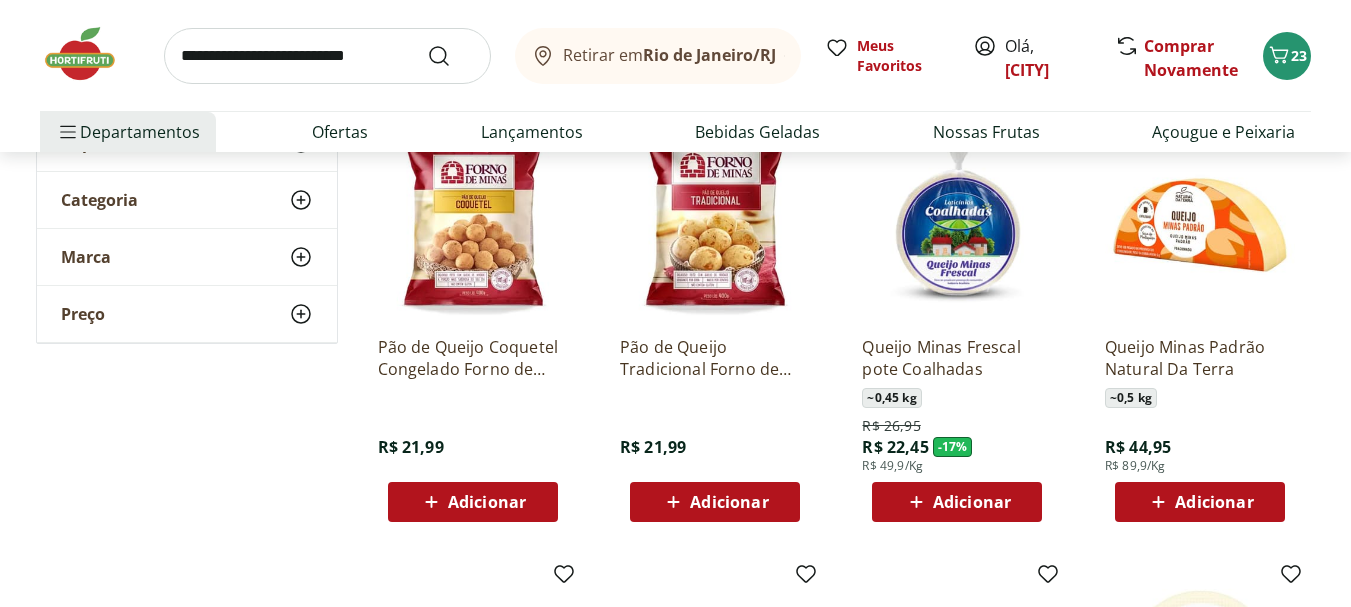 scroll, scrollTop: 333, scrollLeft: 0, axis: vertical 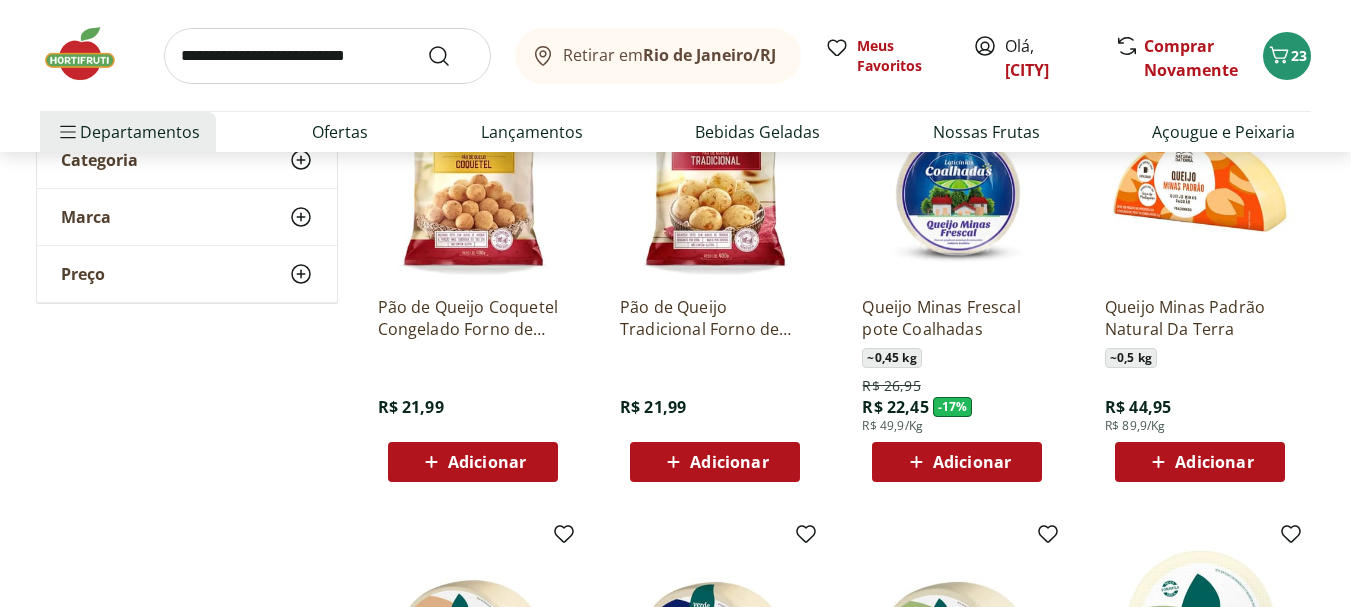 click on "Adicionar" at bounding box center (972, 462) 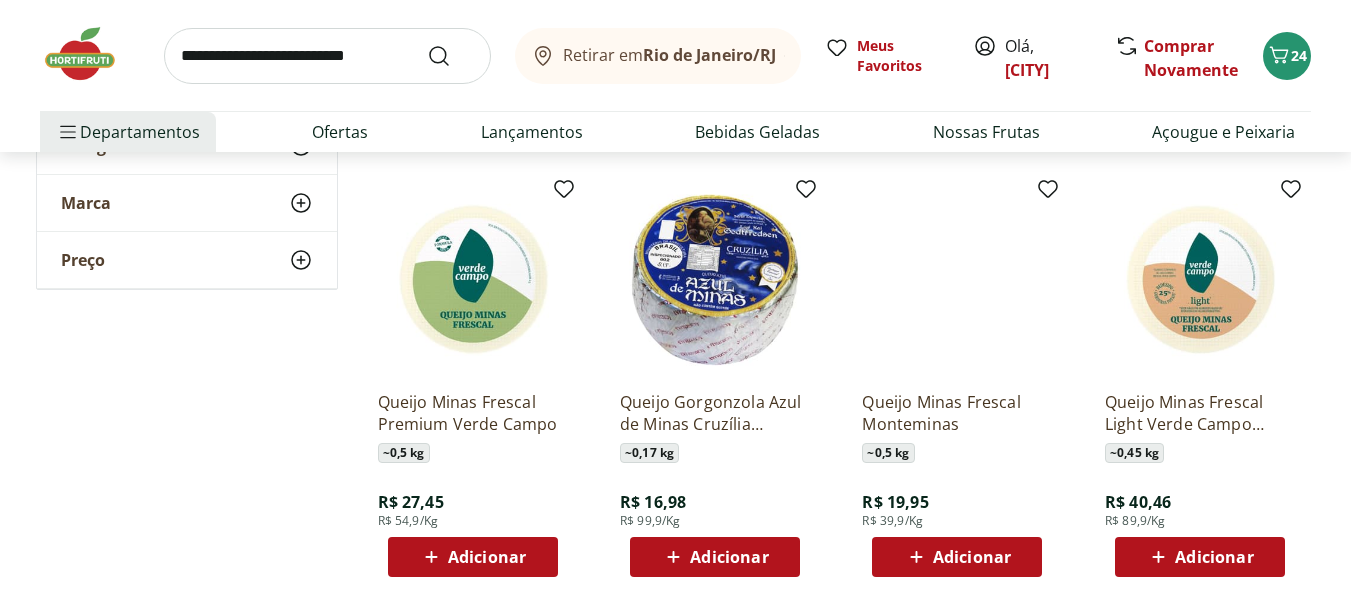 scroll, scrollTop: 1167, scrollLeft: 0, axis: vertical 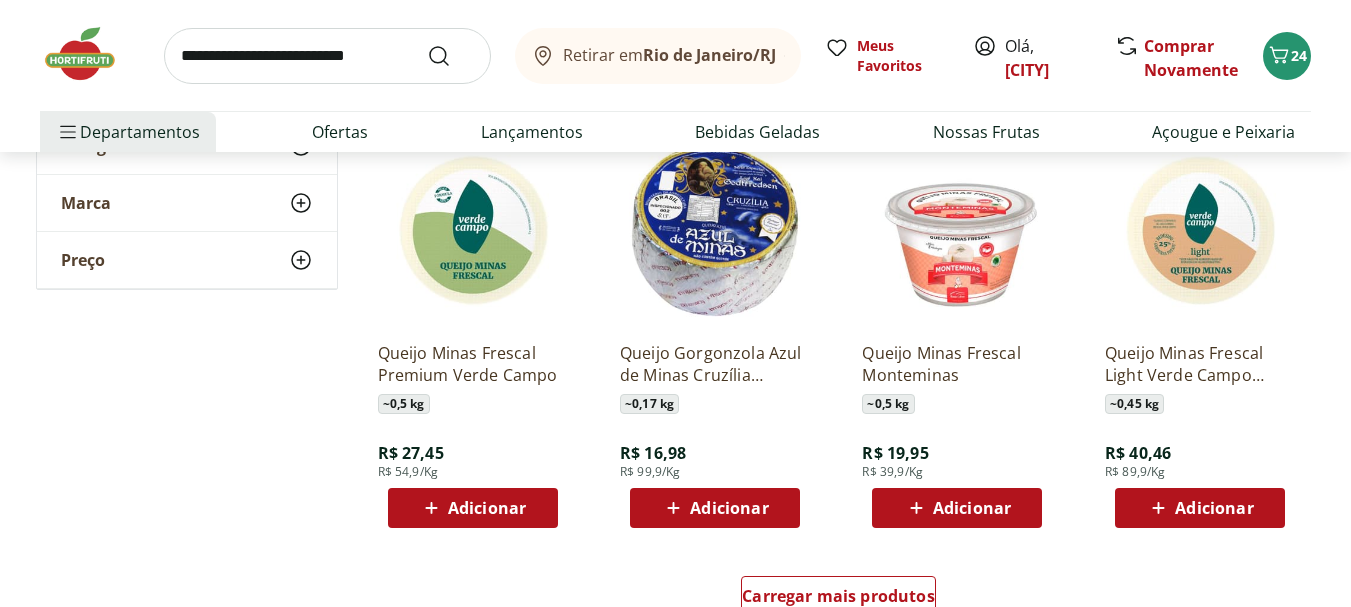 click on "Adicionar" at bounding box center [972, 508] 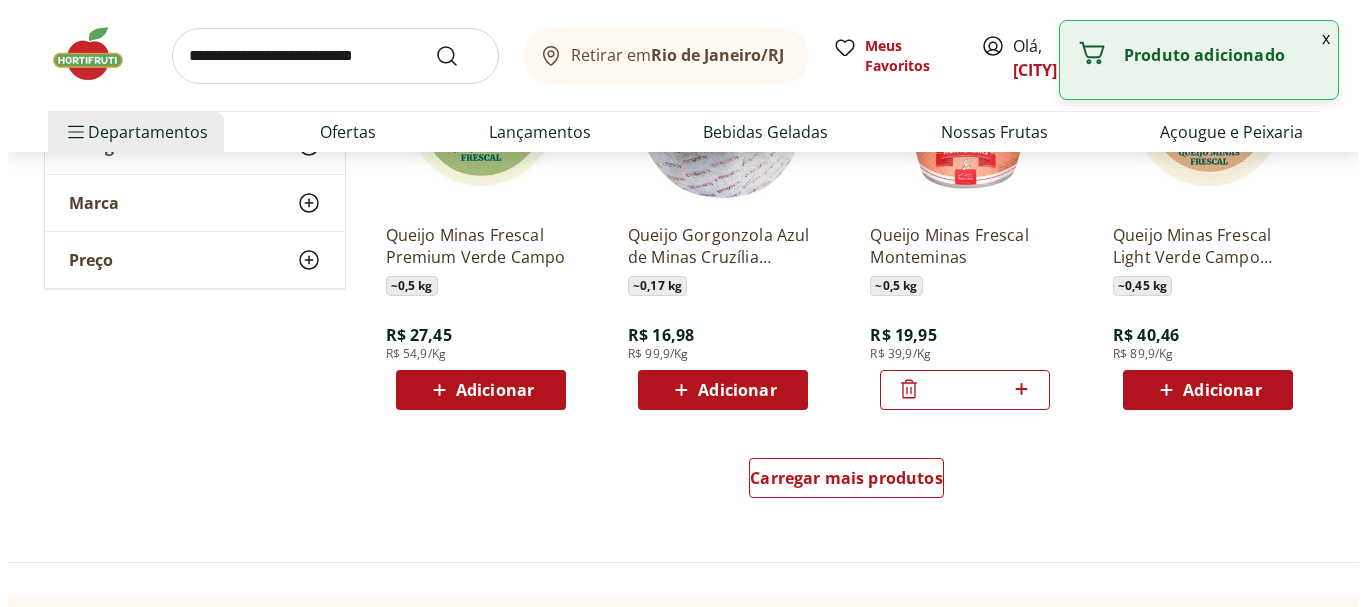 scroll, scrollTop: 1333, scrollLeft: 0, axis: vertical 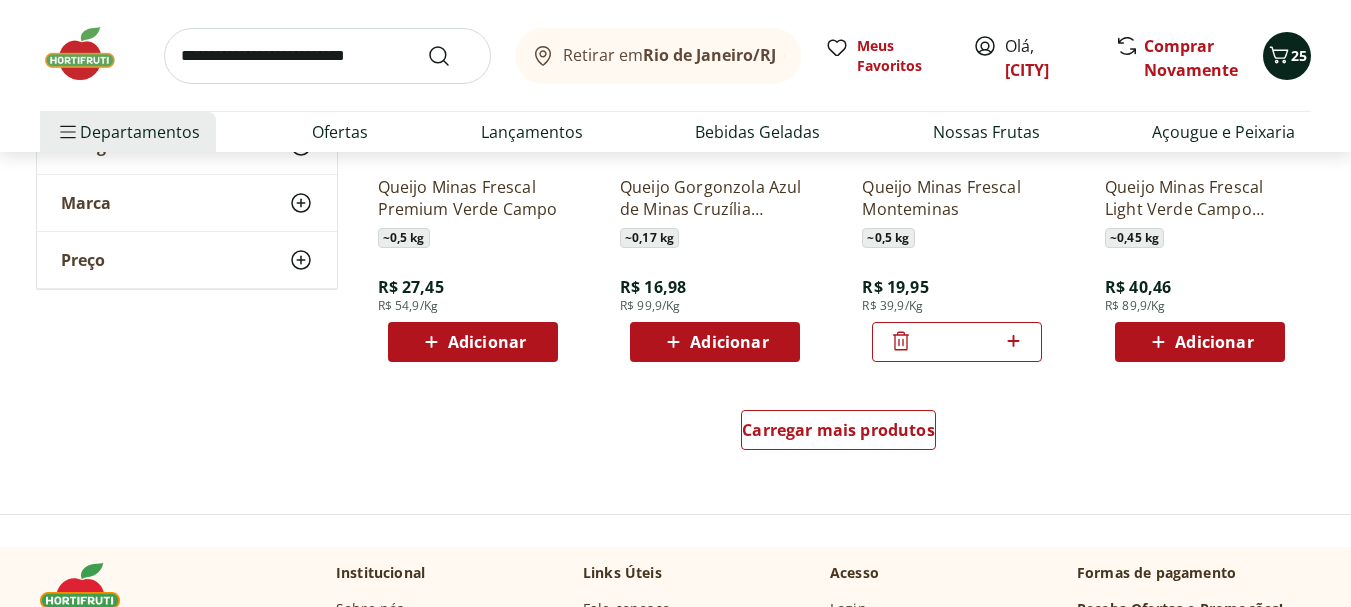 click on "25" at bounding box center (1299, 56) 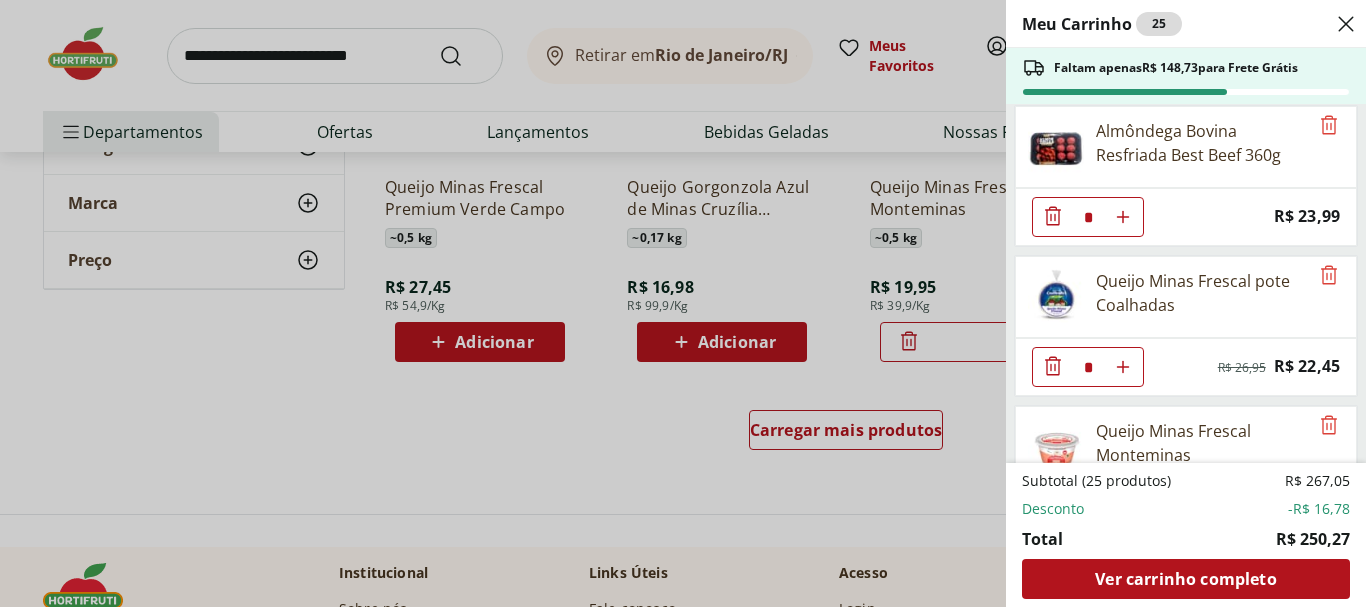 scroll, scrollTop: 2349, scrollLeft: 0, axis: vertical 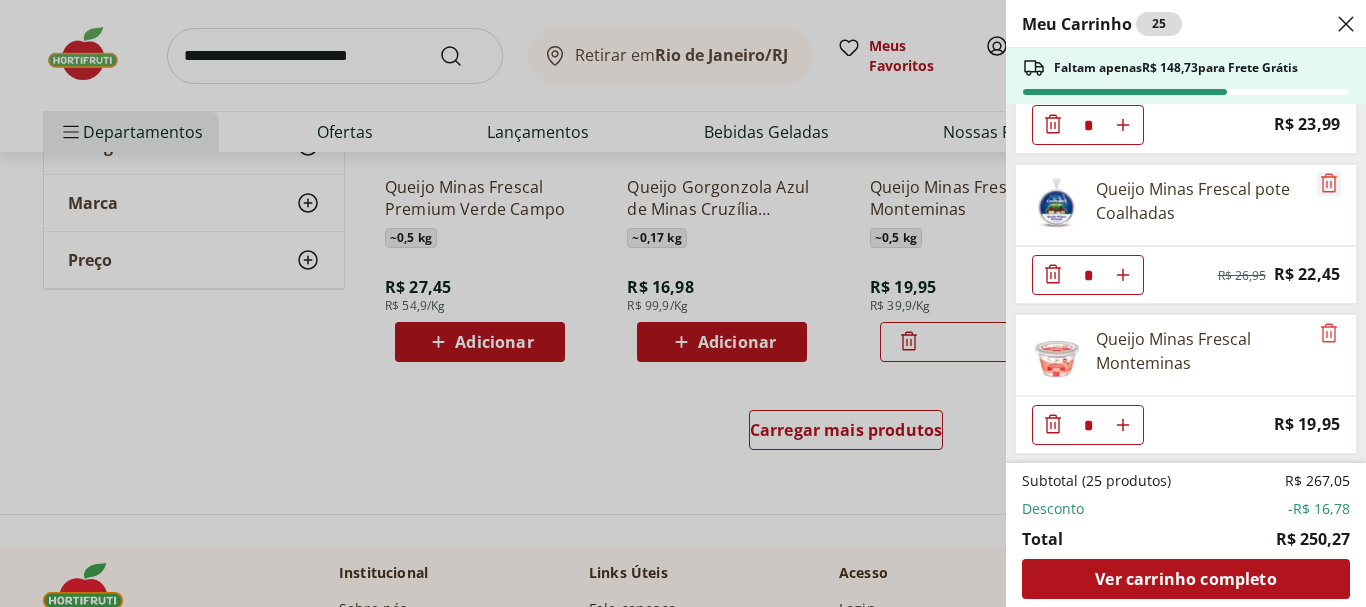 click 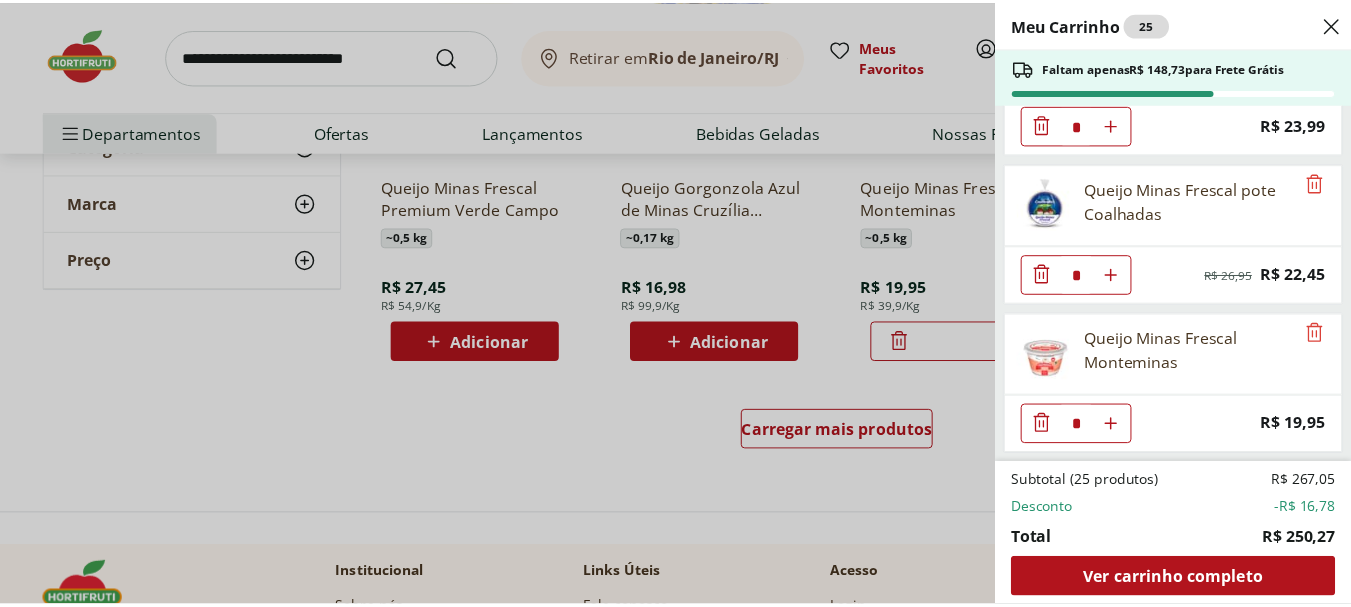 scroll, scrollTop: 2199, scrollLeft: 0, axis: vertical 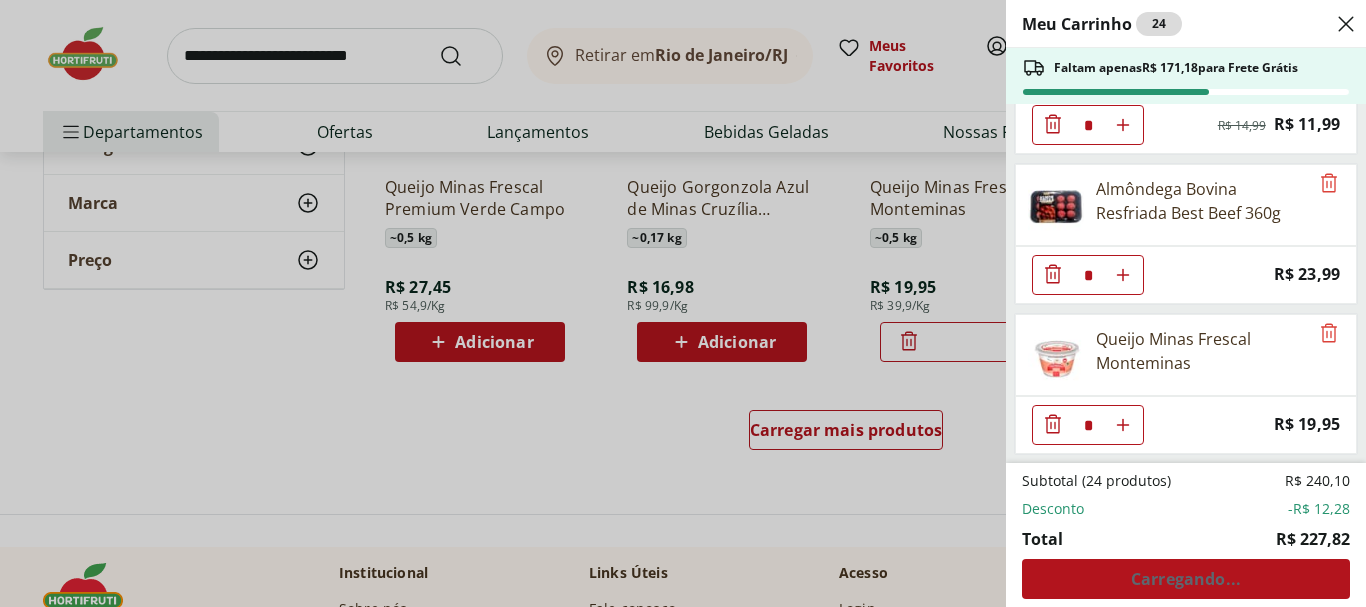 click 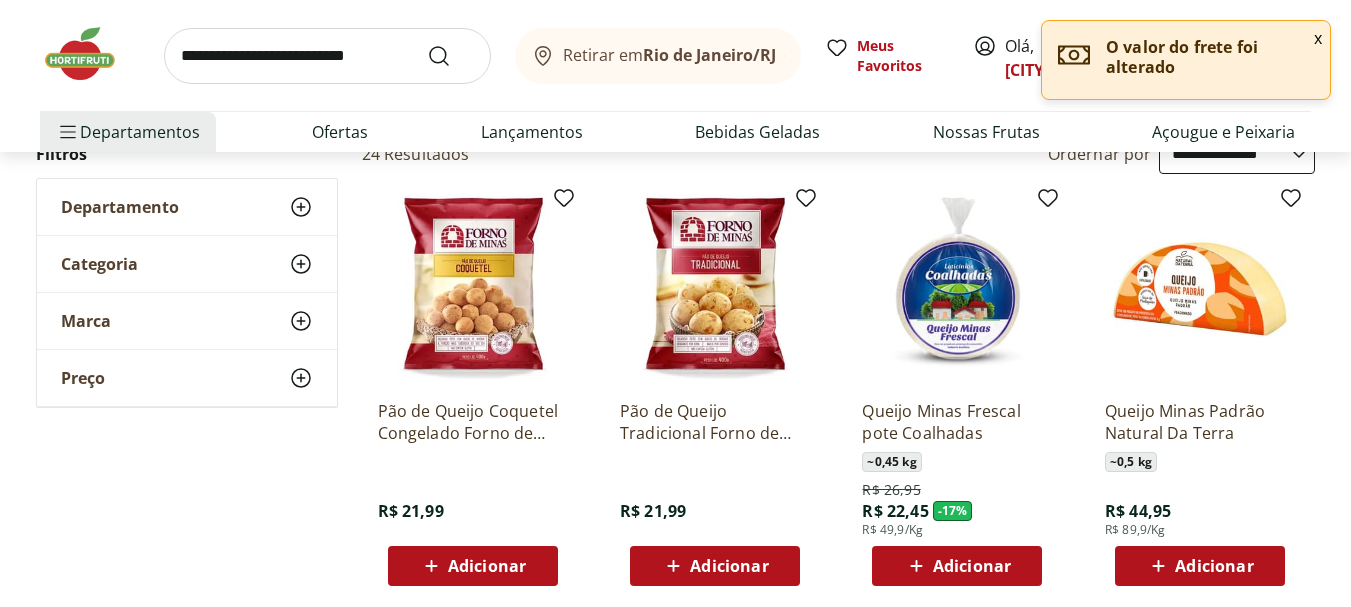 scroll, scrollTop: 0, scrollLeft: 0, axis: both 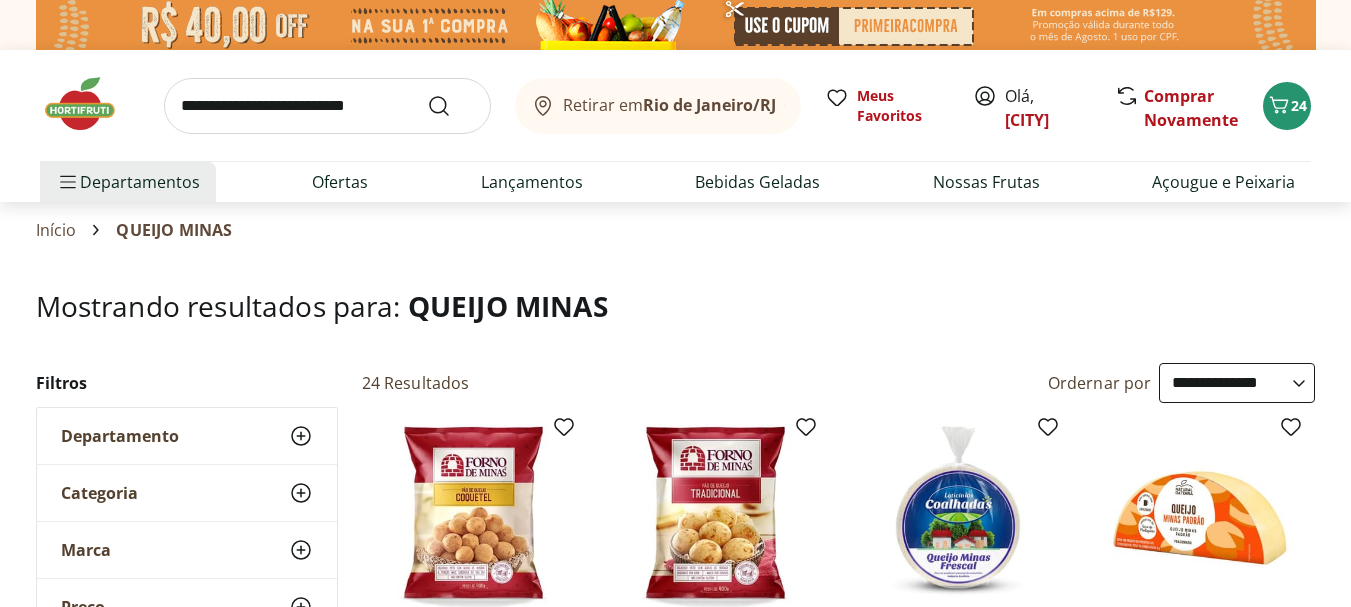 click at bounding box center (90, 104) 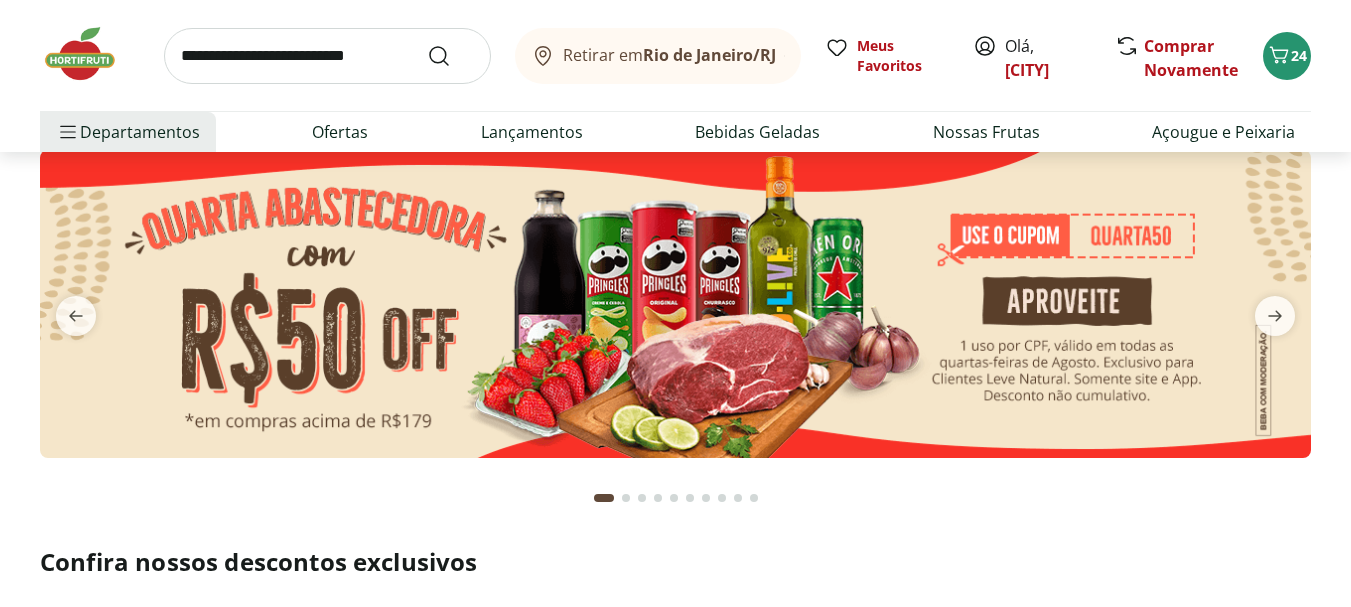 scroll, scrollTop: 0, scrollLeft: 0, axis: both 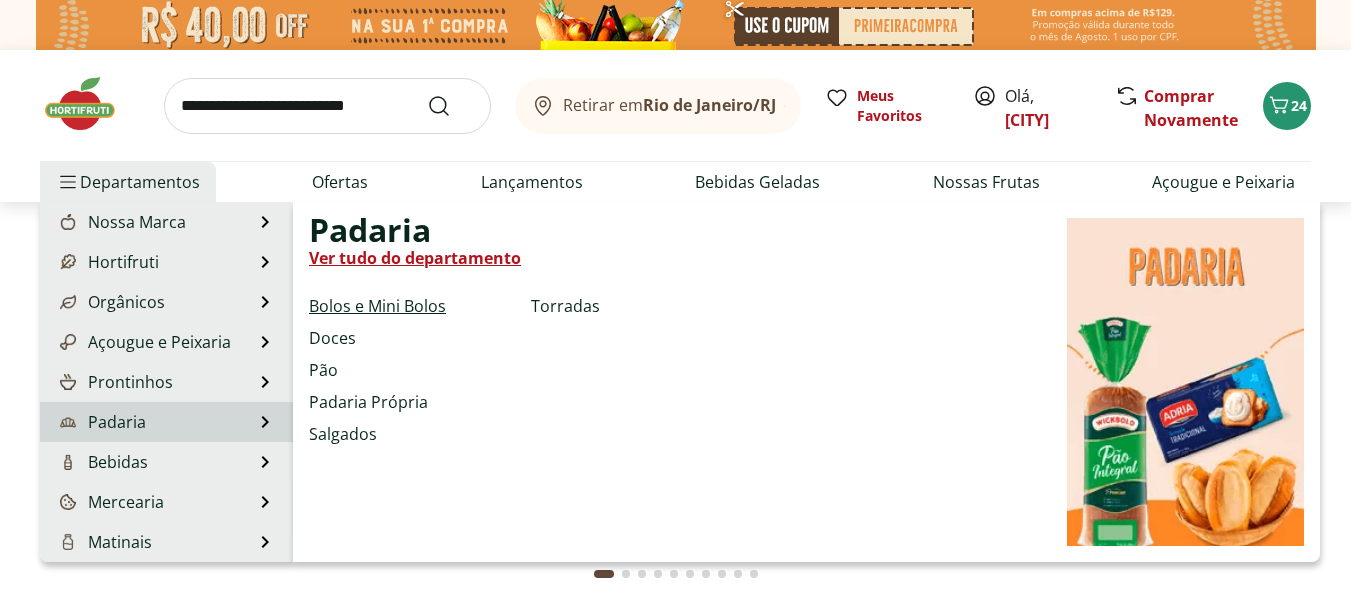 click on "Bolos e Mini Bolos" at bounding box center (377, 306) 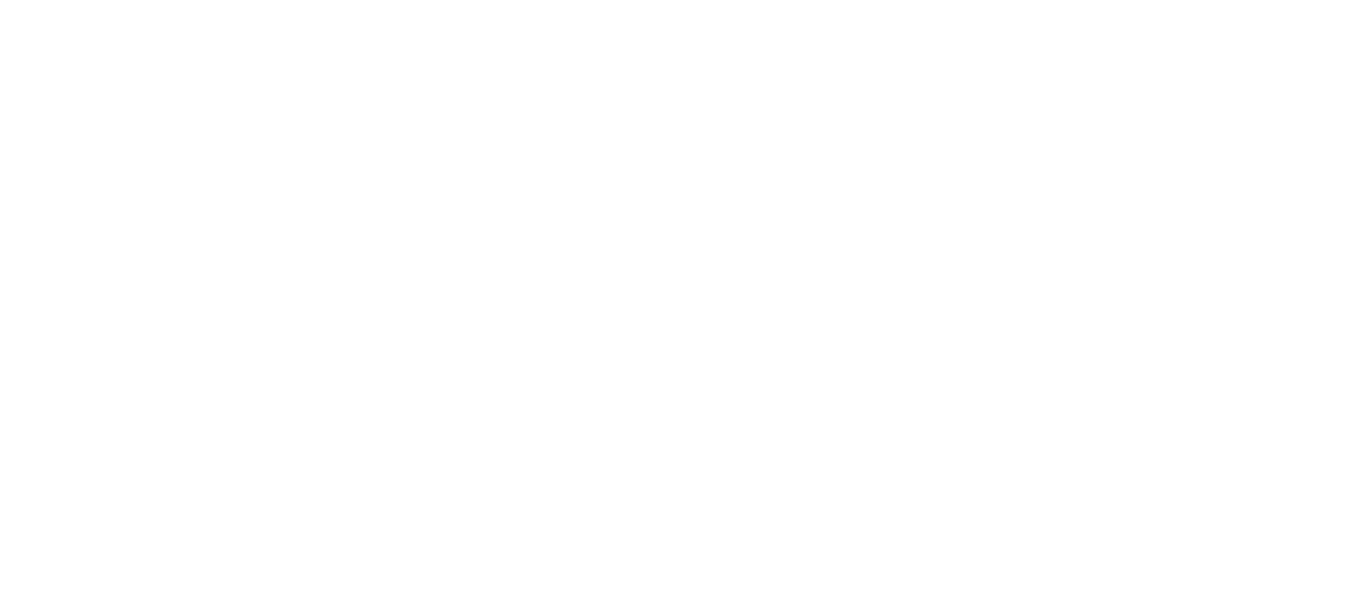 select on "**********" 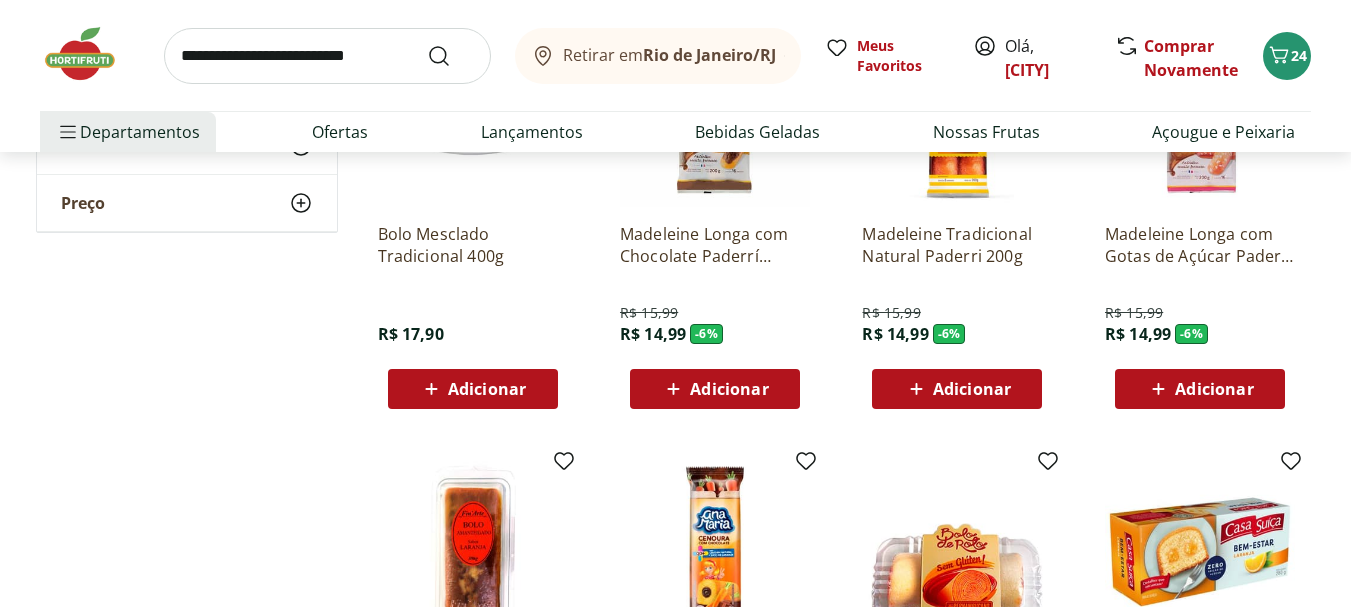 scroll, scrollTop: 167, scrollLeft: 0, axis: vertical 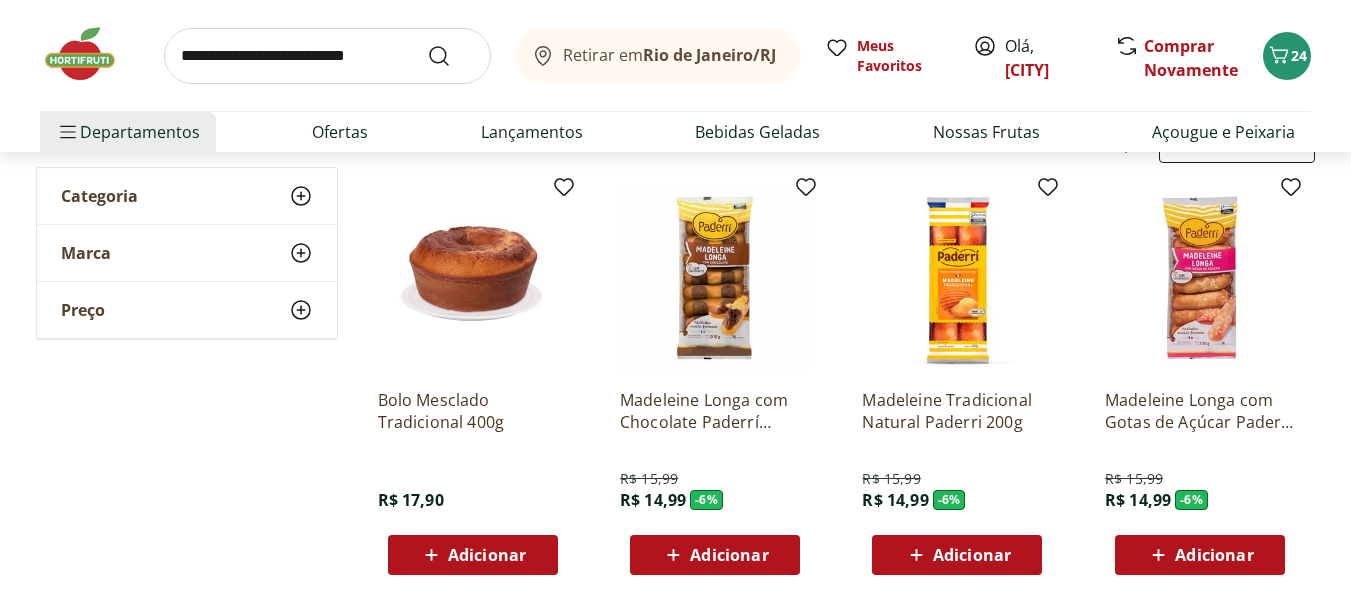 click at bounding box center [327, 56] 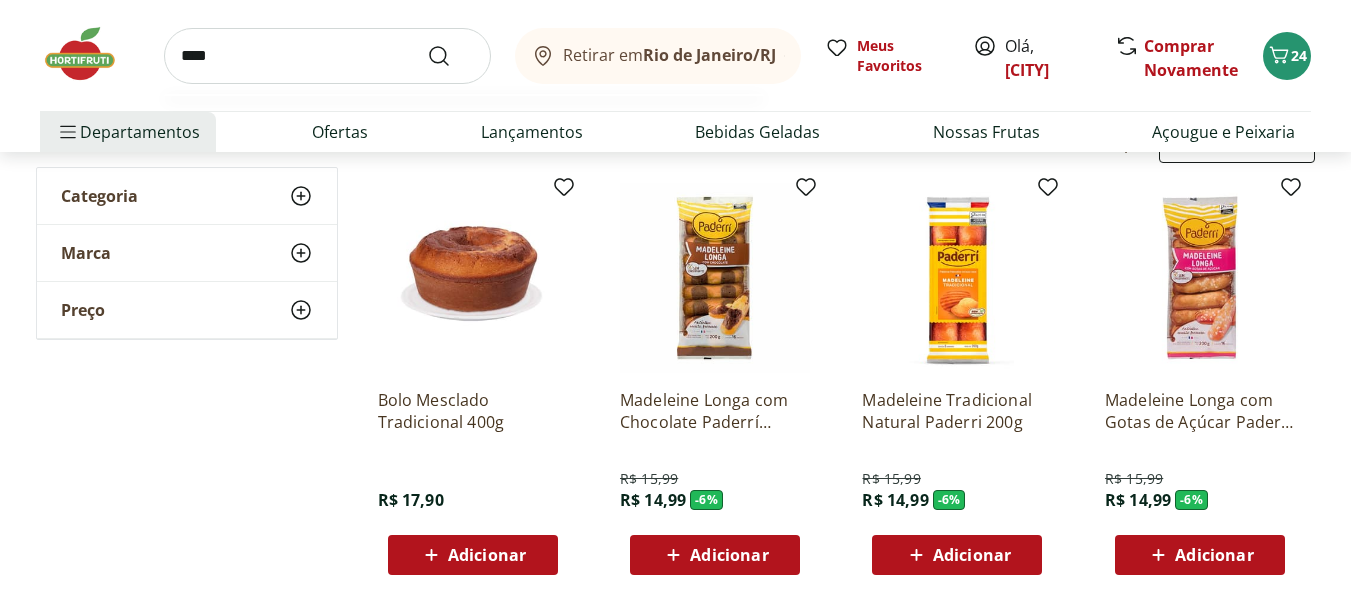type on "****" 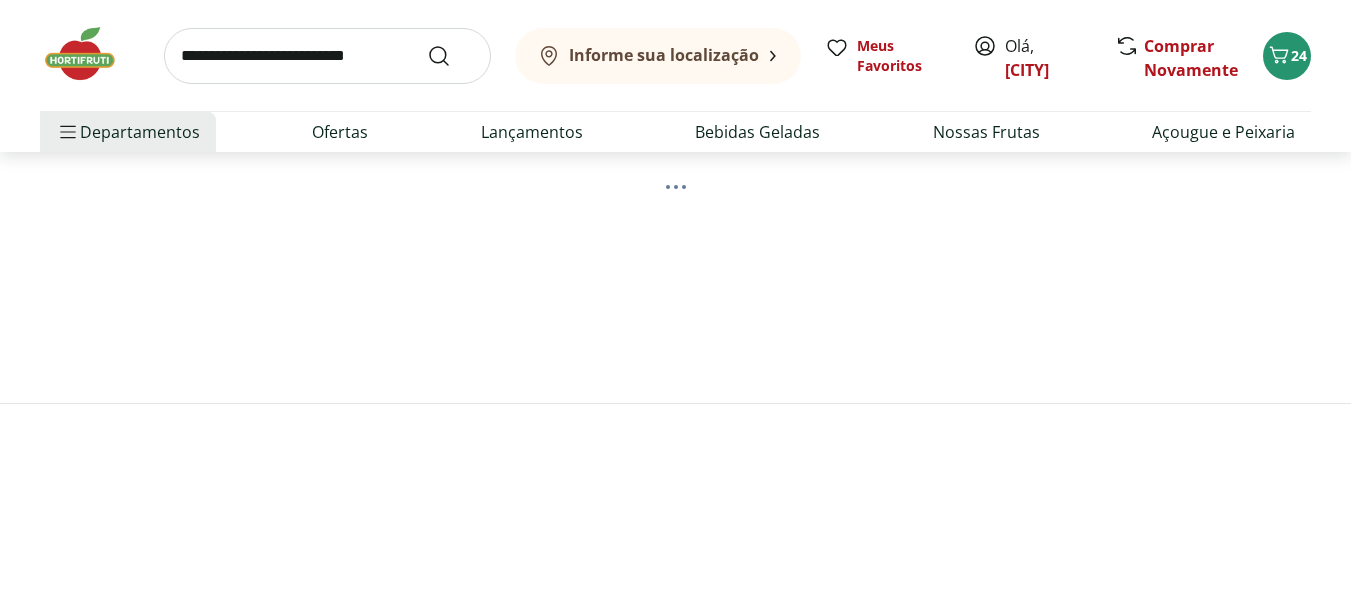 scroll, scrollTop: 0, scrollLeft: 0, axis: both 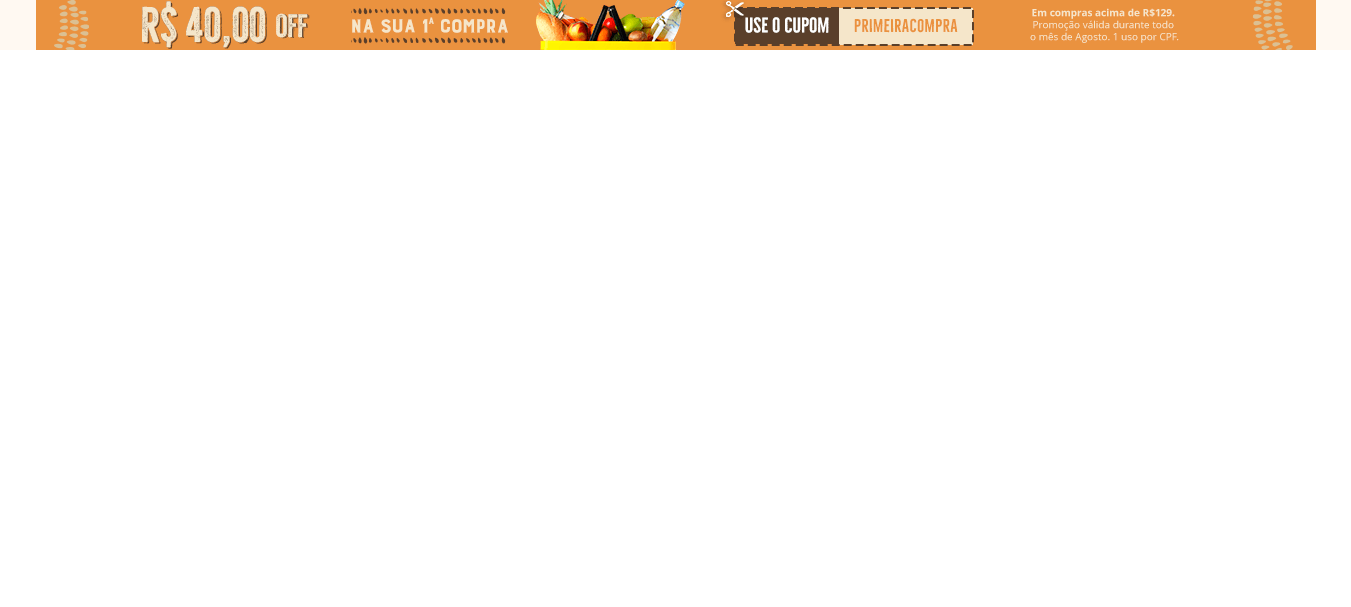 select on "**********" 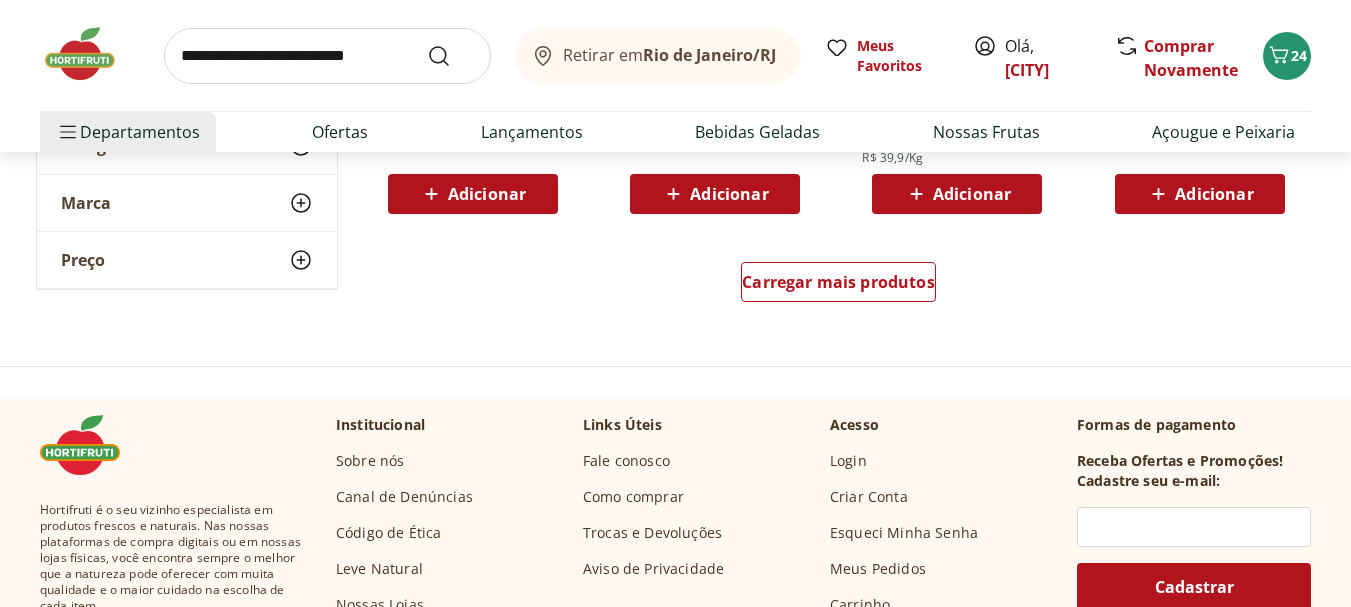 scroll, scrollTop: 1500, scrollLeft: 0, axis: vertical 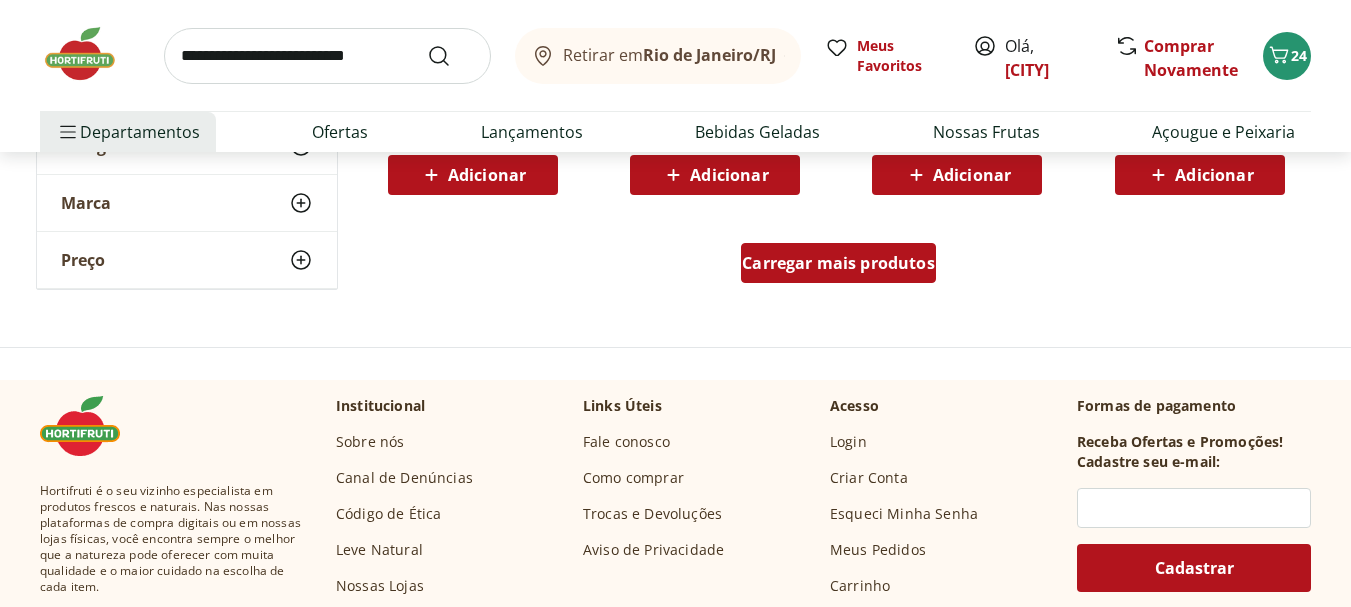 click on "Carregar mais produtos" at bounding box center (838, 263) 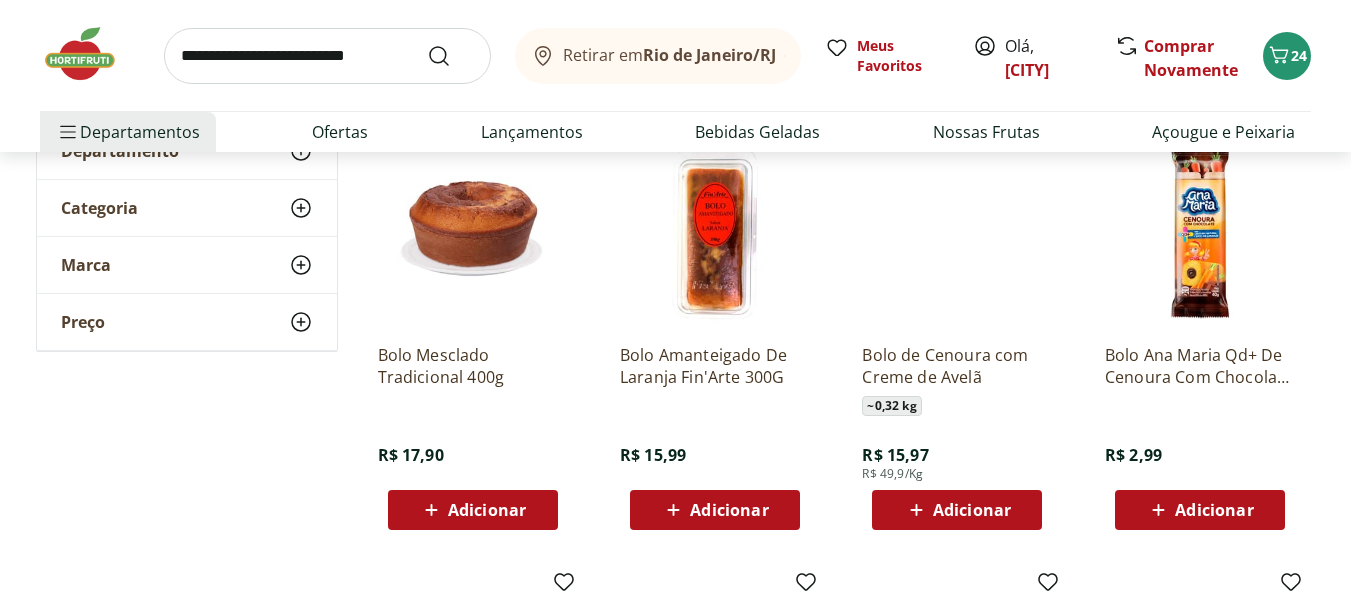 scroll, scrollTop: 333, scrollLeft: 0, axis: vertical 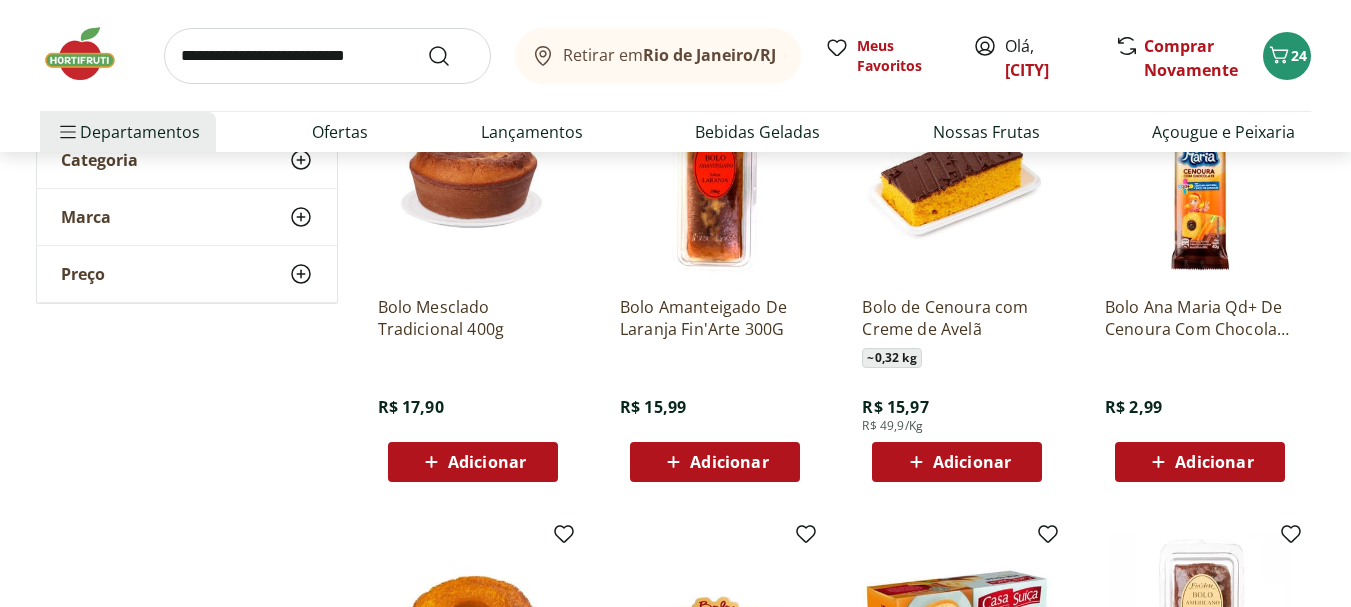 click on "Adicionar" at bounding box center [487, 462] 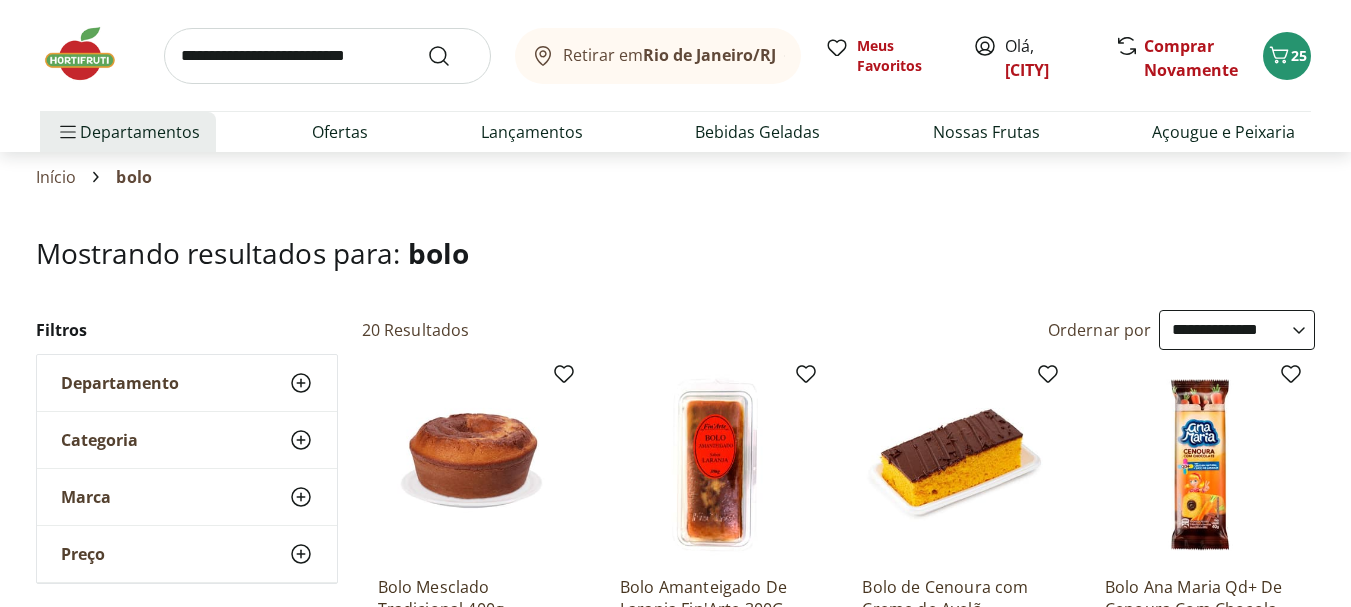 scroll, scrollTop: 0, scrollLeft: 0, axis: both 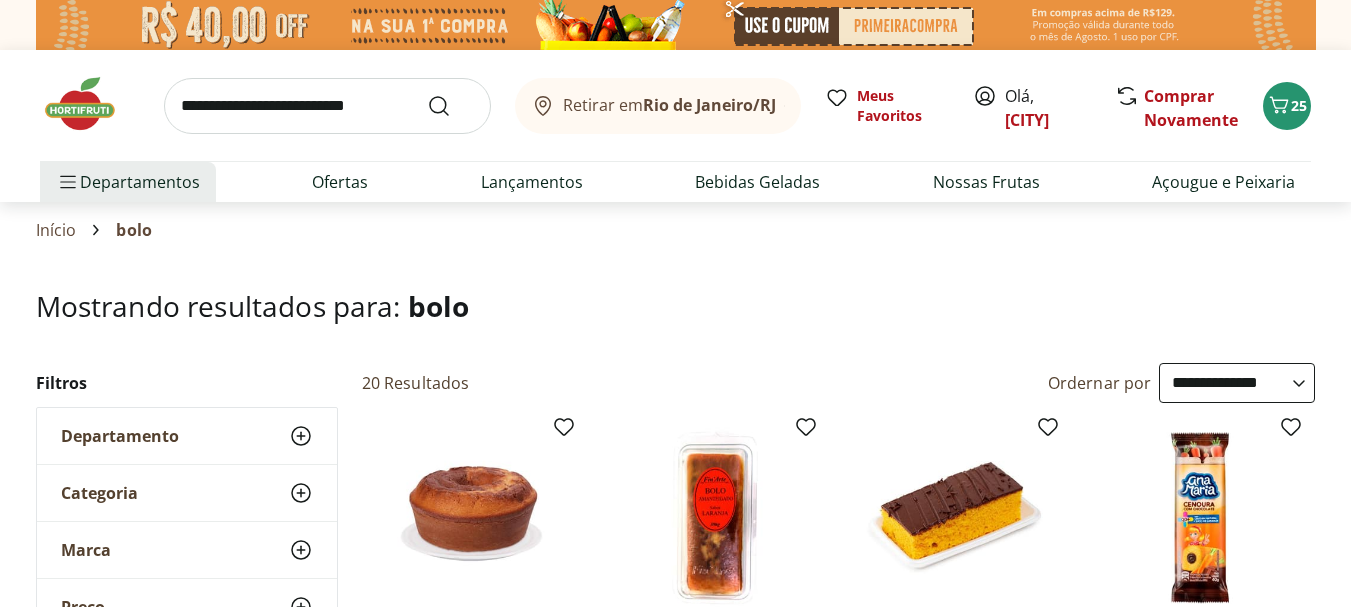 click at bounding box center [90, 104] 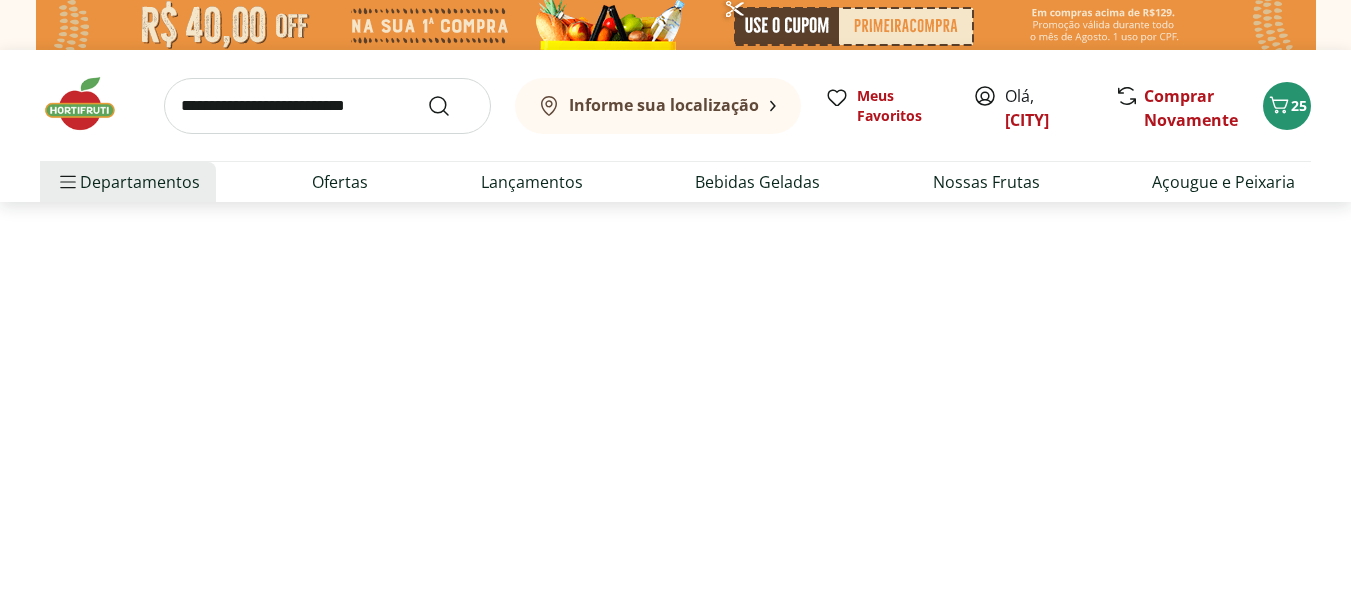 type on "*" 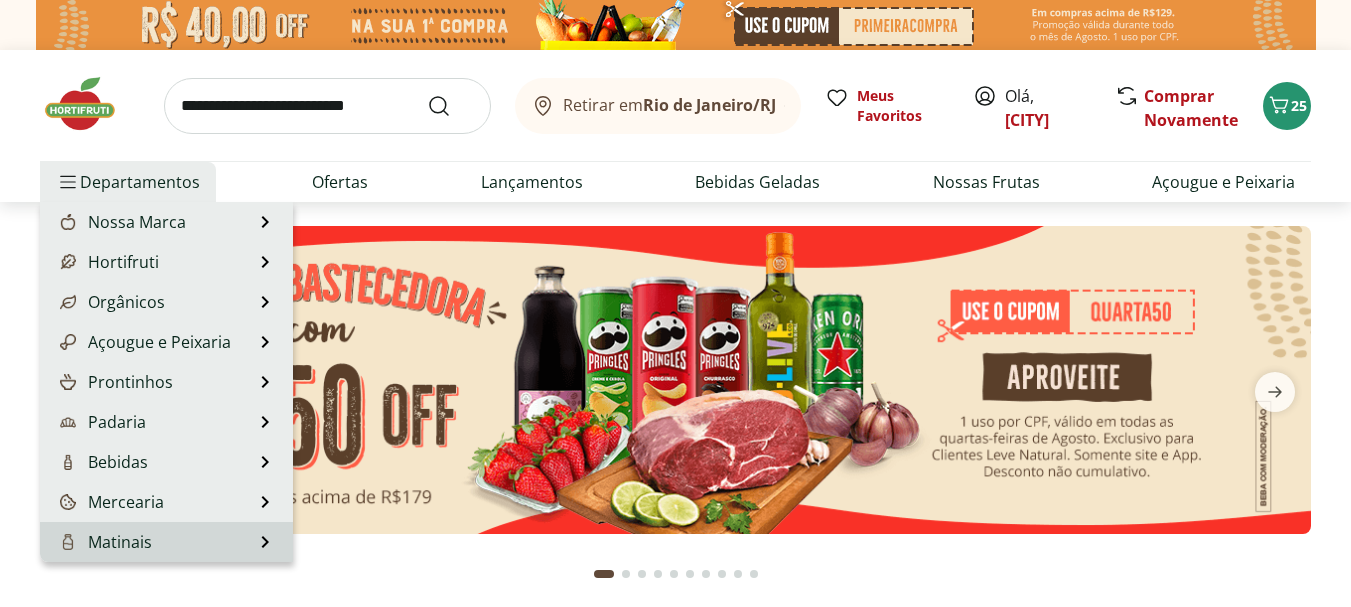 click on "Matinais" at bounding box center (104, 542) 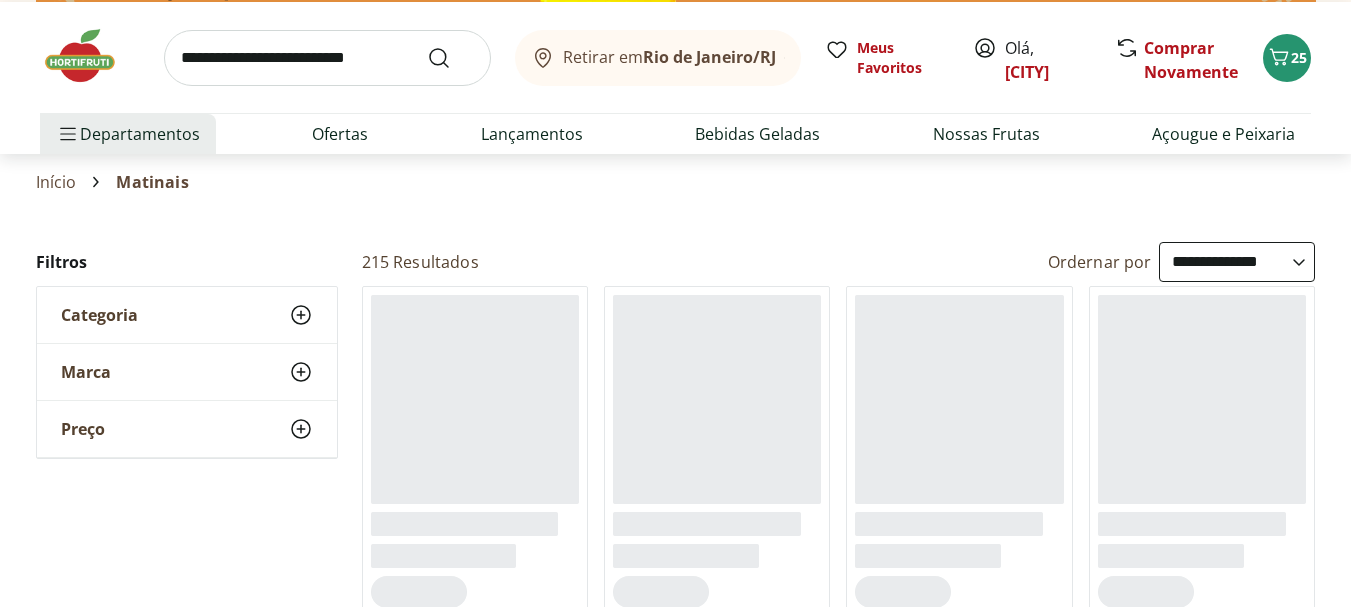 scroll, scrollTop: 0, scrollLeft: 0, axis: both 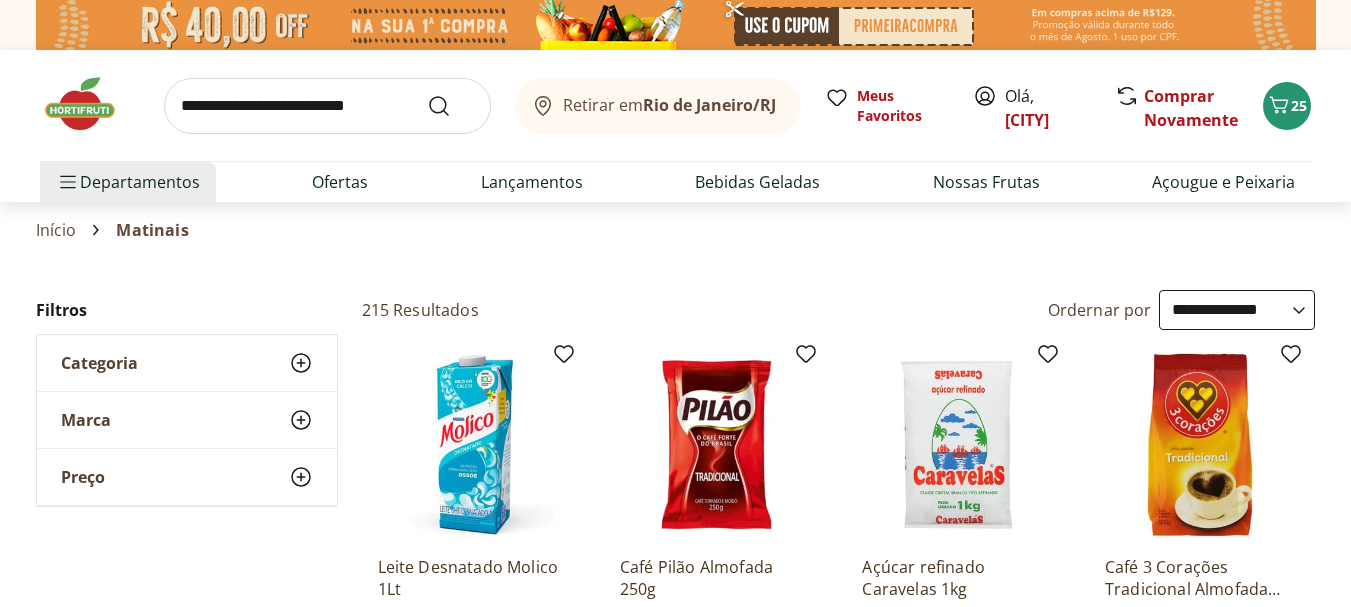 click at bounding box center [327, 106] 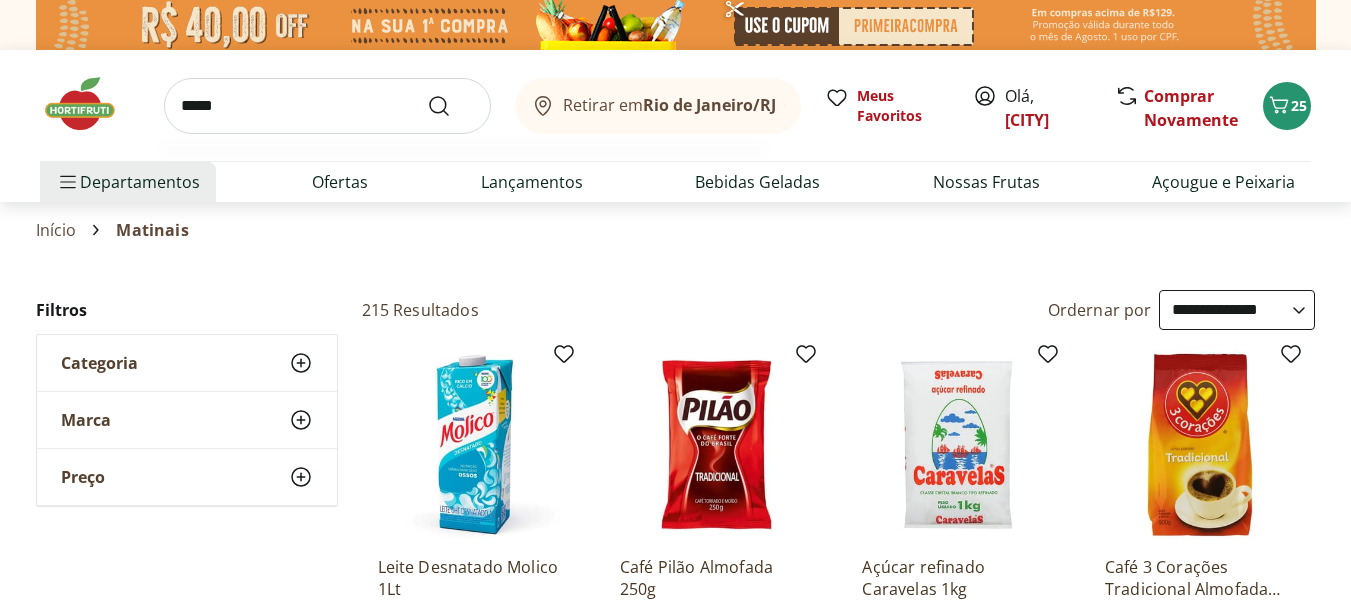 type on "*****" 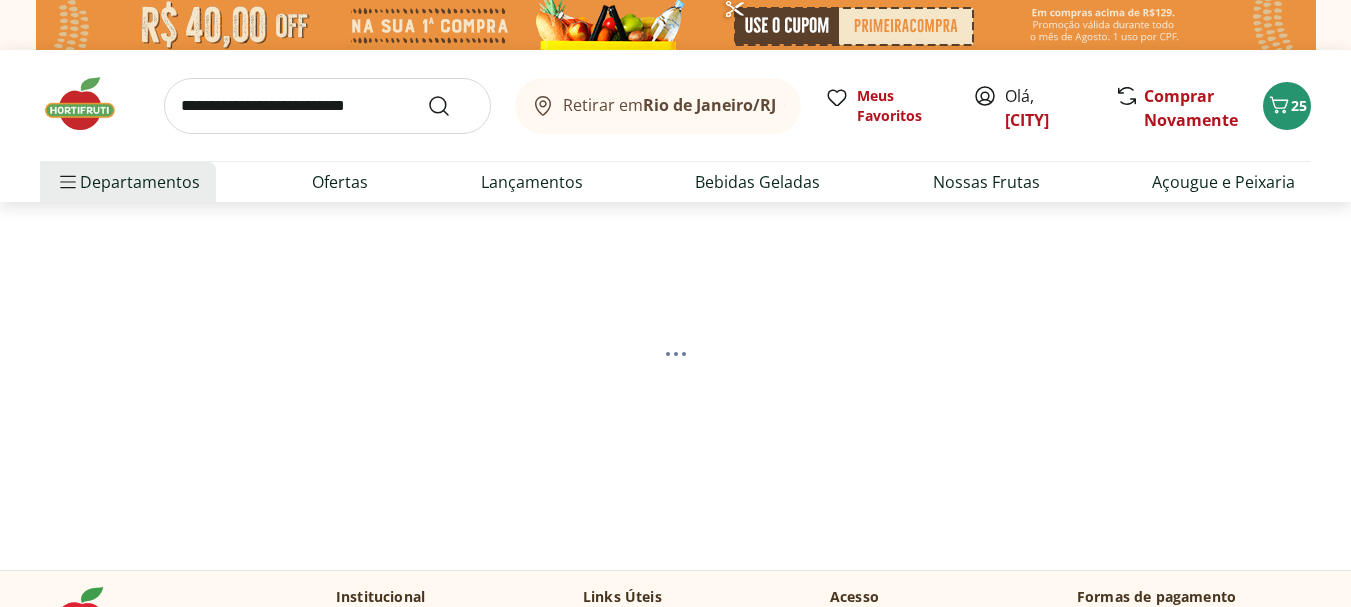 select on "**********" 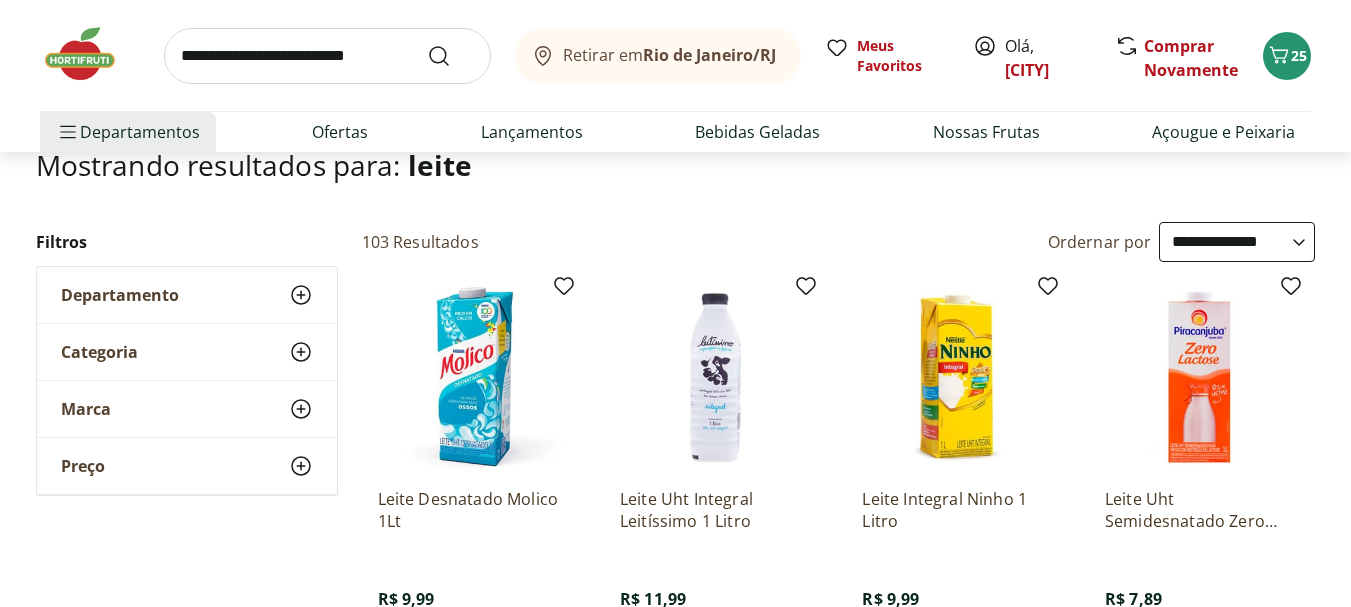scroll, scrollTop: 0, scrollLeft: 0, axis: both 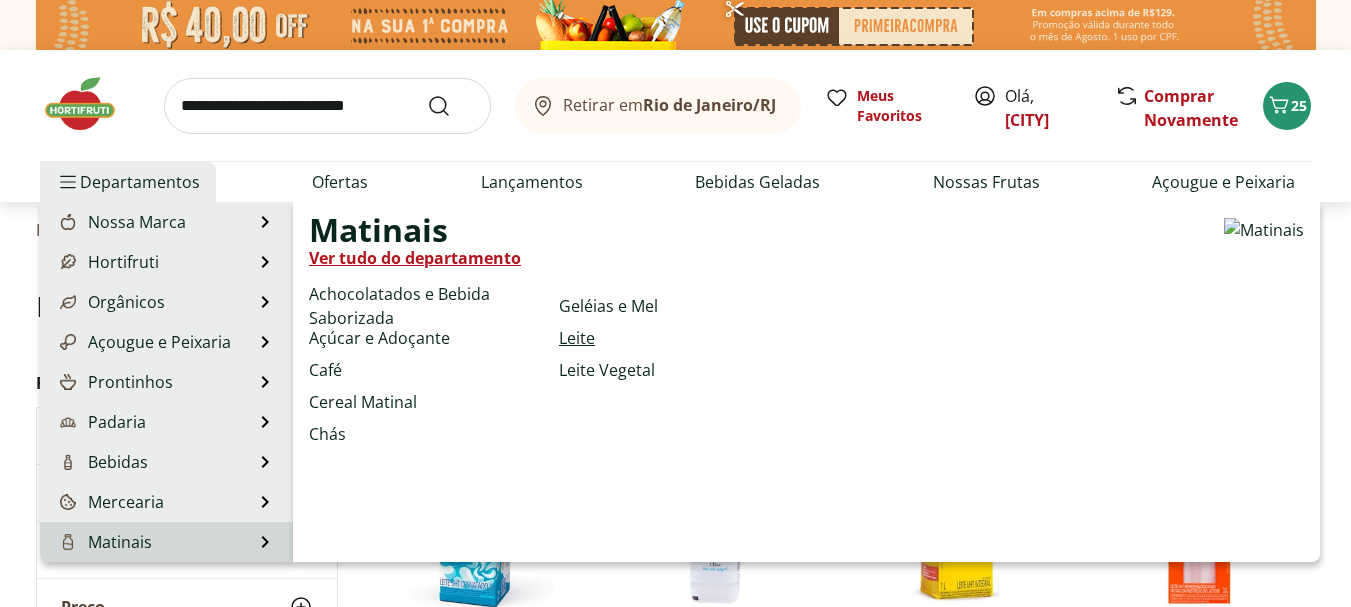 click on "Leite" at bounding box center [577, 338] 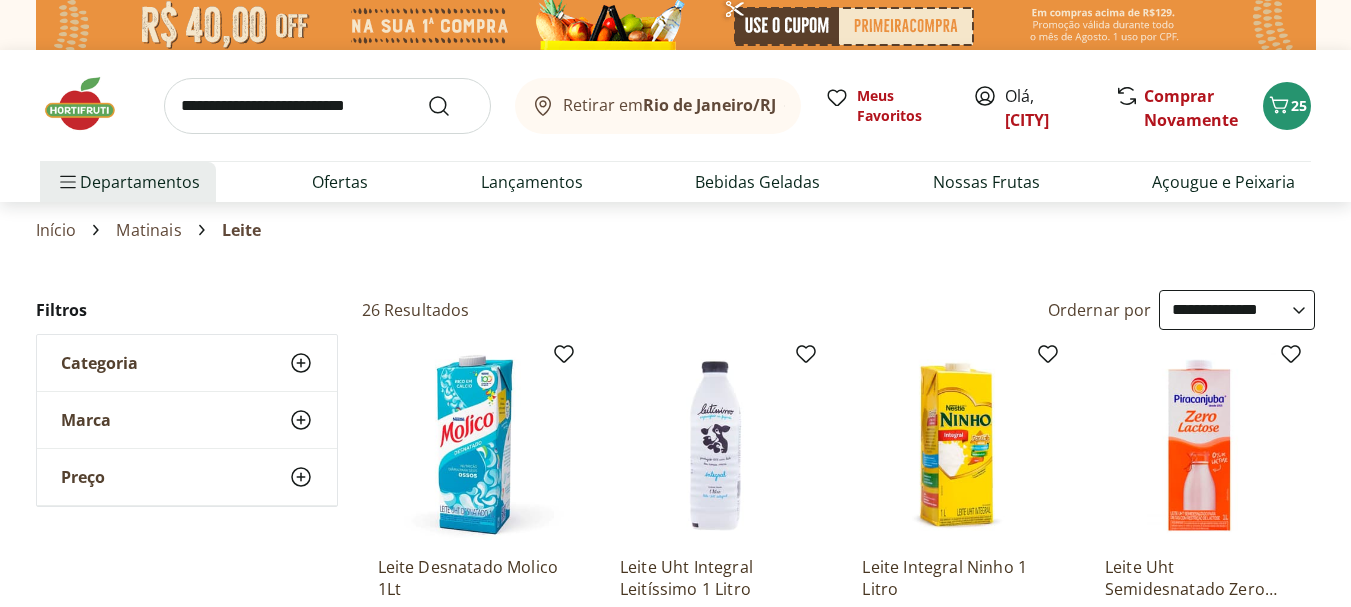 click on "**********" at bounding box center [1237, 310] 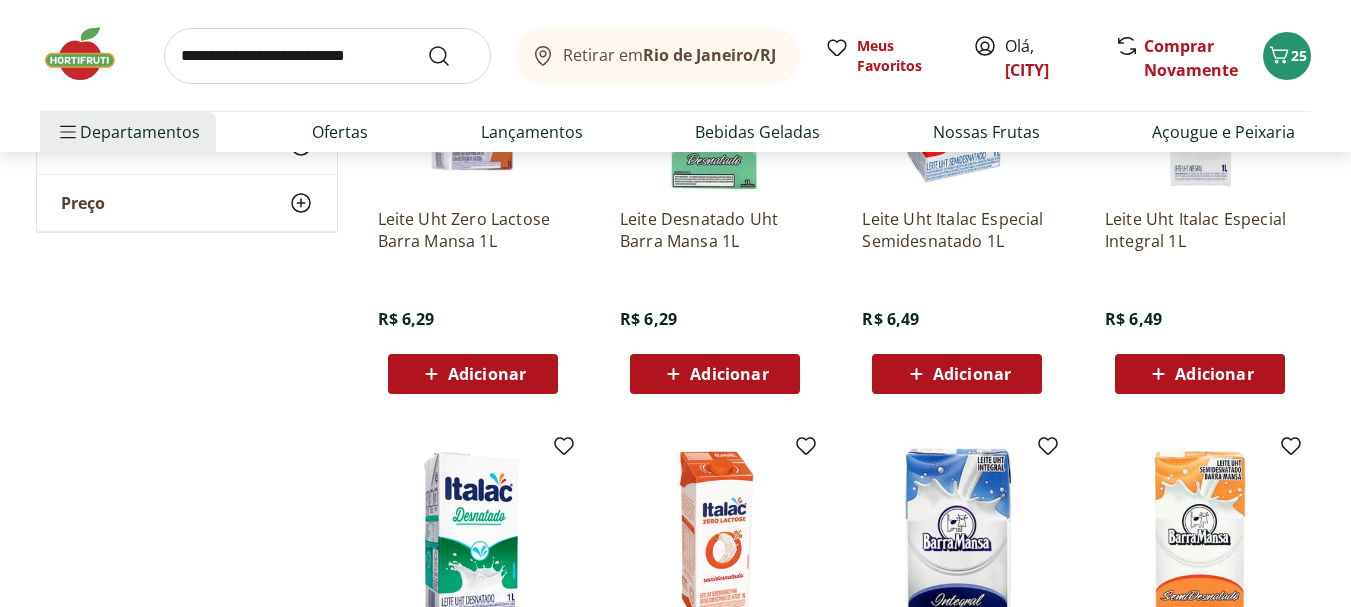 scroll, scrollTop: 167, scrollLeft: 0, axis: vertical 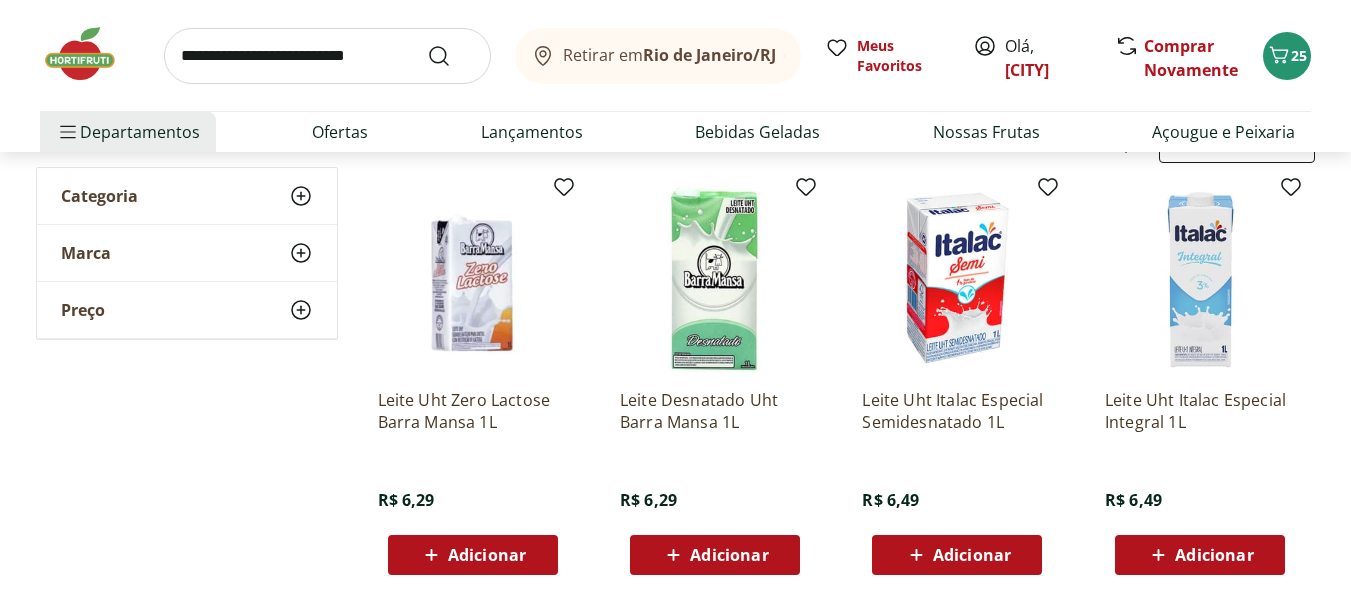click on "Adicionar" at bounding box center (972, 555) 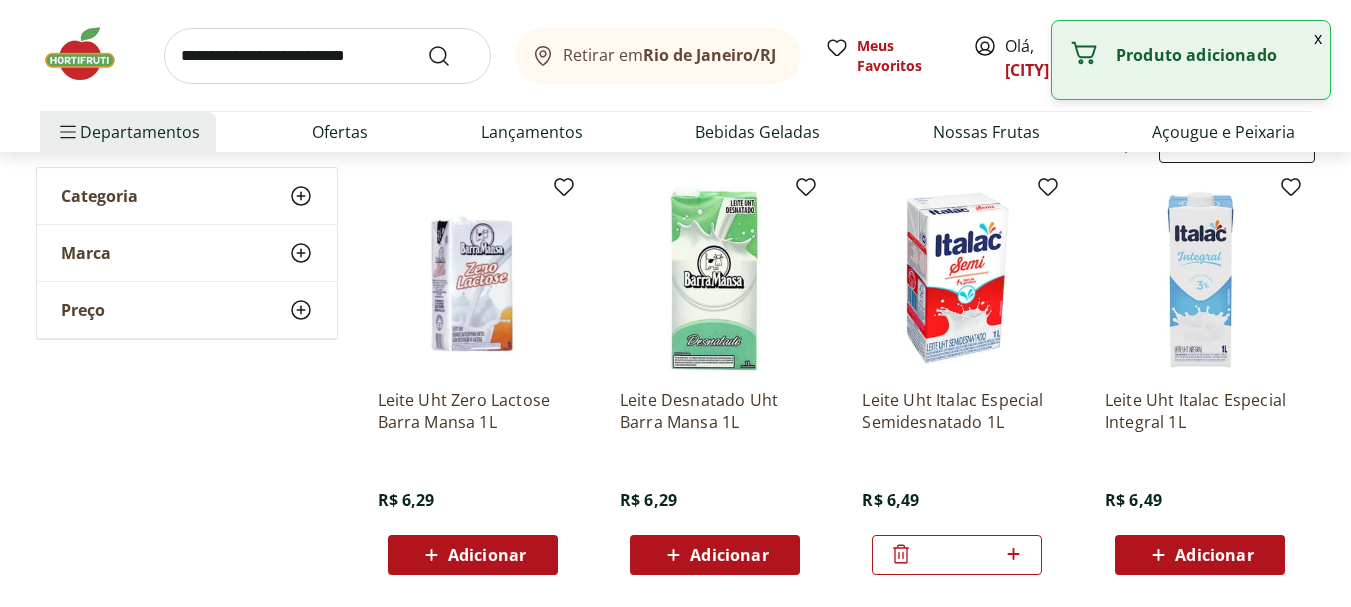 click 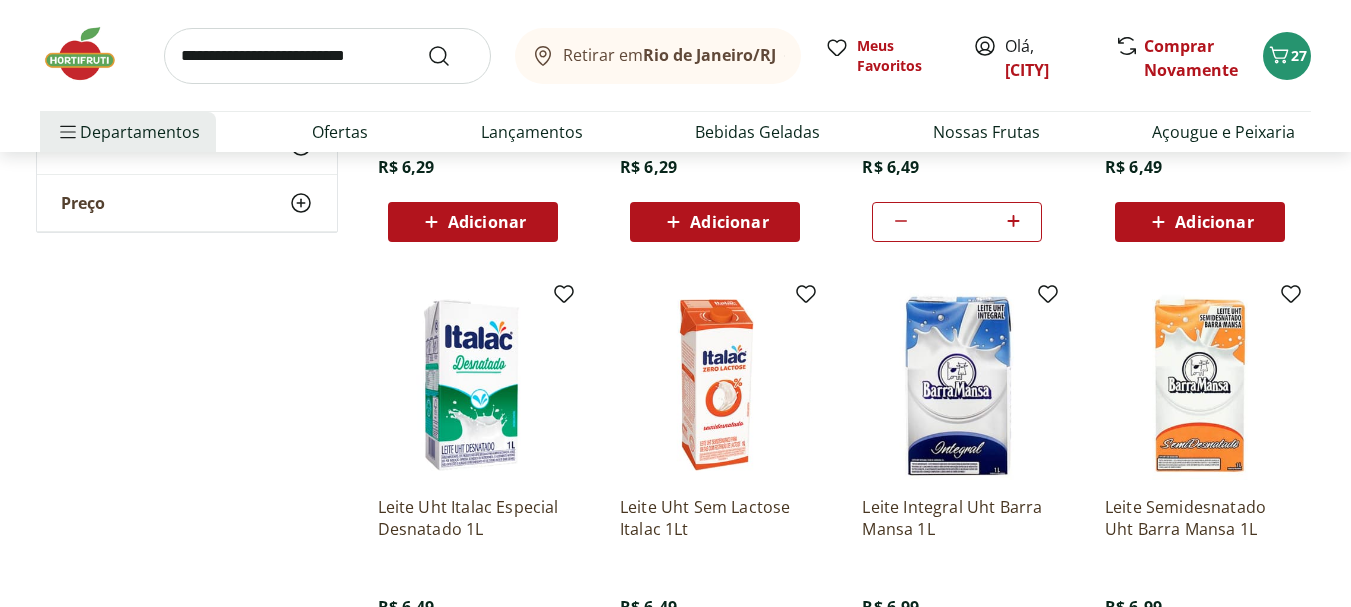 scroll, scrollTop: 0, scrollLeft: 0, axis: both 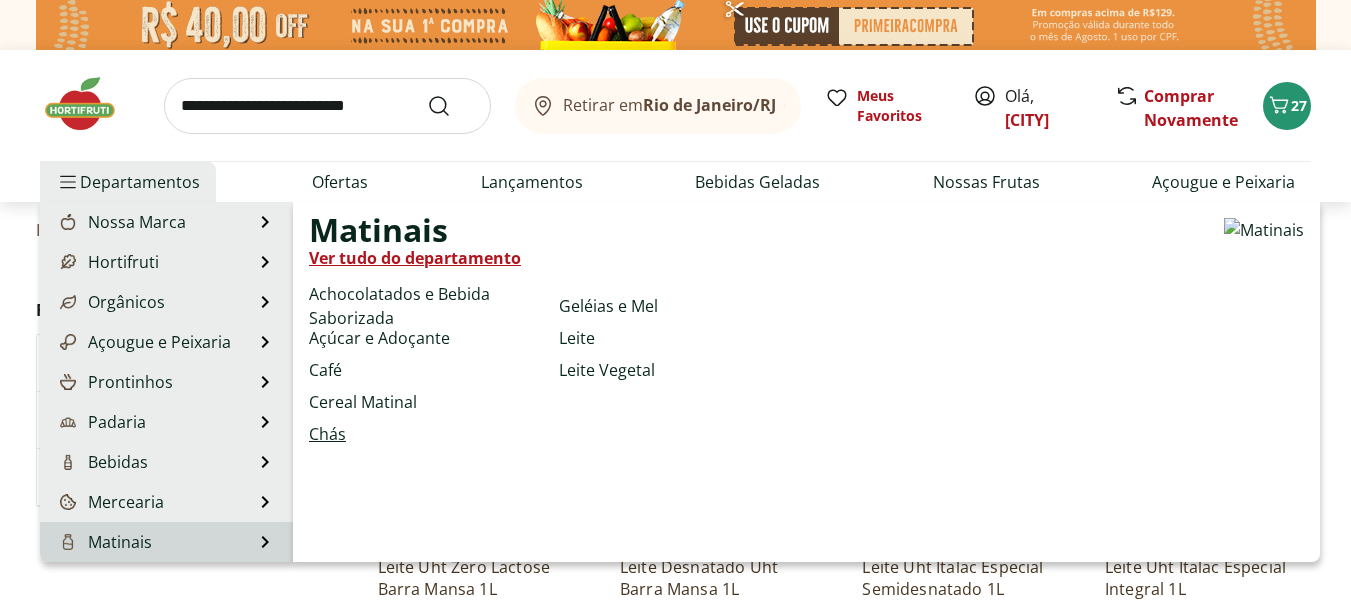 click on "Chás" at bounding box center [327, 434] 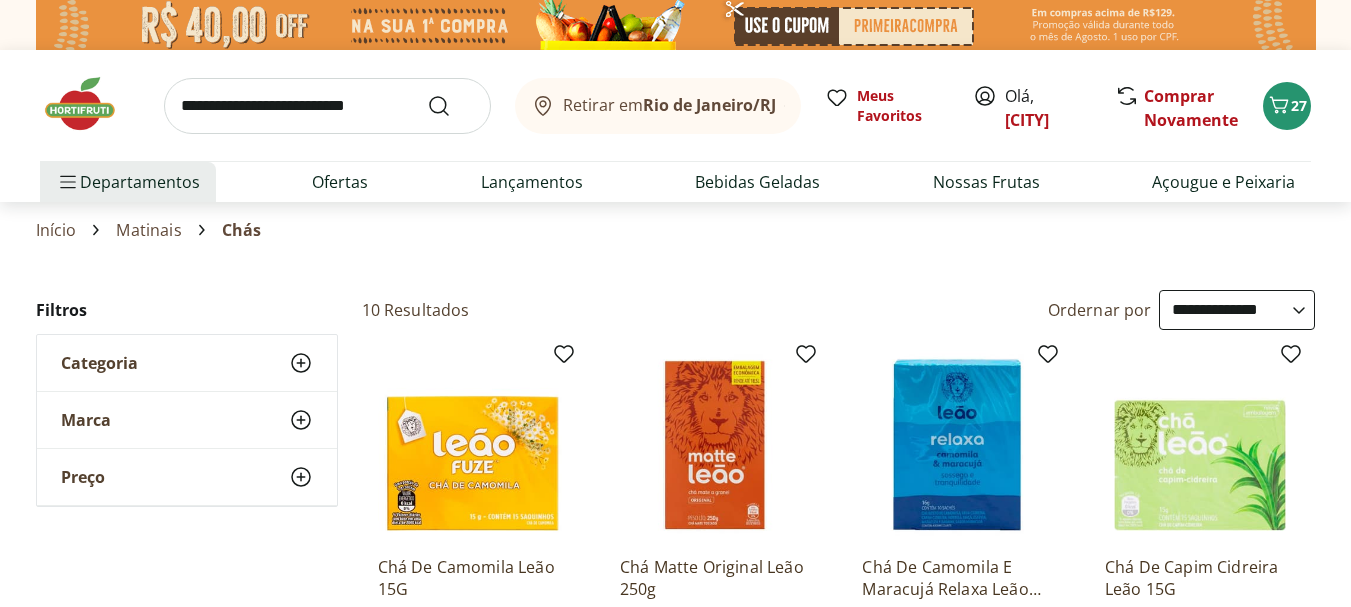 scroll, scrollTop: 167, scrollLeft: 0, axis: vertical 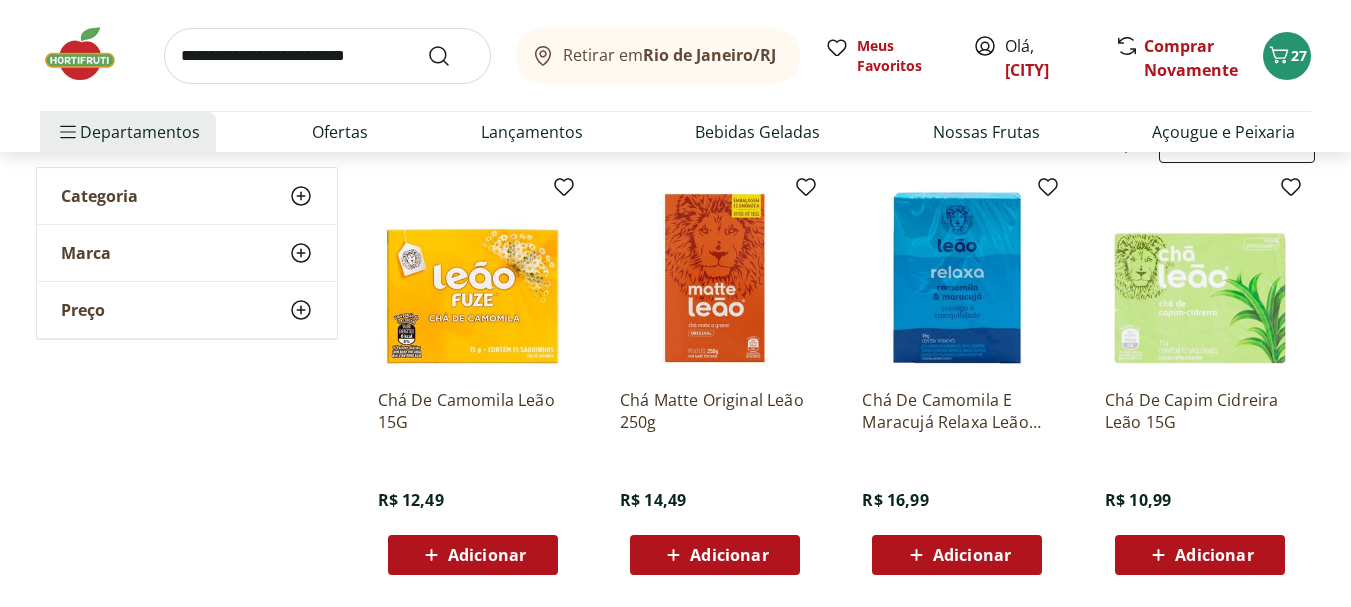 click 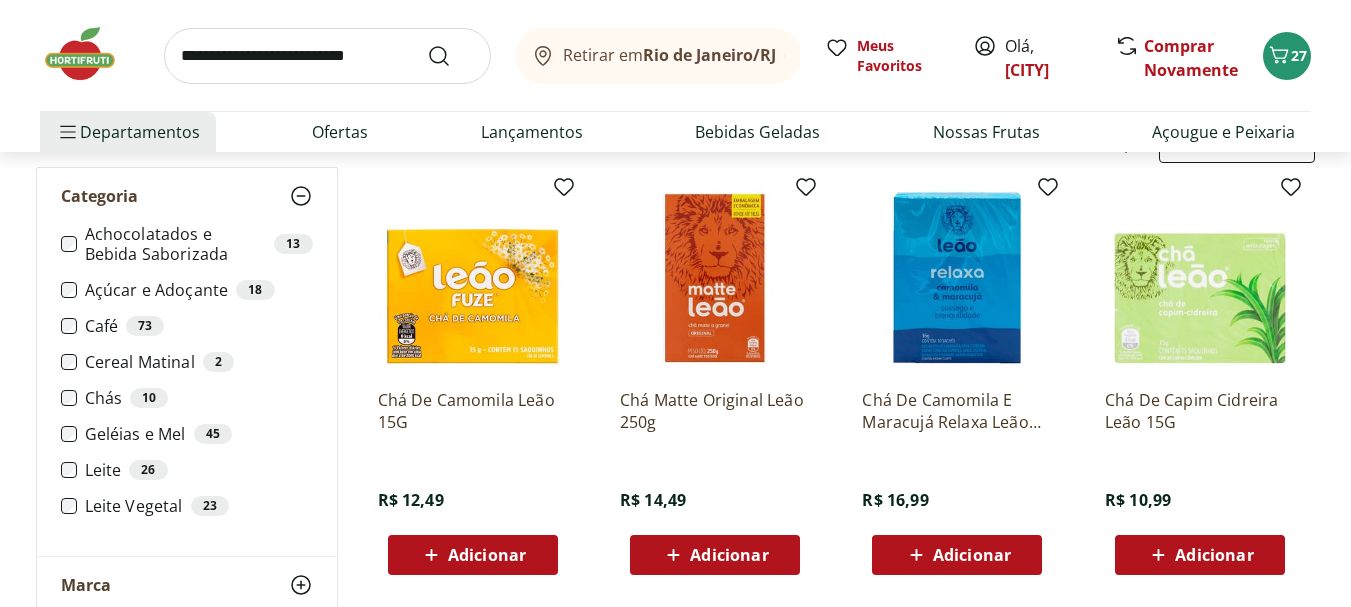 click 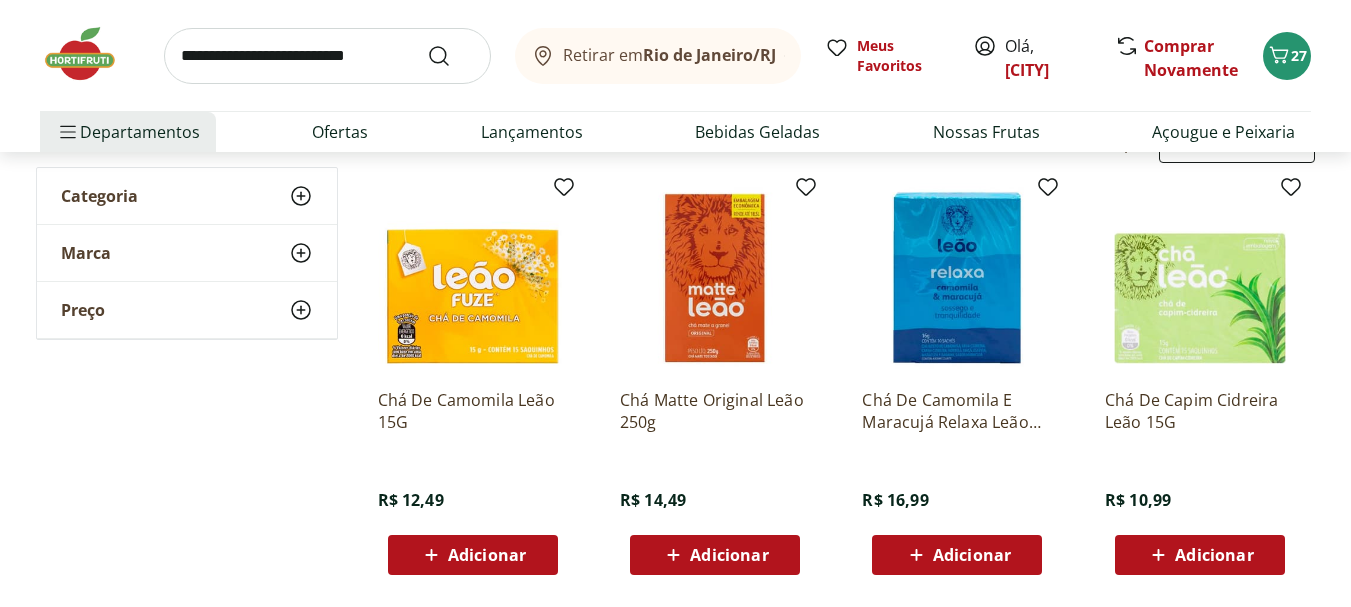 scroll, scrollTop: 0, scrollLeft: 0, axis: both 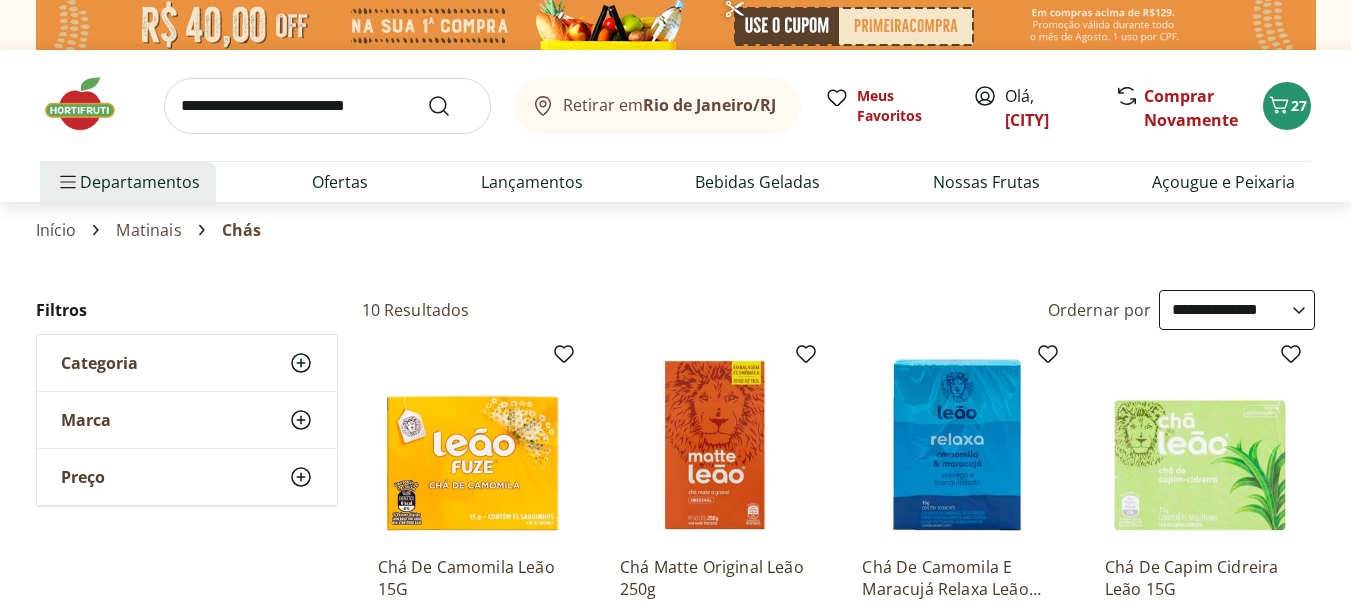 click on "**********" at bounding box center (1237, 310) 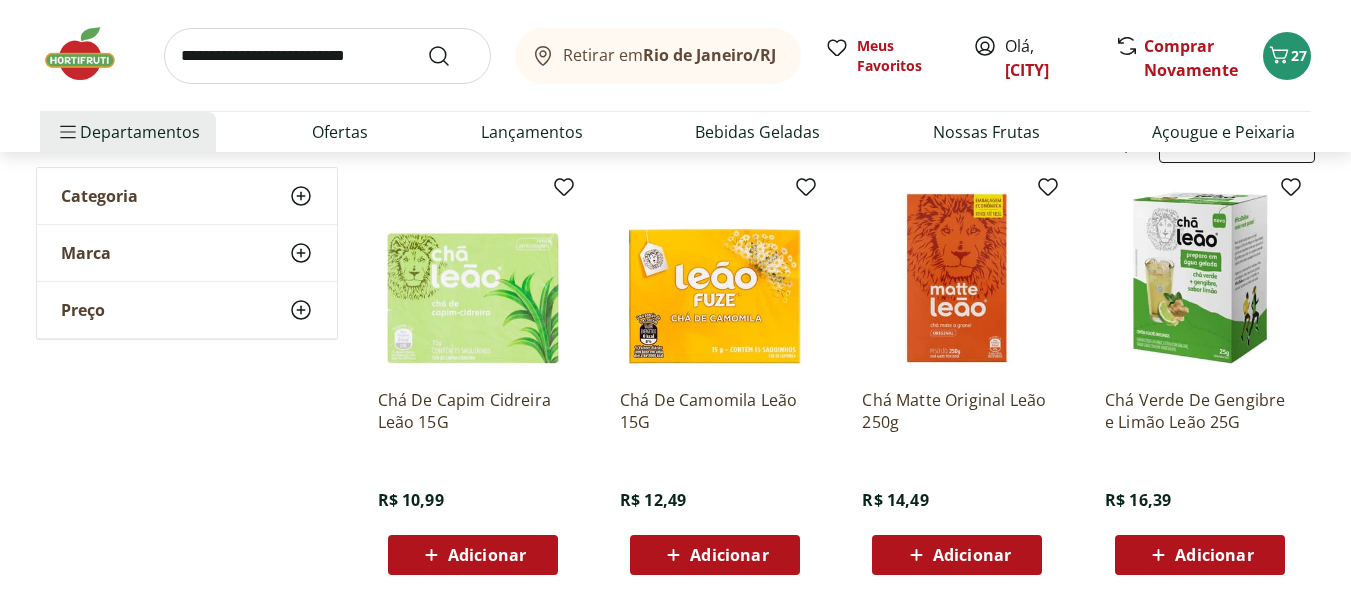 scroll, scrollTop: 0, scrollLeft: 0, axis: both 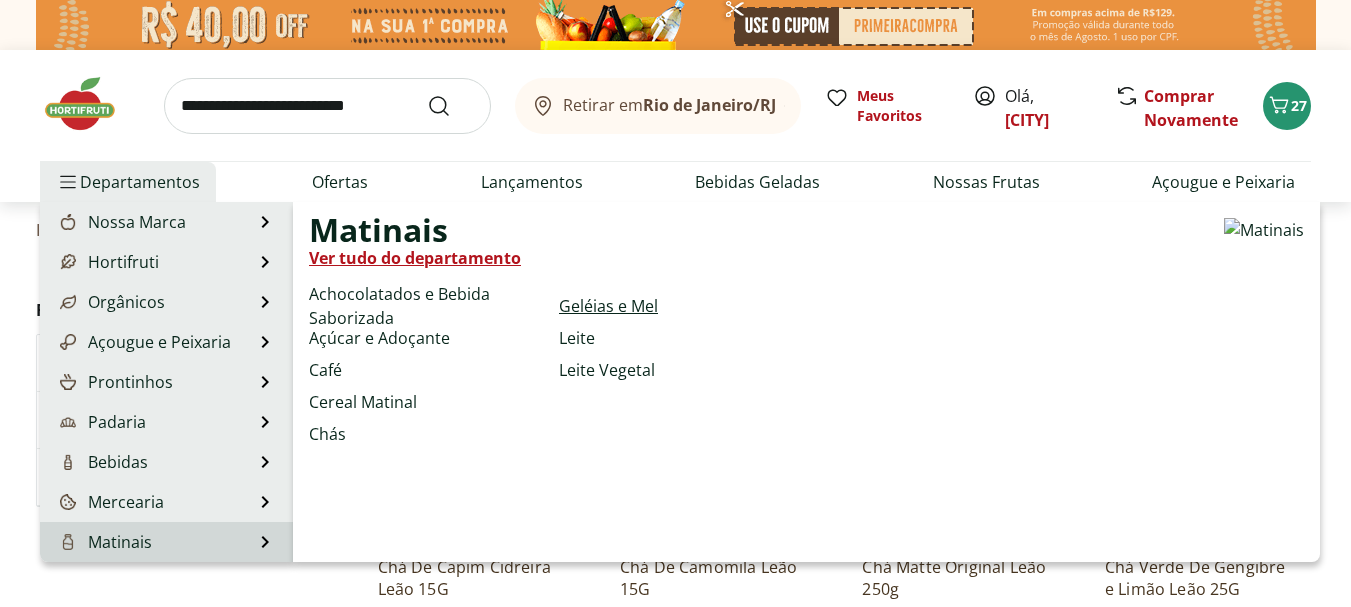 click on "Geléias e Mel" at bounding box center (608, 306) 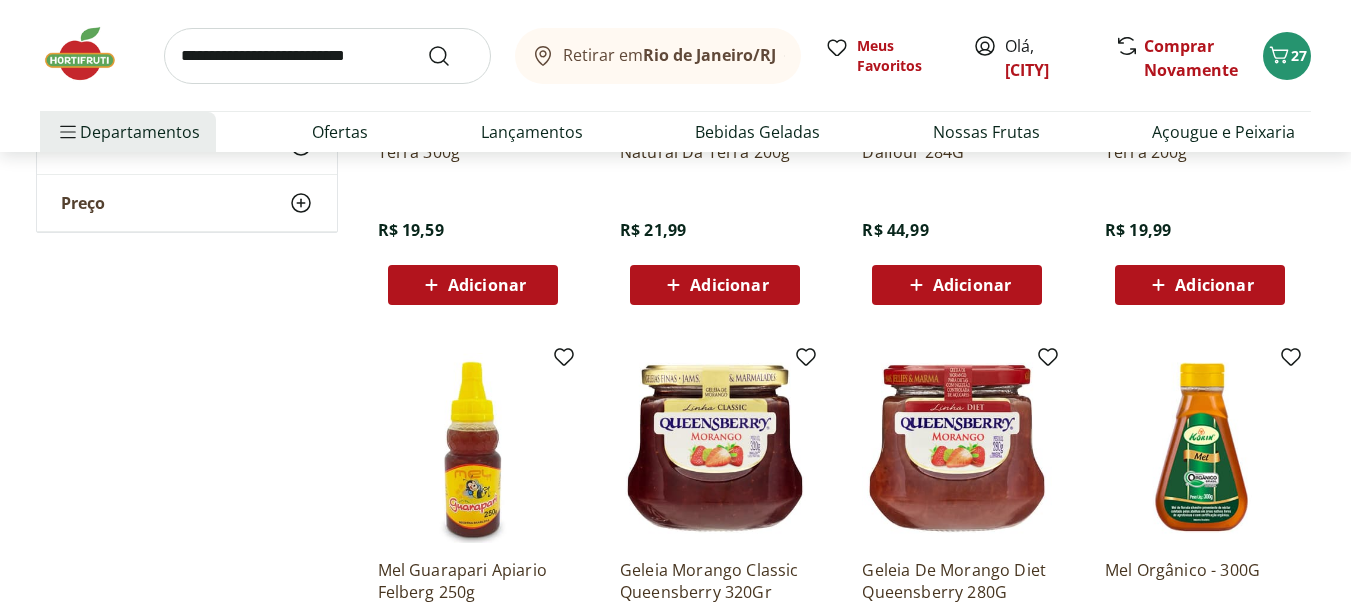 scroll, scrollTop: 500, scrollLeft: 0, axis: vertical 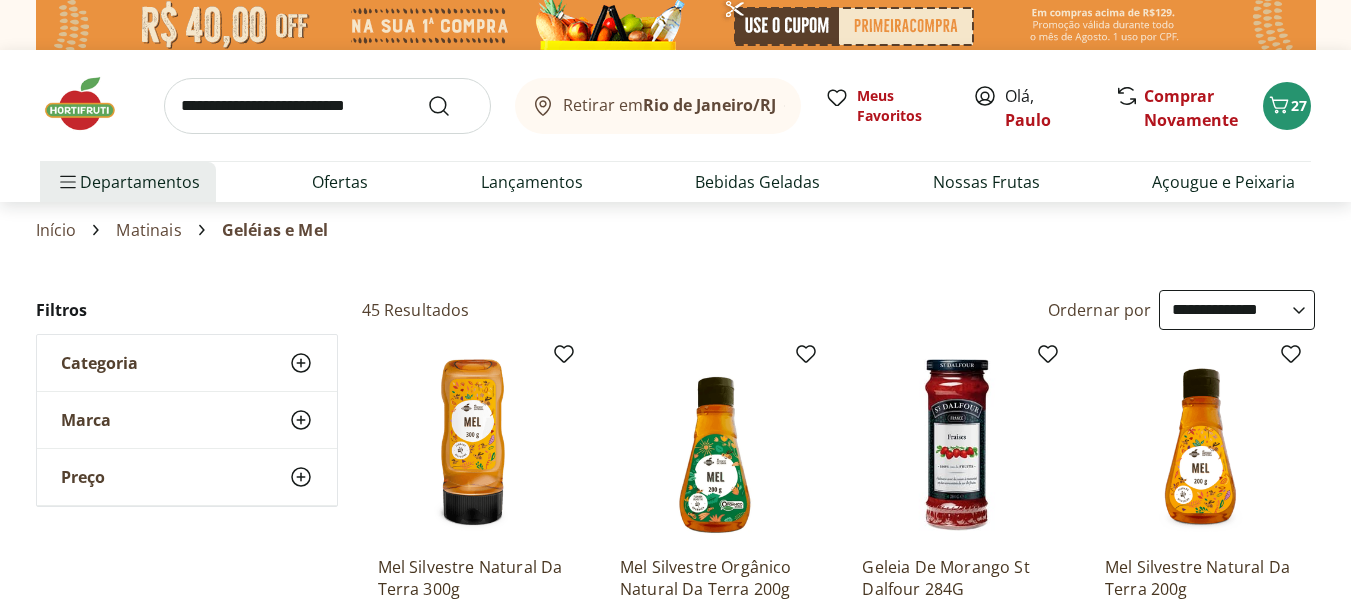 click on "**********" at bounding box center (1237, 310) 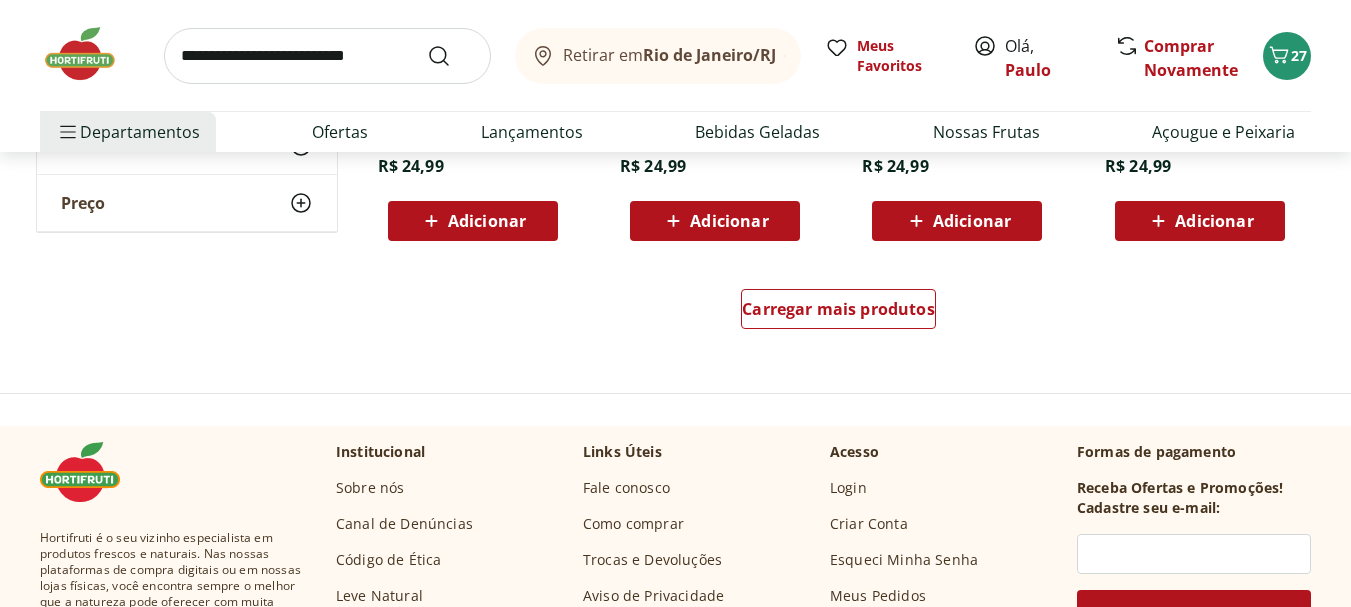 scroll, scrollTop: 1333, scrollLeft: 0, axis: vertical 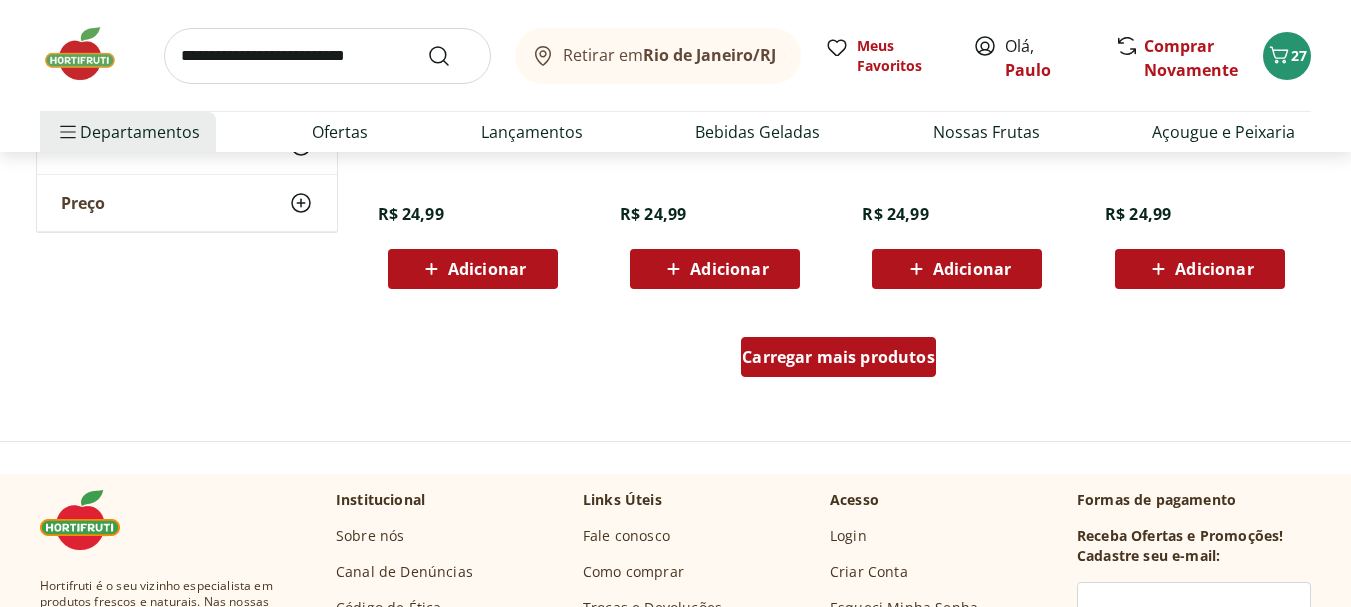 click on "Carregar mais produtos" at bounding box center (838, 357) 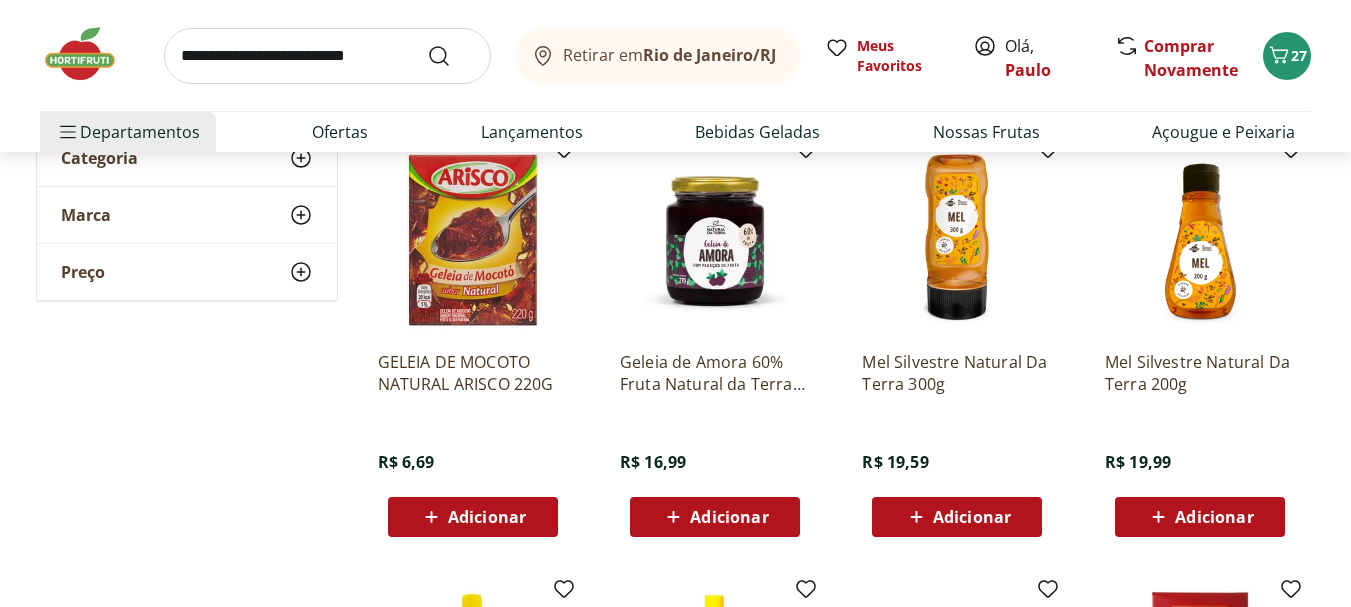 scroll, scrollTop: 167, scrollLeft: 0, axis: vertical 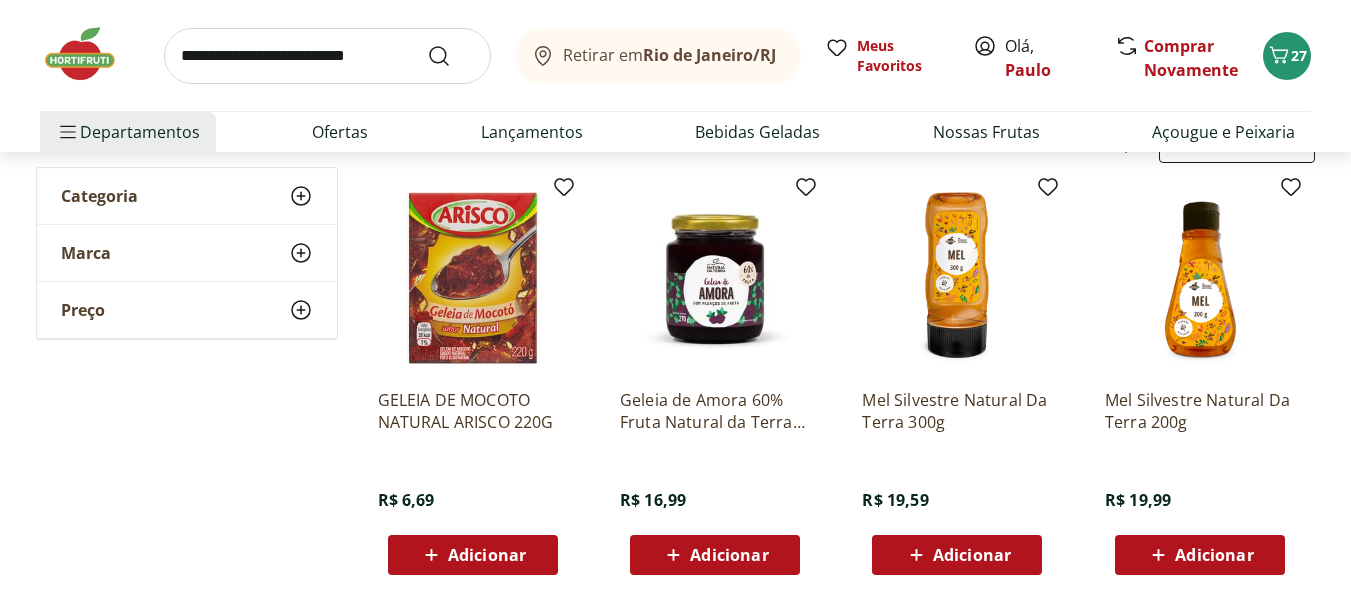 click on "Adicionar" at bounding box center [729, 555] 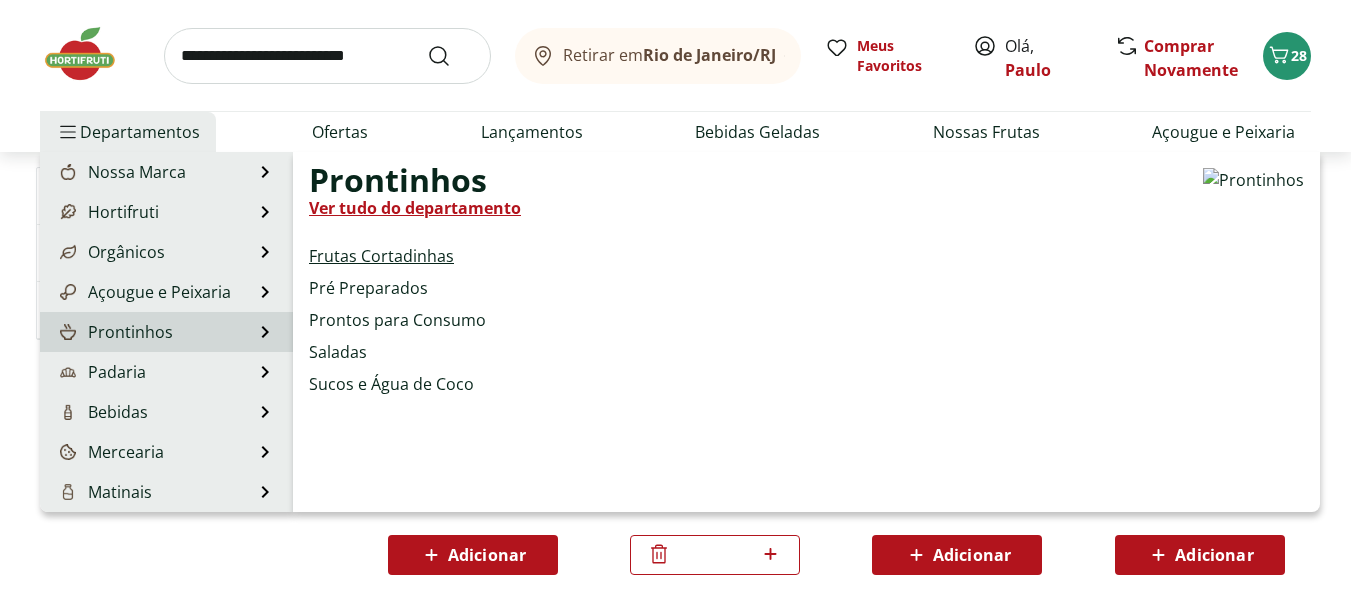 click on "Frutas Cortadinhas" at bounding box center (381, 256) 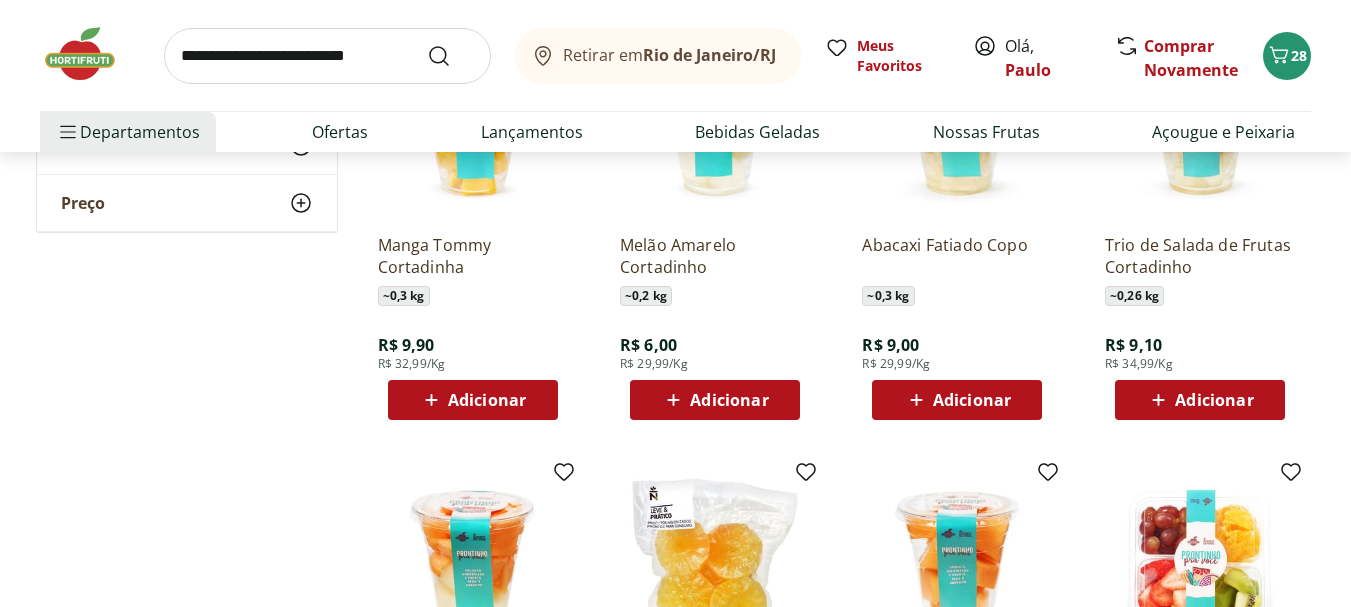 scroll, scrollTop: 667, scrollLeft: 0, axis: vertical 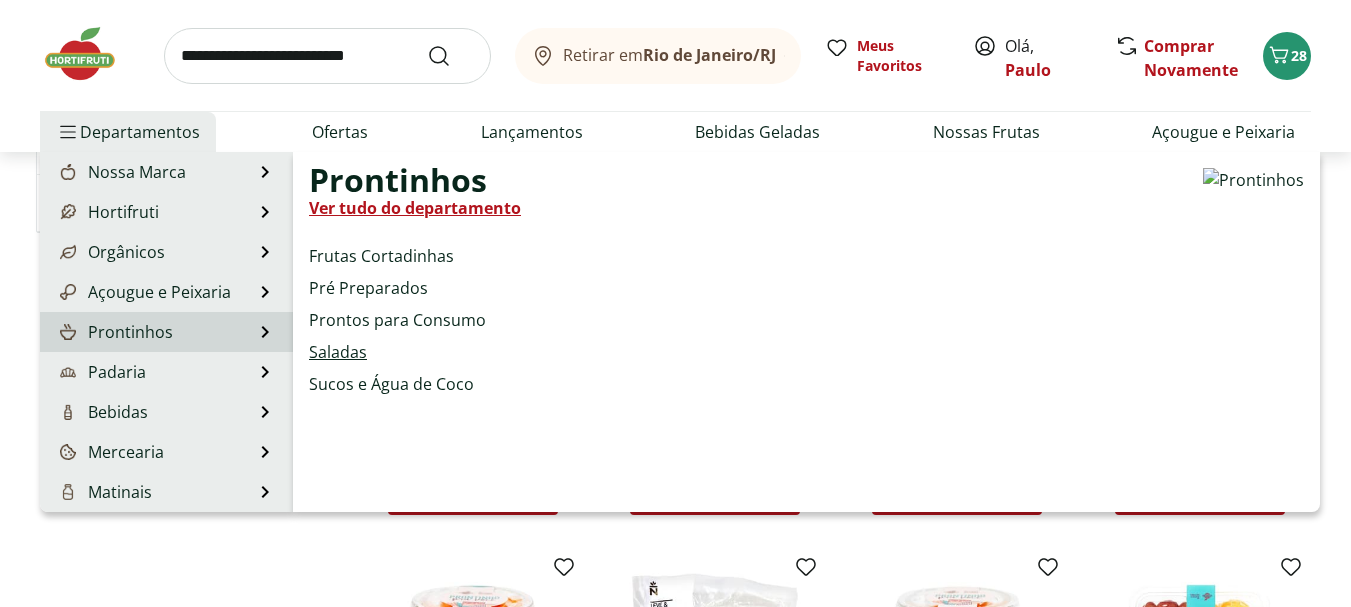 click on "Saladas" at bounding box center (338, 352) 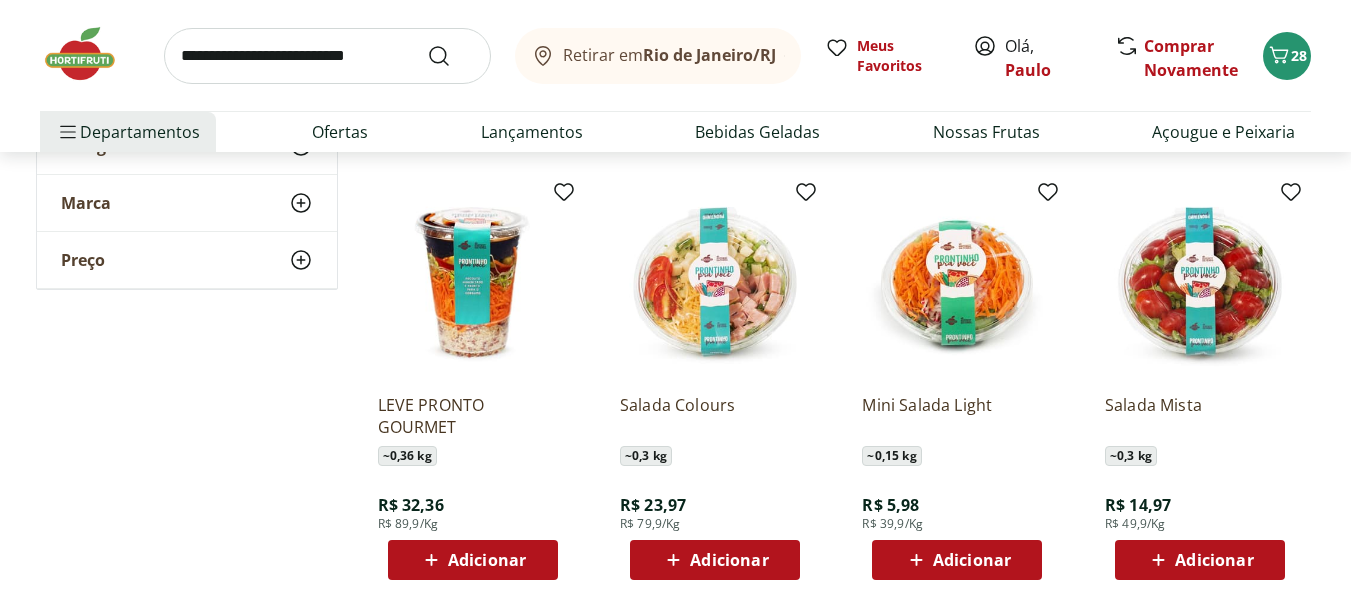scroll, scrollTop: 667, scrollLeft: 0, axis: vertical 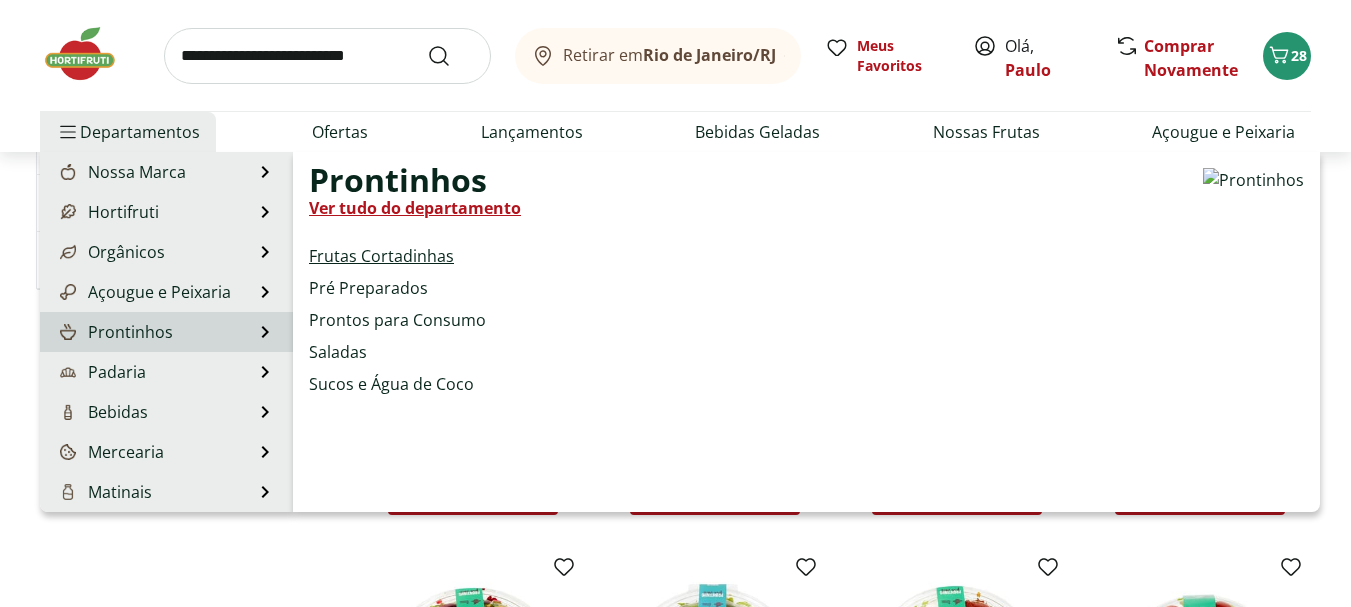 click on "Frutas Cortadinhas" at bounding box center [381, 256] 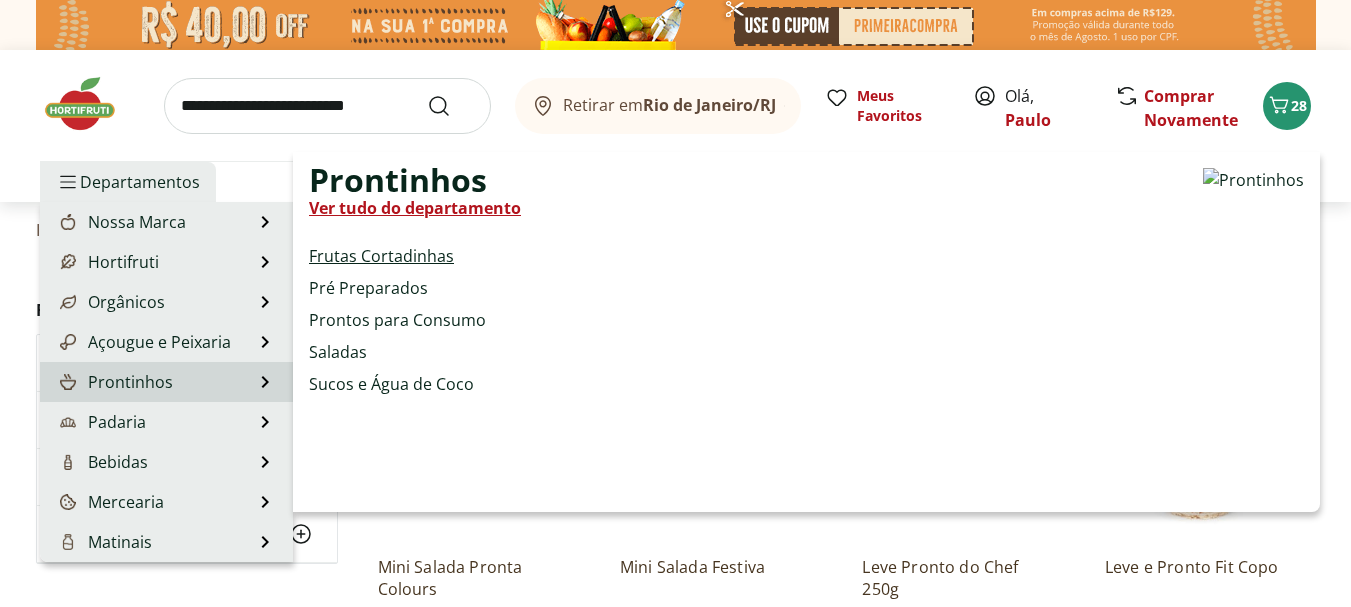 select on "**********" 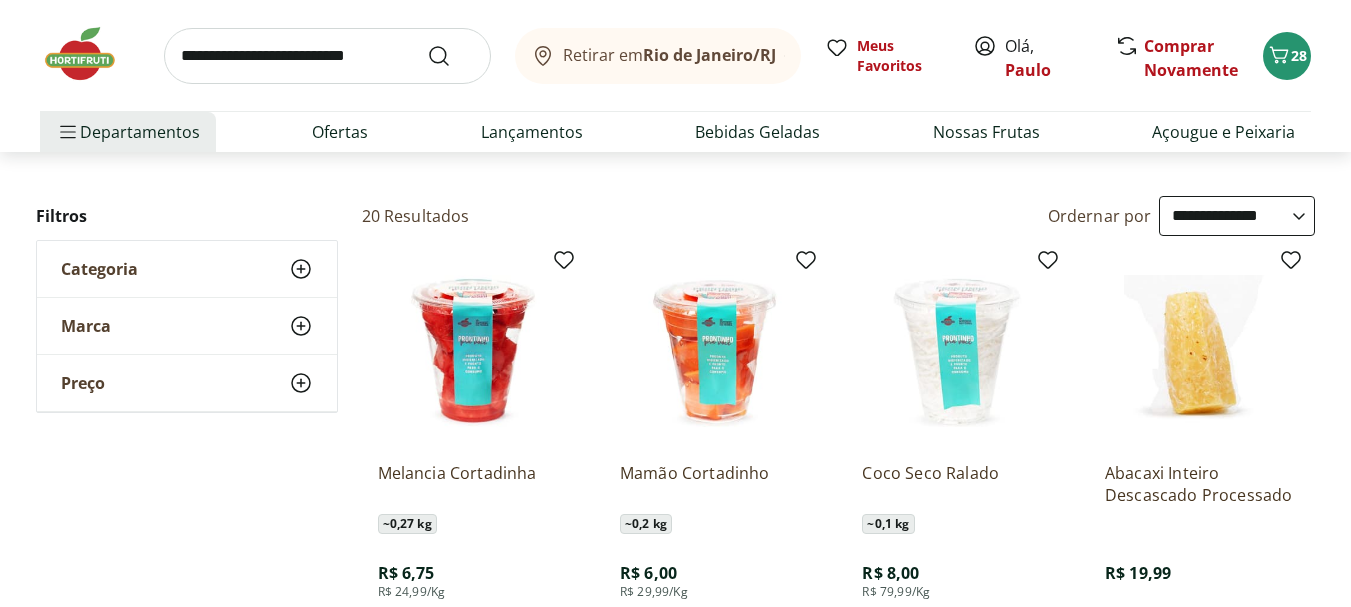 scroll, scrollTop: 0, scrollLeft: 0, axis: both 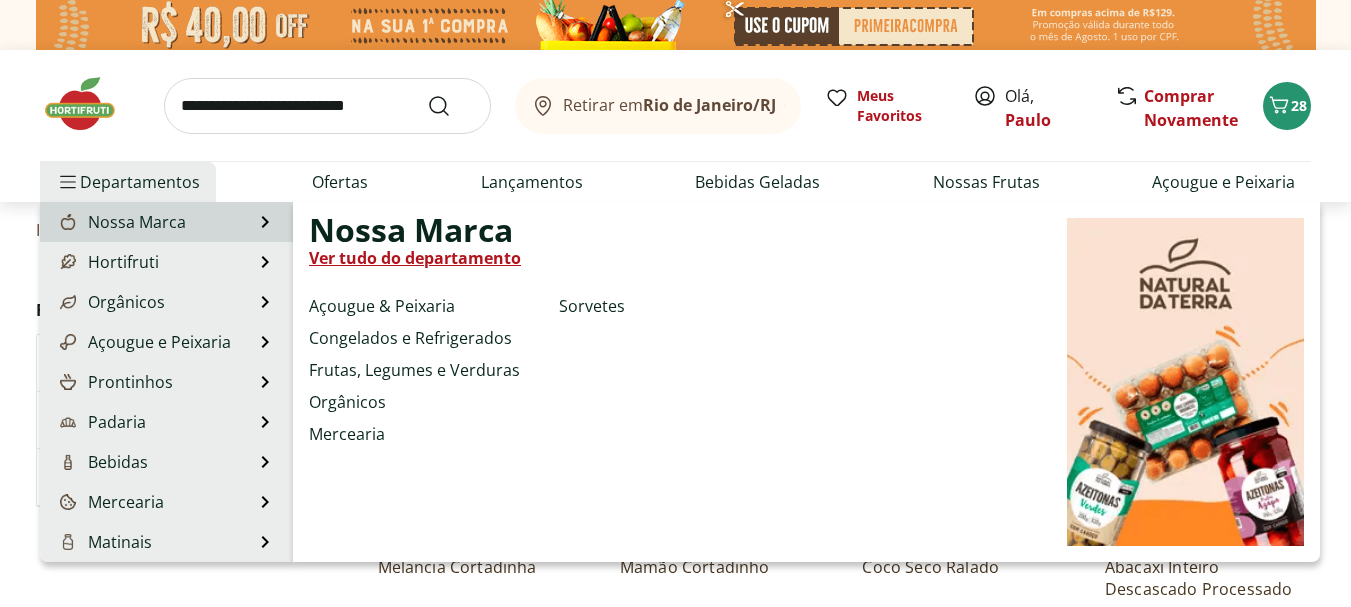 click on "Ver tudo do departamento" at bounding box center (415, 258) 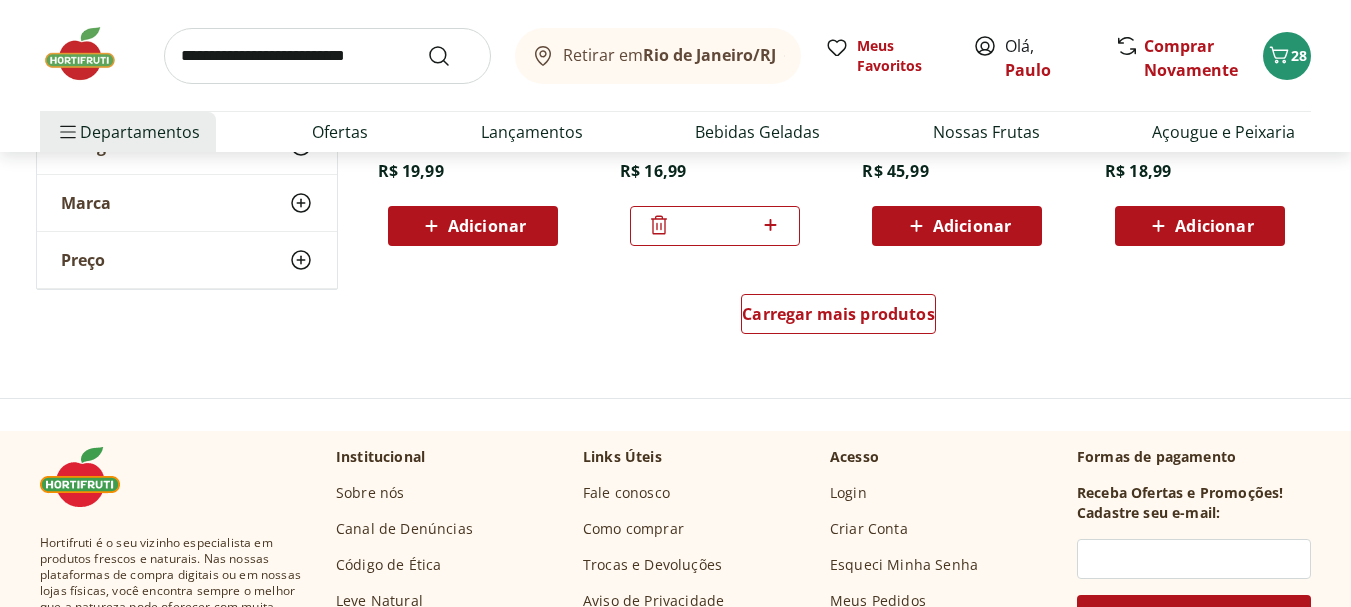 scroll, scrollTop: 1333, scrollLeft: 0, axis: vertical 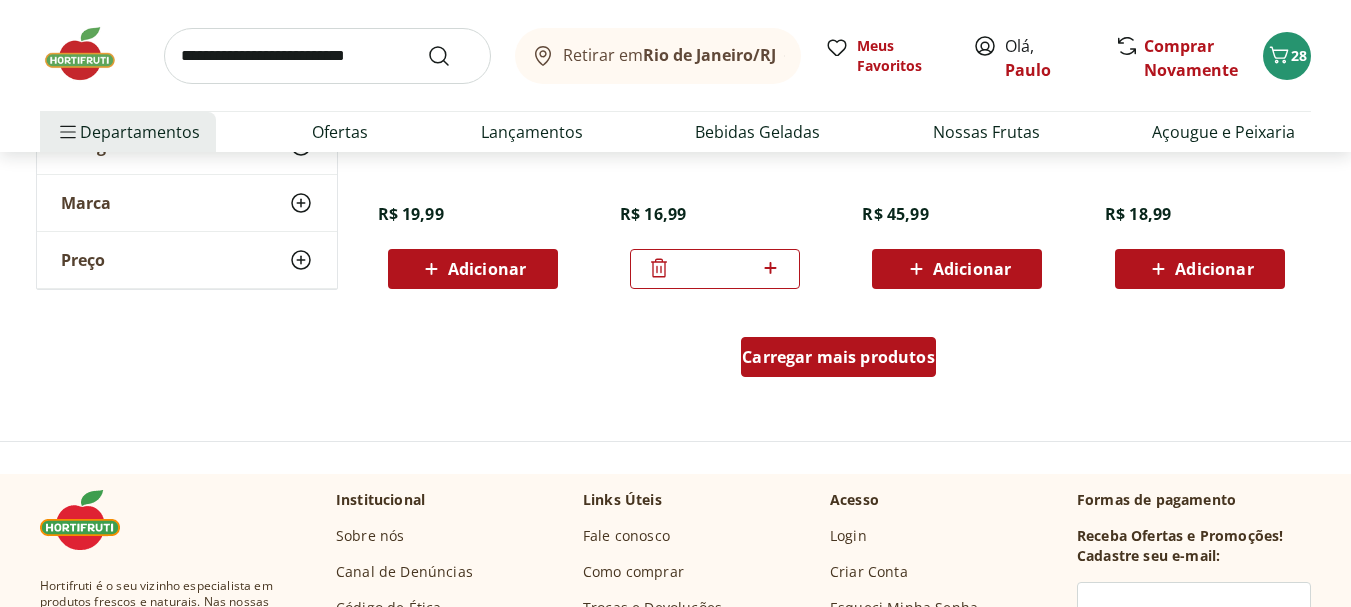 click on "Carregar mais produtos" at bounding box center (838, 357) 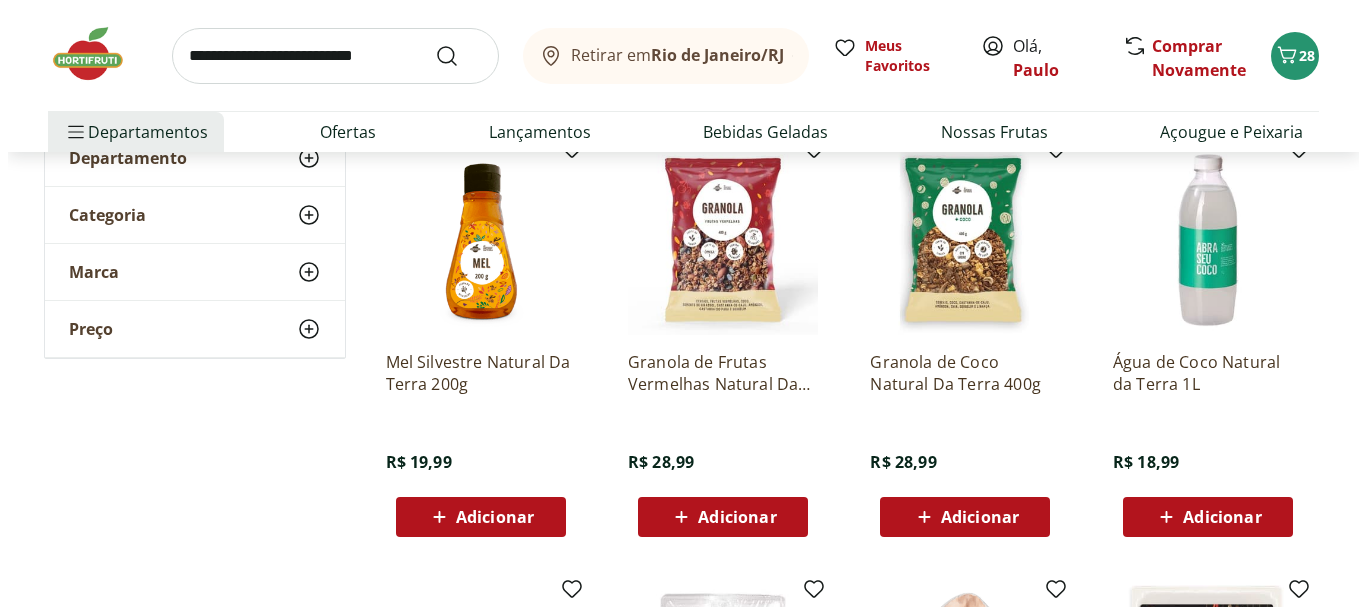 scroll, scrollTop: 167, scrollLeft: 0, axis: vertical 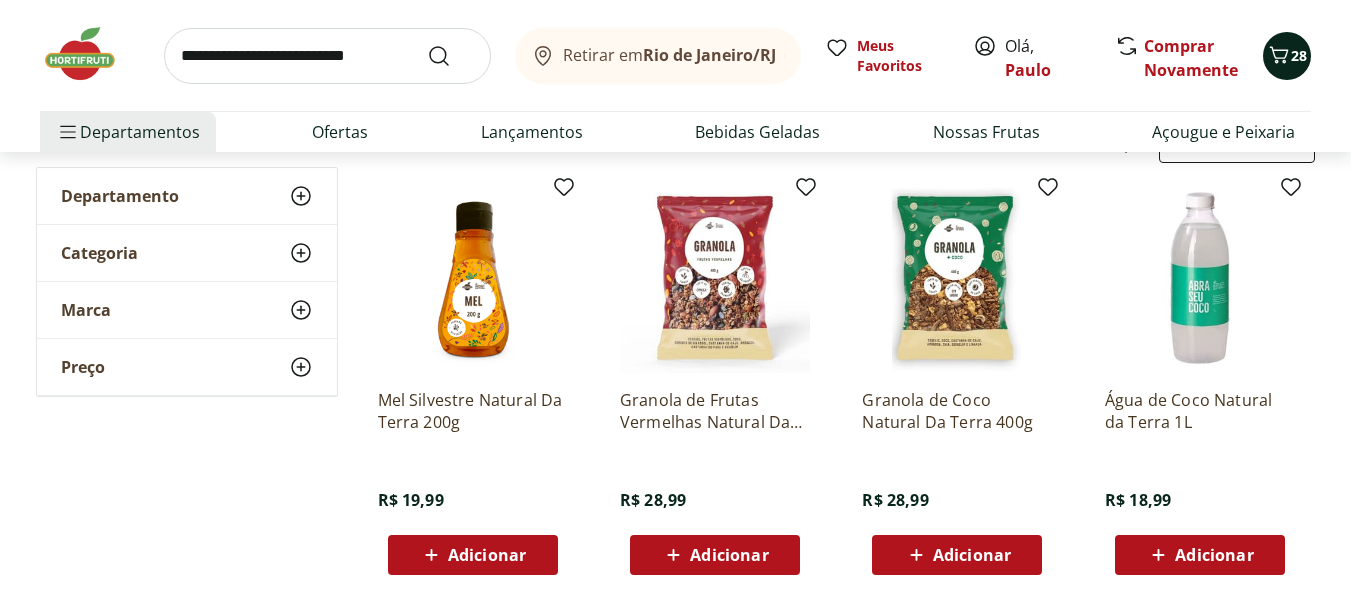 click 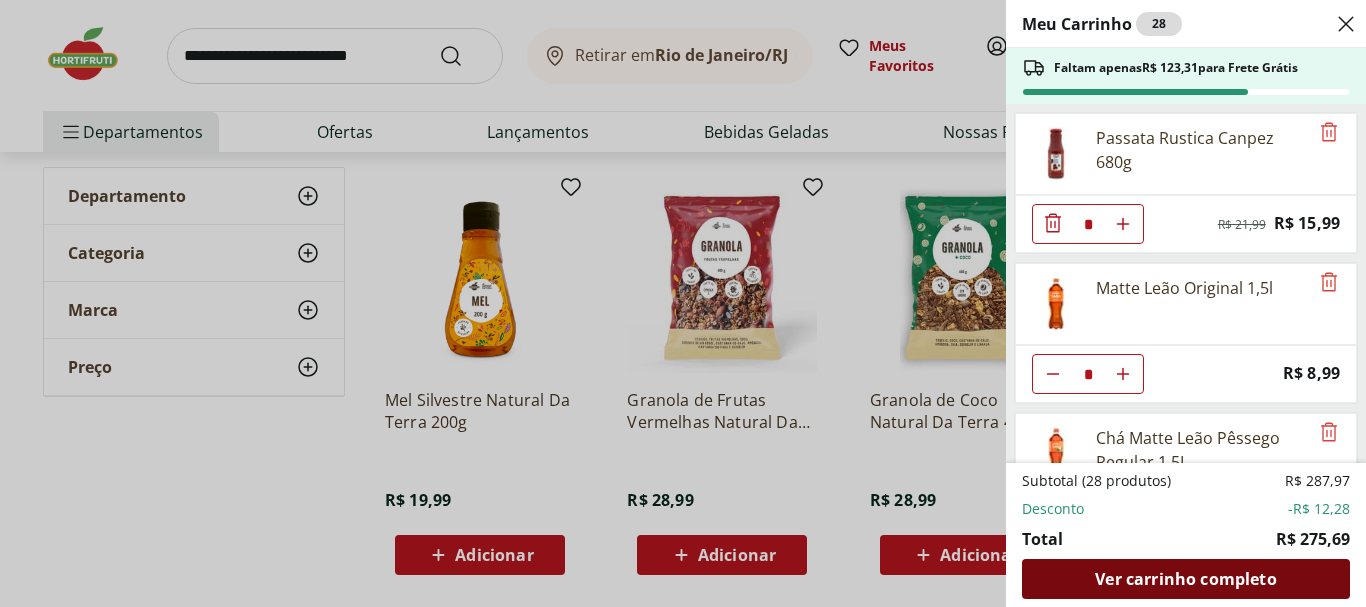 click on "Ver carrinho completo" at bounding box center (1185, 579) 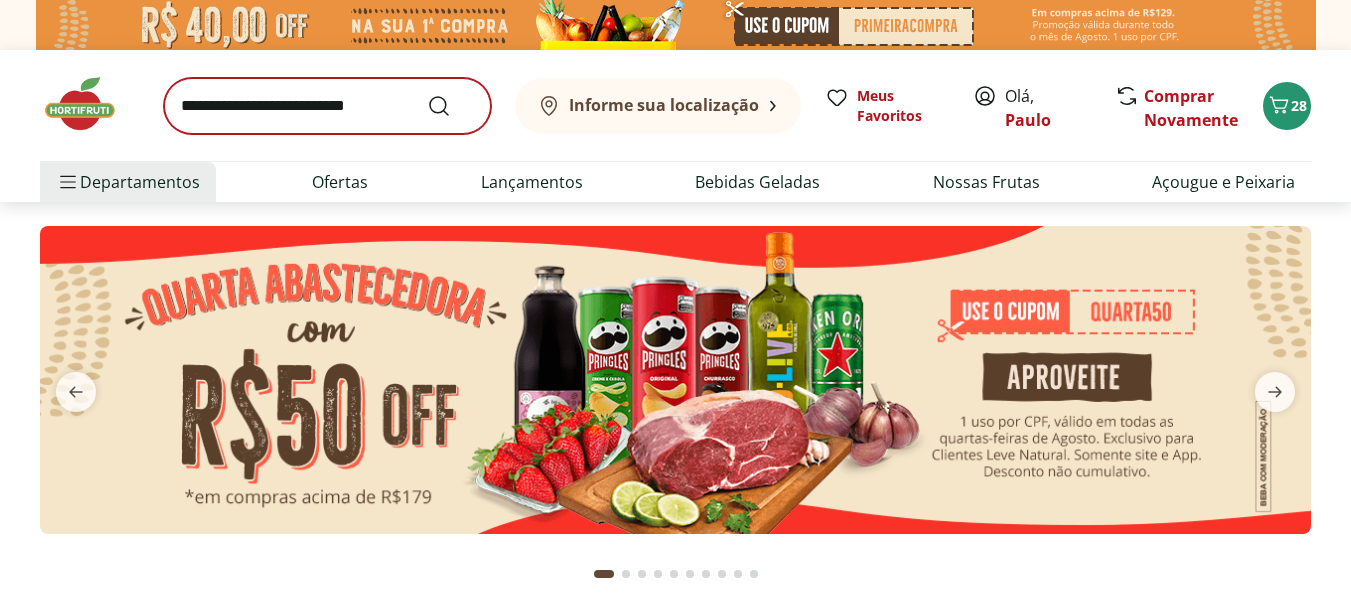 scroll, scrollTop: 0, scrollLeft: 0, axis: both 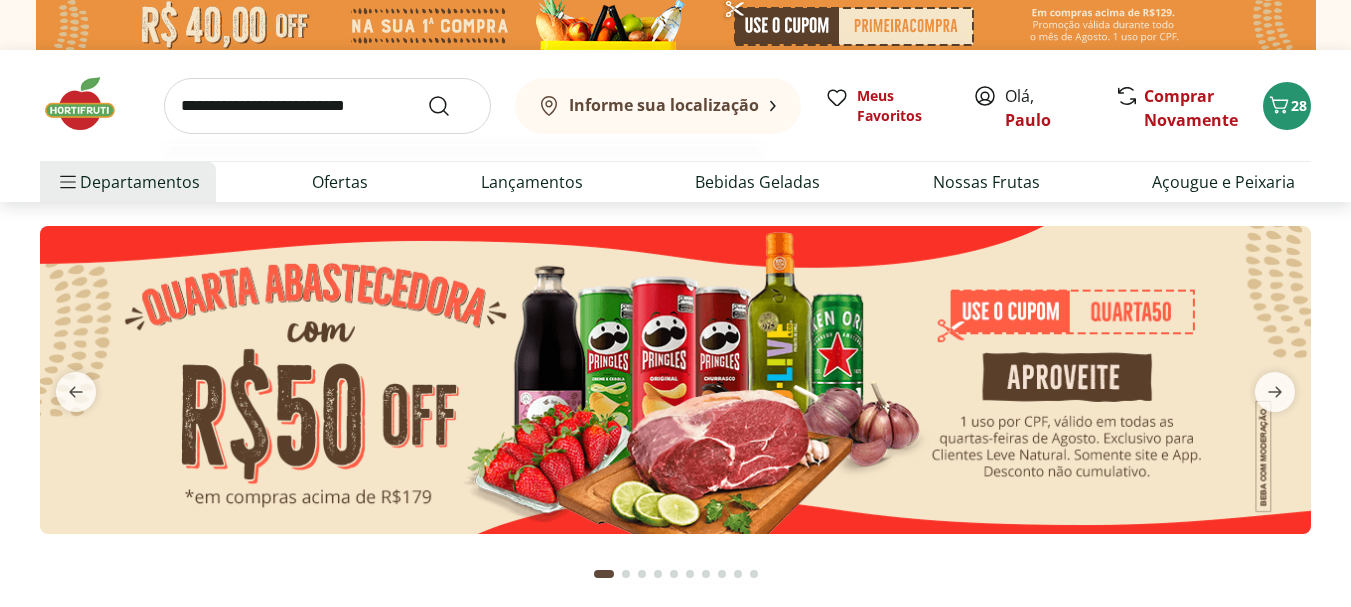 click at bounding box center [327, 106] 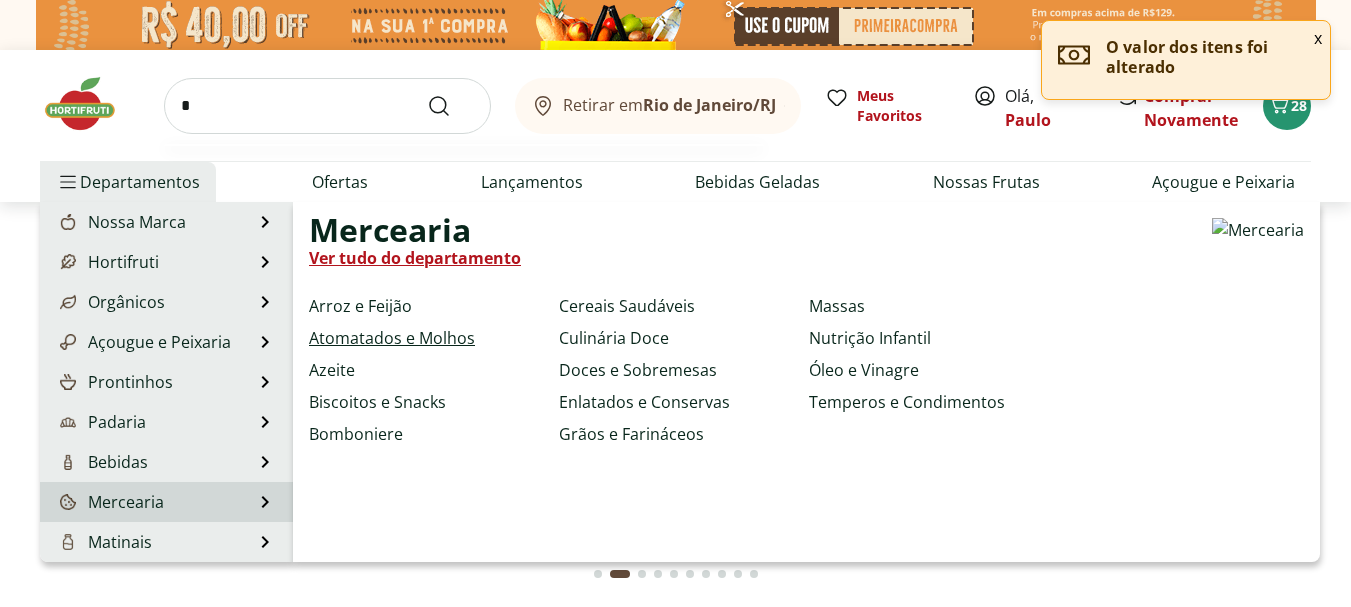 type on "*" 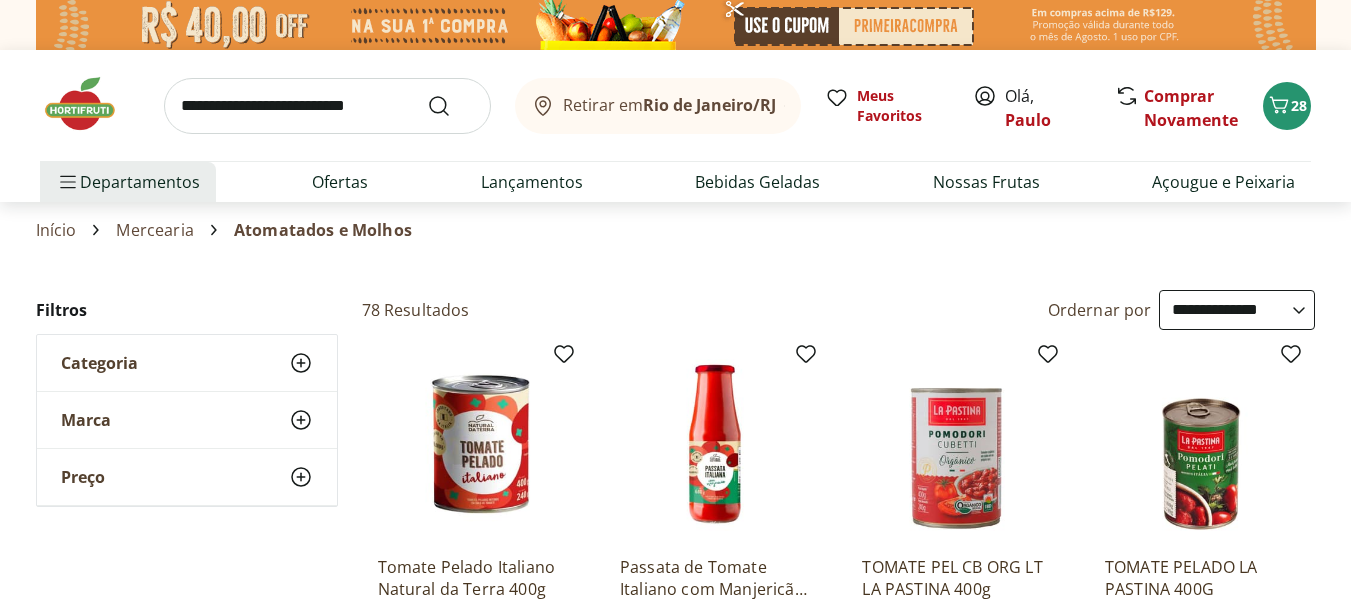 click on "**********" at bounding box center (1237, 310) 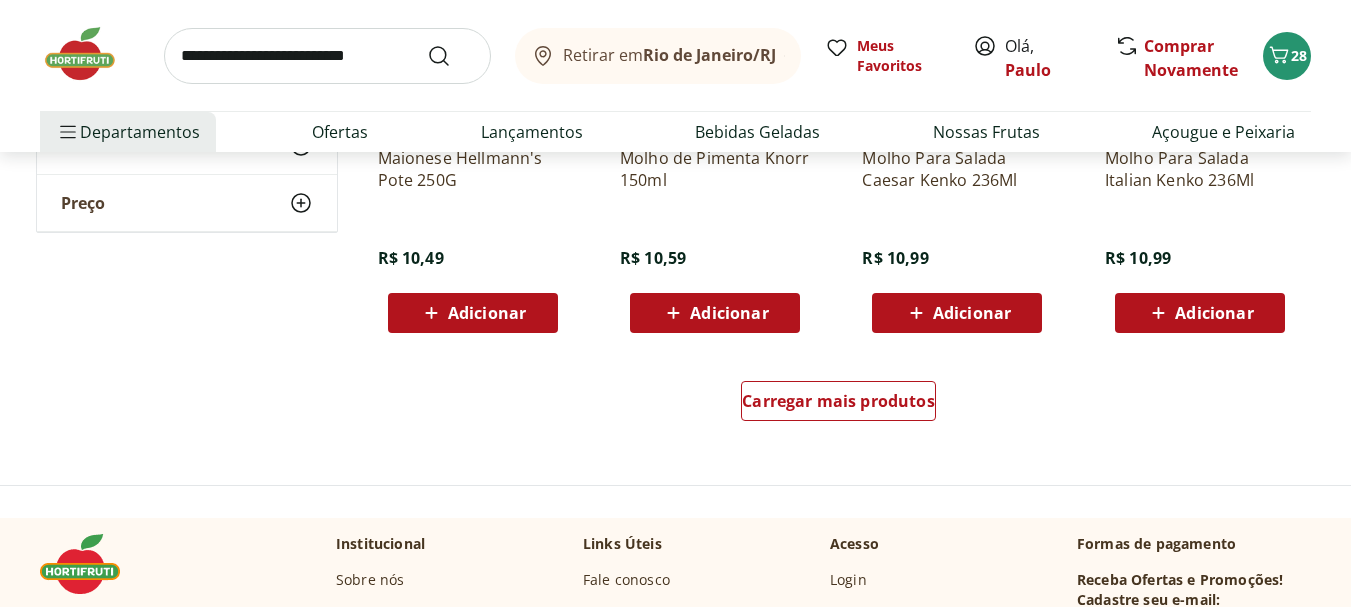 scroll, scrollTop: 1333, scrollLeft: 0, axis: vertical 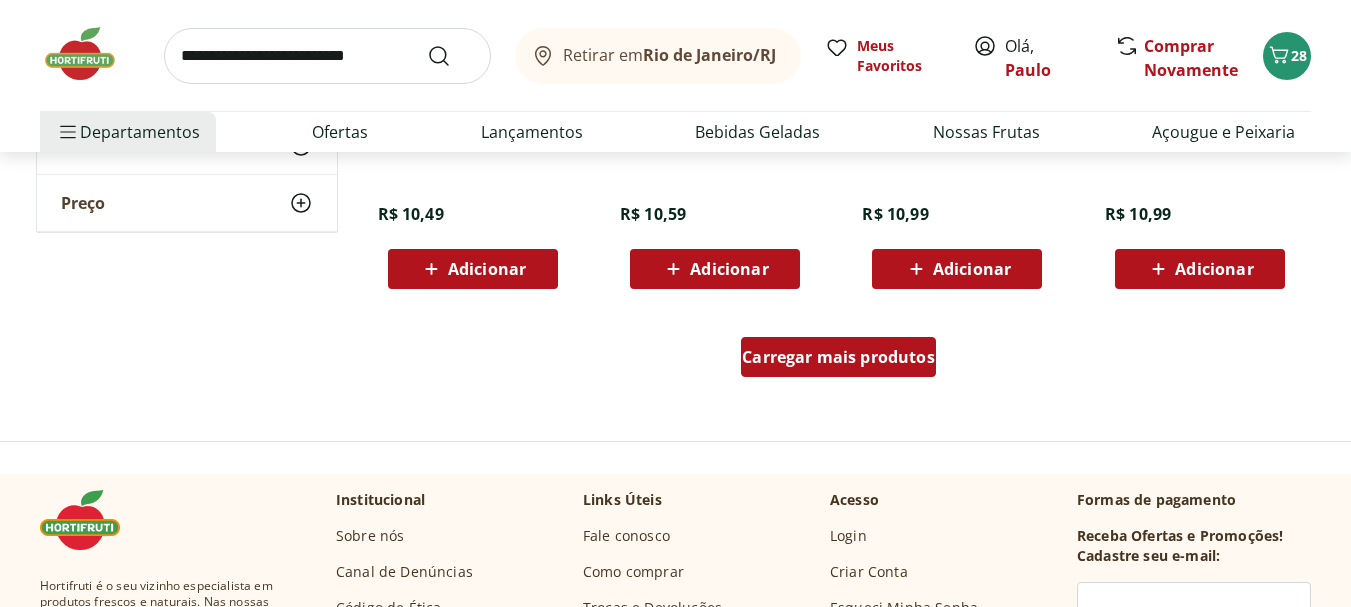 click on "Carregar mais produtos" at bounding box center [838, 357] 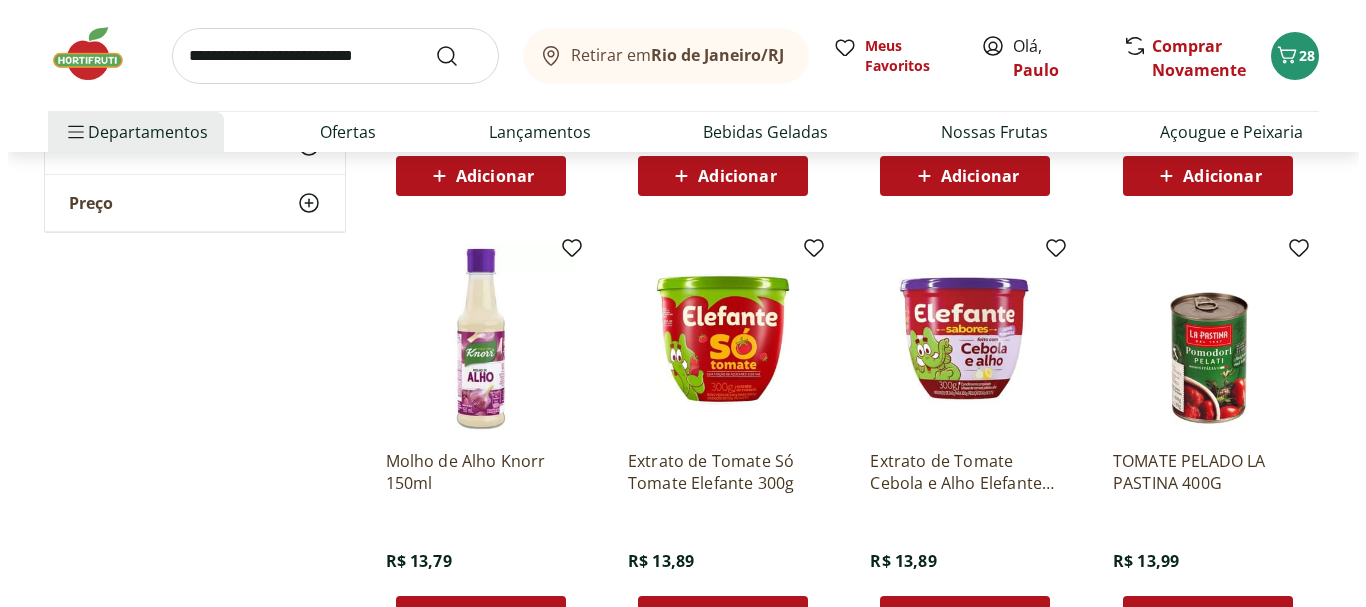 scroll, scrollTop: 2333, scrollLeft: 0, axis: vertical 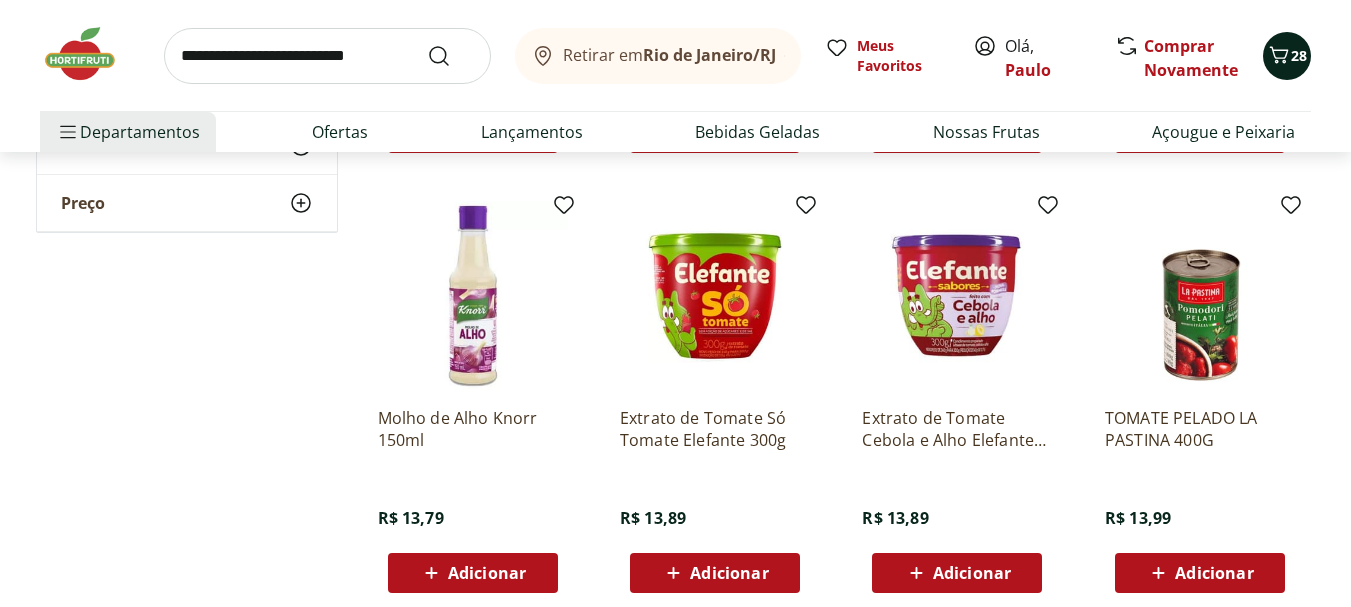 click 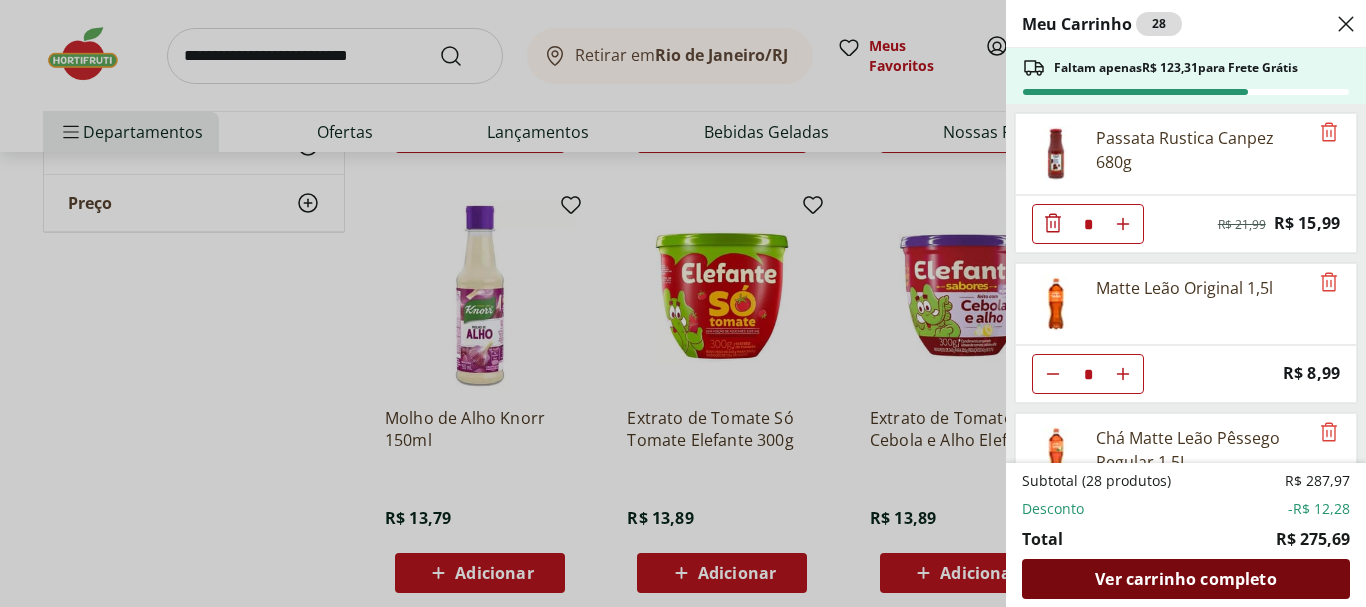 click on "Ver carrinho completo" at bounding box center (1185, 579) 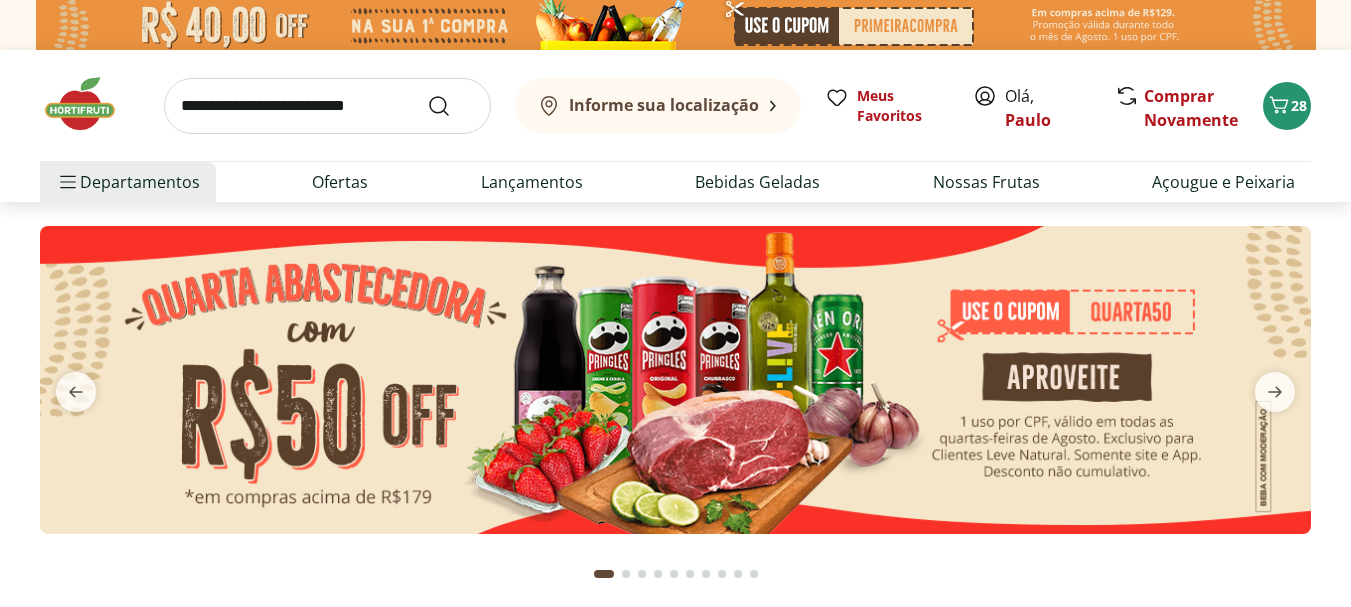 scroll, scrollTop: 0, scrollLeft: 0, axis: both 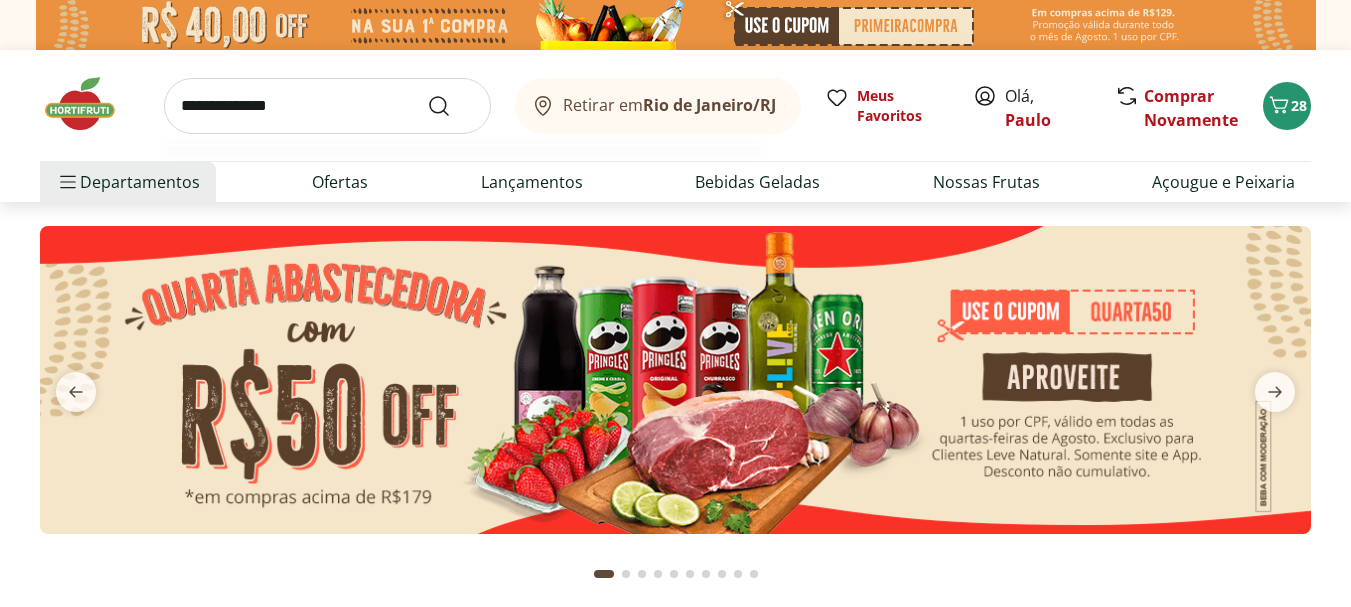 type on "**********" 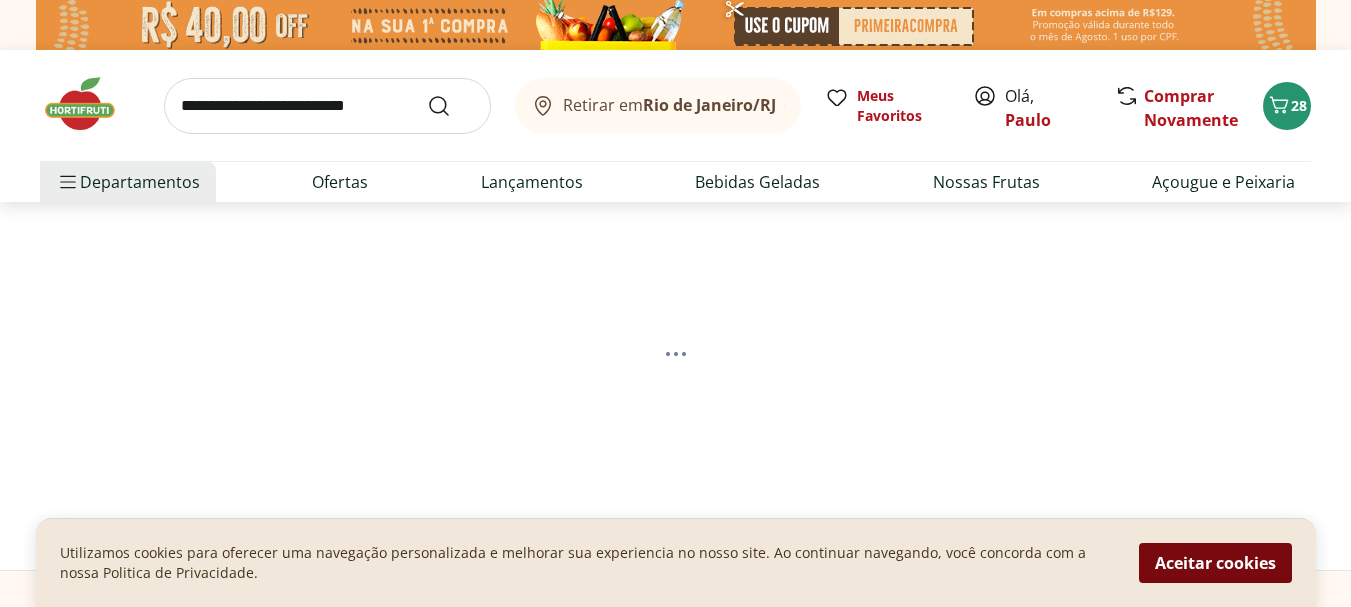 click on "Aceitar cookies" at bounding box center (1215, 563) 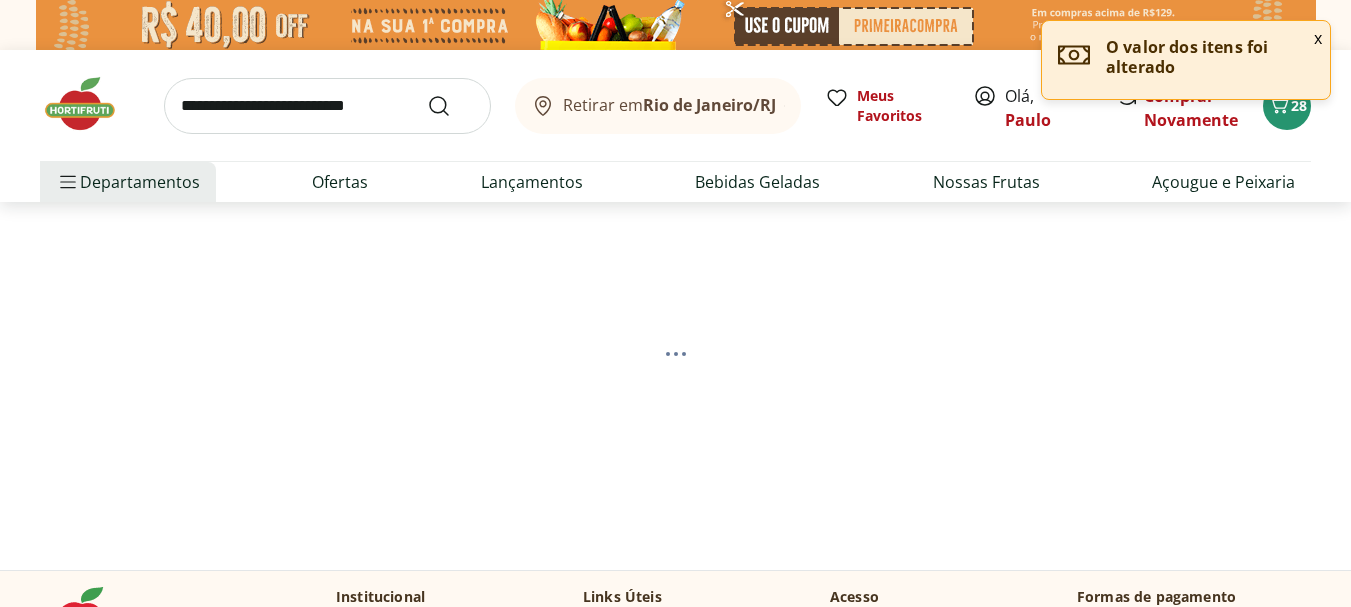 select on "**********" 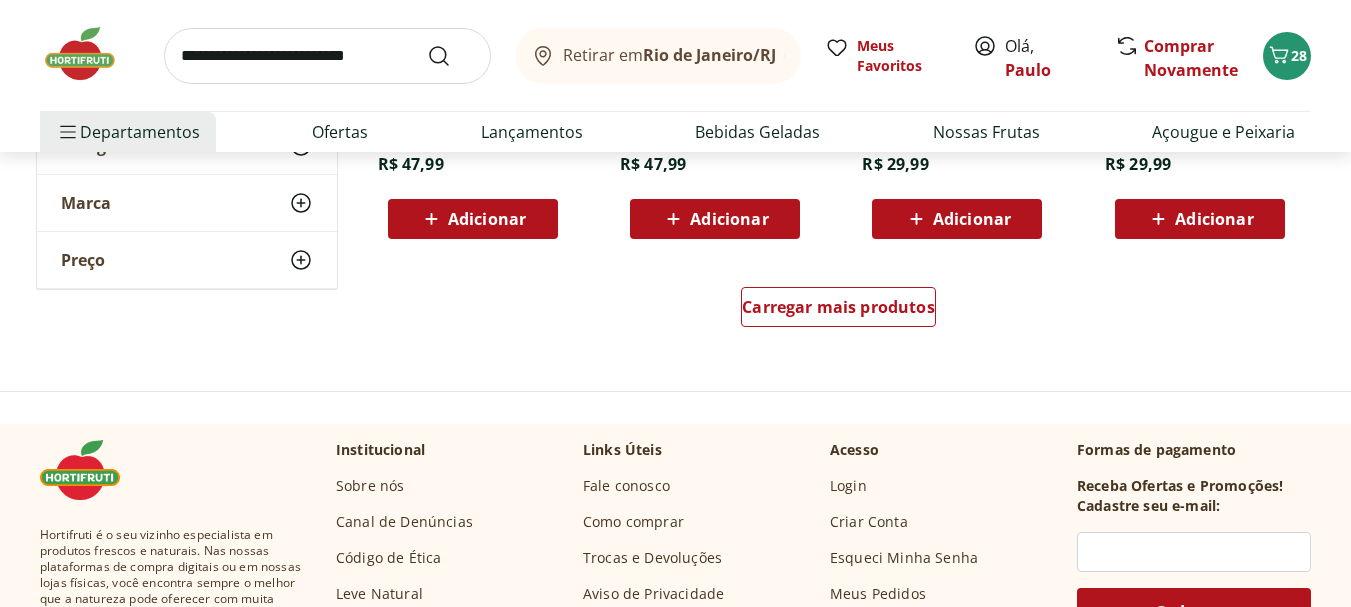 scroll, scrollTop: 1500, scrollLeft: 0, axis: vertical 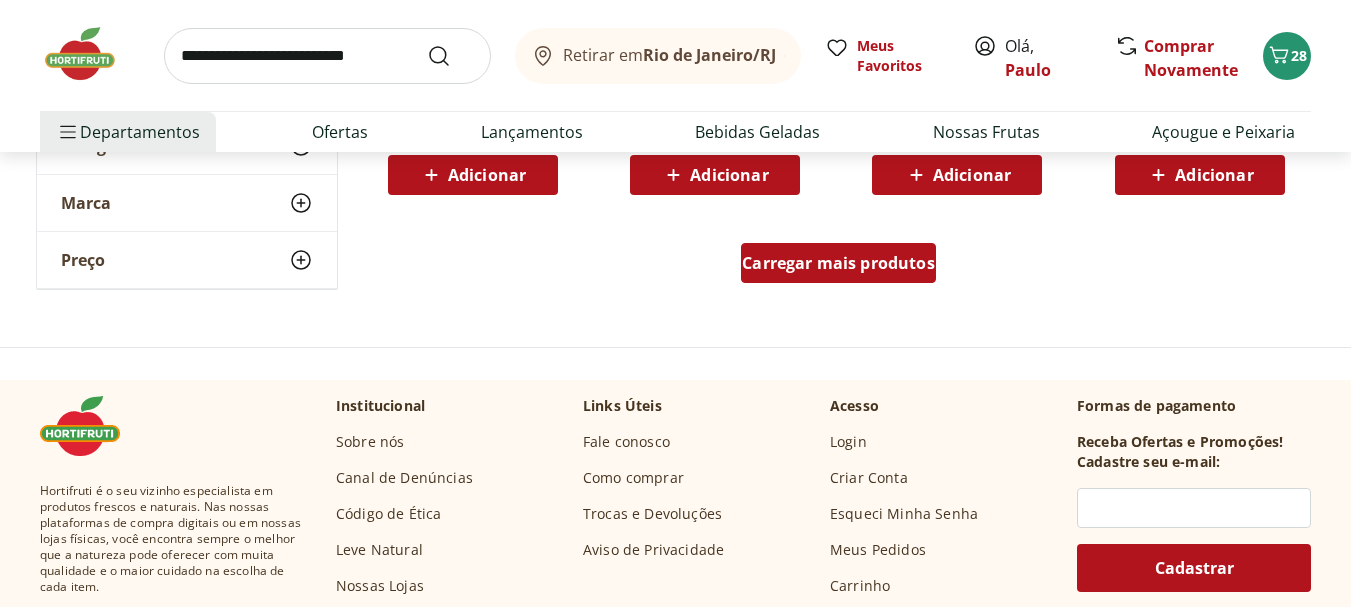 click on "Carregar mais produtos" at bounding box center (838, 263) 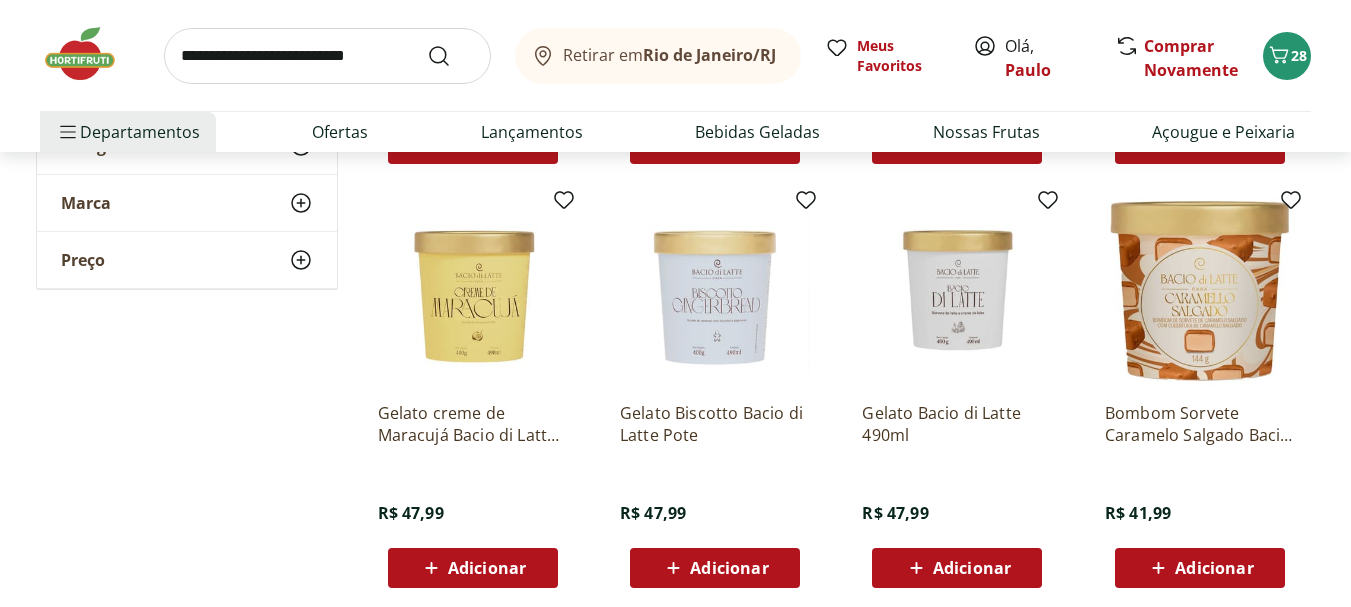 scroll, scrollTop: 1333, scrollLeft: 0, axis: vertical 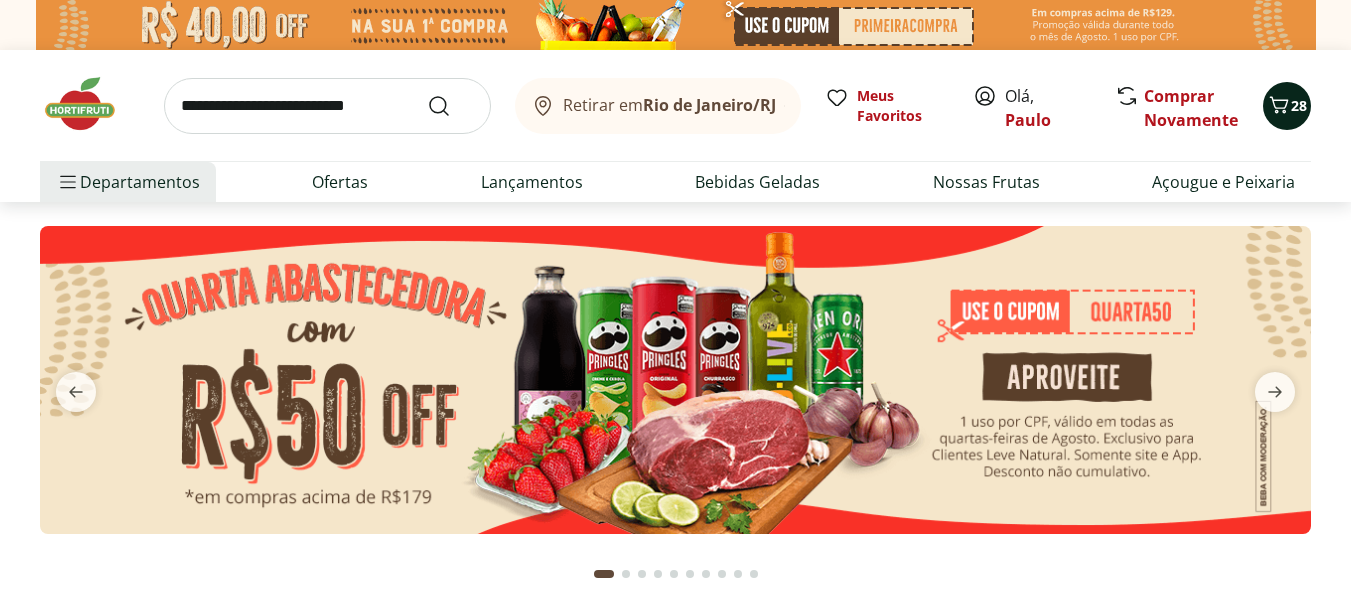 click on "28" at bounding box center [1287, 106] 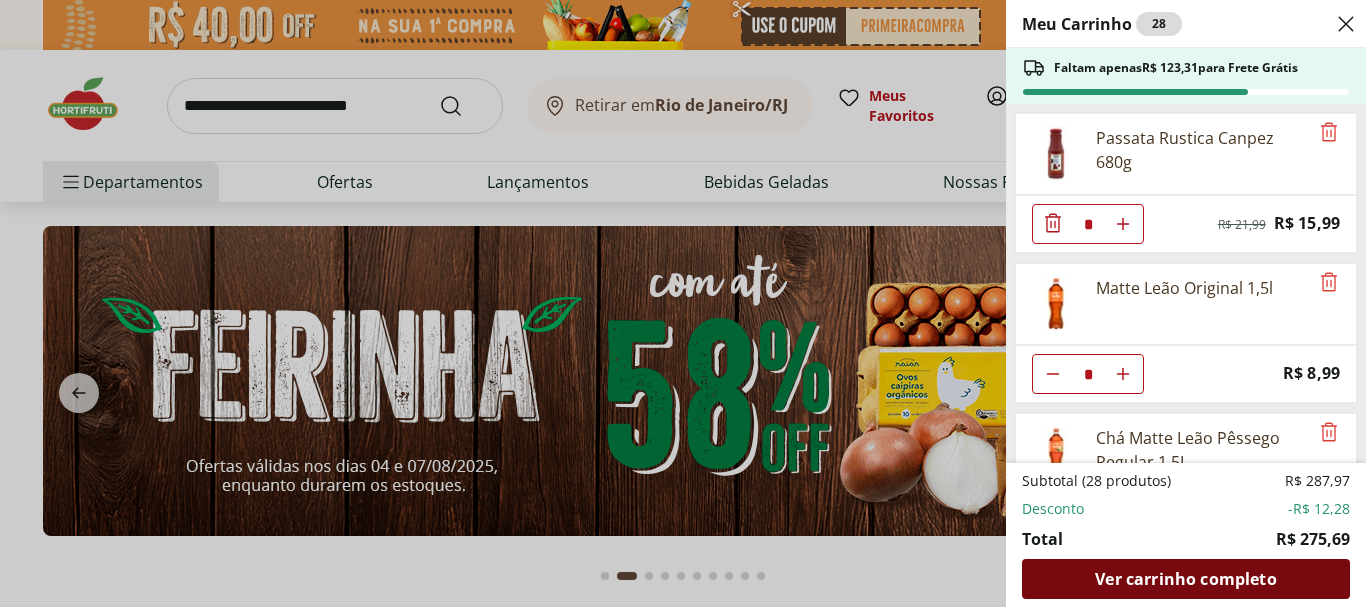 click on "Ver carrinho completo" at bounding box center (1185, 579) 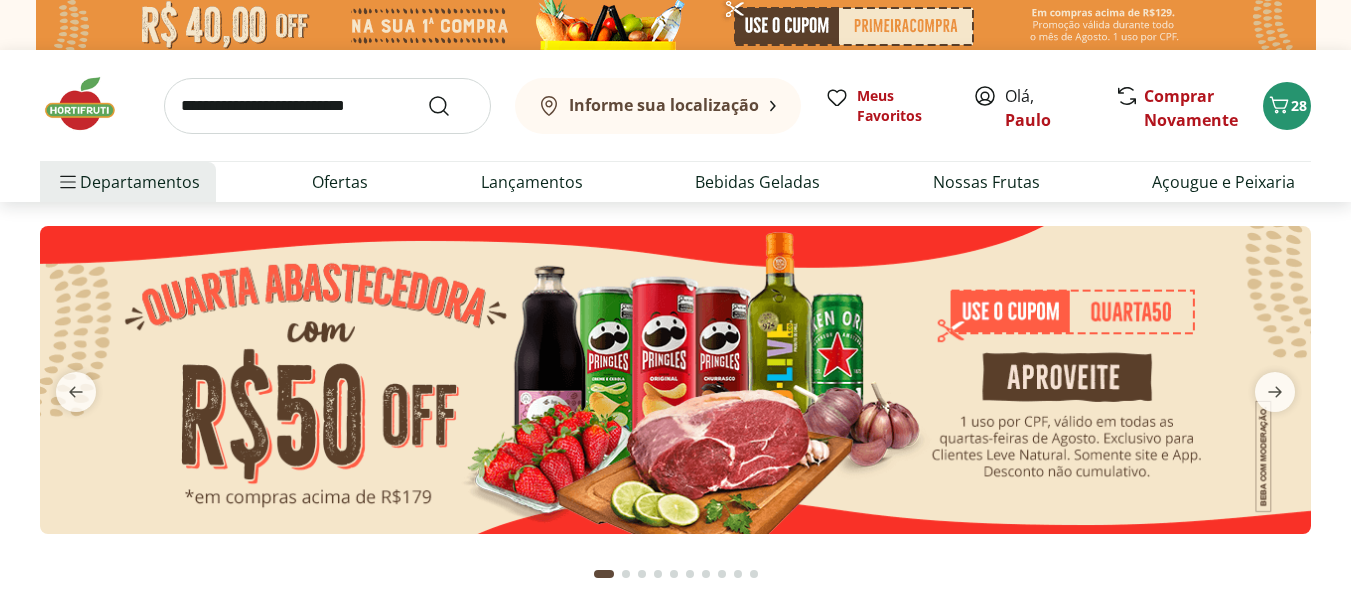 scroll, scrollTop: 0, scrollLeft: 0, axis: both 